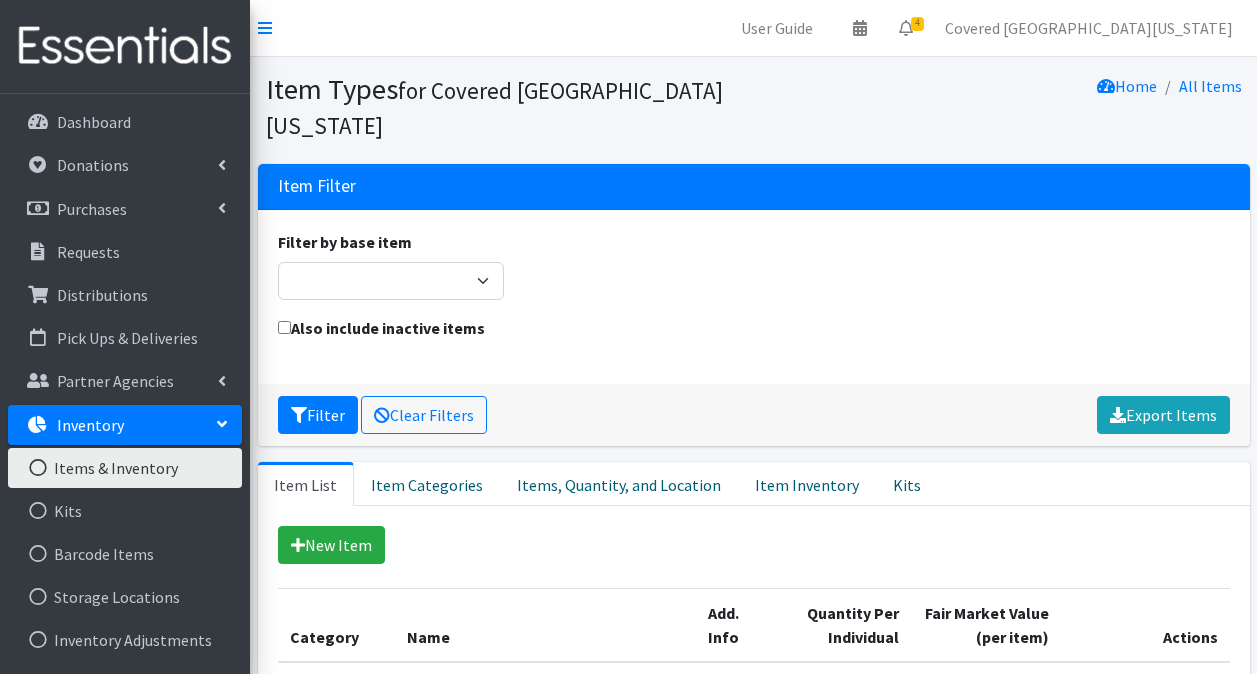scroll, scrollTop: 0, scrollLeft: 0, axis: both 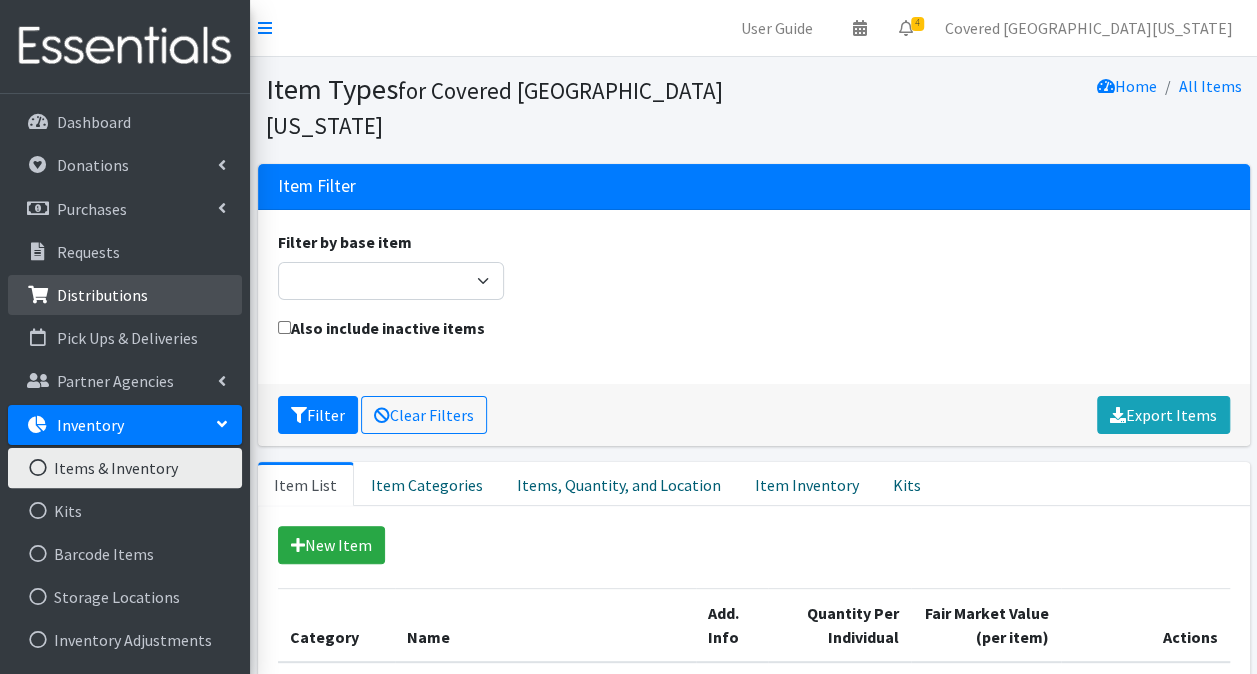 drag, startPoint x: 0, startPoint y: 0, endPoint x: 70, endPoint y: 296, distance: 304.16443 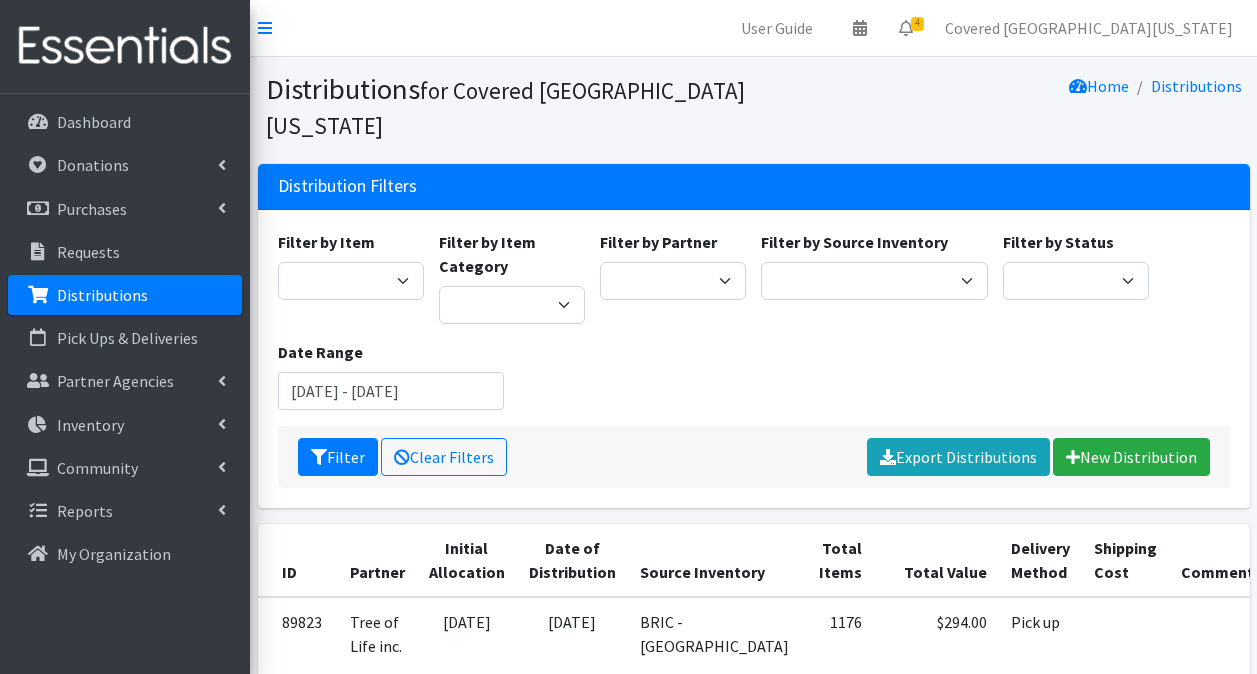scroll, scrollTop: 0, scrollLeft: 0, axis: both 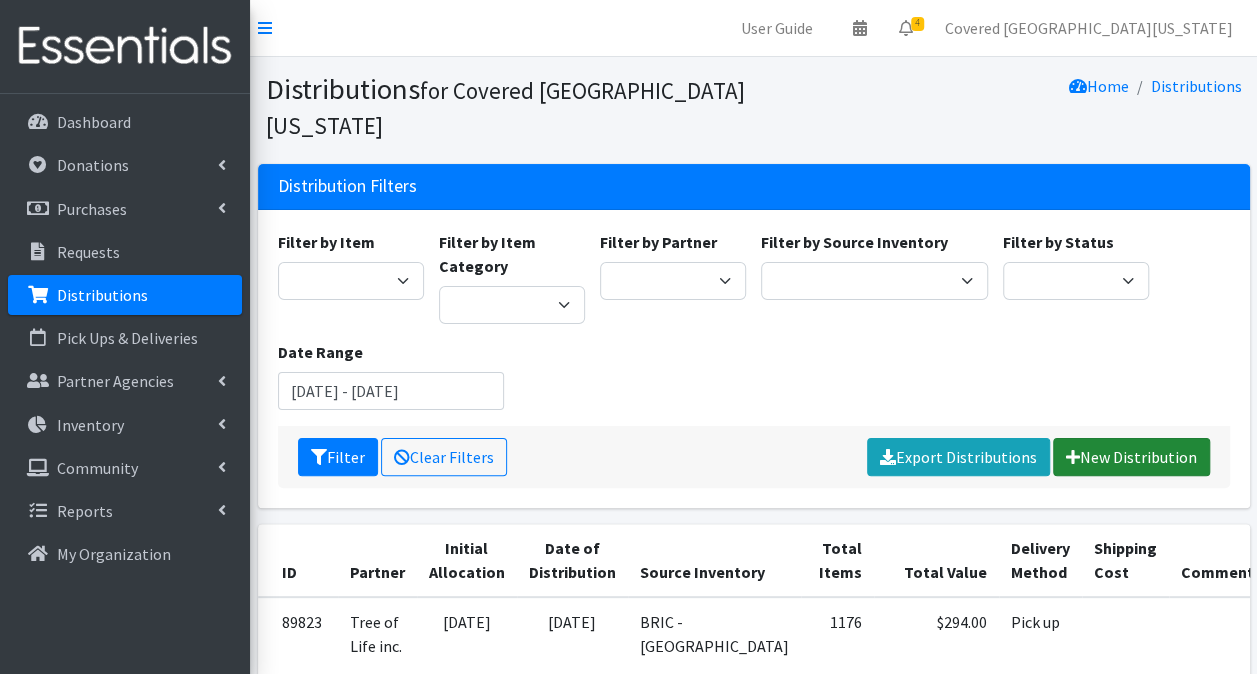 click on "New Distribution" at bounding box center (1131, 457) 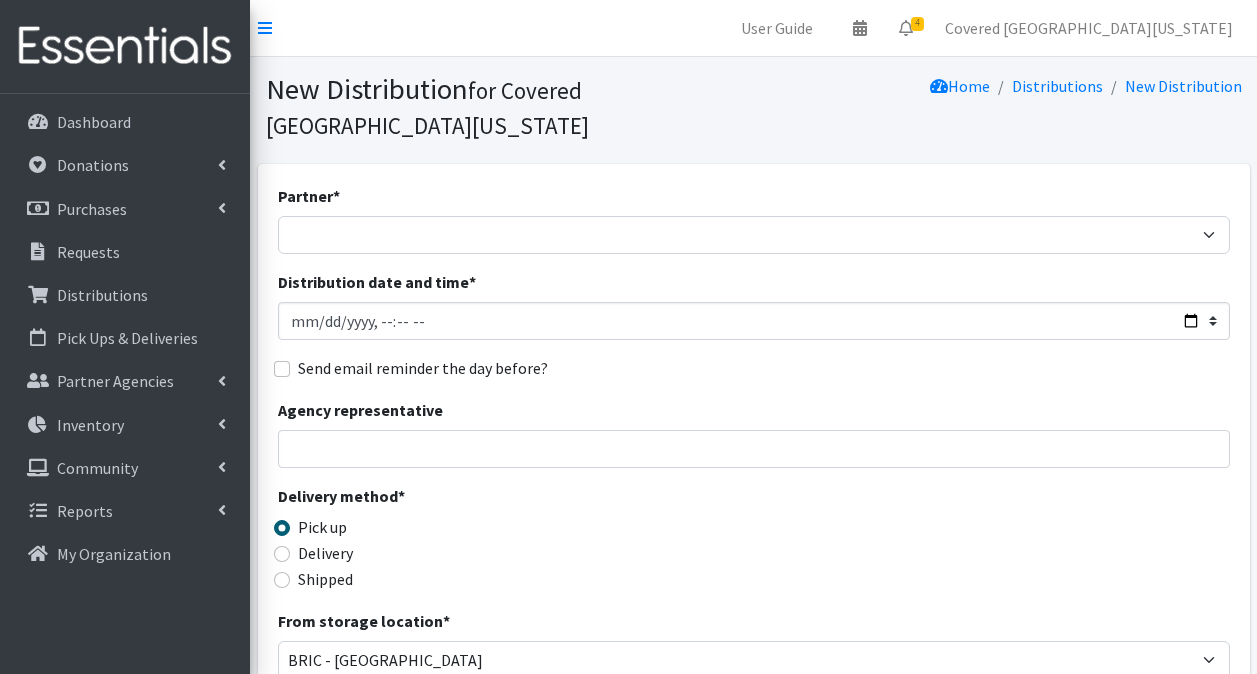 scroll, scrollTop: 0, scrollLeft: 0, axis: both 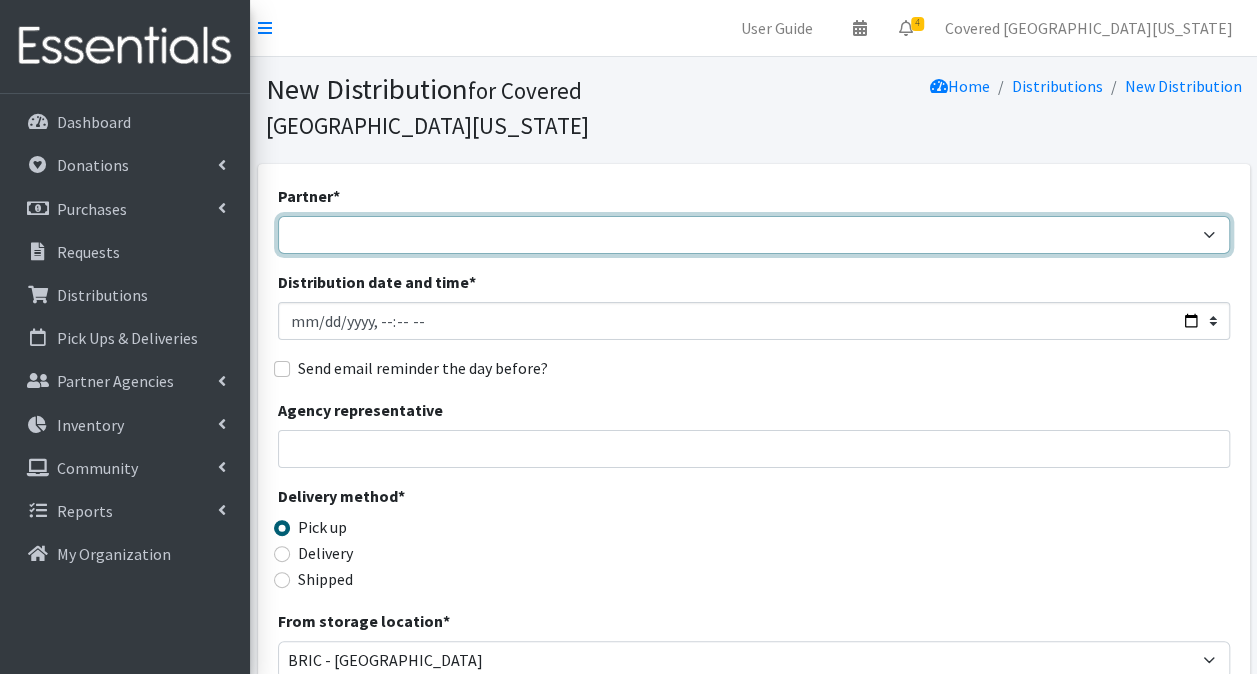 click on "Achievement Centers for Children & Families
Adopt A Family of The Palm Beaches
Alexis Lannan - DIAD  TEST
baby Cycle Tampa
Caridad Center
CB- North Palm Beach
Children's First Academy
Children's Healing Institute
Christmas of Hope Inc.
Congregation B'Nai Israel of Boca Raton
Drug Abuse Foundation of Palm Beach County
Family Promise of South Palm Beach County
Farmworker Coordinating Council
Florence Fuller Child Development Centers
Florida Department of Health PBC - Volunteer Health Services
Gateway Community Outreach
Guatemalan-Maya Center
Haiti Cholera Research FUnding Foundation
Hannah's Home of South Florida
Health Council or Southeast Florida
Healthy Mothers, Healthy Babies of Broward County
Healthy Mothers, Healthy Babies of Palm Beach County
Hope For Her
I'm Just a Mom Not Super Woman
Mary Ann's Closet Inc.
Mary Help of Christians Catholic Church
Mary's Pregnancy Resource Center
Miami Diaper Bank
Milagro Center
RCMA Belle Glade CDC" at bounding box center (754, 235) 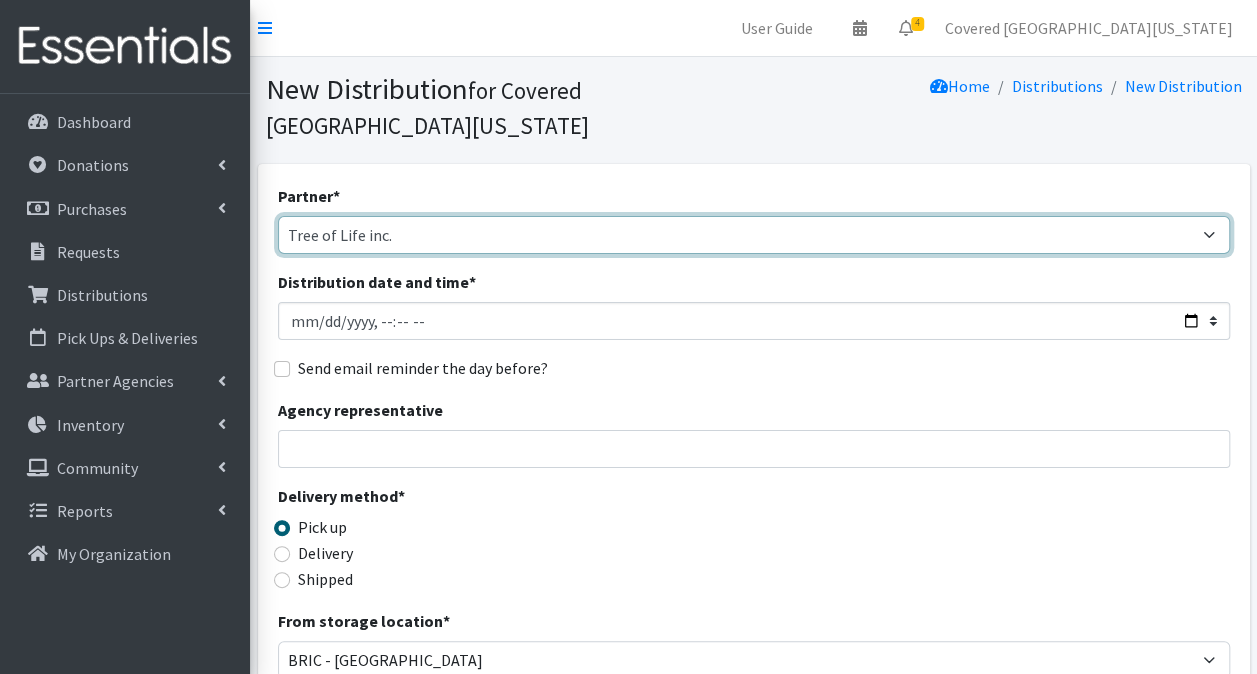 click on "Achievement Centers for Children & Families
Adopt A Family of The Palm Beaches
Alexis Lannan - DIAD  TEST
baby Cycle Tampa
Caridad Center
CB- North Palm Beach
Children's First Academy
Children's Healing Institute
Christmas of Hope Inc.
Congregation B'Nai Israel of Boca Raton
Drug Abuse Foundation of Palm Beach County
Family Promise of South Palm Beach County
Farmworker Coordinating Council
Florence Fuller Child Development Centers
Florida Department of Health PBC - Volunteer Health Services
Gateway Community Outreach
Guatemalan-Maya Center
Haiti Cholera Research FUnding Foundation
Hannah's Home of South Florida
Health Council or Southeast Florida
Healthy Mothers, Healthy Babies of Broward County
Healthy Mothers, Healthy Babies of Palm Beach County
Hope For Her
I'm Just a Mom Not Super Woman
Mary Ann's Closet Inc.
Mary Help of Christians Catholic Church
Mary's Pregnancy Resource Center
Miami Diaper Bank
Milagro Center
RCMA Belle Glade CDC" at bounding box center (754, 235) 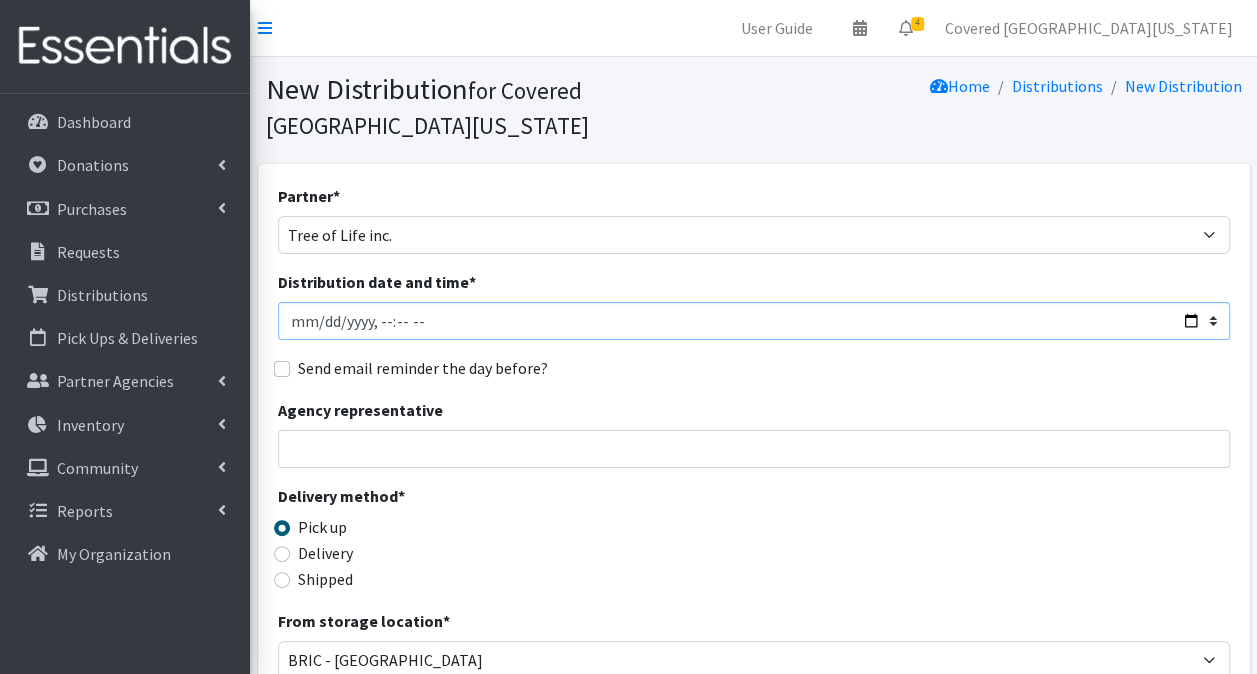 click on "Distribution date and time  *" at bounding box center (754, 321) 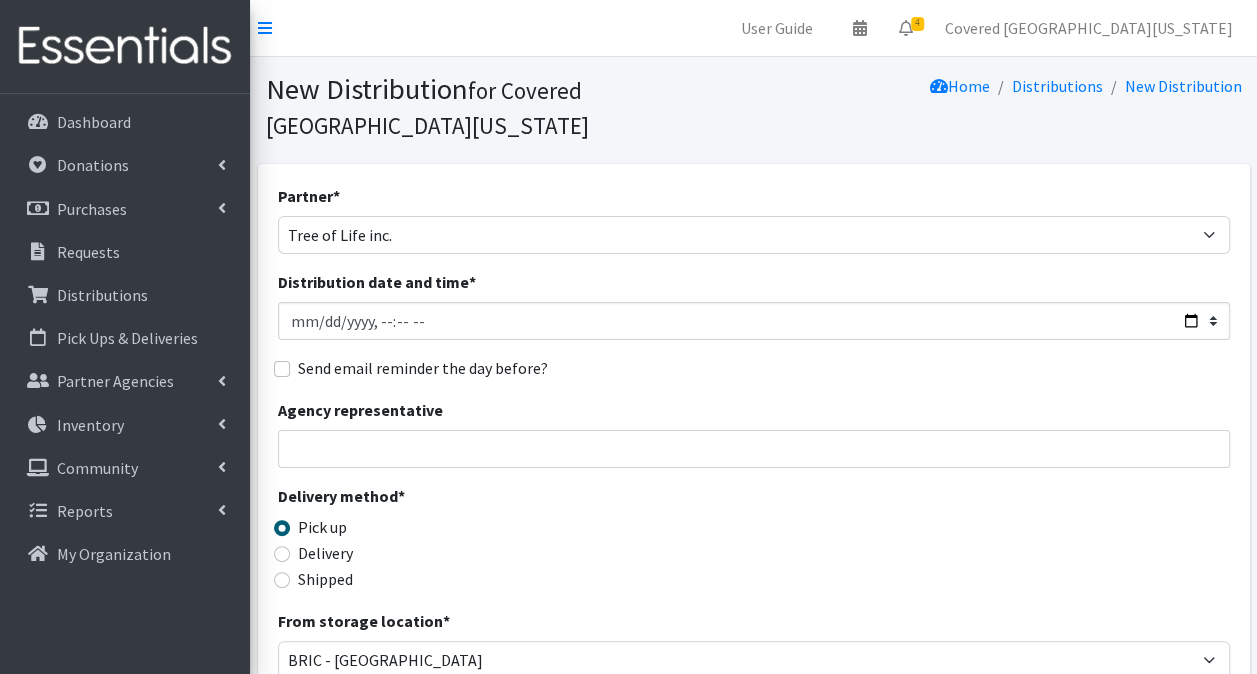type on "2025-07-19T23:59" 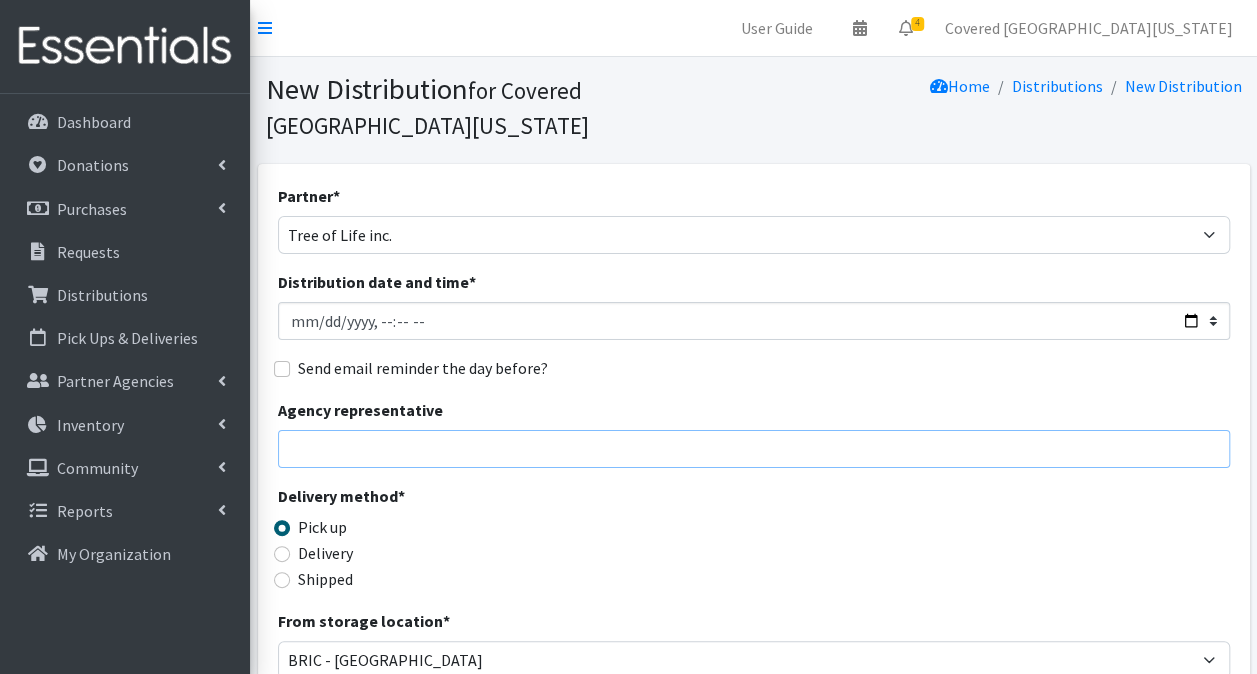 click on "Agency representative" at bounding box center (754, 449) 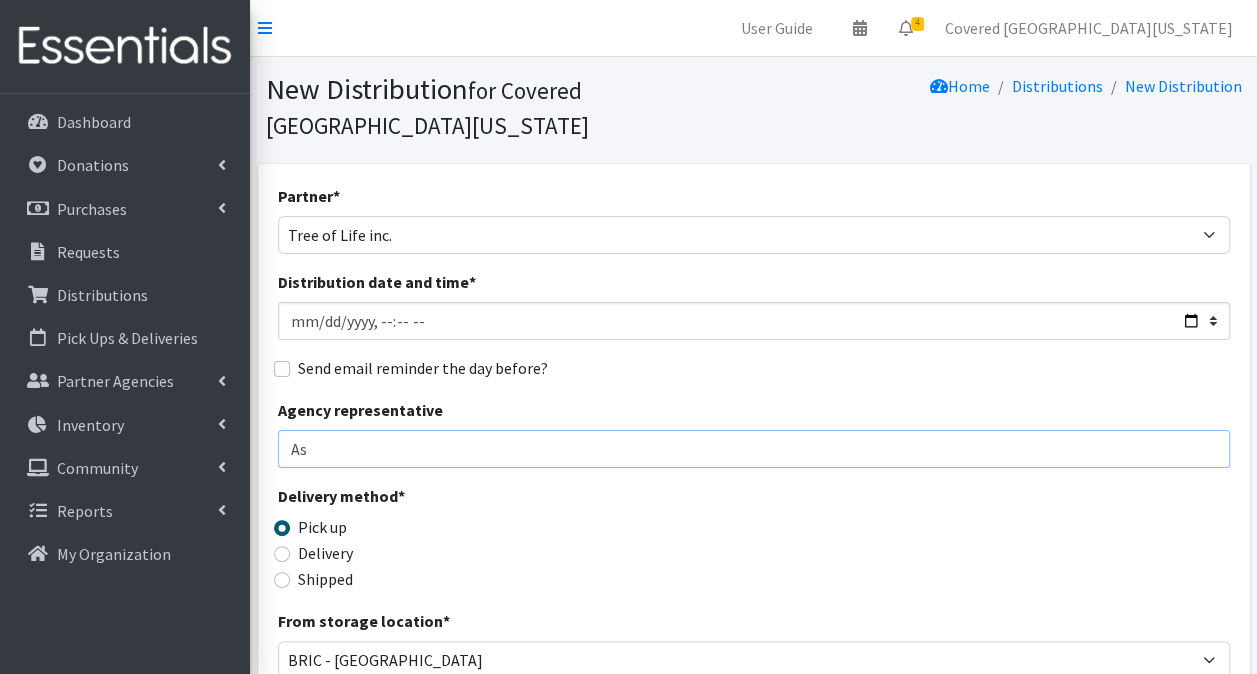 type on "Ashley Blair - contactus@thisisthetreeoflife.org - 561-305-1521" 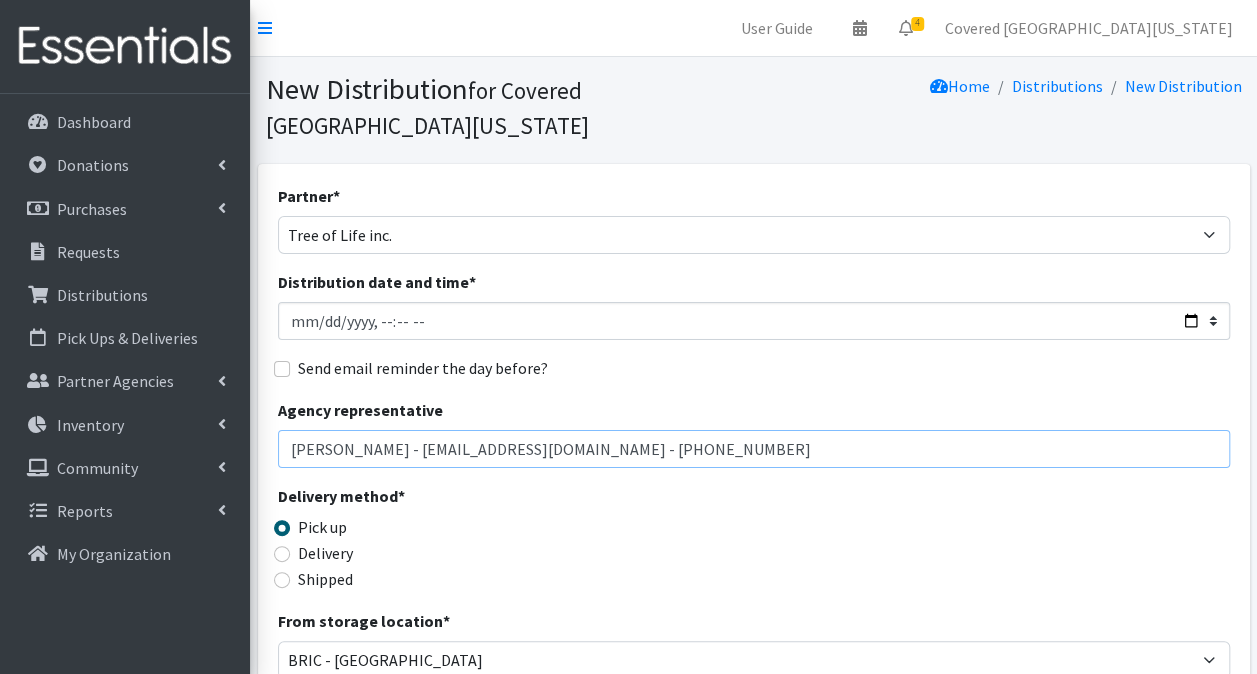 drag, startPoint x: 705, startPoint y: 412, endPoint x: -4, endPoint y: 425, distance: 709.1192 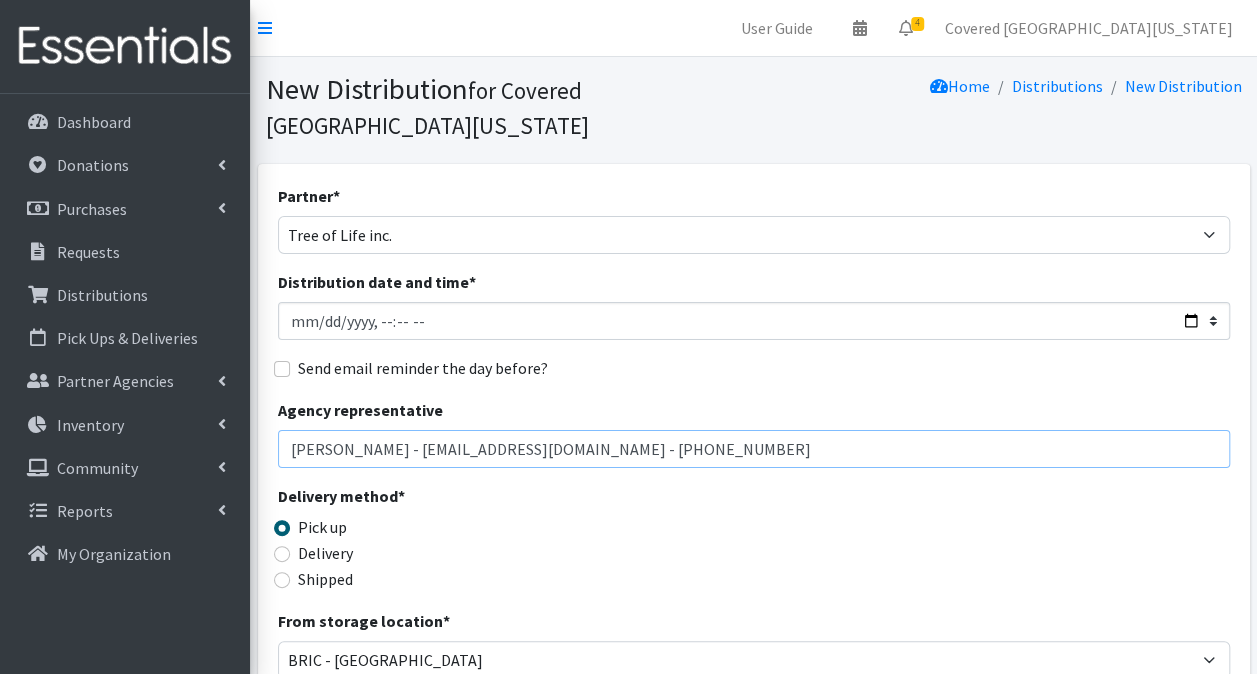 click on "User Guide
0 Pick-ups
remaining this week
View Calendar
4
2
Requests
2
Partner Agencies Pending Review
Covered South Florida
Account Settings
My Organization
Log Out
Dashboard
Donations
All Donations
New Donation
Purchases
All Purchases
New Purchase
Requests
Distributions" at bounding box center (628, 650) 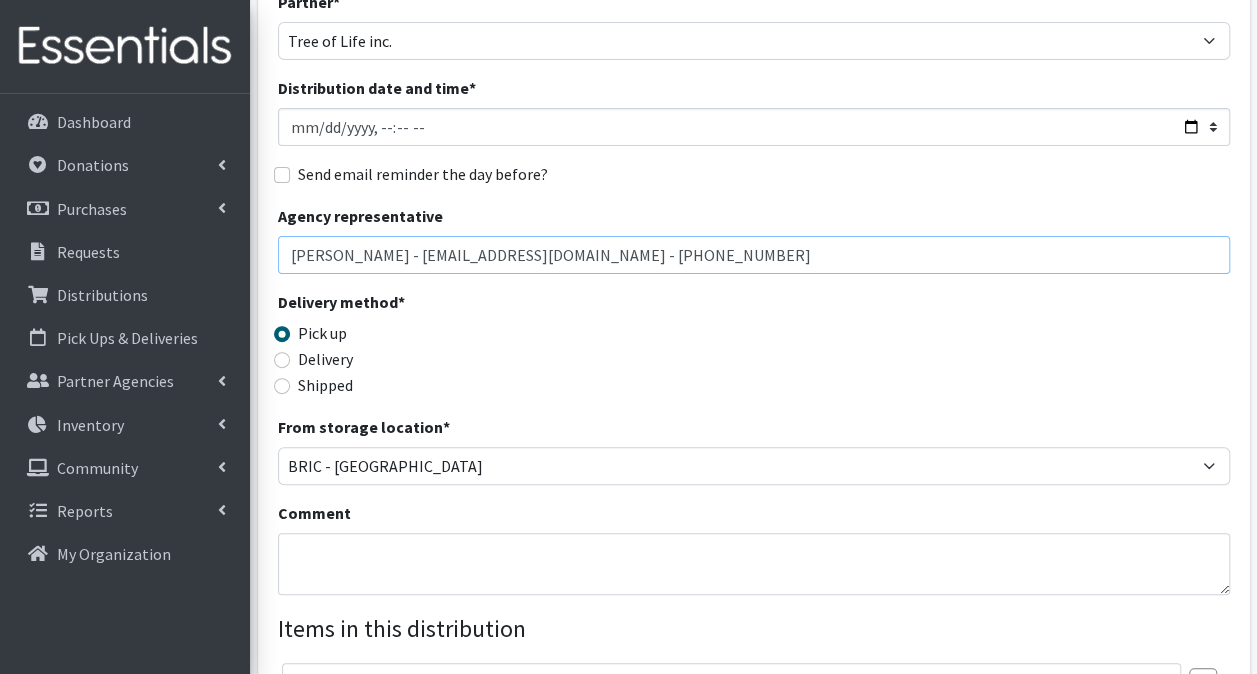 scroll, scrollTop: 200, scrollLeft: 0, axis: vertical 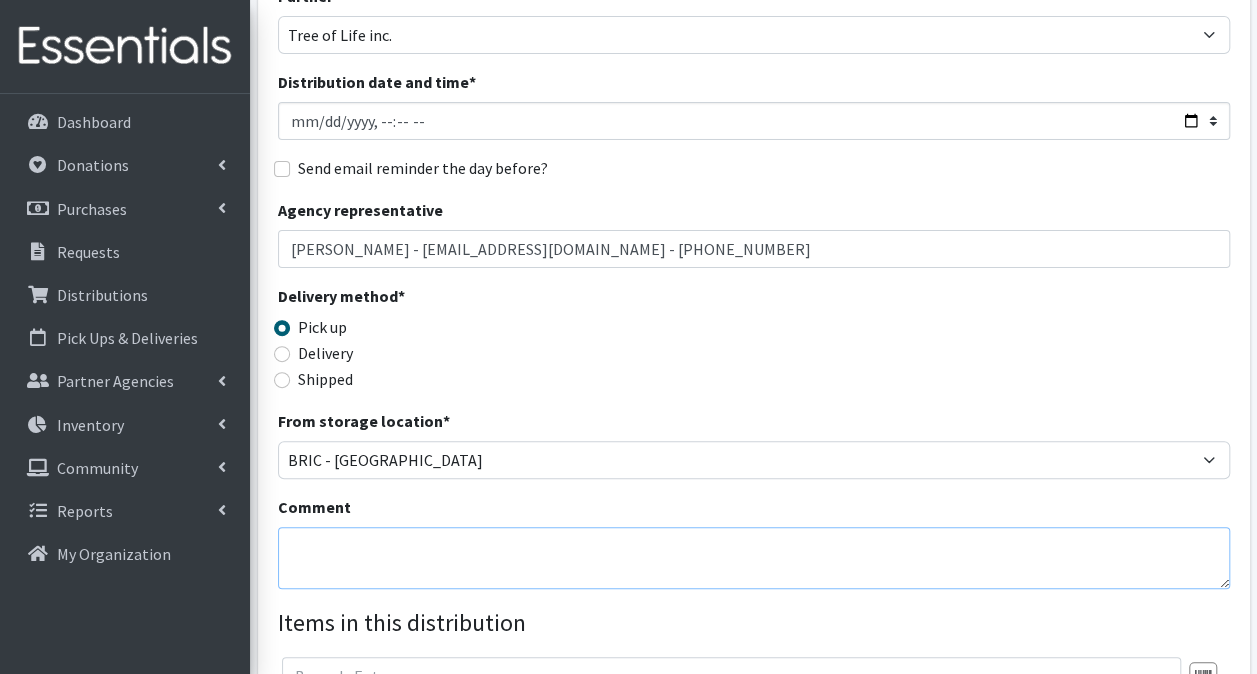 click on "Comment" at bounding box center (754, 558) 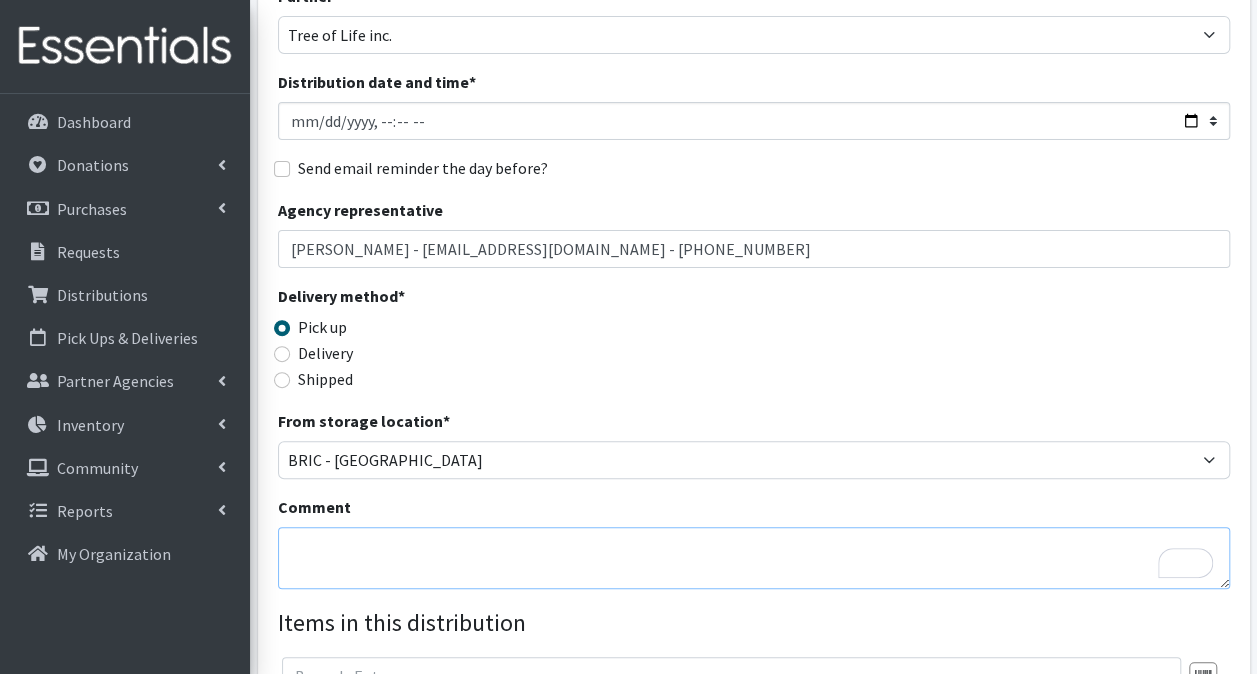 paste on "Ashley Blair - contactus@thisisthetreeoflife.org - 561-305-1521" 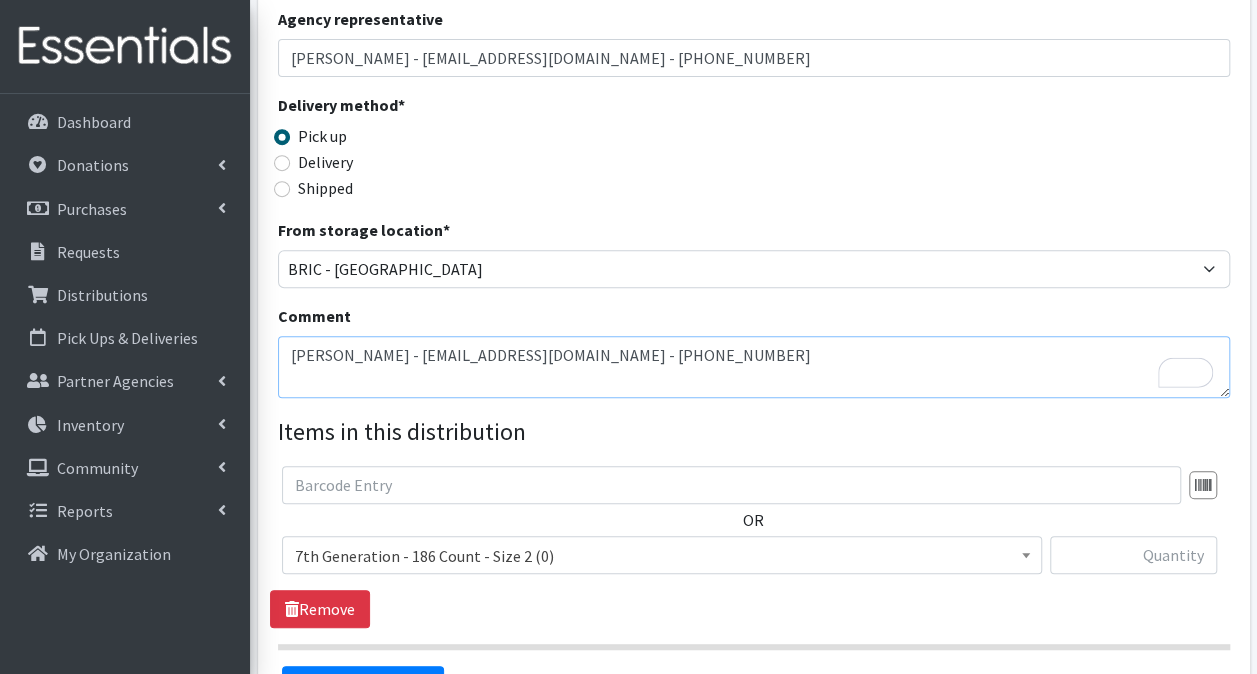 scroll, scrollTop: 400, scrollLeft: 0, axis: vertical 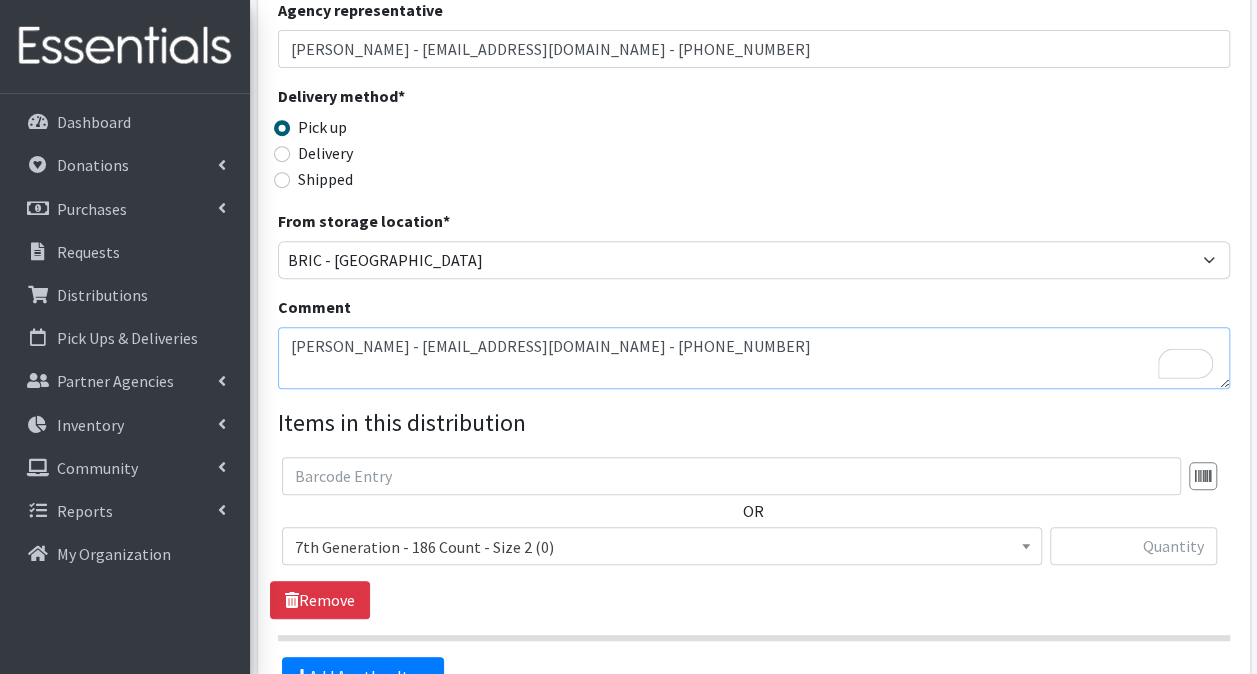 type on "Ashley Blair - contactus@thisisthetreeoflife.org - 561-305-1521" 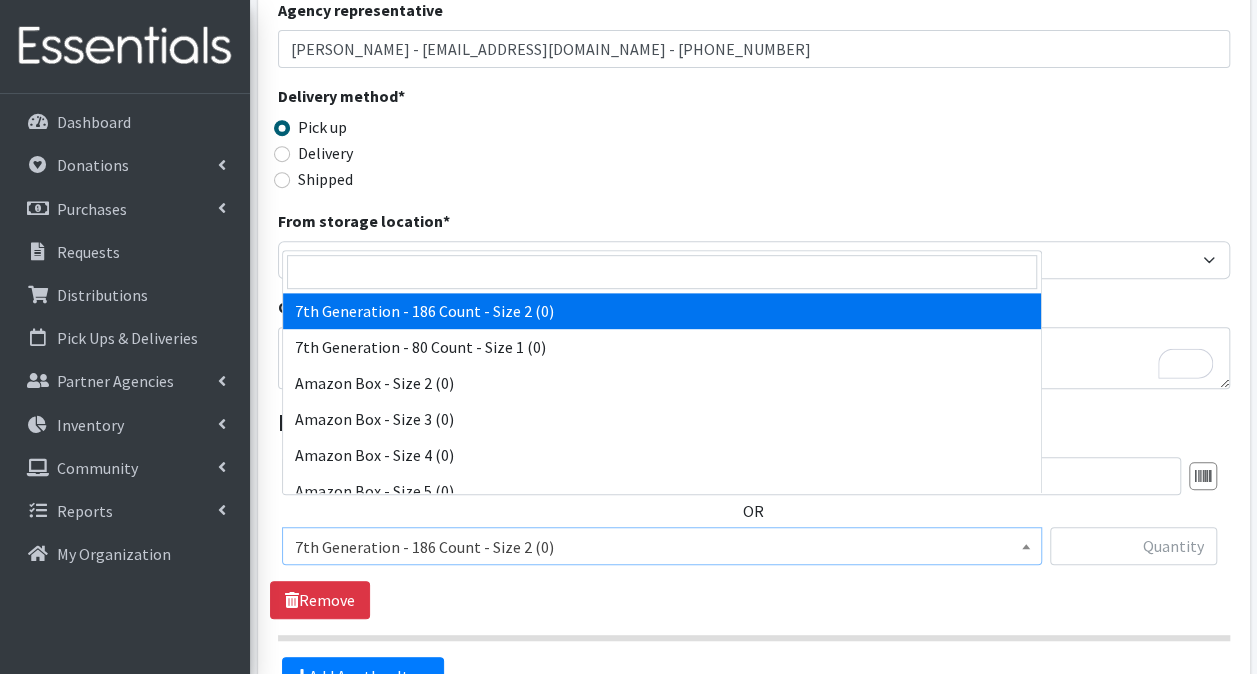 click on "7th Generation - 186 Count - Size 2 (0)" at bounding box center (662, 547) 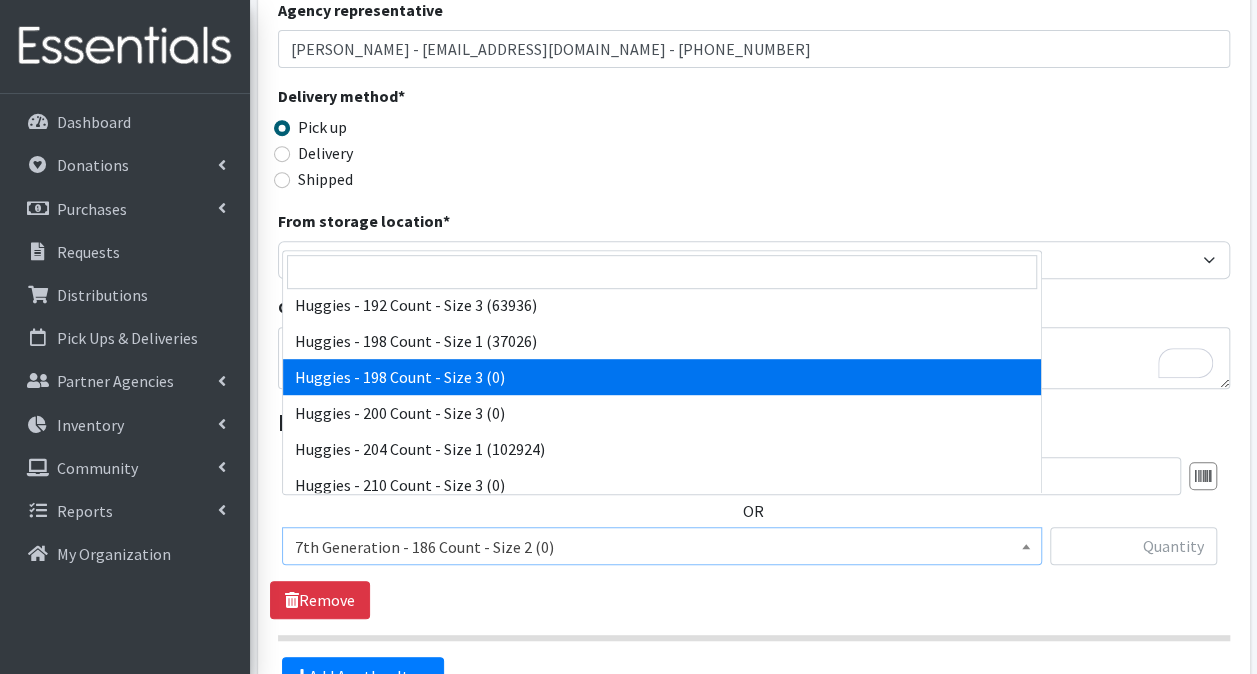 scroll, scrollTop: 4300, scrollLeft: 0, axis: vertical 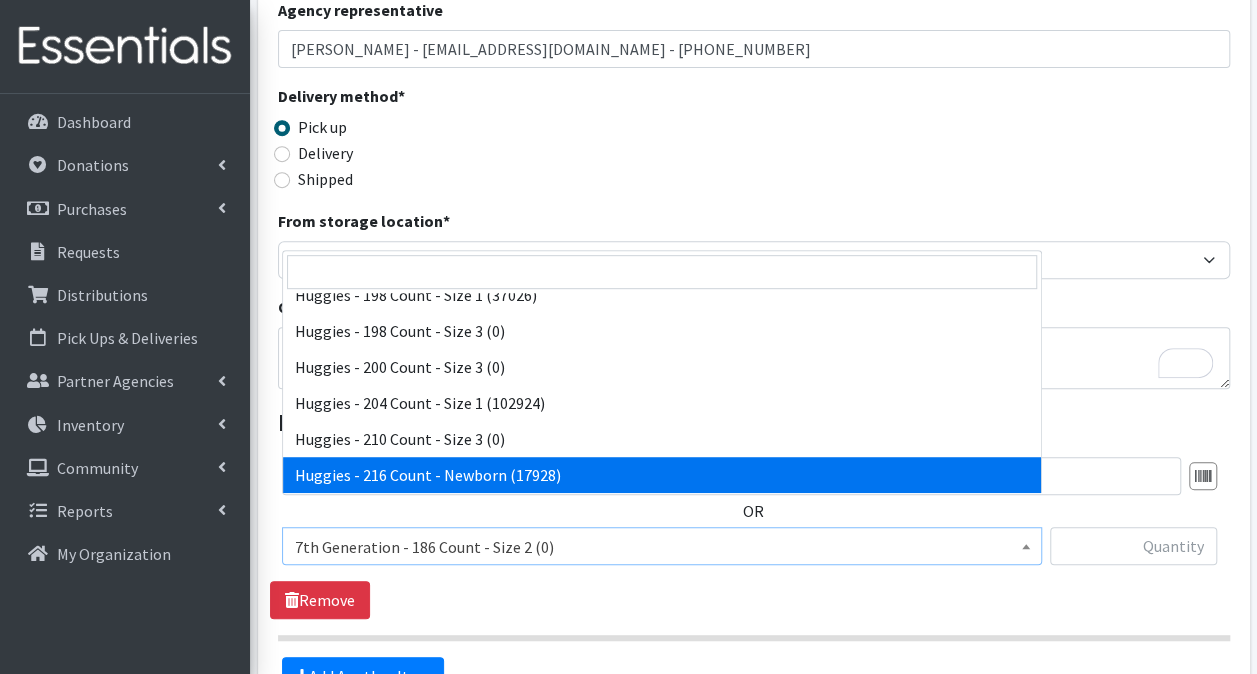 select on "14630" 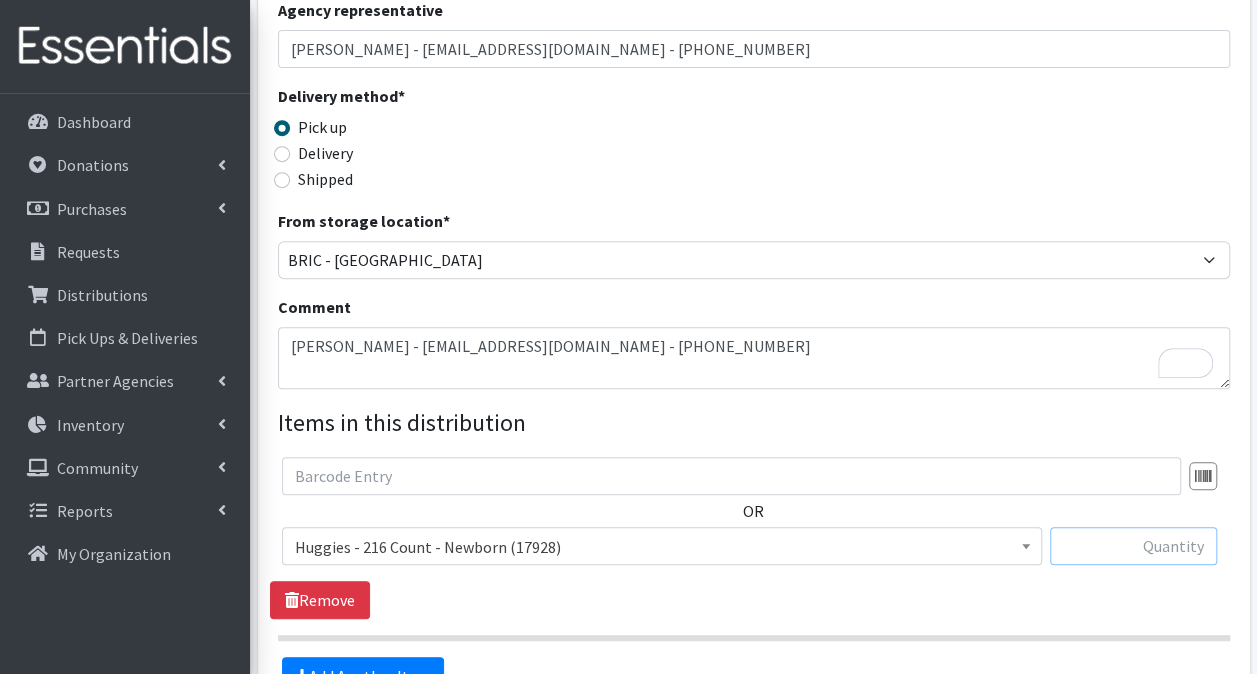 click at bounding box center (1133, 546) 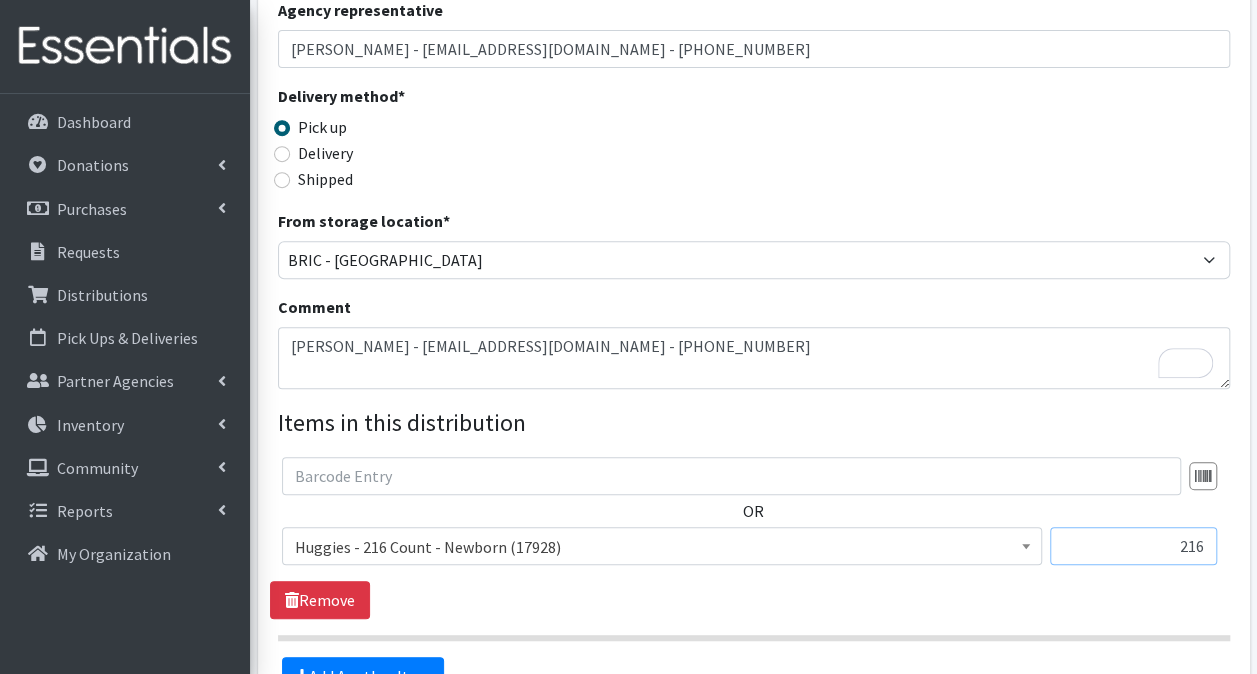 type on "216" 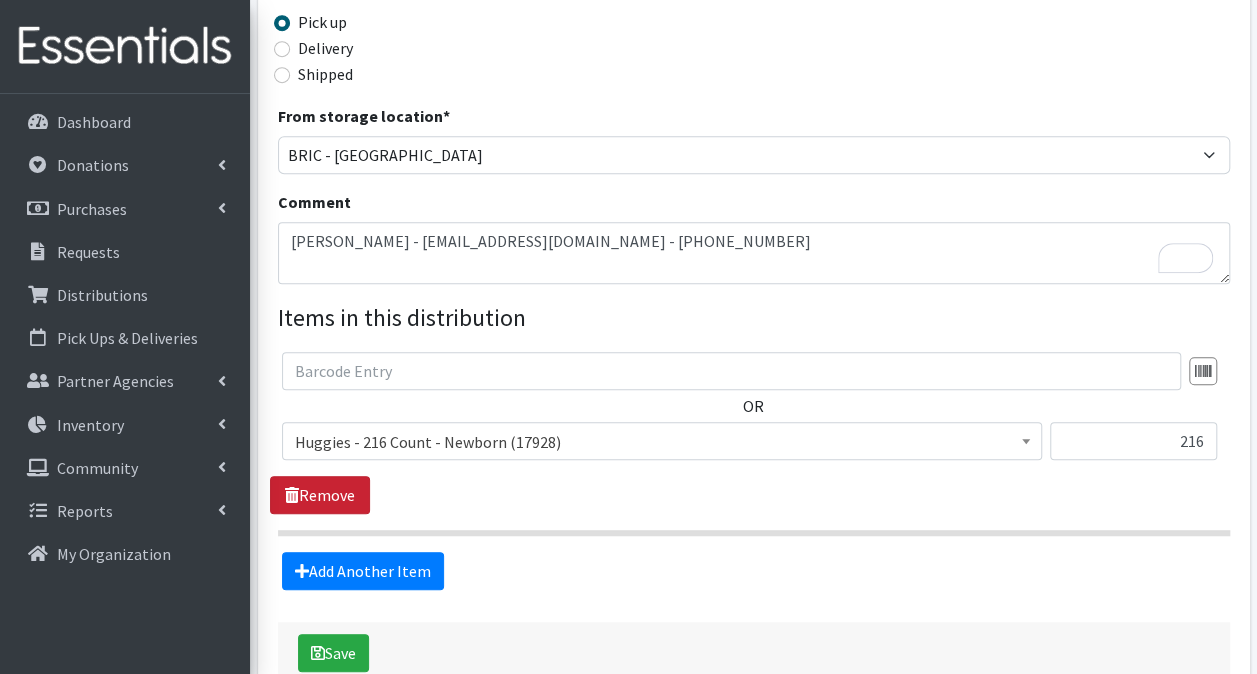 scroll, scrollTop: 588, scrollLeft: 0, axis: vertical 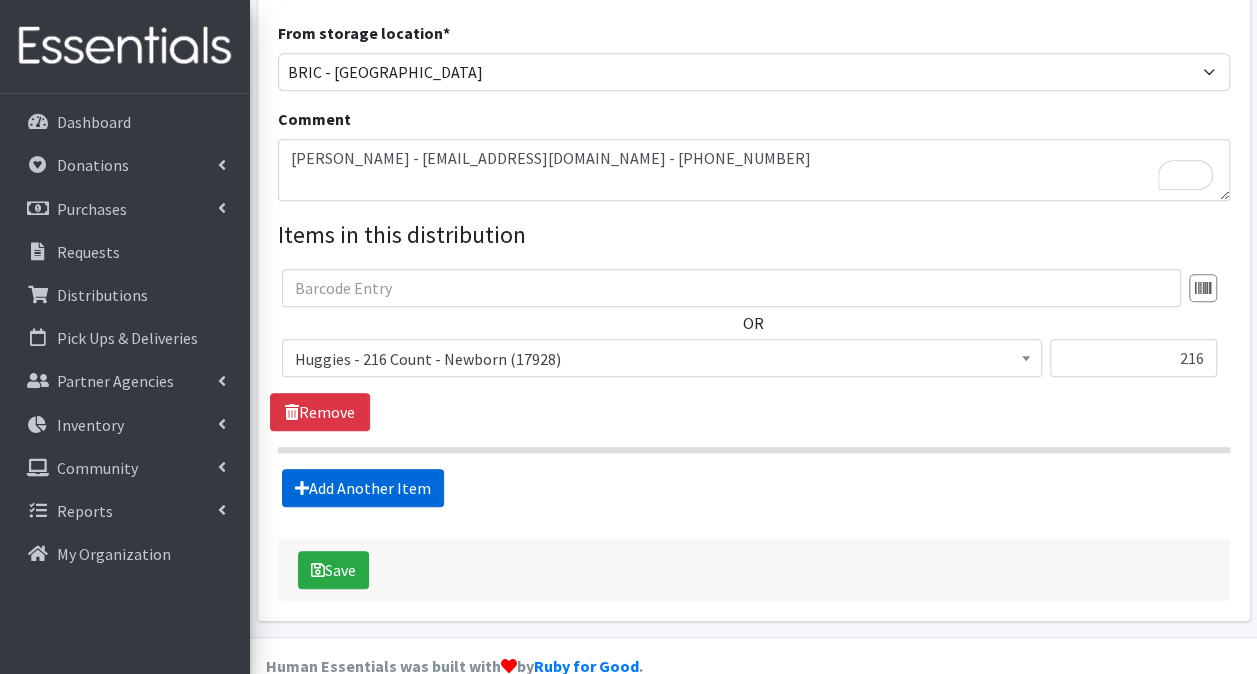 click on "Add Another Item" at bounding box center [363, 488] 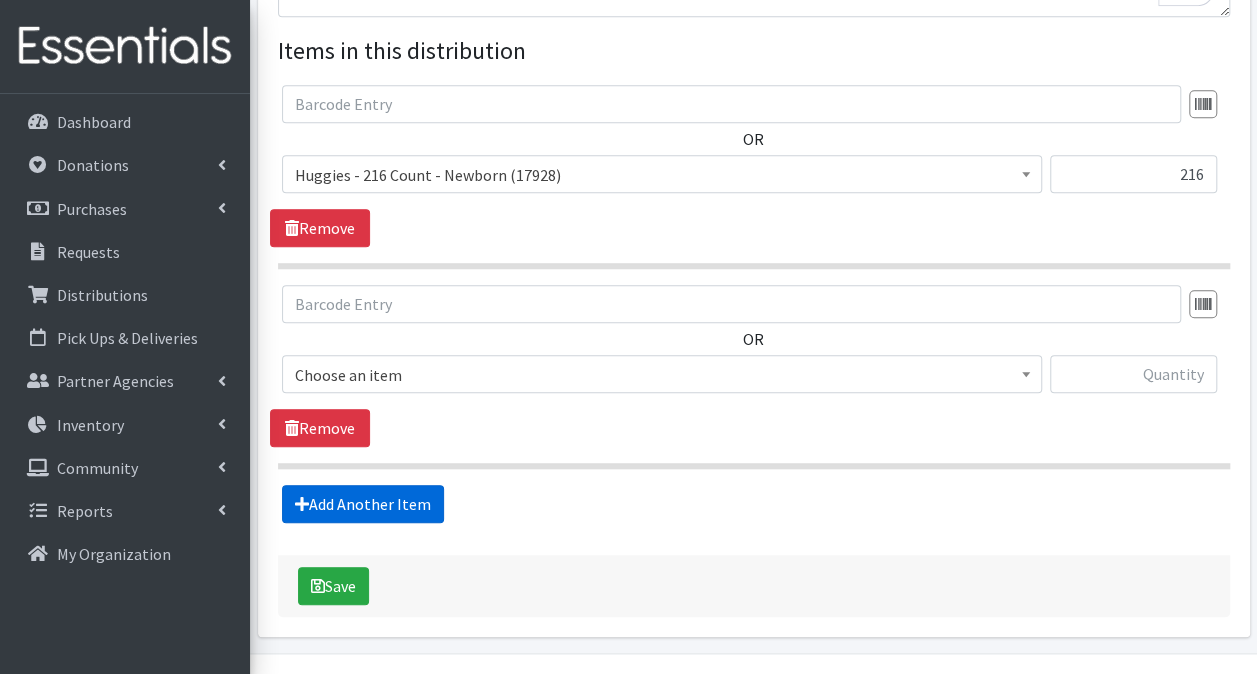 scroll, scrollTop: 787, scrollLeft: 0, axis: vertical 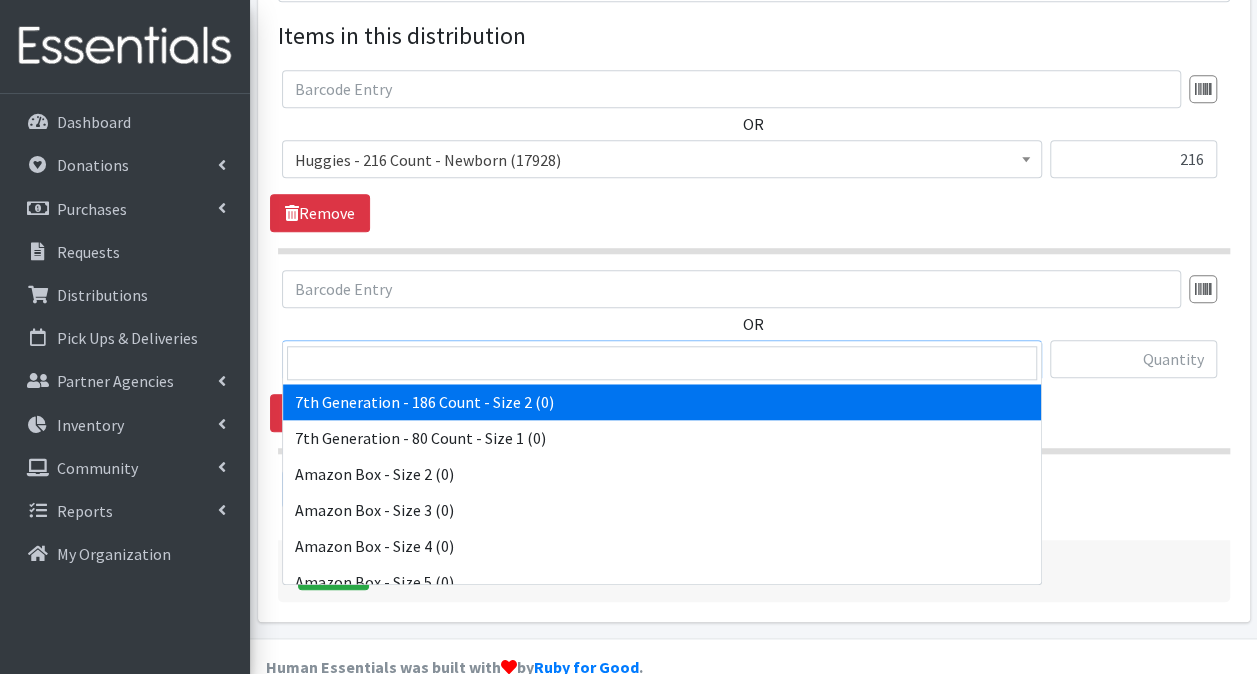 click on "7th Generation - 186 Count - Size 2 (0)" at bounding box center [662, 360] 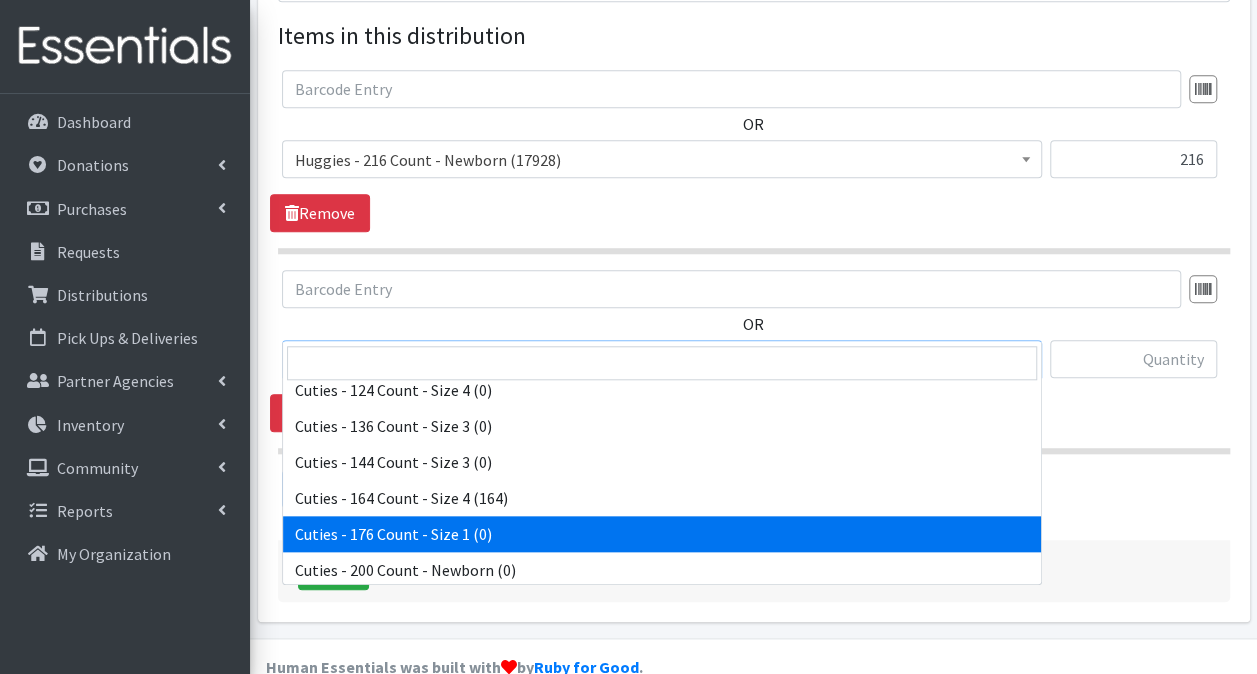 scroll, scrollTop: 1300, scrollLeft: 0, axis: vertical 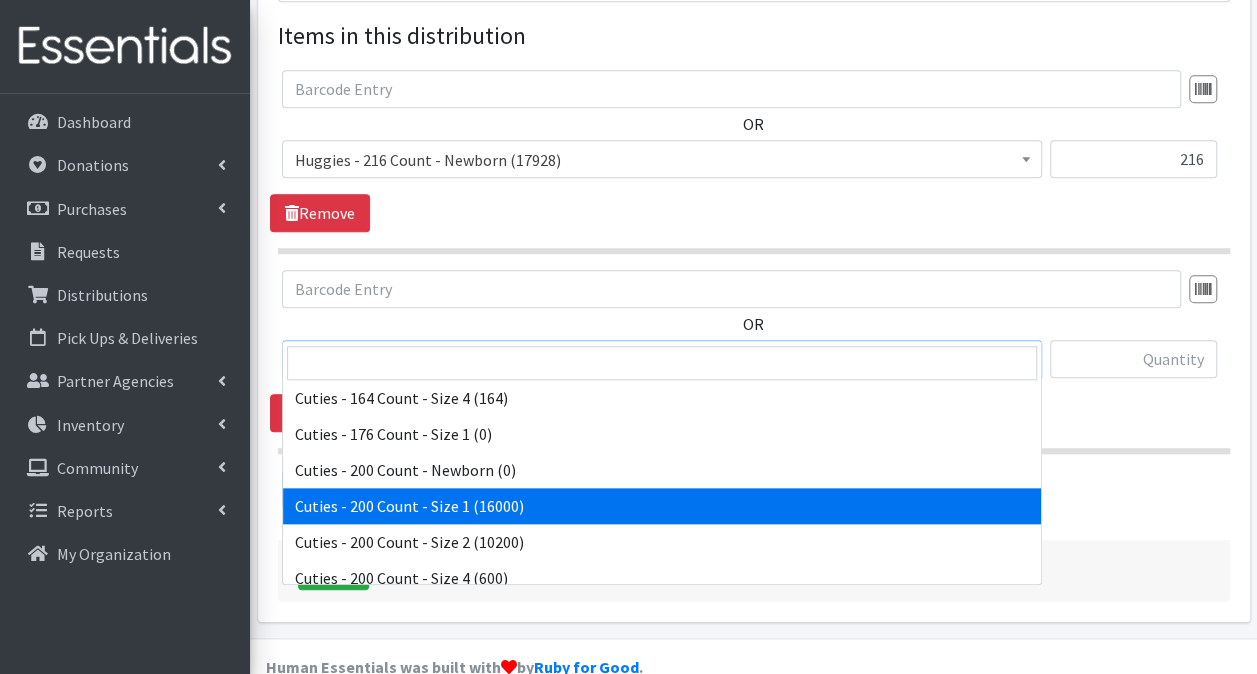 select on "13258" 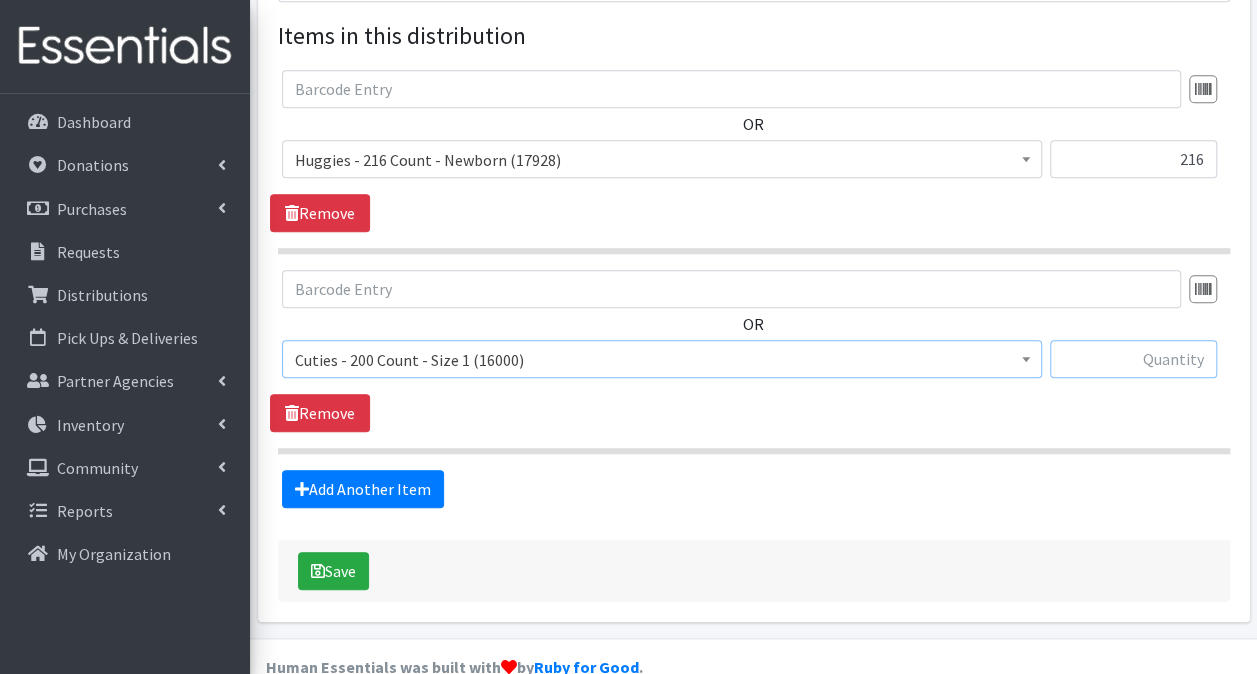 click at bounding box center [1133, 359] 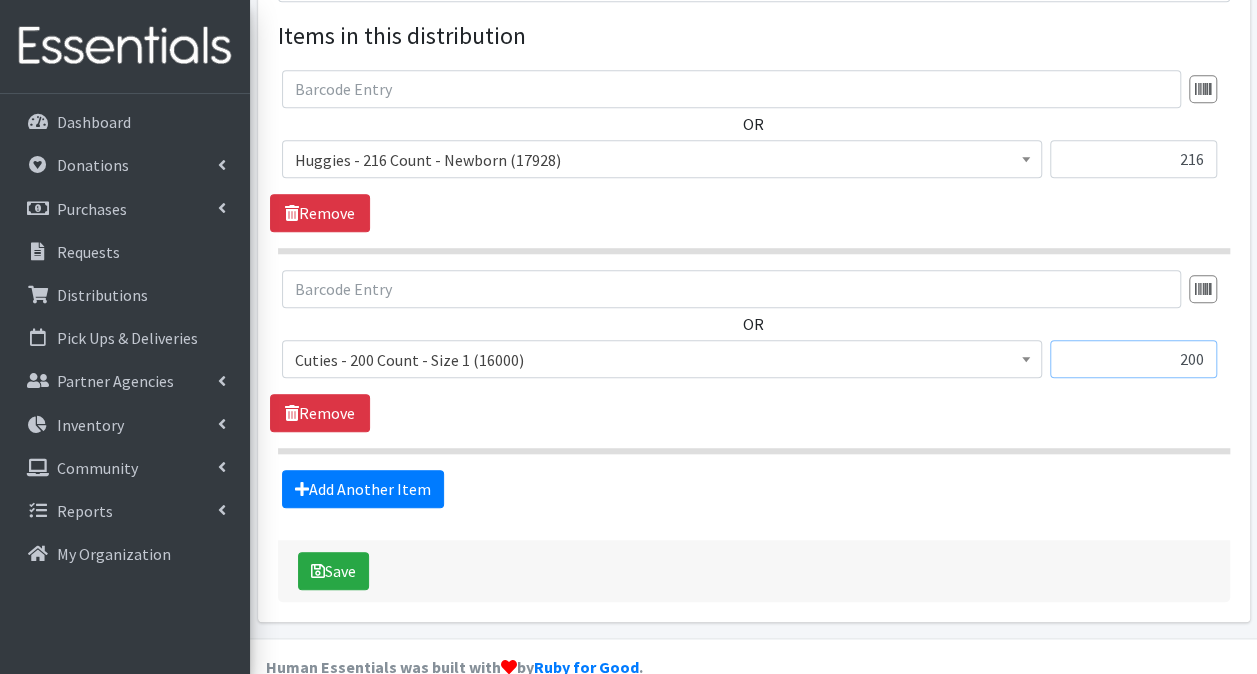 type on "200" 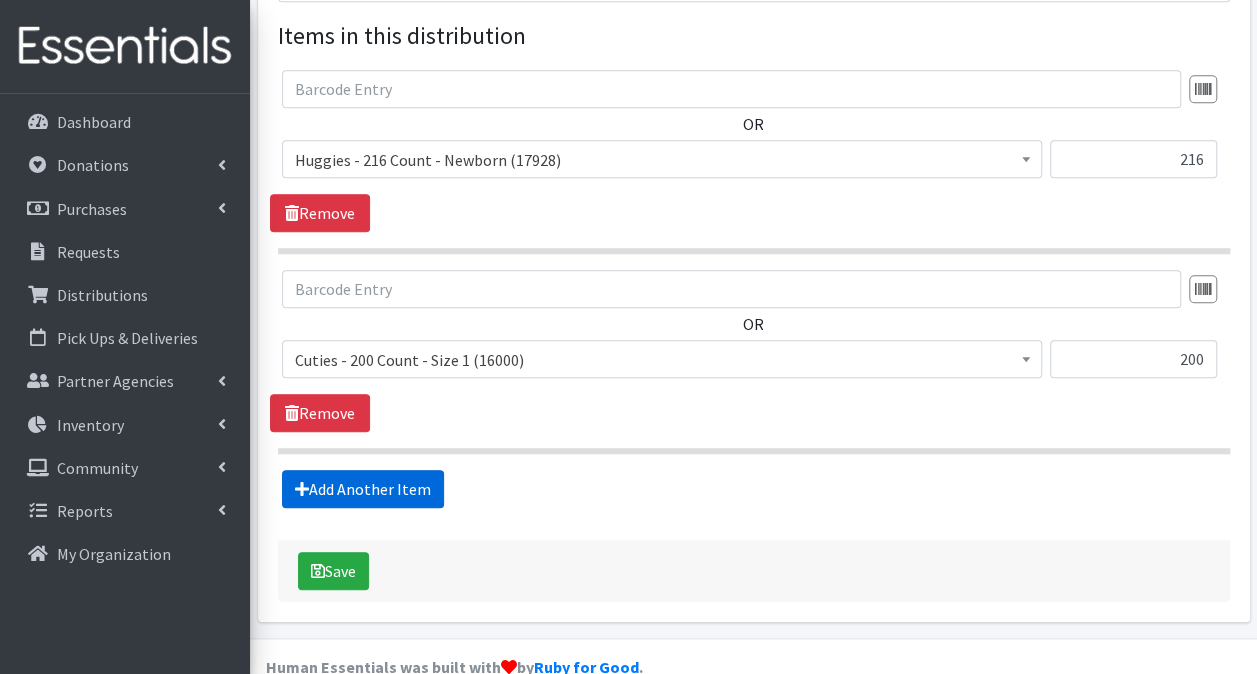 click on "Add Another Item" at bounding box center (363, 489) 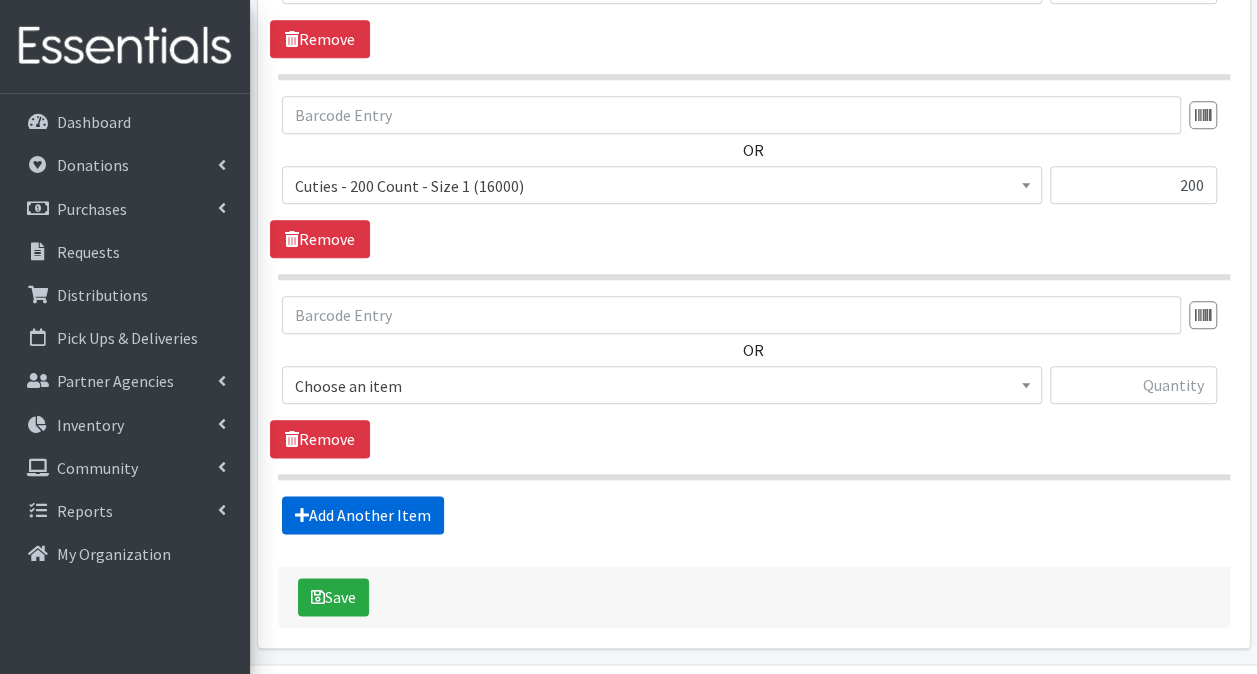 scroll, scrollTop: 986, scrollLeft: 0, axis: vertical 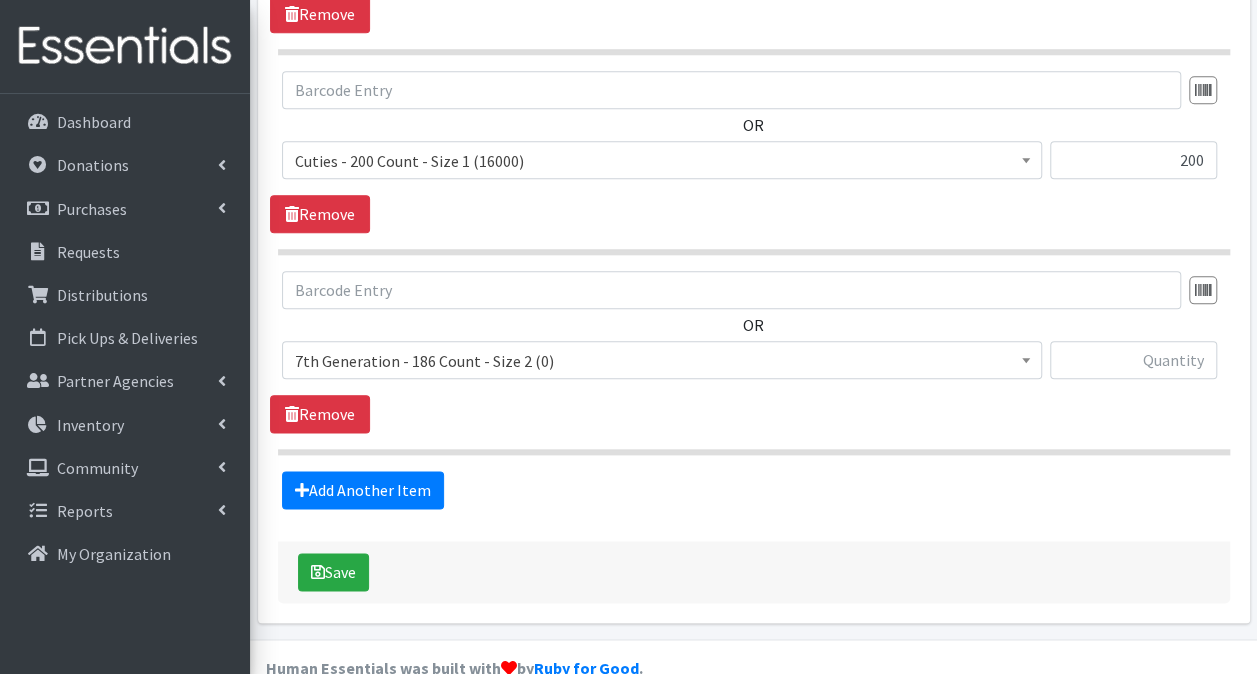 click on "7th Generation - 186 Count - Size 2 (0)" at bounding box center [662, 361] 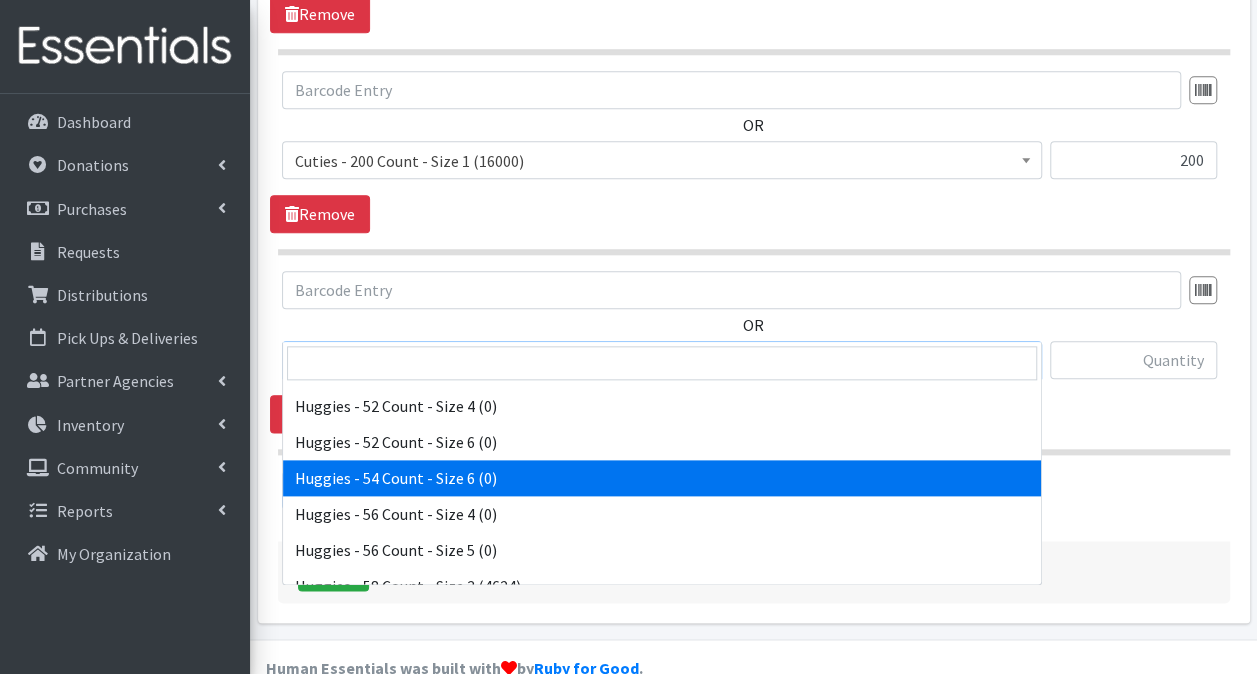 scroll, scrollTop: 5100, scrollLeft: 0, axis: vertical 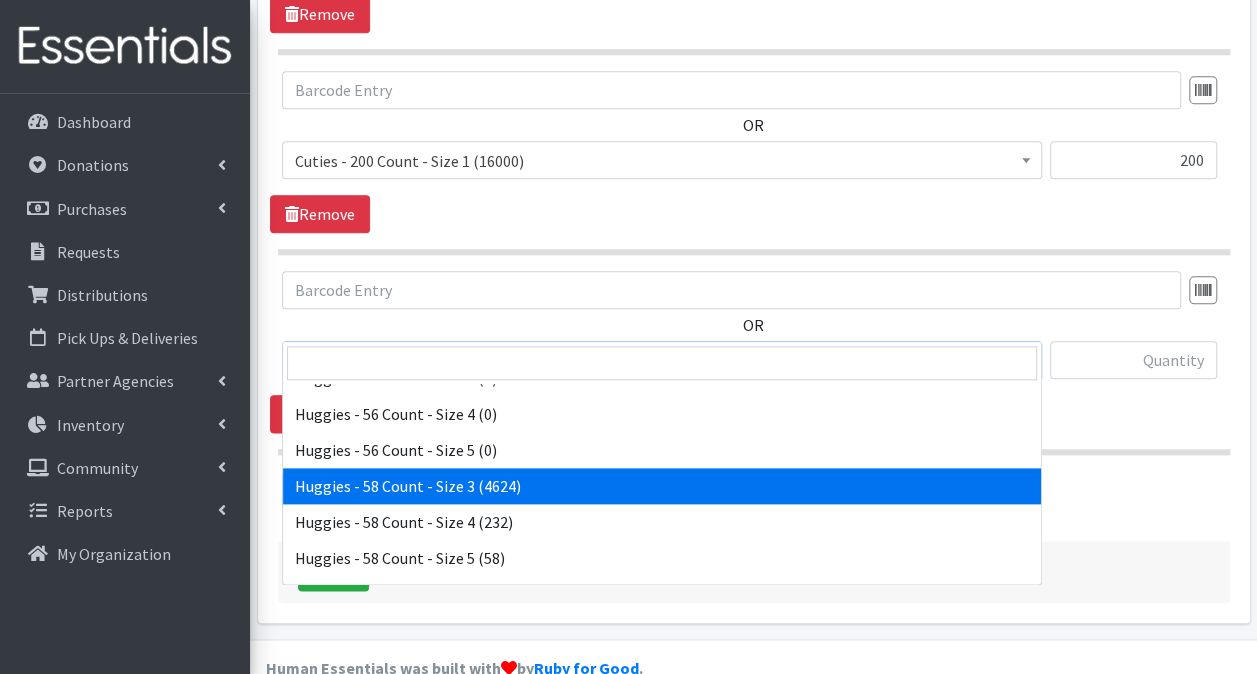 select on "14655" 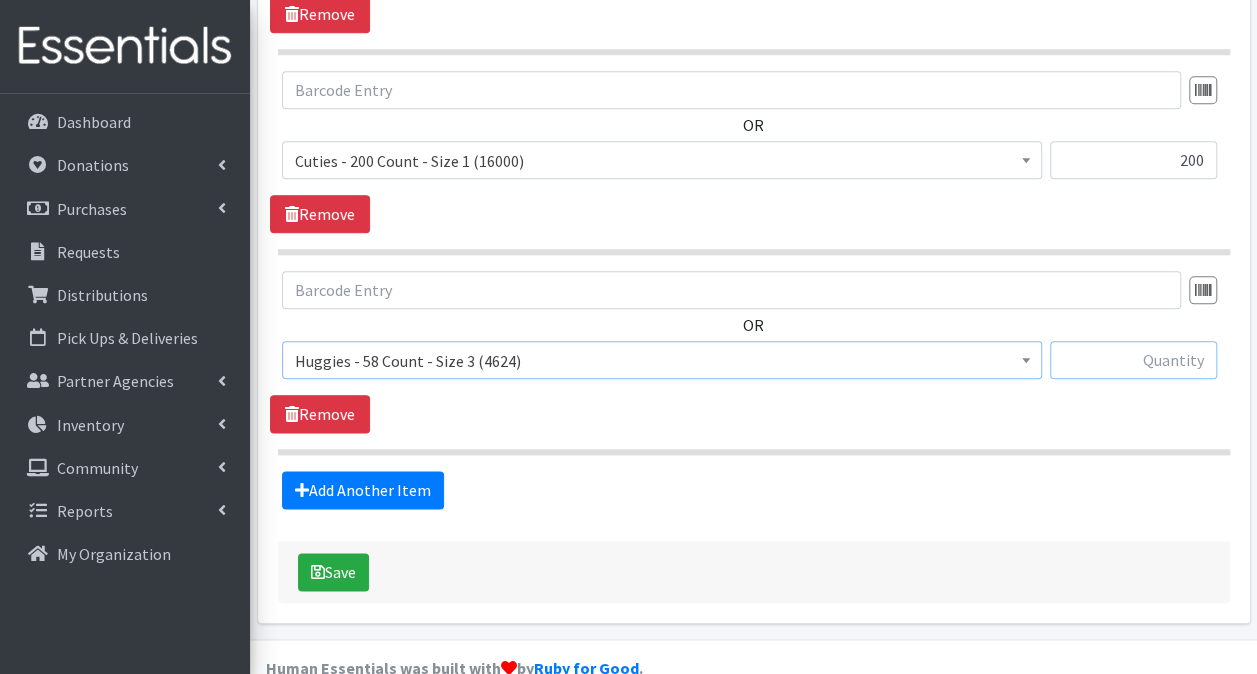 click at bounding box center [1133, 360] 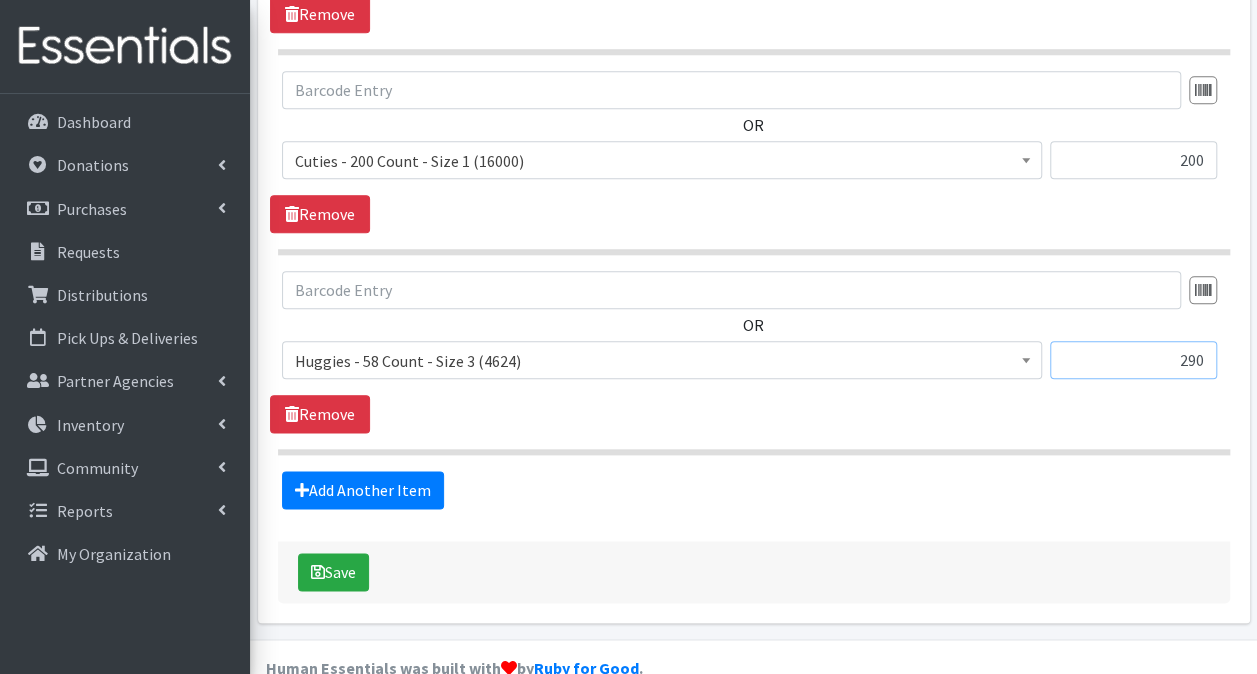 type on "290" 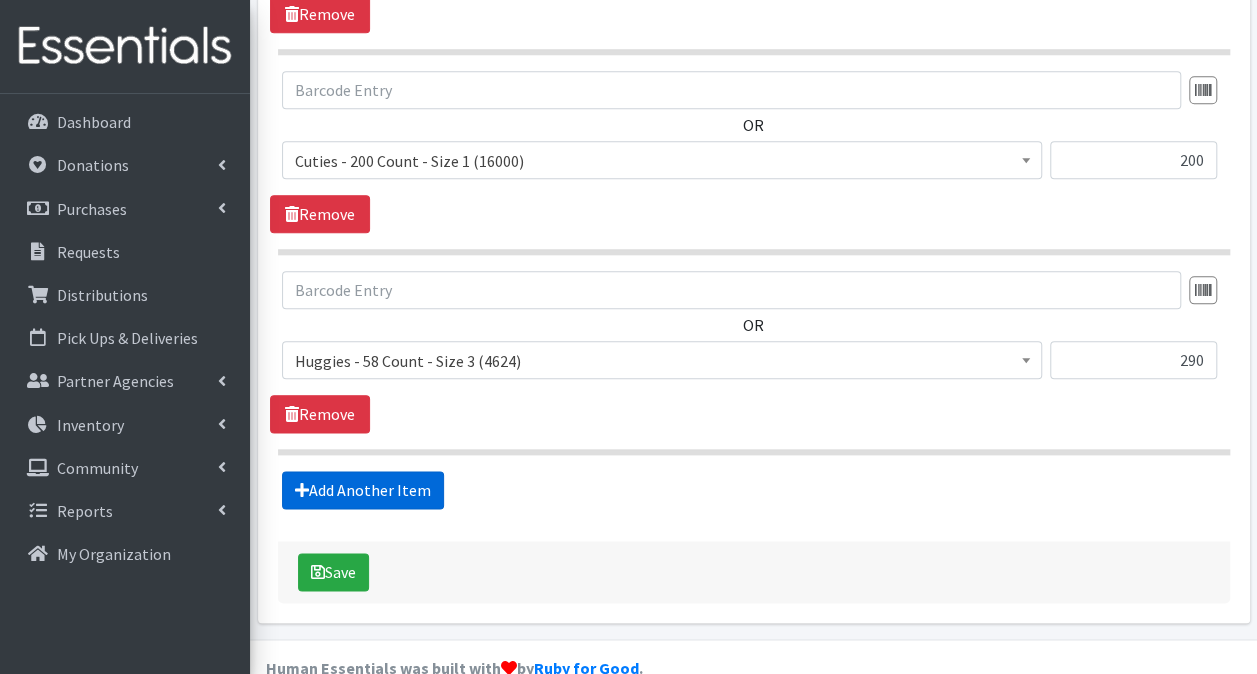 click on "Add Another Item" at bounding box center (363, 490) 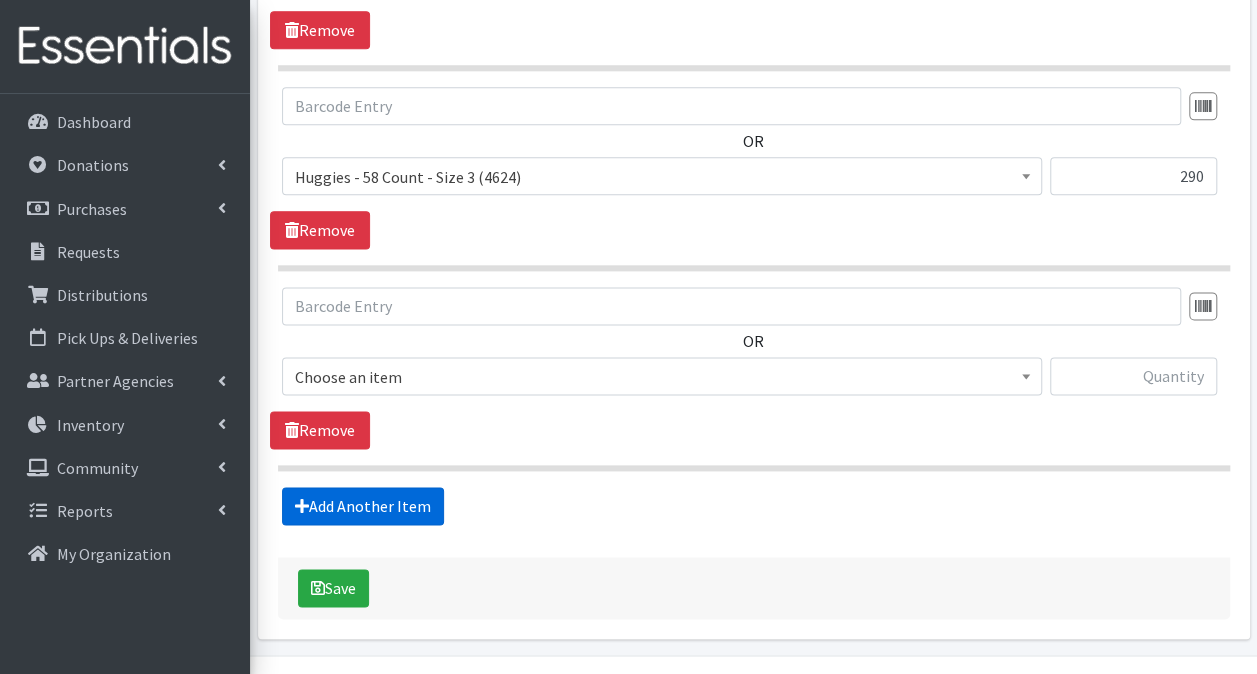scroll, scrollTop: 1185, scrollLeft: 0, axis: vertical 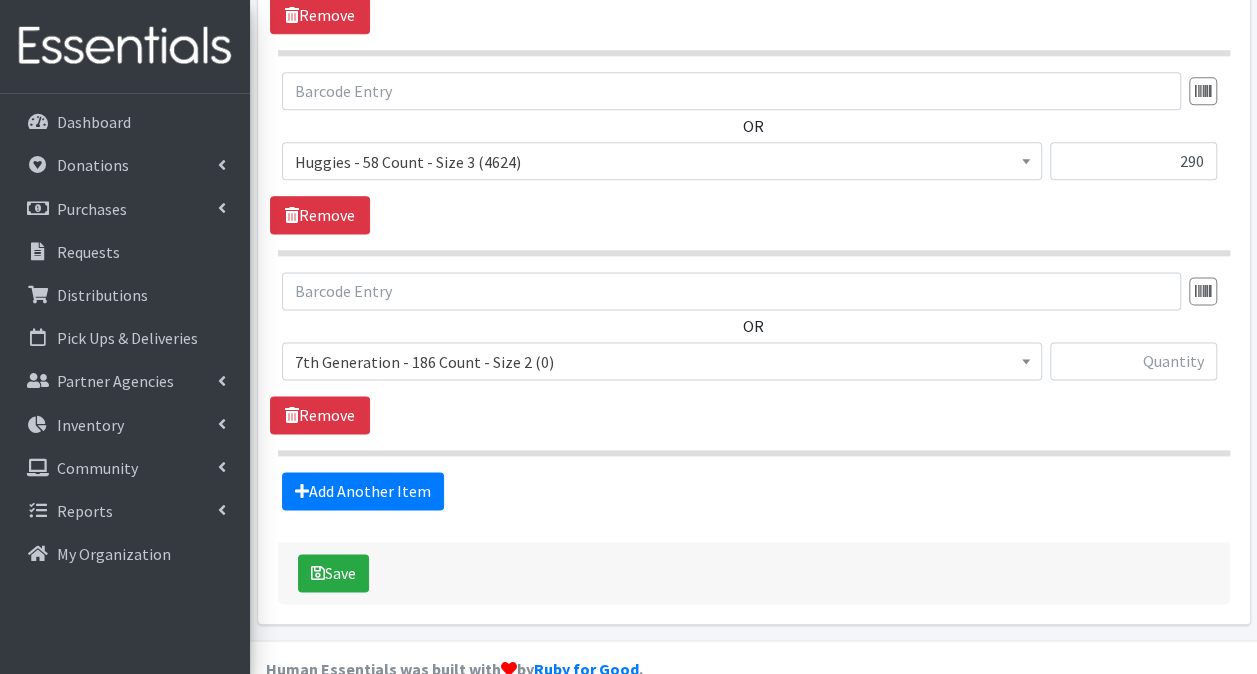 click on "7th Generation - 186 Count - Size 2 (0)" at bounding box center [662, 362] 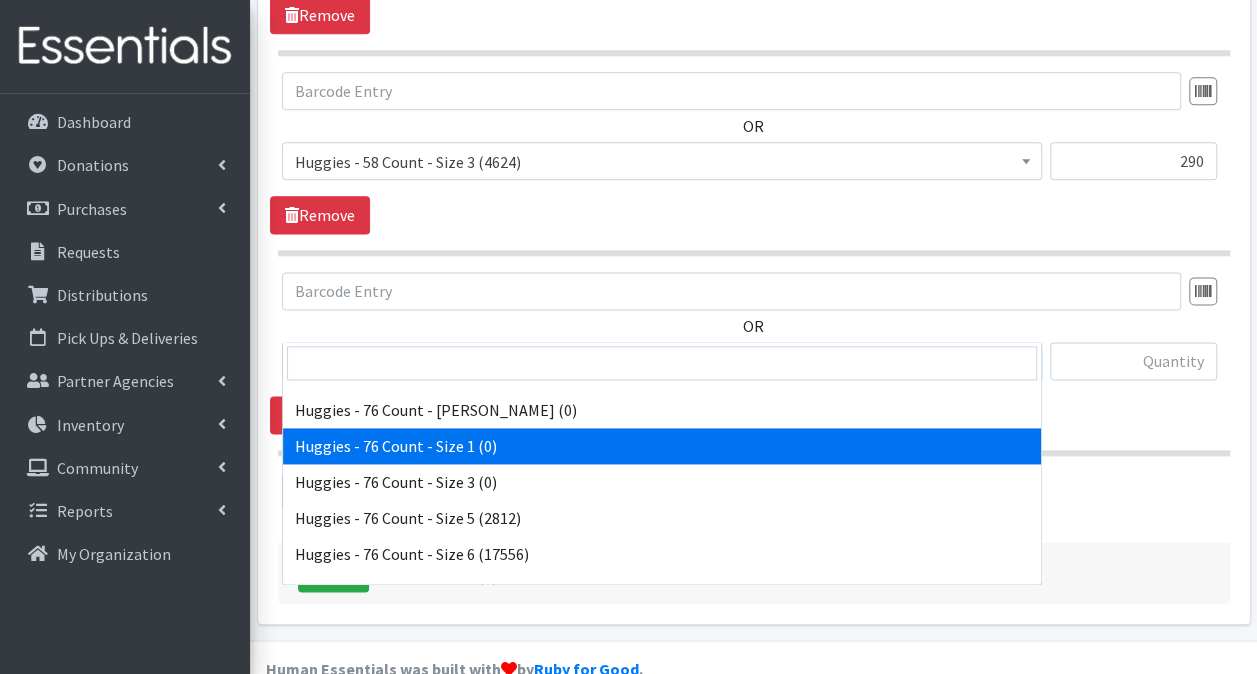 scroll, scrollTop: 6000, scrollLeft: 0, axis: vertical 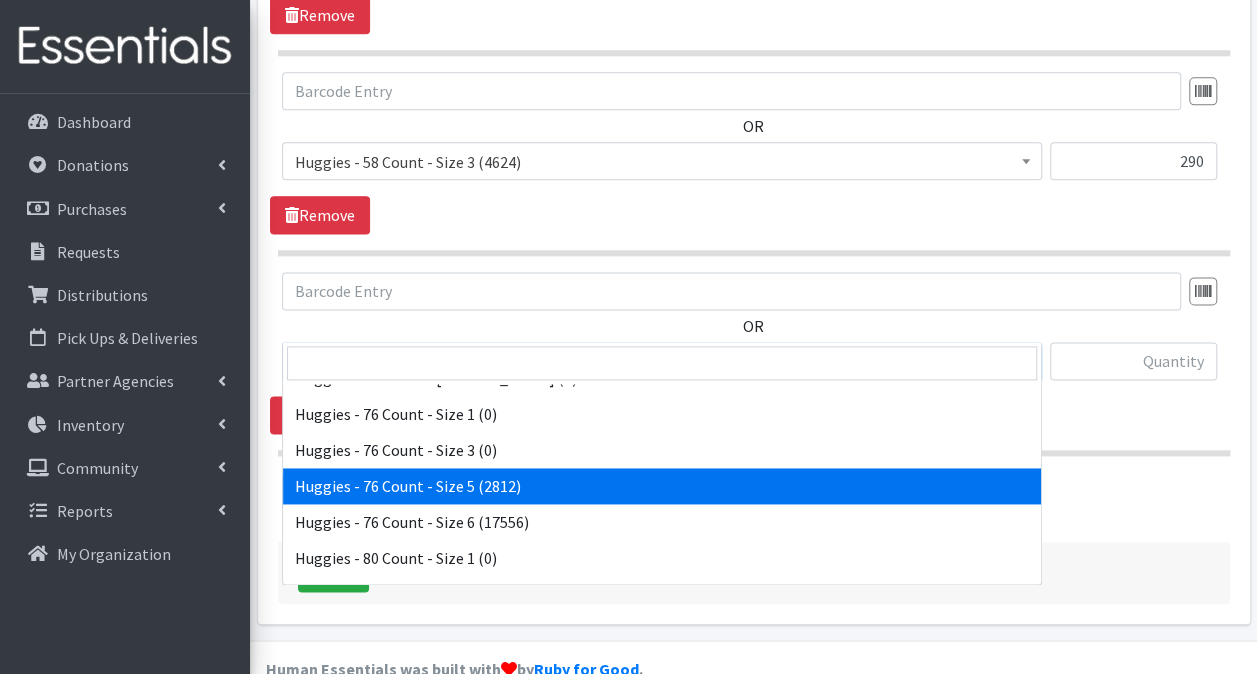 select on "4959" 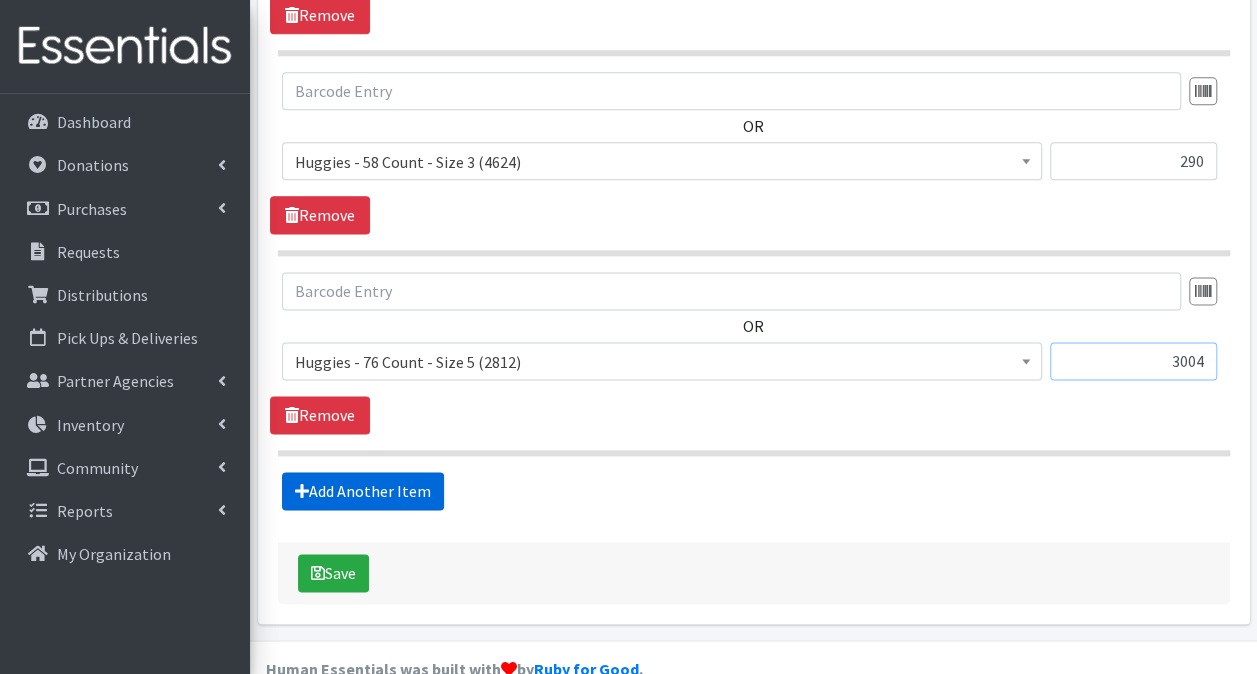 type on "3004" 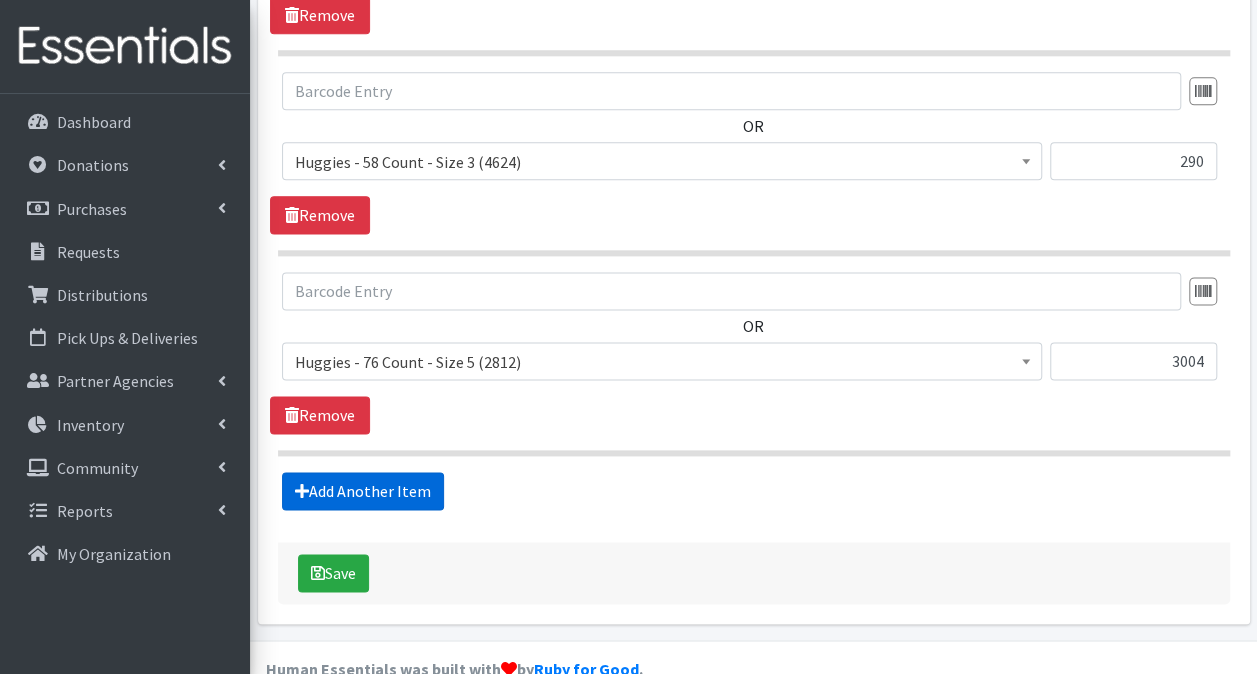 click on "Add Another Item" at bounding box center [363, 491] 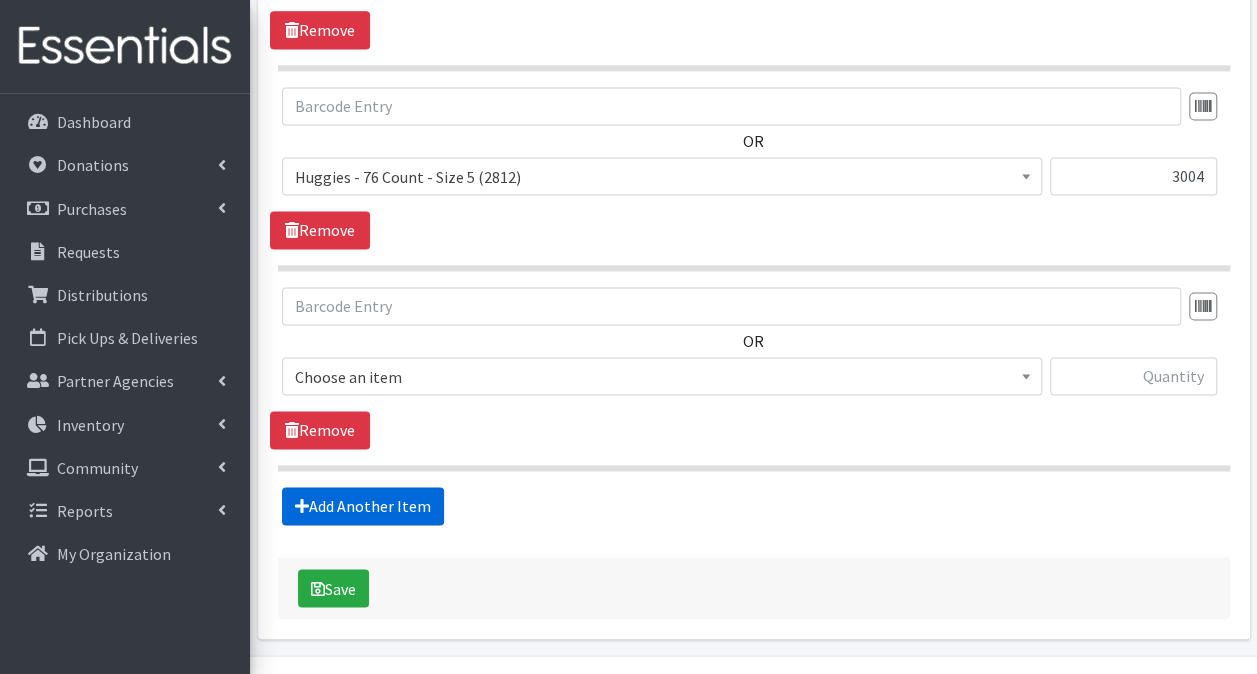 scroll, scrollTop: 1384, scrollLeft: 0, axis: vertical 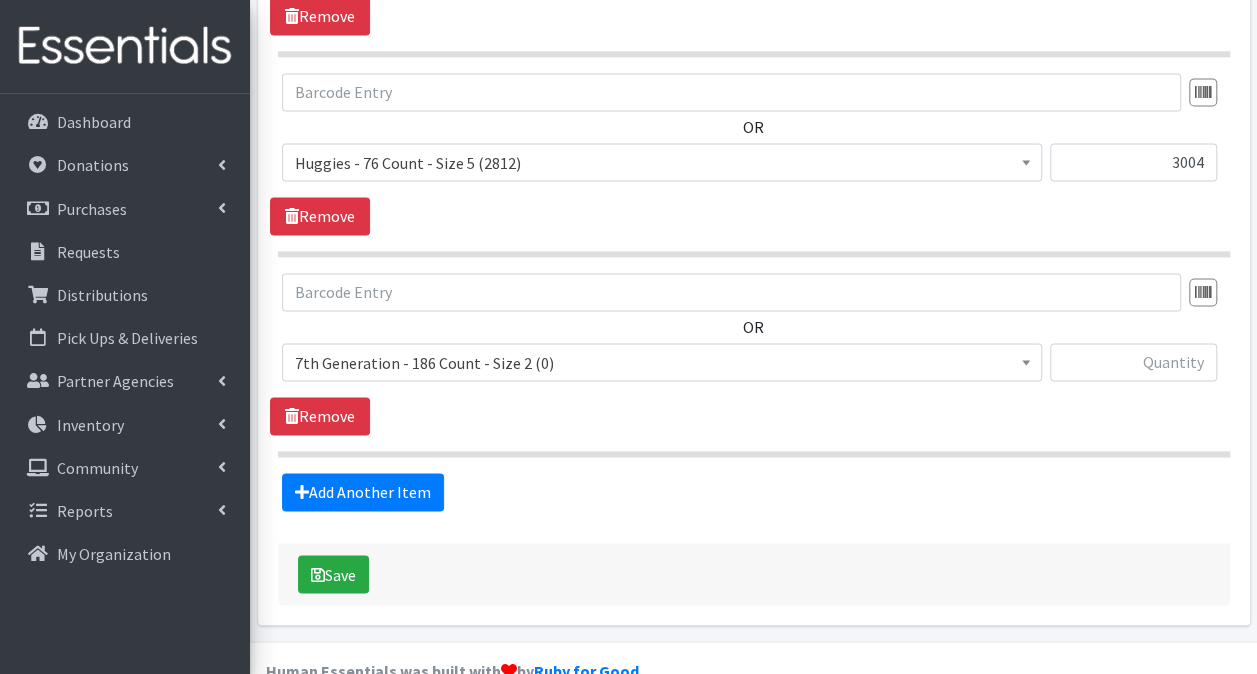 click on "7th Generation - 186 Count - Size 2 (0)" at bounding box center [662, 363] 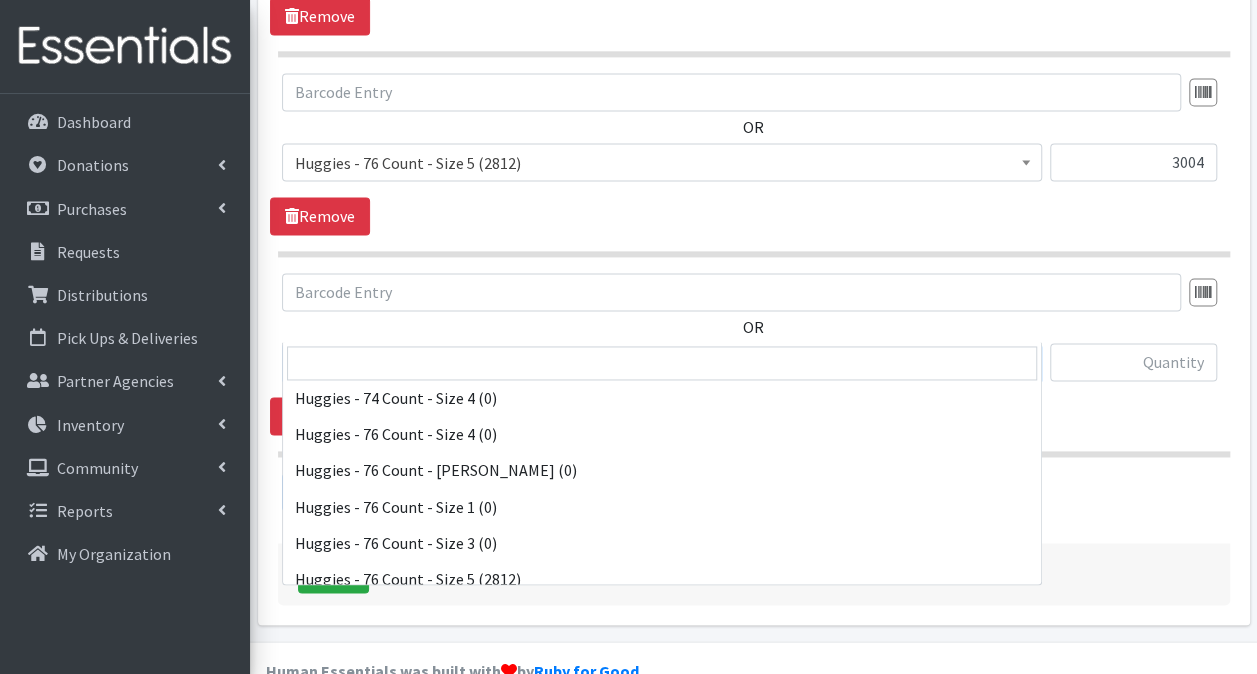 scroll, scrollTop: 6000, scrollLeft: 0, axis: vertical 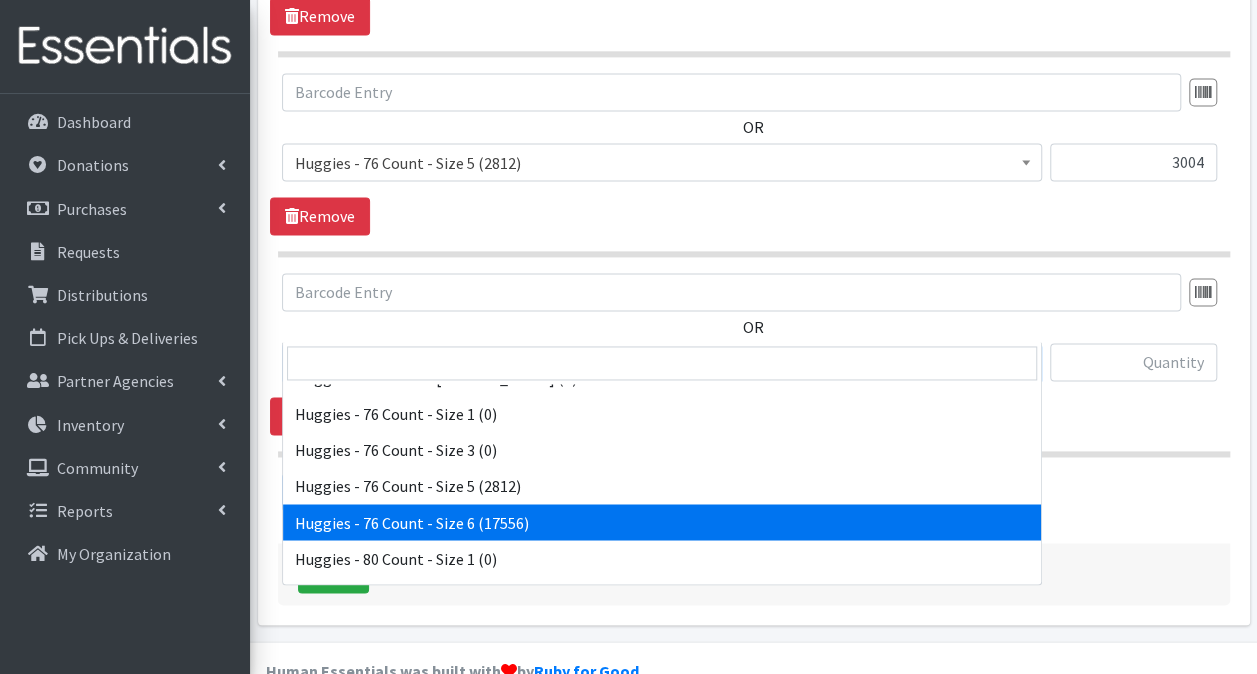 select on "15371" 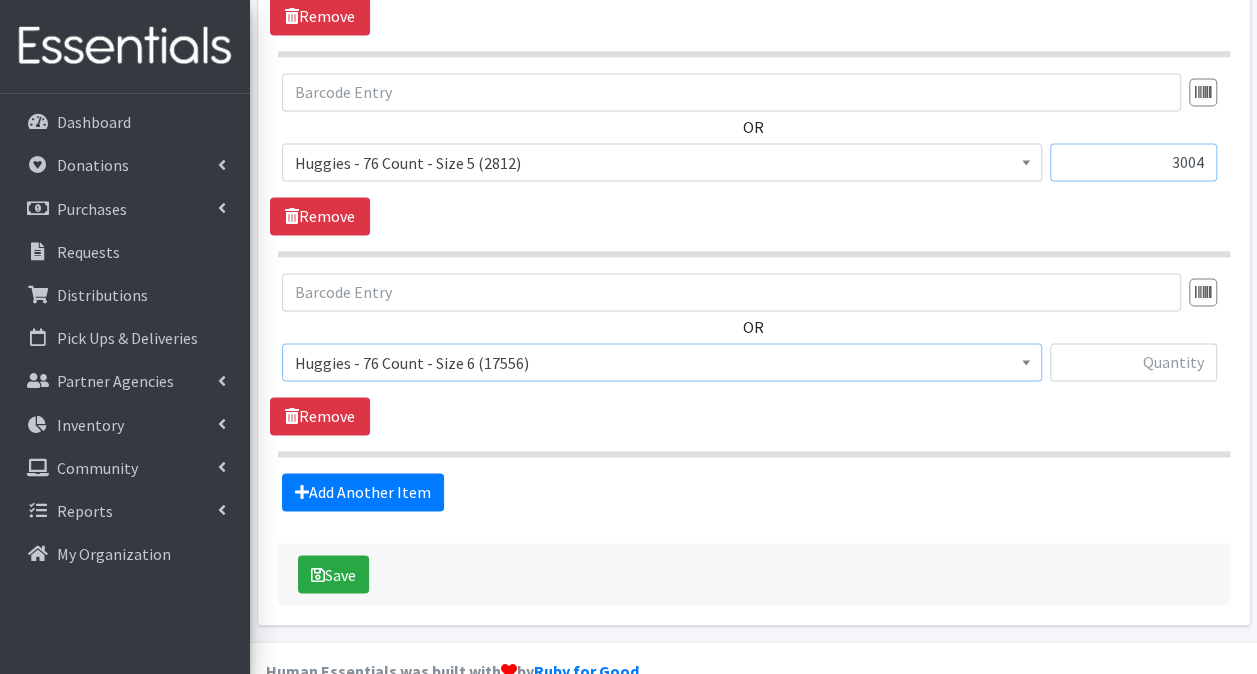 click on "3004" at bounding box center [1133, 162] 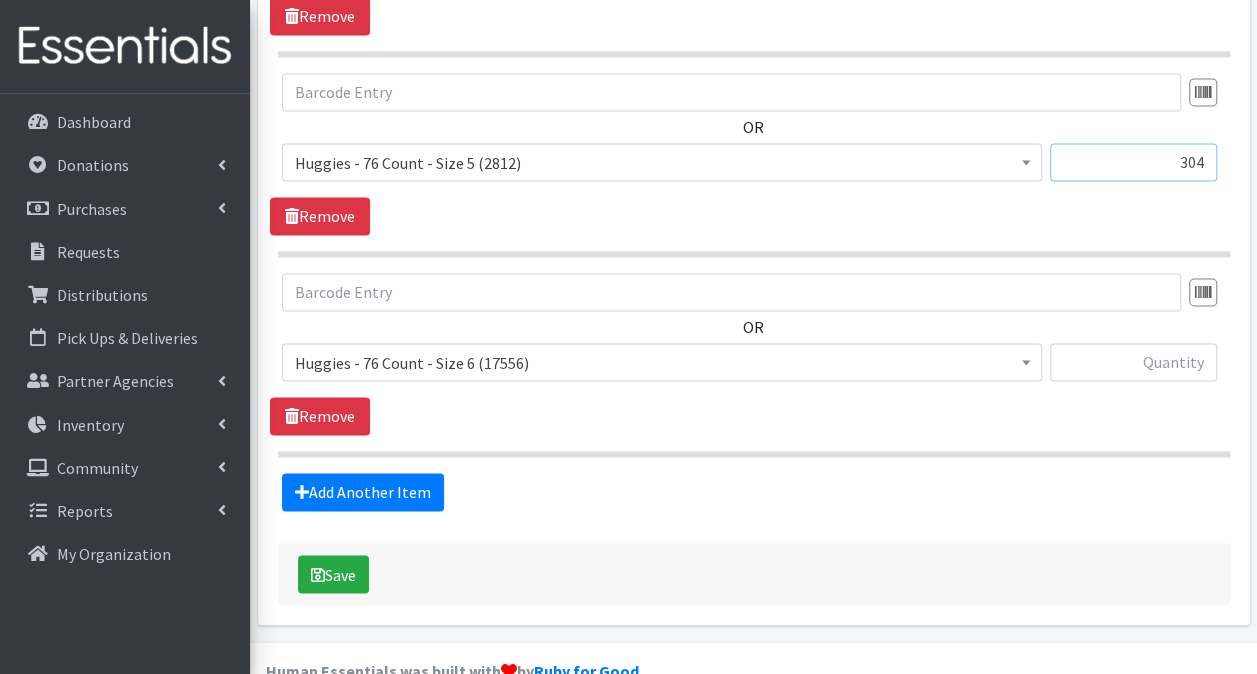 type on "304" 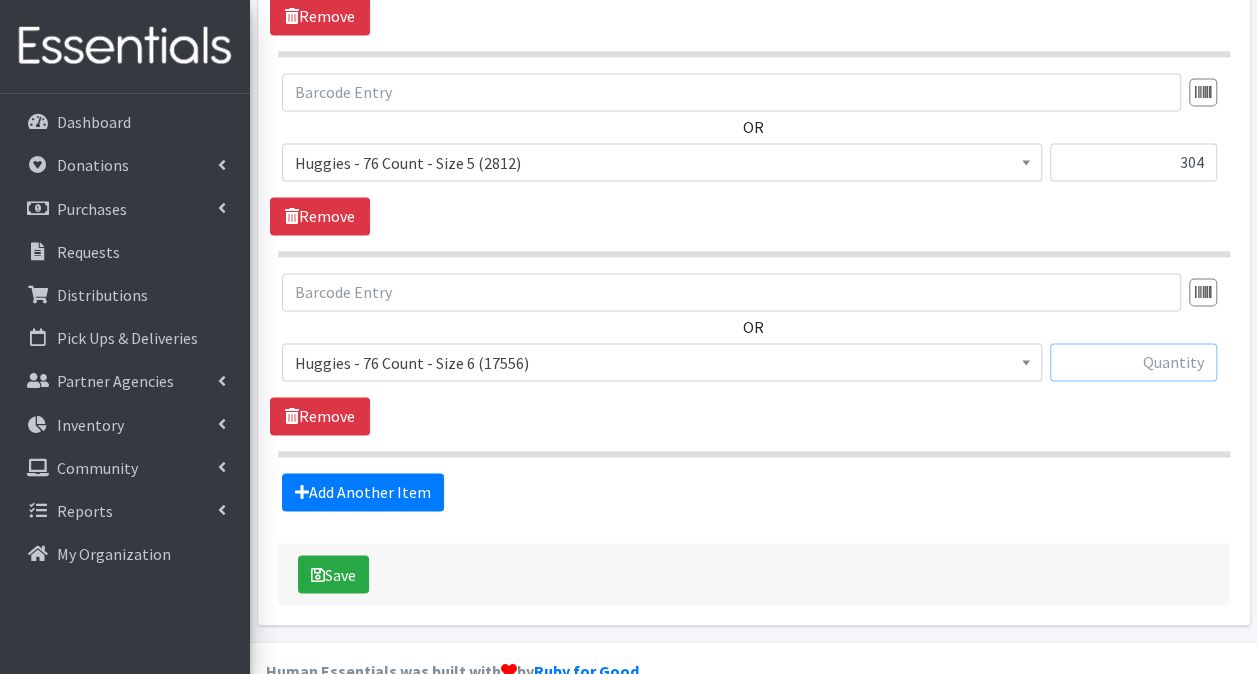 click at bounding box center [1133, 362] 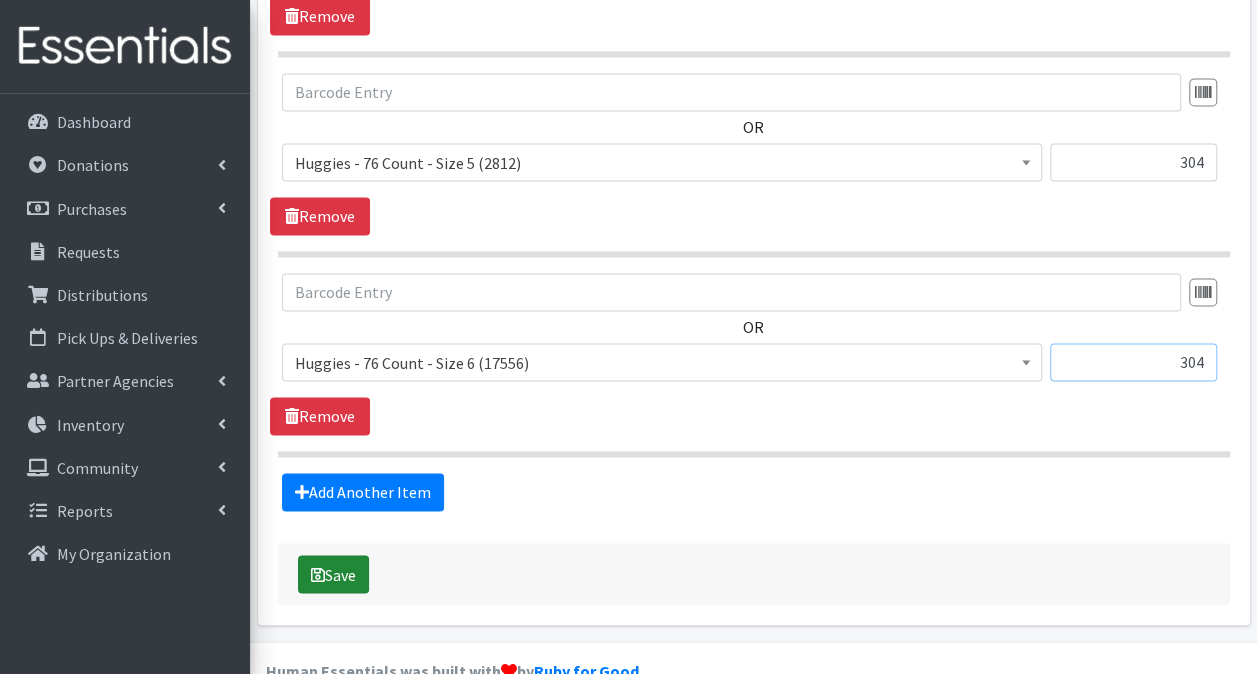 type on "304" 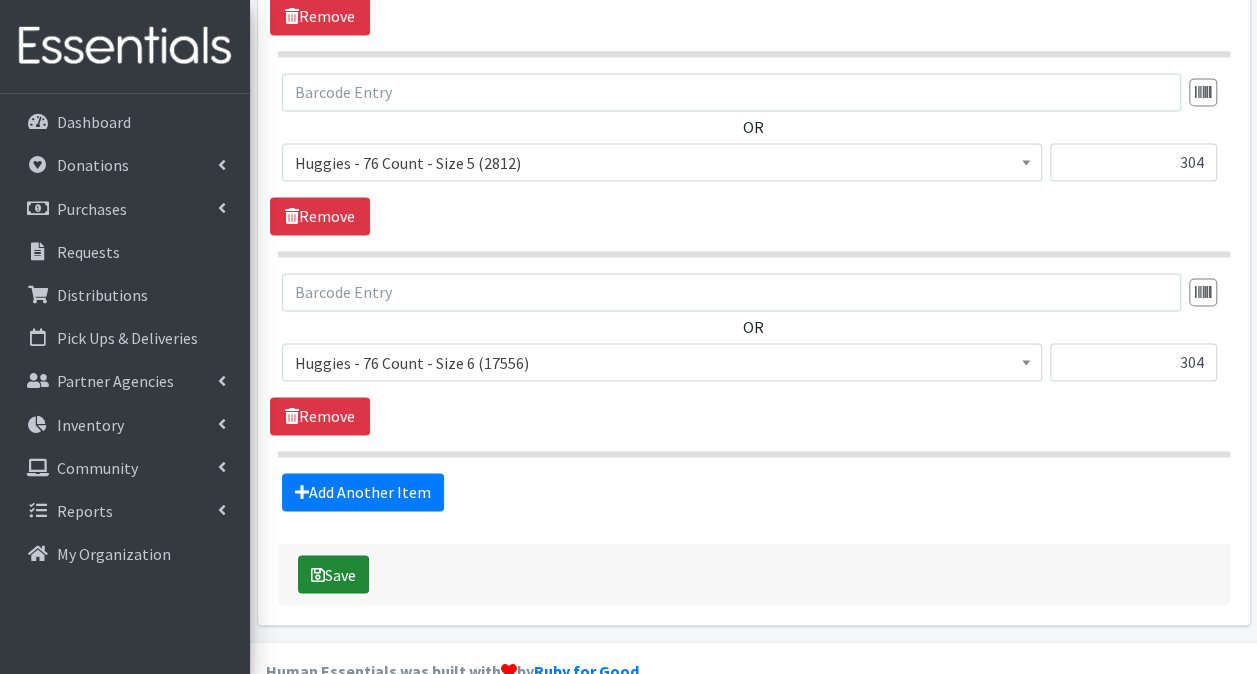 click on "Save" at bounding box center [333, 574] 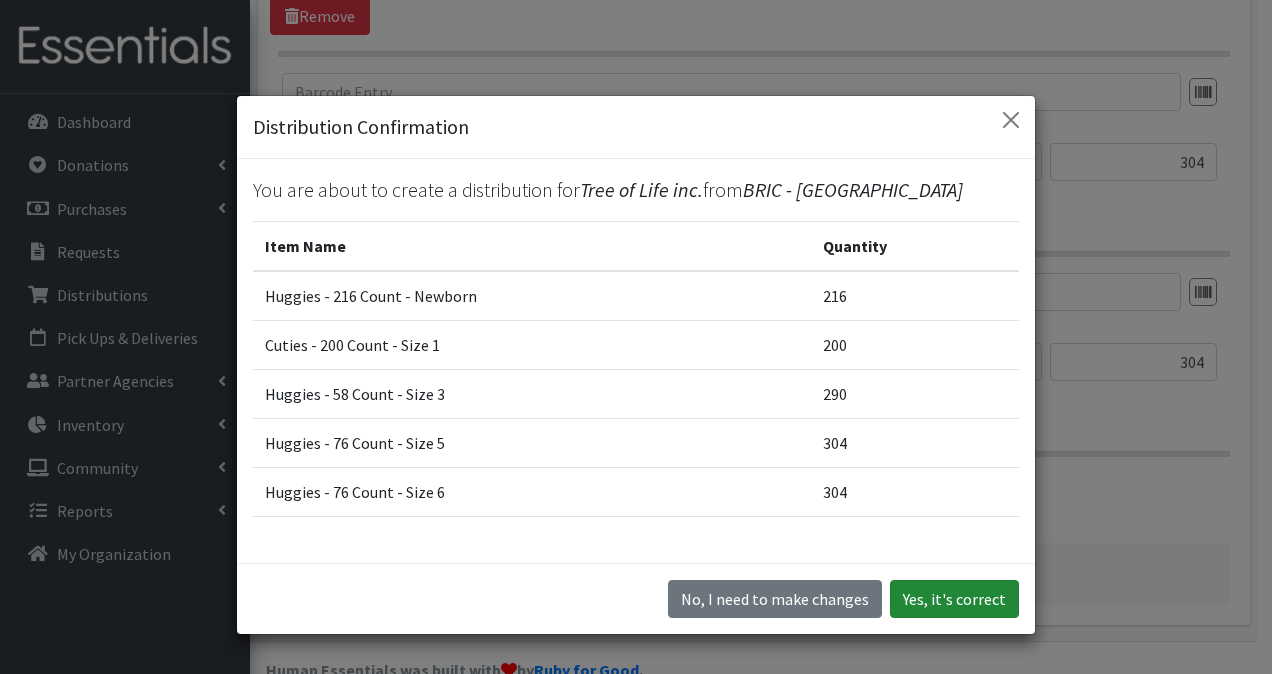click on "Yes, it's correct" at bounding box center [954, 599] 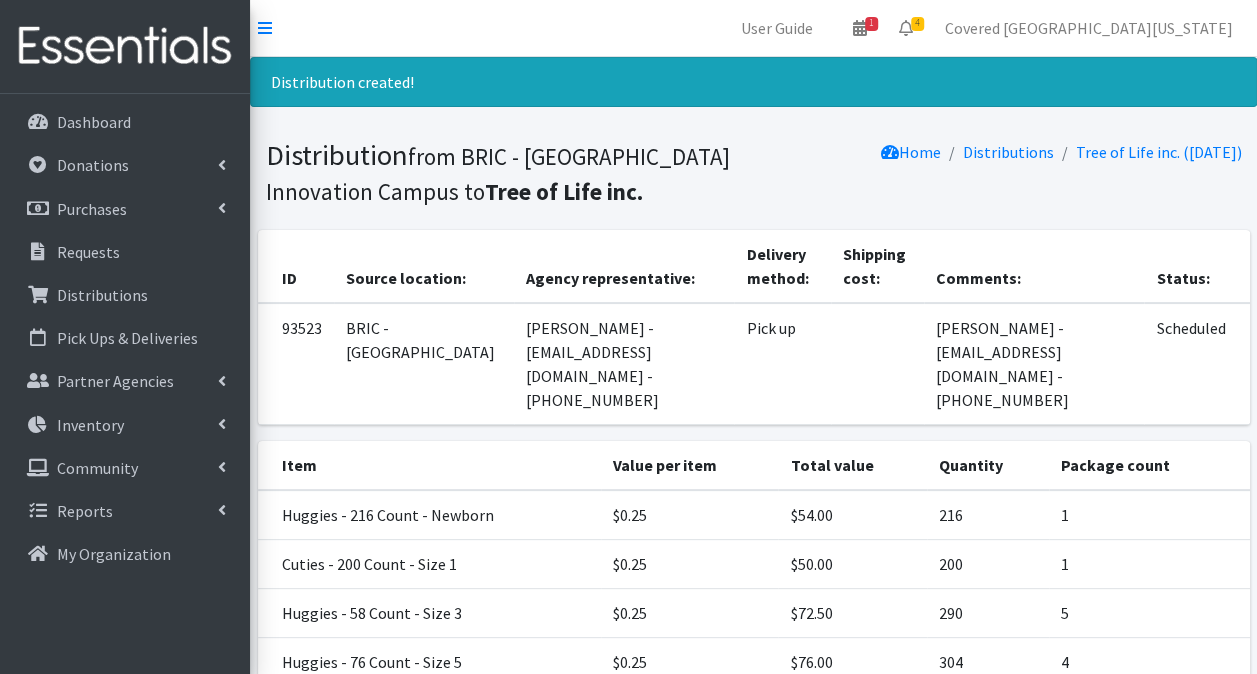 scroll, scrollTop: 260, scrollLeft: 0, axis: vertical 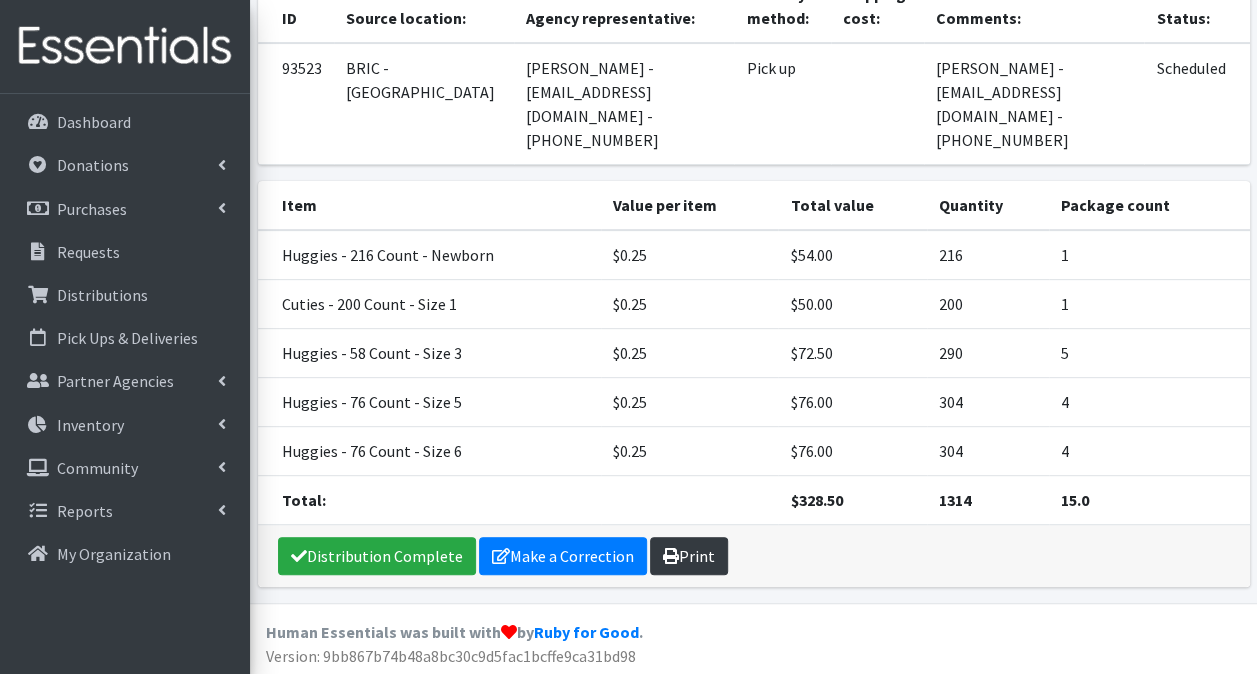click on "Print" at bounding box center (689, 556) 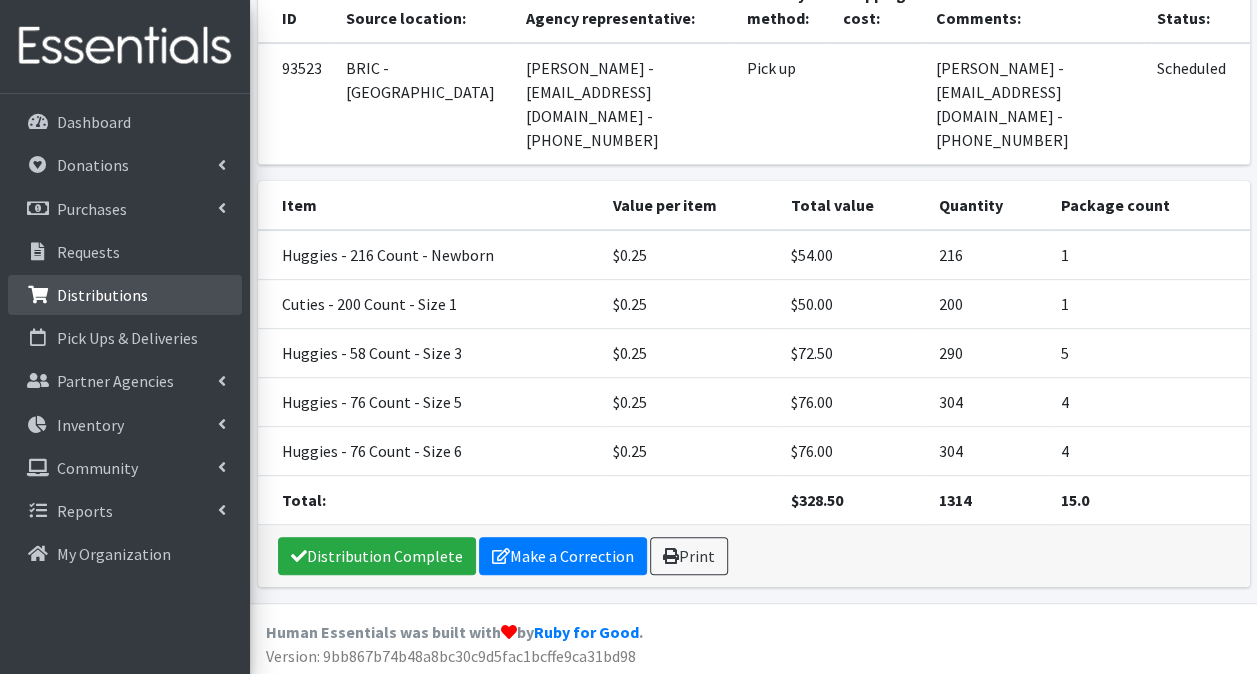 click on "Distributions" at bounding box center (102, 295) 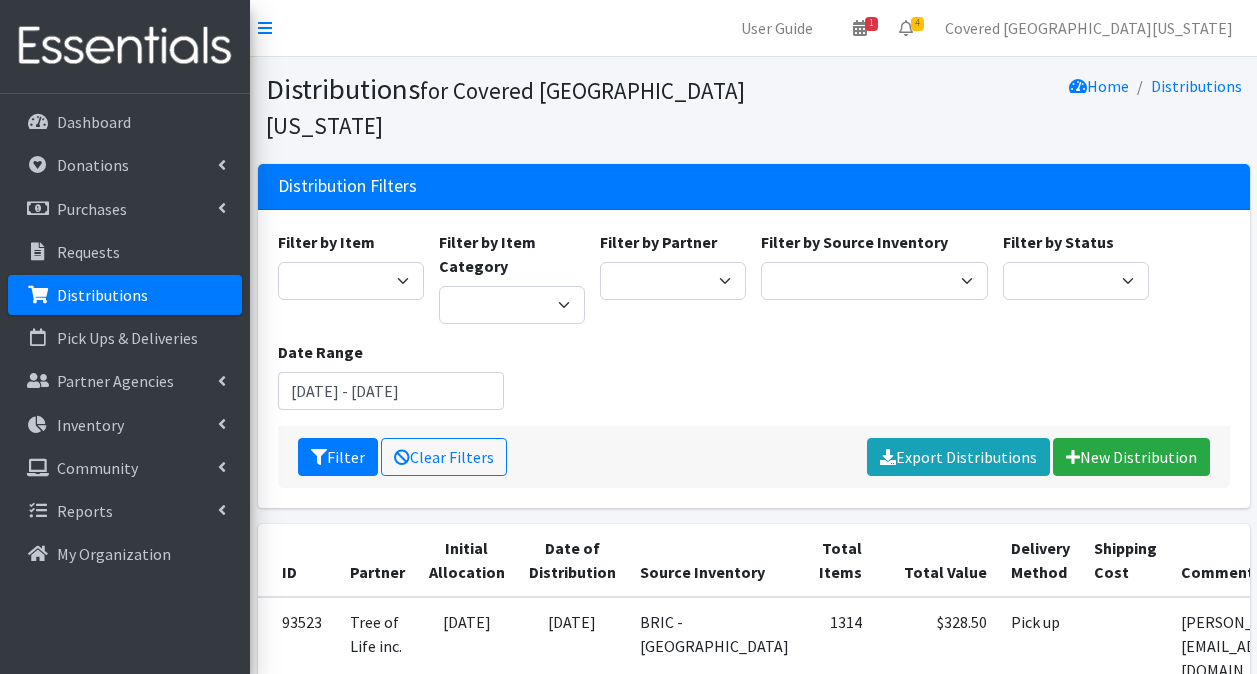 scroll, scrollTop: 0, scrollLeft: 0, axis: both 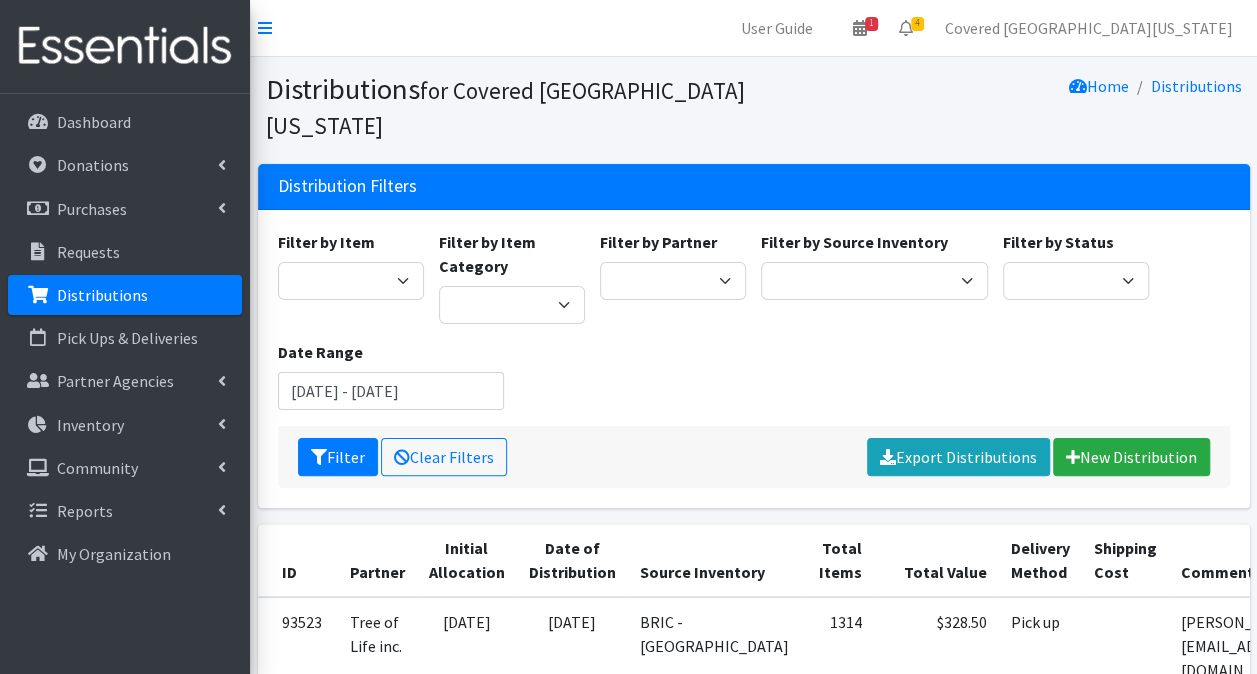 click on "Filter by Item
7th Generation - 186 Count - Size 2
7th Generation - 80 Count - Size 1
Amazon Box - Size 2
Amazon Box - Size 3
Amazon Box - Size 4
Amazon Box - Size 5
Amazon Box - Size 6
Baby 2 Baby - 200 Count - Newborn
Baby 2 Baby - 200 Count -Size 2
Baby 2 Baby - 200 Count  - Size 3
Baby 2 Baby - 200 Count -Size 5
Berkley Jensen - 112 Count - Size 2
Berkley Jensen - 112 Count - Size 6
Berkley Jensen - 128 Count - Size 5
Berkley Jensen - 144 Count - Size 4
Berkley Jensen - 164 Count - Size 3
Berkley Jensen - 180 Count - Size 4
Berkley Johnson - 136 Count - Size 6
Berkley Johnson - 156 Count - Size 5
Berkley Johnson - 210 Count - Size 3
Bliley Jeans - 156 Count - Size 5
Cloud - 104 Count - Size 1
Cloud Island - 78 Count - Size 4
Coterie - 198 Count - Size 1
Cuties - 100 Count - Size 5
Cuties - 104 Count - Size 6
Cuties - 106 Count - Size 6
Cuties - 108 Count - Newborn
Cuties- 108 Count - Size 5" at bounding box center (753, 328) 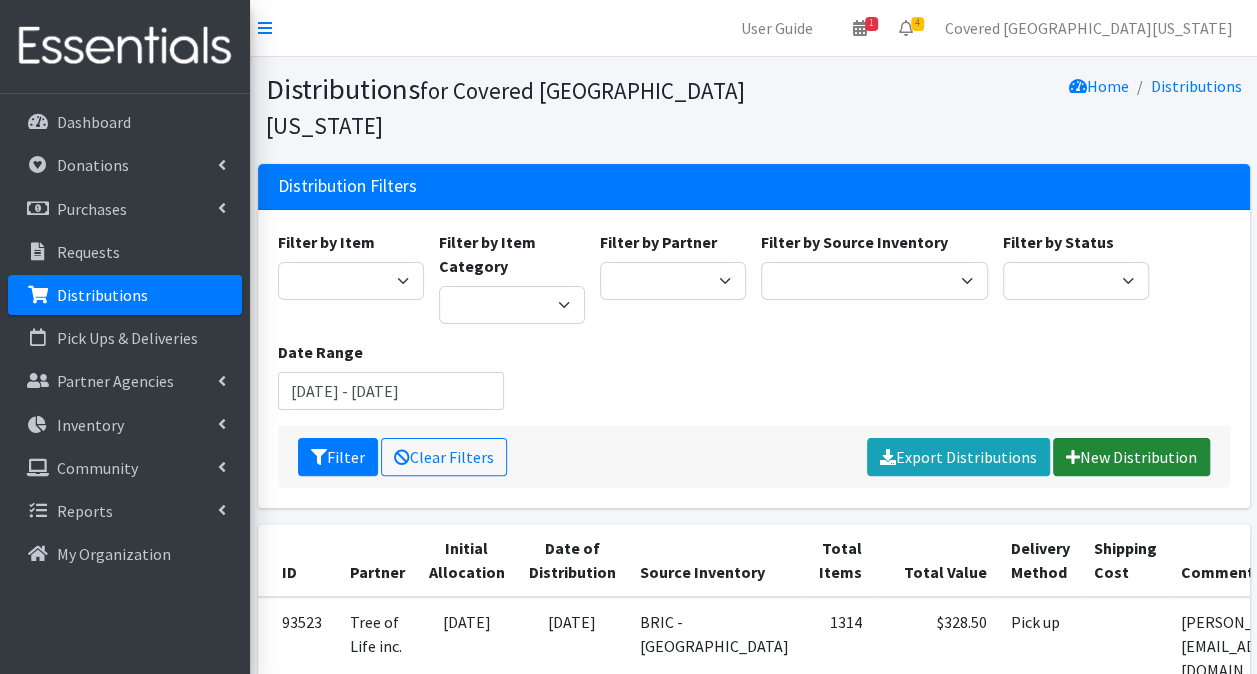 click on "New Distribution" at bounding box center (1131, 457) 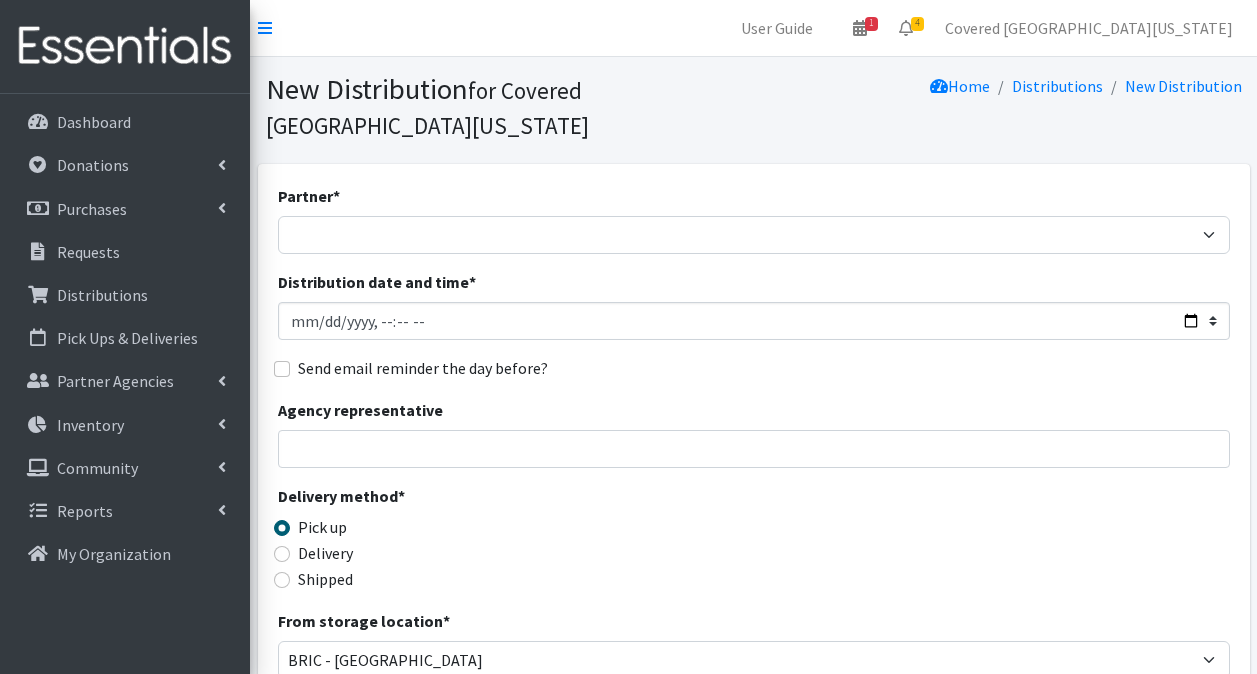 scroll, scrollTop: 0, scrollLeft: 0, axis: both 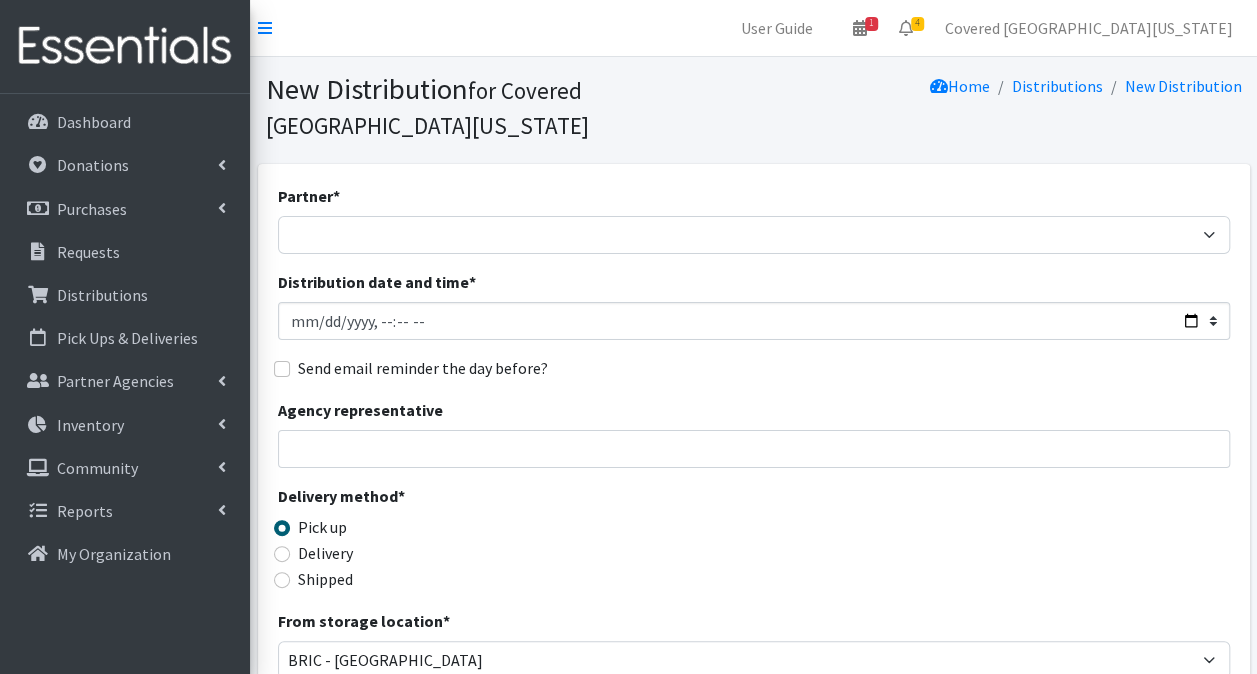 click on "Partner  *
Achievement Centers for Children & Families
Adopt A Family of The Palm Beaches
[PERSON_NAME] - DIAD  TEST
baby Cycle [GEOGRAPHIC_DATA][PERSON_NAME]
CB- [GEOGRAPHIC_DATA]
Children's First Academy
Children's Healing Institute
Christmas of Hope Inc.
Congregation B'Nai Israel of Boca Raton
Drug Abuse Foundation of Palm Beach County
Family Promise of [GEOGRAPHIC_DATA]
[MEDICAL_DATA] Coordinating Council
[PERSON_NAME] Child Development Centers
[US_STATE] Department of Health PBC - Volunteer Health Services
Gateway Community Outreach
[GEOGRAPHIC_DATA]
[GEOGRAPHIC_DATA] [MEDICAL_DATA] Research FUnding Foundation
[PERSON_NAME]'s Home of South [US_STATE]
Health Council or Southeast [US_STATE]
Healthy Mothers, Healthy Babies of Broward County
Healthy Mothers, Healthy Babies of [GEOGRAPHIC_DATA]
Hope For Her
I'm Just a Mom Not Super Woman
[PERSON_NAME]'s Closet Inc.
[PERSON_NAME][DEMOGRAPHIC_DATA]
[GEOGRAPHIC_DATA] Resource Center
Miami [GEOGRAPHIC_DATA][PERSON_NAME]" at bounding box center [754, 639] 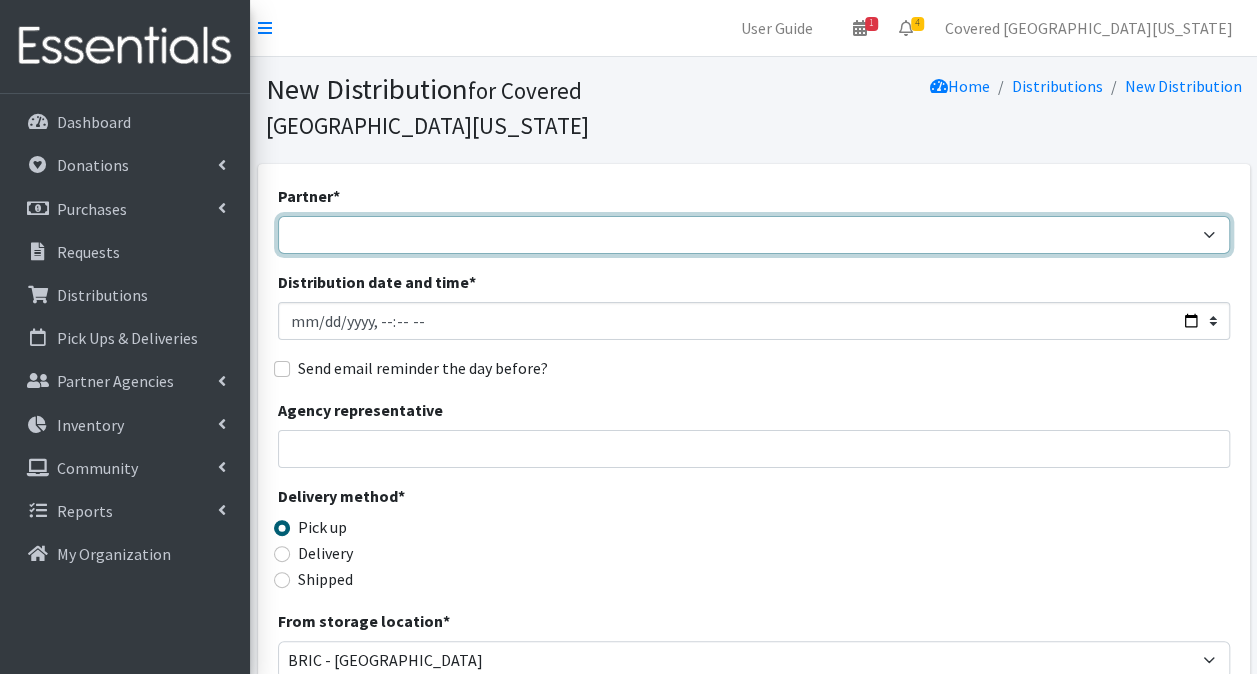 click on "Achievement Centers for Children & Families
Adopt A Family of The Palm Beaches
[PERSON_NAME] - DIAD  TEST
baby Cycle [GEOGRAPHIC_DATA][PERSON_NAME]
CB- [GEOGRAPHIC_DATA]
Children's First Academy
Children's Healing Institute
Christmas of Hope Inc.
Congregation B'Nai Israel of Boca Raton
Drug Abuse Foundation of Palm Beach County
Family Promise of [GEOGRAPHIC_DATA]
[MEDICAL_DATA] Coordinating Council
[PERSON_NAME] Child Development Centers
[US_STATE] Department of Health PBC - Volunteer Health Services
Gateway Community Outreach
[GEOGRAPHIC_DATA]
[GEOGRAPHIC_DATA] [MEDICAL_DATA] Research FUnding Foundation
[PERSON_NAME]'s Home of South [US_STATE]
Health Council or Southeast [US_STATE]
Healthy Mothers, Healthy Babies of Broward County
Healthy Mothers, Healthy Babies of [GEOGRAPHIC_DATA]
Hope For Her
I'm Just a Mom Not Super Woman
[PERSON_NAME]'s Closet Inc.
[PERSON_NAME][DEMOGRAPHIC_DATA]
[GEOGRAPHIC_DATA] Resource Center
Miami [GEOGRAPHIC_DATA][PERSON_NAME]
RCMA Belle Glade CDC" at bounding box center [754, 235] 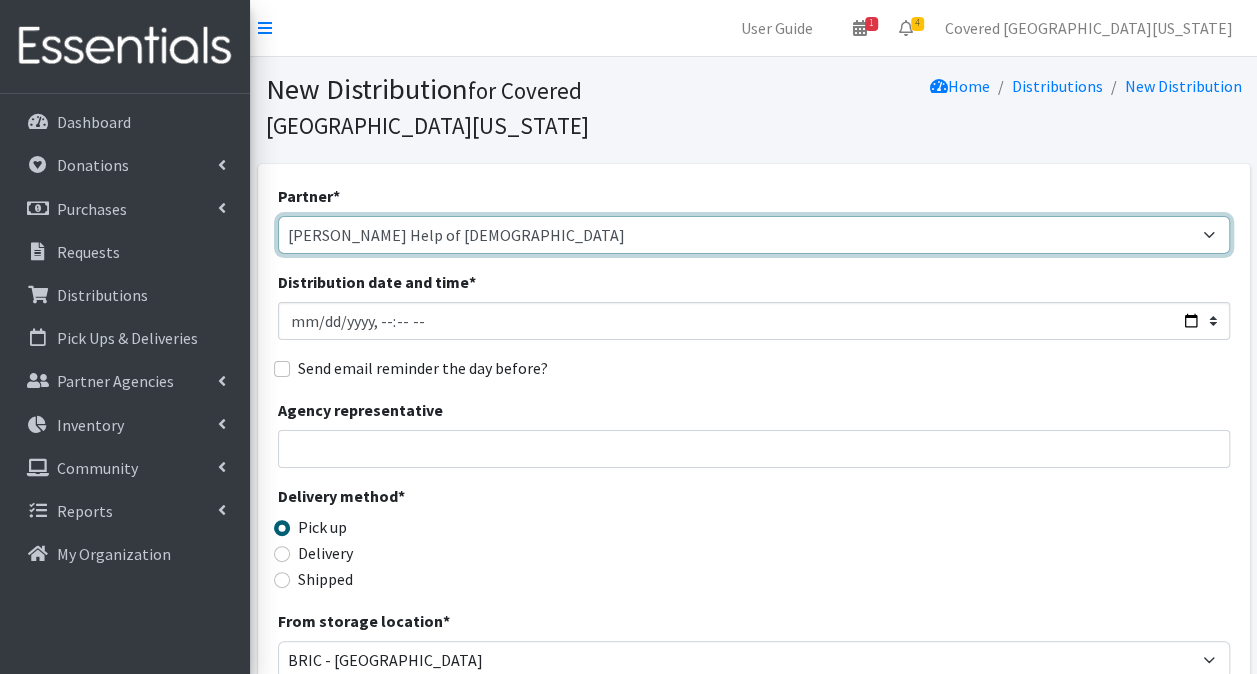 click on "Achievement Centers for Children & Families
Adopt A Family of The Palm Beaches
[PERSON_NAME] - DIAD  TEST
baby Cycle [GEOGRAPHIC_DATA][PERSON_NAME]
CB- [GEOGRAPHIC_DATA]
Children's First Academy
Children's Healing Institute
Christmas of Hope Inc.
Congregation B'Nai Israel of Boca Raton
Drug Abuse Foundation of Palm Beach County
Family Promise of [GEOGRAPHIC_DATA]
[MEDICAL_DATA] Coordinating Council
[PERSON_NAME] Child Development Centers
[US_STATE] Department of Health PBC - Volunteer Health Services
Gateway Community Outreach
[GEOGRAPHIC_DATA]
[GEOGRAPHIC_DATA] [MEDICAL_DATA] Research FUnding Foundation
[PERSON_NAME]'s Home of South [US_STATE]
Health Council or Southeast [US_STATE]
Healthy Mothers, Healthy Babies of Broward County
Healthy Mothers, Healthy Babies of [GEOGRAPHIC_DATA]
Hope For Her
I'm Just a Mom Not Super Woman
[PERSON_NAME]'s Closet Inc.
[PERSON_NAME][DEMOGRAPHIC_DATA]
[GEOGRAPHIC_DATA] Resource Center
Miami [GEOGRAPHIC_DATA][PERSON_NAME]
RCMA Belle Glade CDC" at bounding box center (754, 235) 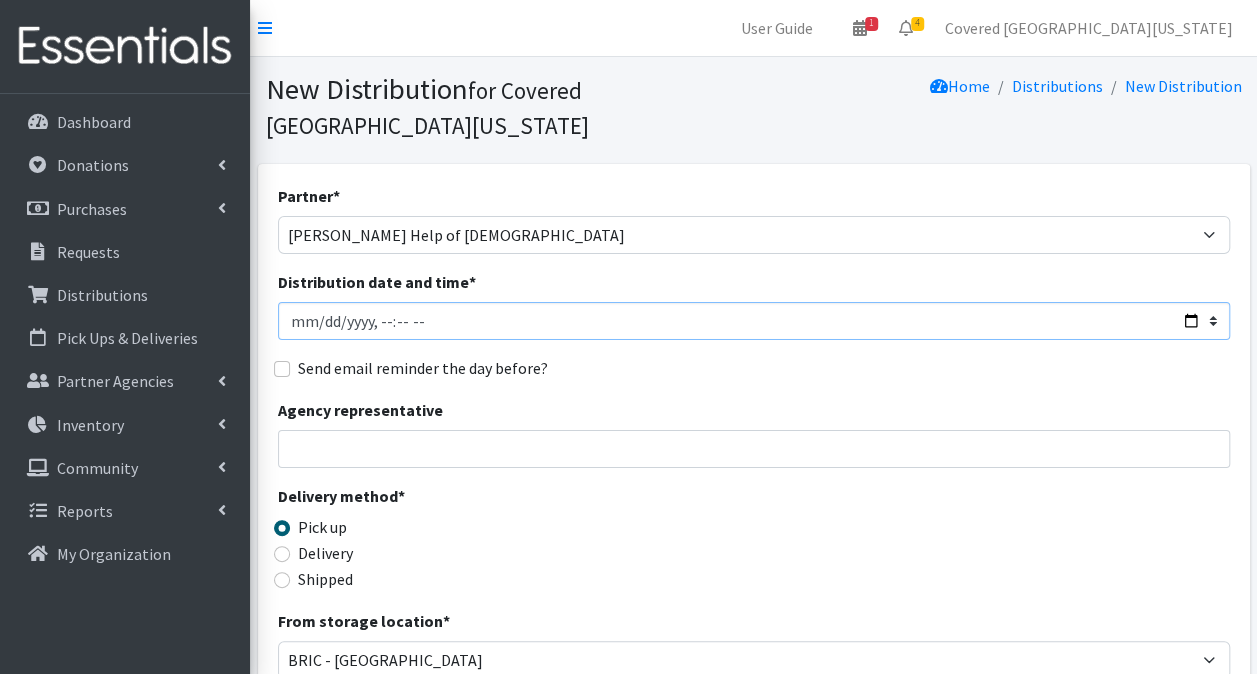 click on "Distribution date and time  *" at bounding box center [754, 321] 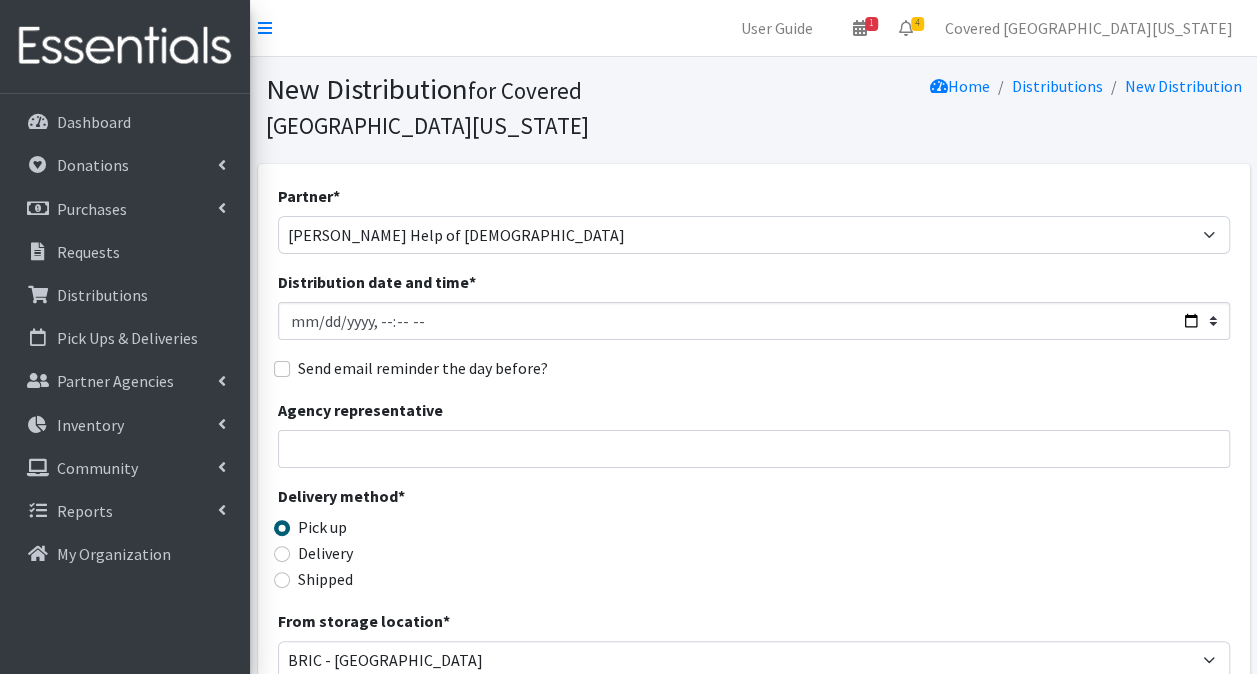 drag, startPoint x: 490, startPoint y: 378, endPoint x: 480, endPoint y: 391, distance: 16.40122 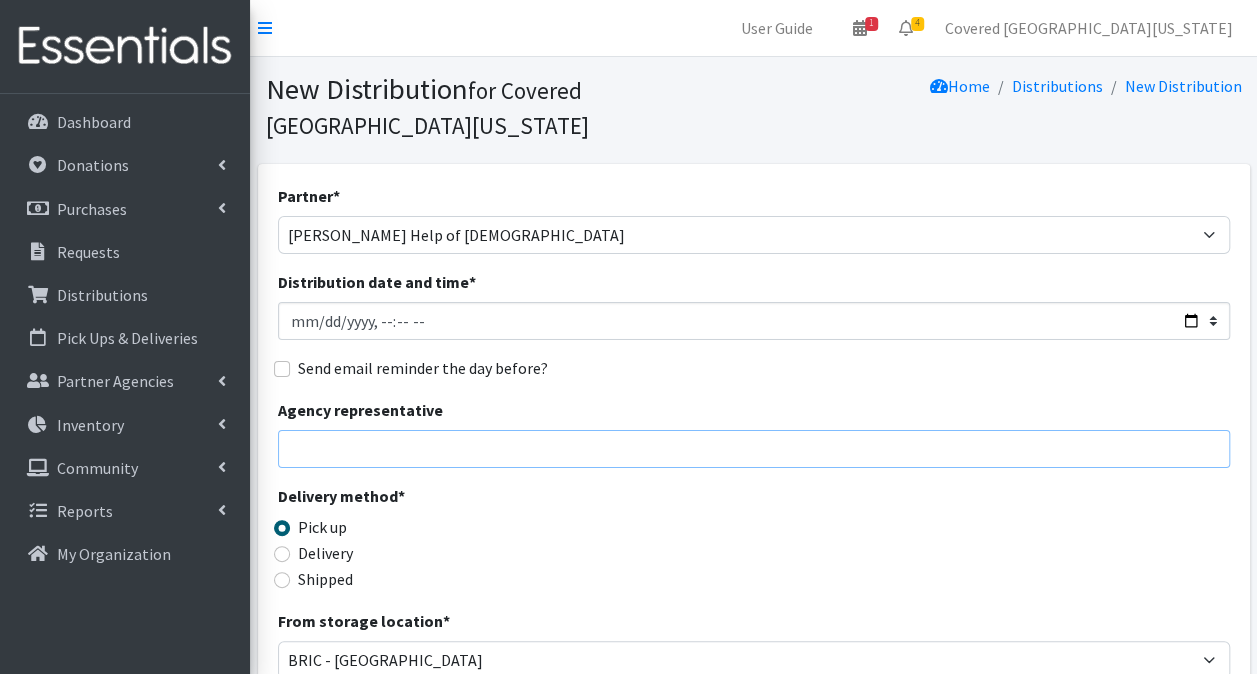 click on "Agency representative" at bounding box center (754, 449) 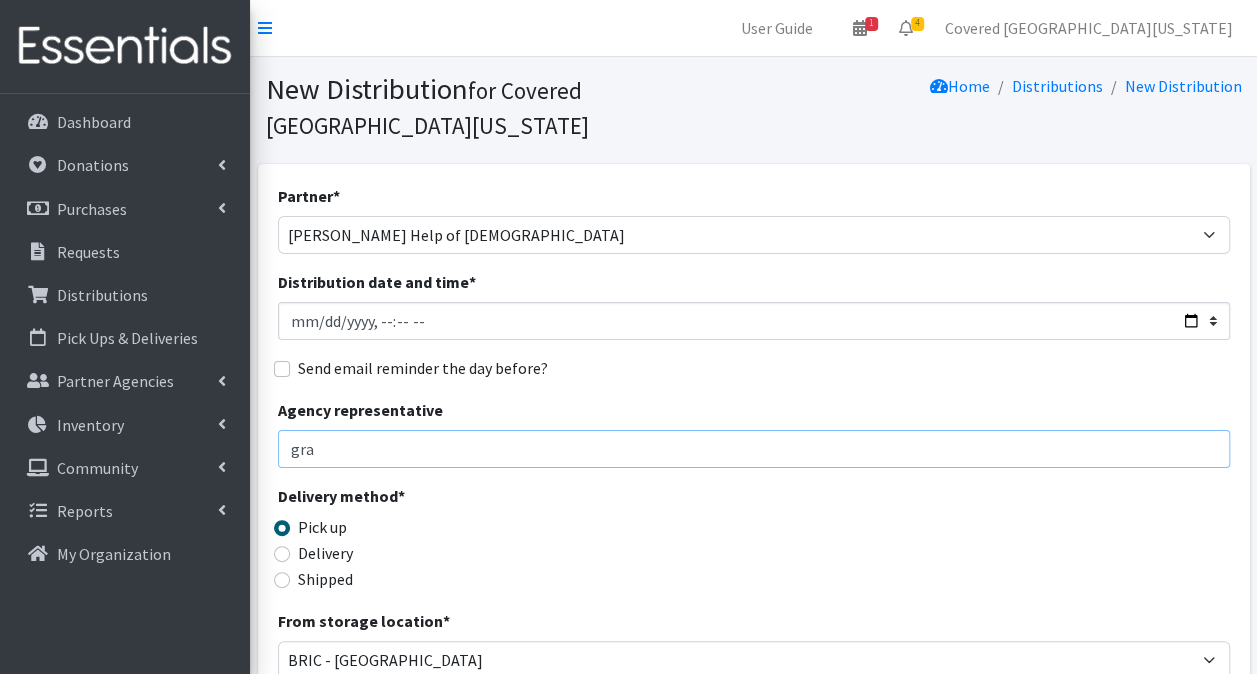 type on "[PERSON_NAME] - [EMAIL_ADDRESS][DOMAIN_NAME] - [PHONE_NUMBER]" 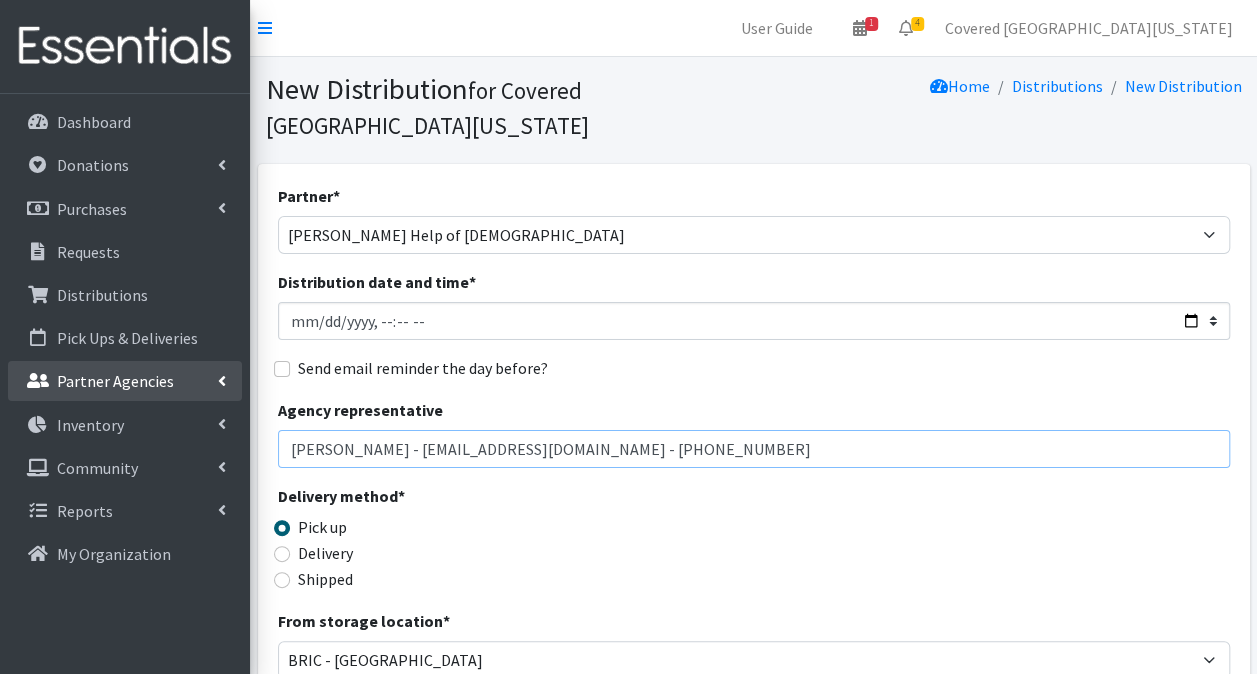 drag, startPoint x: 729, startPoint y: 417, endPoint x: 72, endPoint y: 392, distance: 657.47546 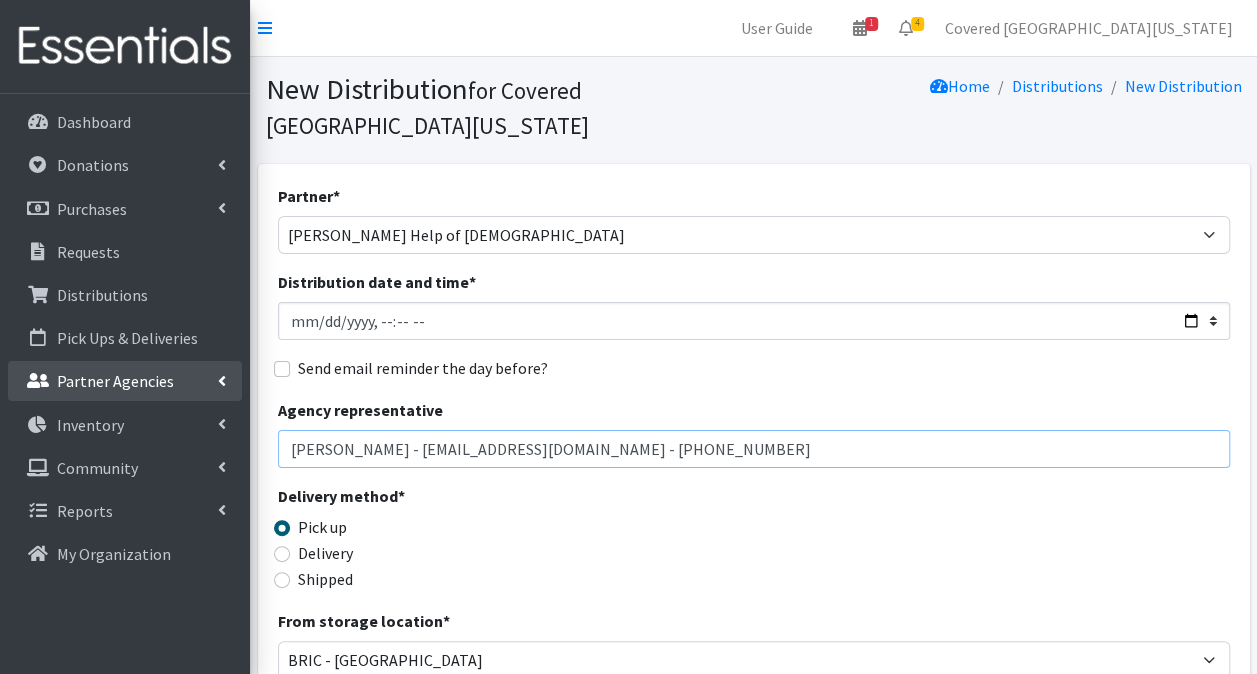 click on "User Guide
1
1 Pick-ups
remaining this week
View Calendar
4
2
Requests
2
Partner Agencies Pending Review
Covered South Florida
Account Settings
My Organization
Log Out
Dashboard
Donations
All Donations
New Donation
Purchases
All Purchases
New Purchase
Requests
Distributions" at bounding box center (628, 650) 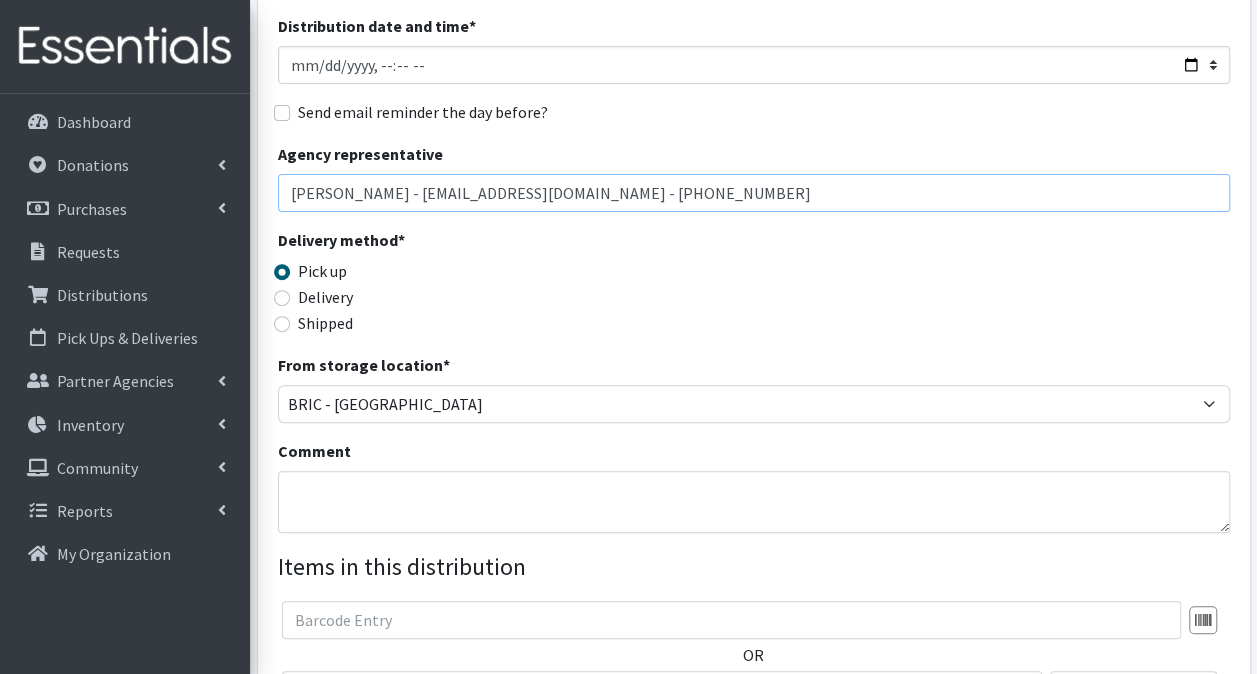 scroll, scrollTop: 300, scrollLeft: 0, axis: vertical 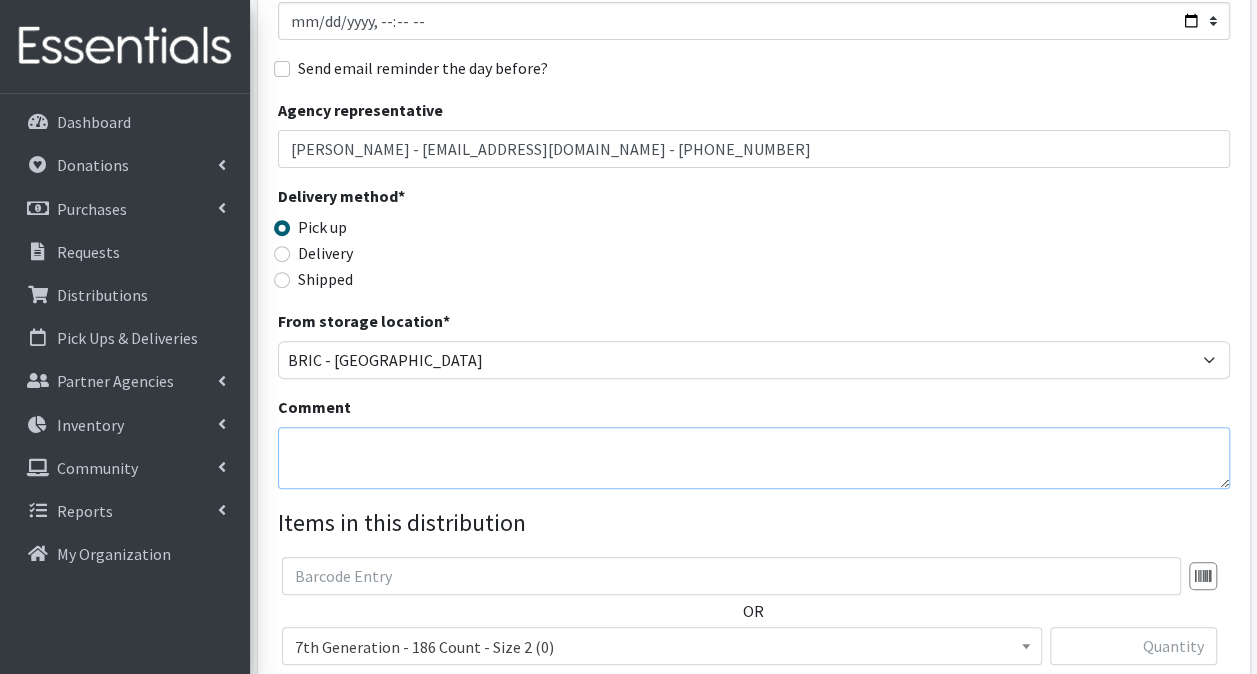 click on "Comment" at bounding box center [754, 458] 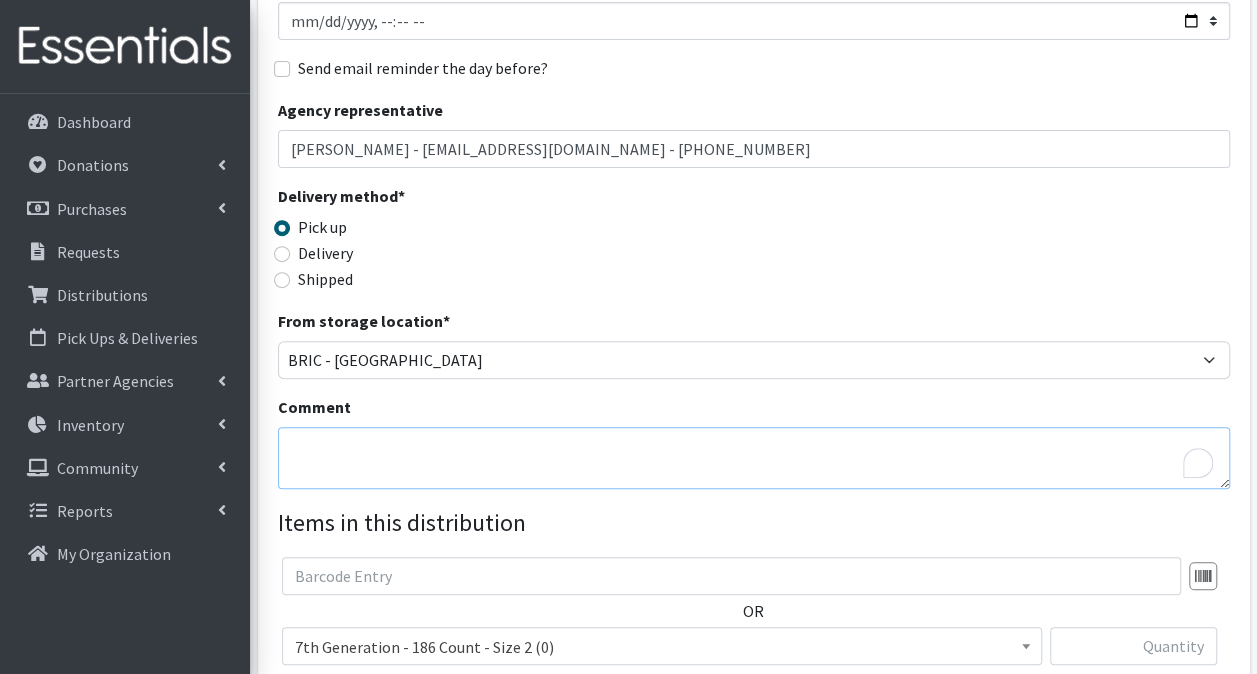 paste on "[PERSON_NAME] - [EMAIL_ADDRESS][DOMAIN_NAME] - [PHONE_NUMBER]" 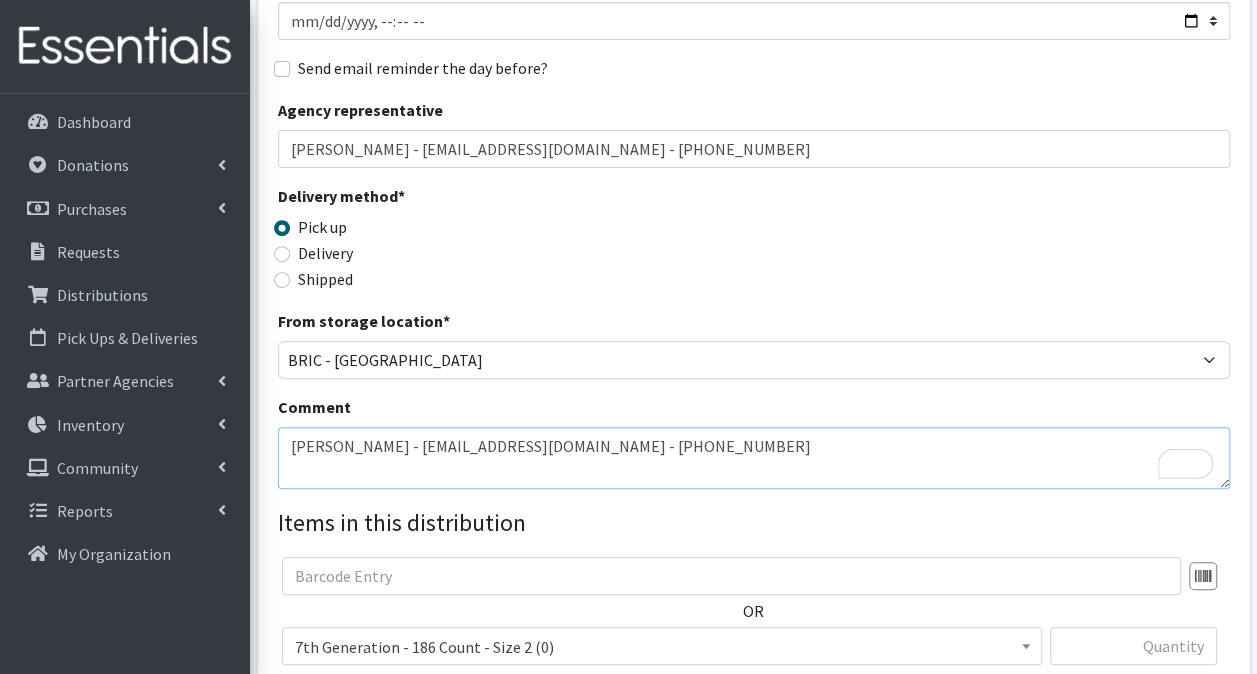type on "[PERSON_NAME] - [EMAIL_ADDRESS][DOMAIN_NAME] - [PHONE_NUMBER]" 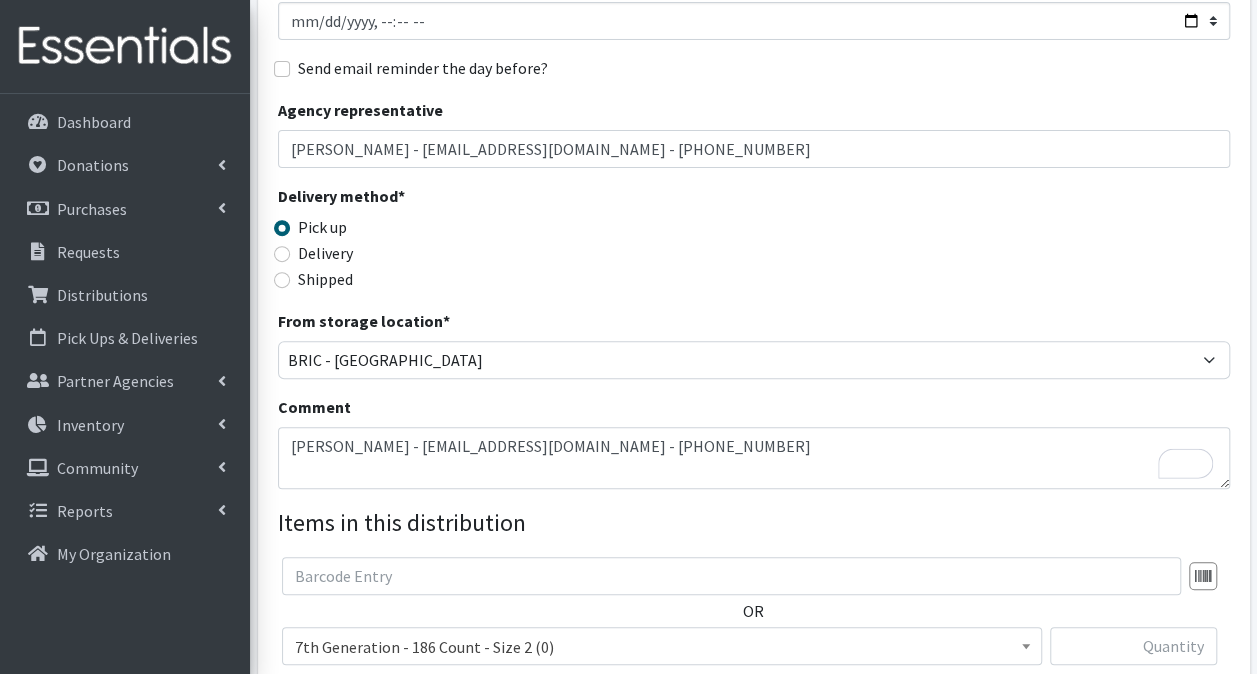 click on "7th Generation - 186 Count - Size 2 (0)" at bounding box center [662, 647] 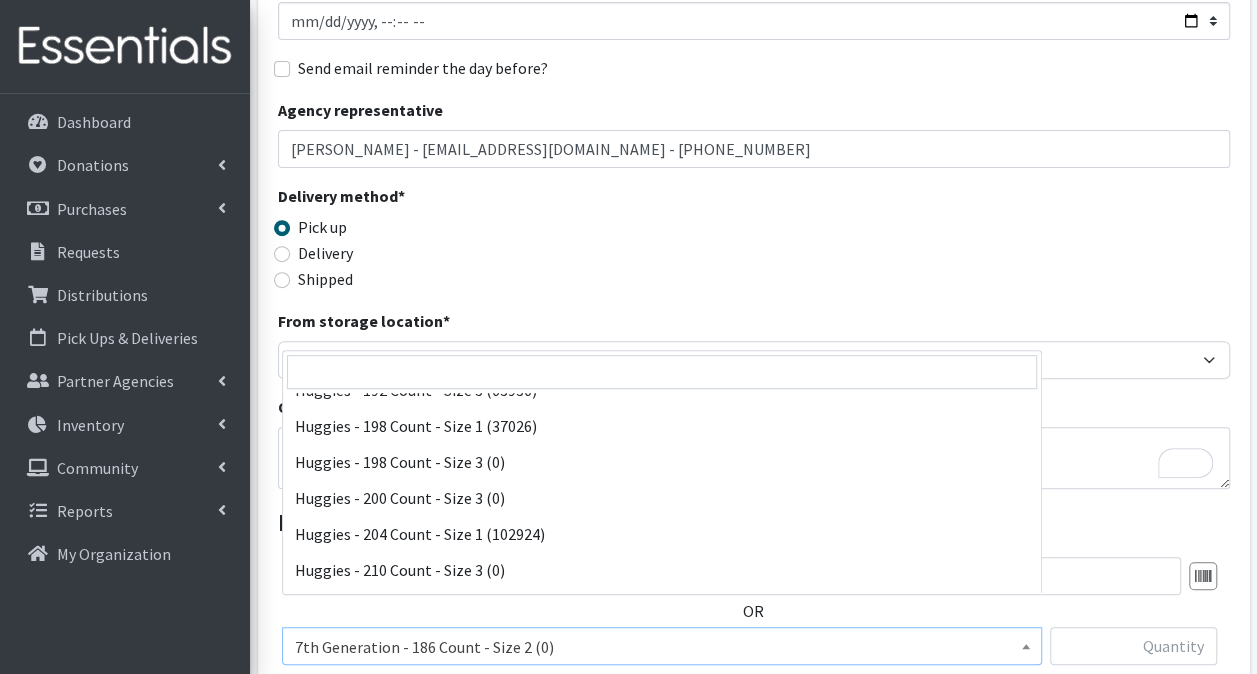 scroll, scrollTop: 4300, scrollLeft: 0, axis: vertical 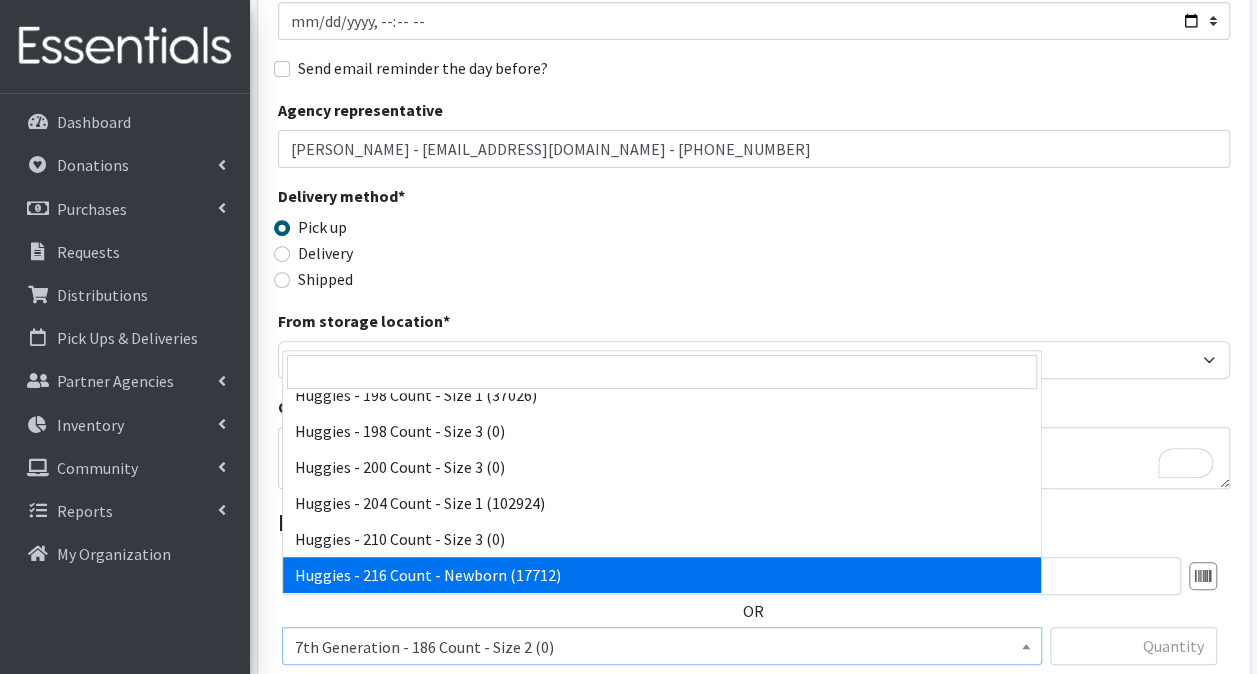 select on "14630" 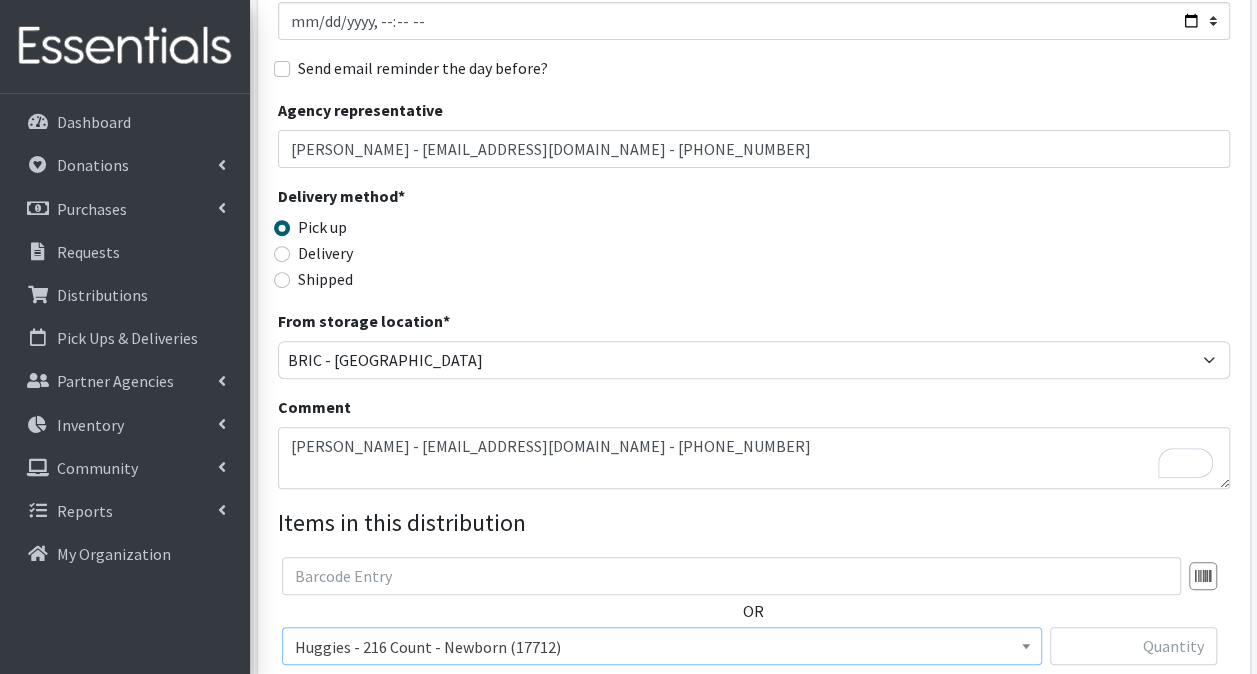 click on "OR" at bounding box center (753, 619) 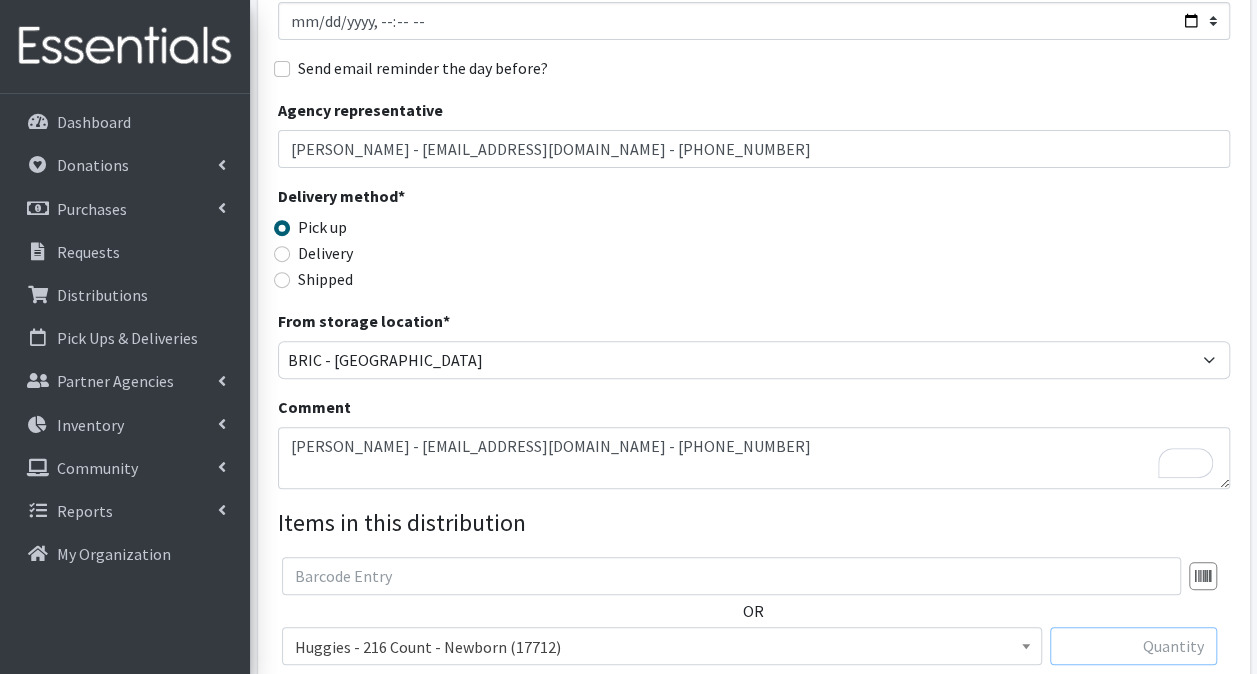 click at bounding box center (1133, 646) 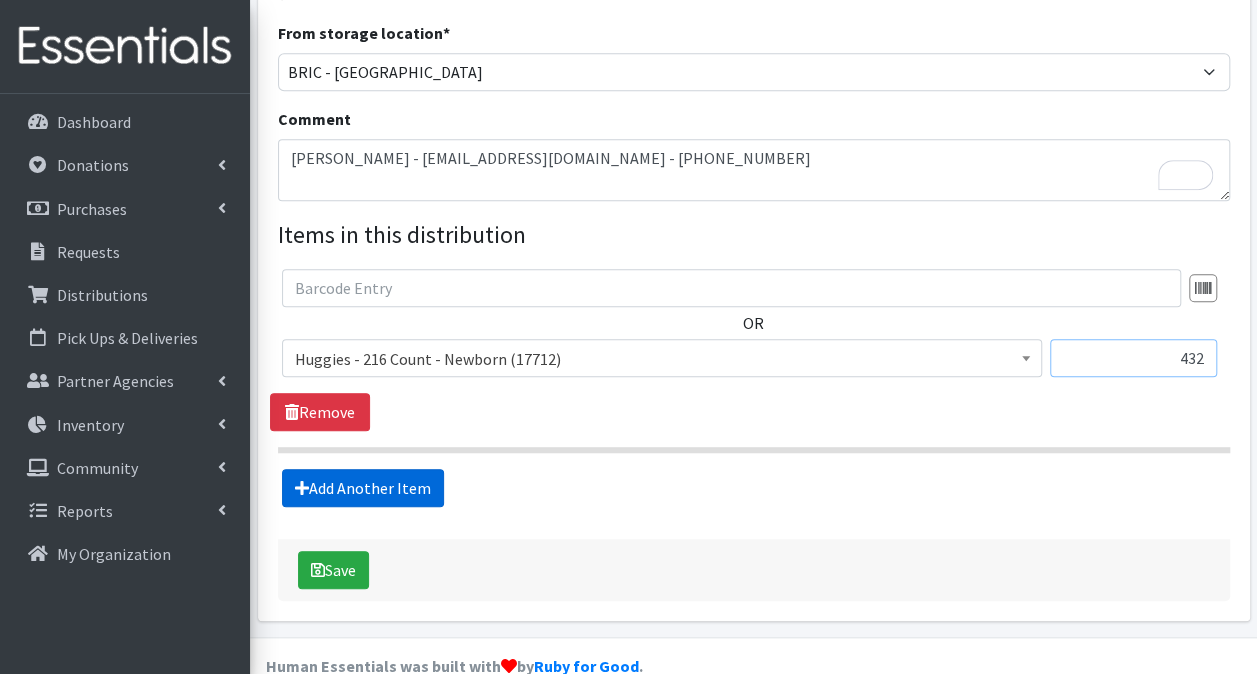 type on "432" 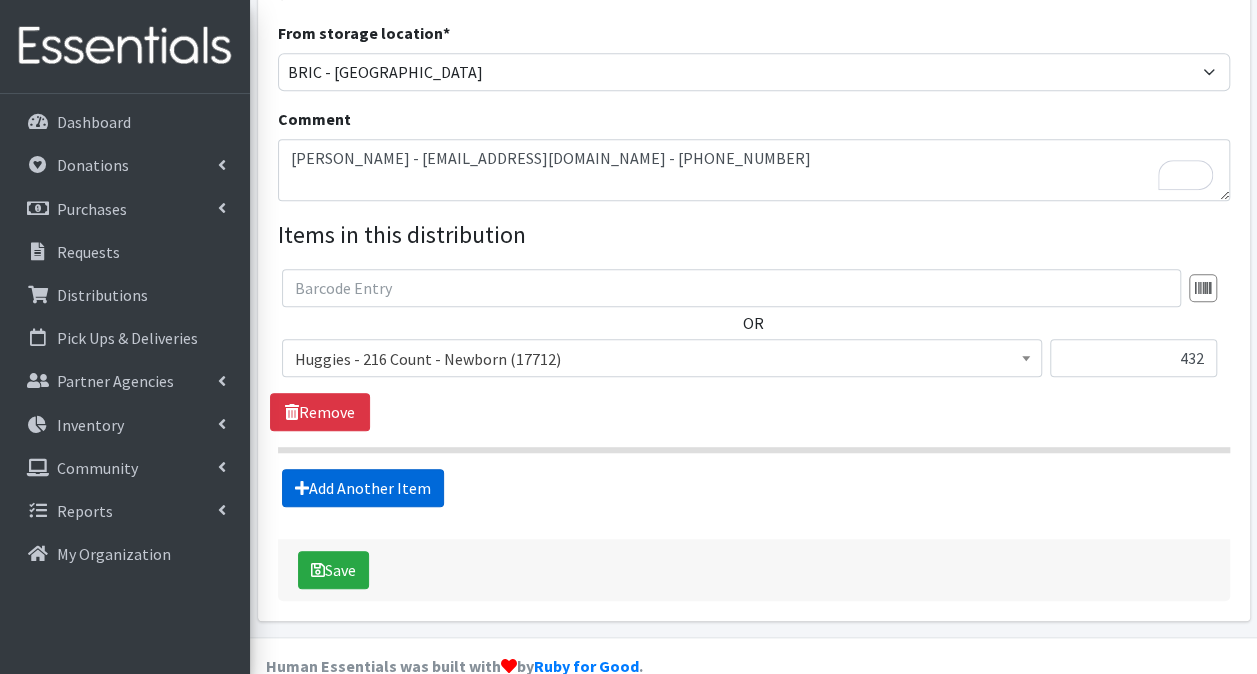 click on "Add Another Item" at bounding box center [363, 488] 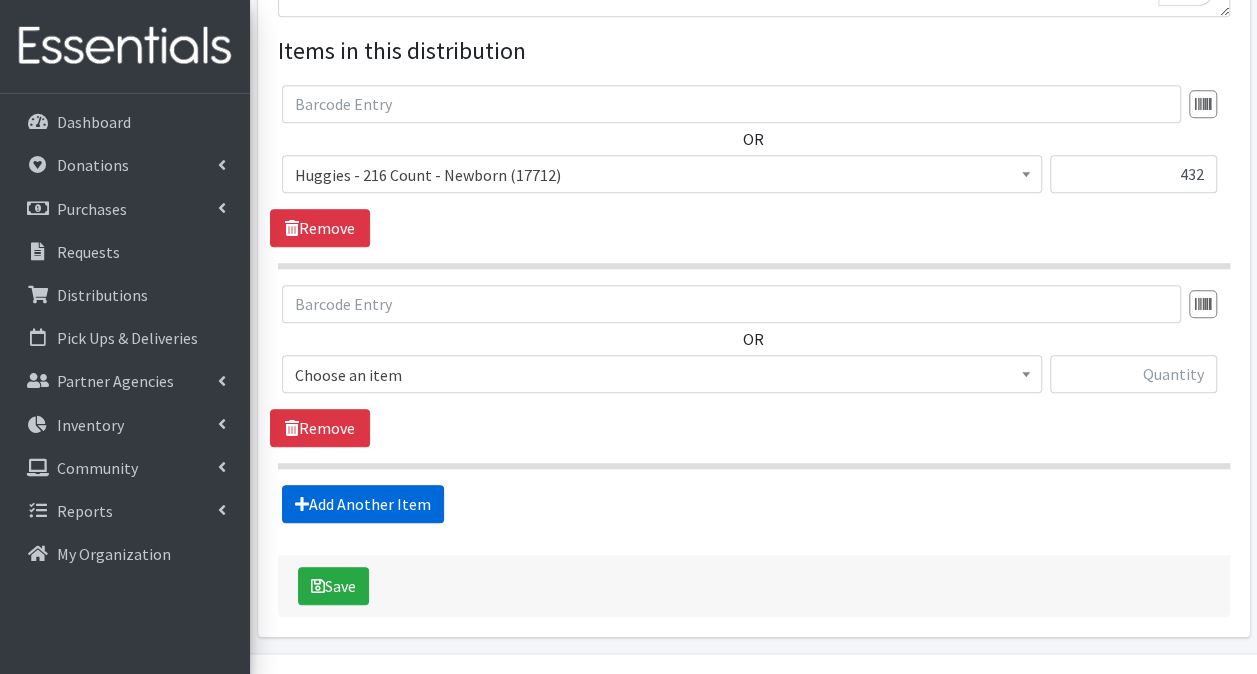 scroll, scrollTop: 787, scrollLeft: 0, axis: vertical 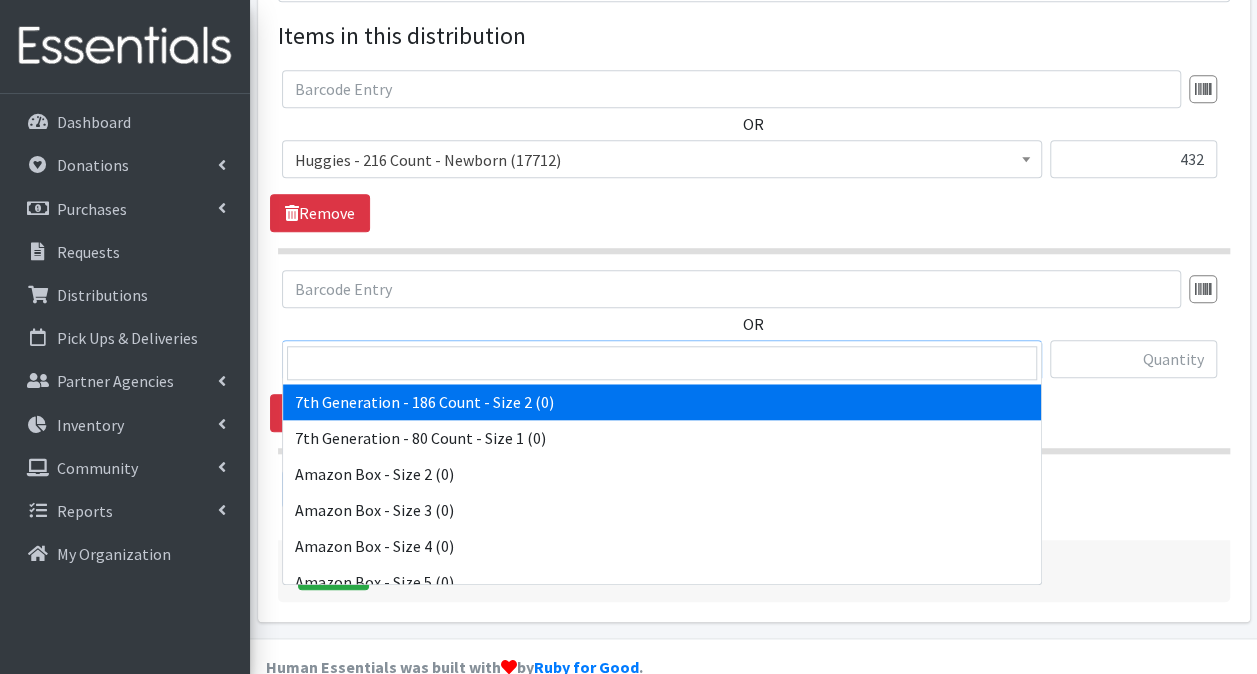 click on "7th Generation - 186 Count - Size 2 (0)" at bounding box center (662, 360) 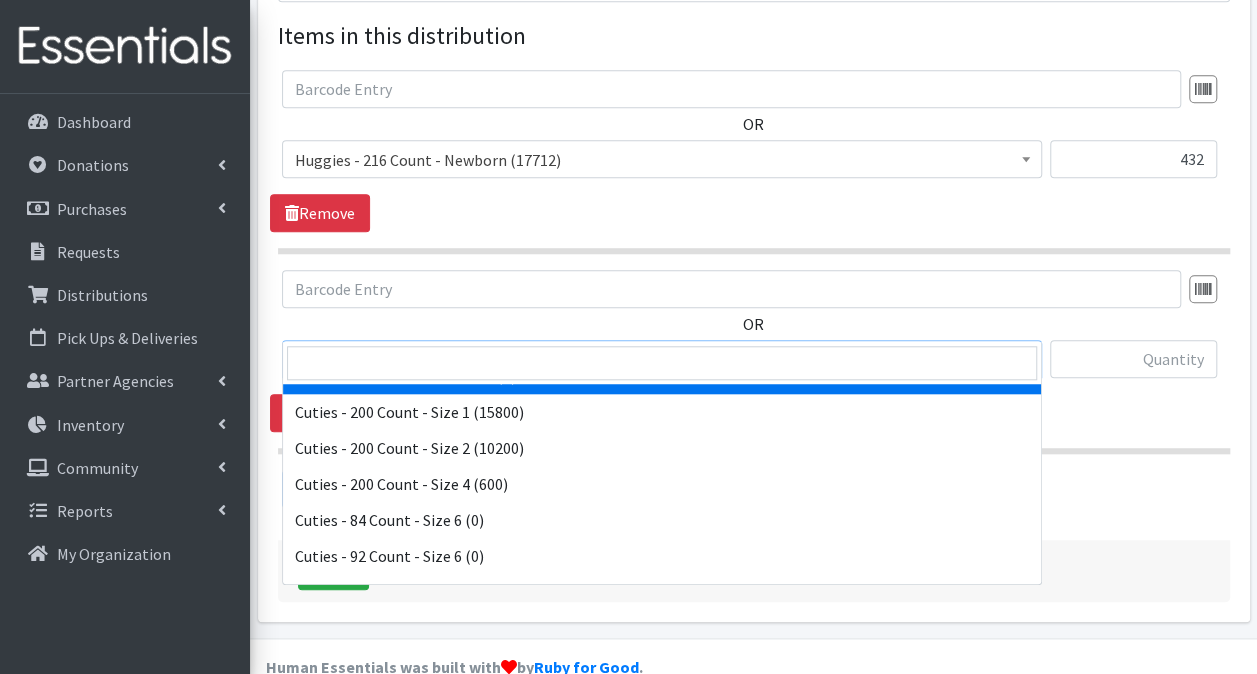 scroll, scrollTop: 1400, scrollLeft: 0, axis: vertical 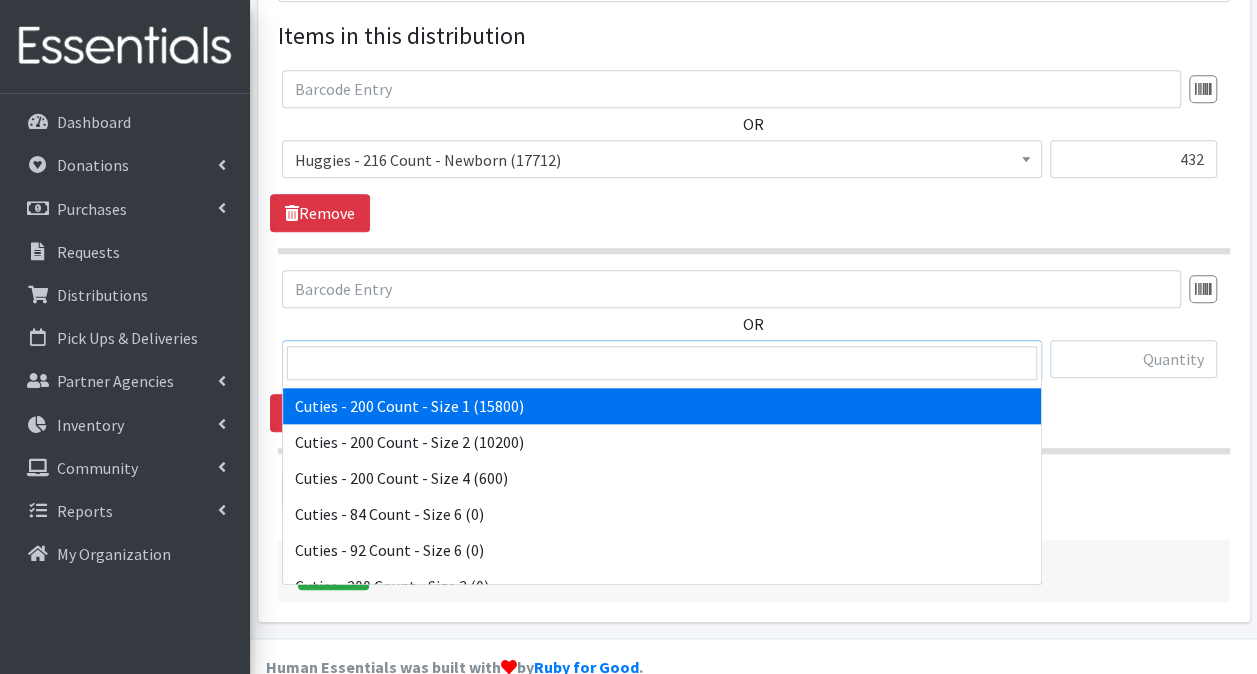 select on "13258" 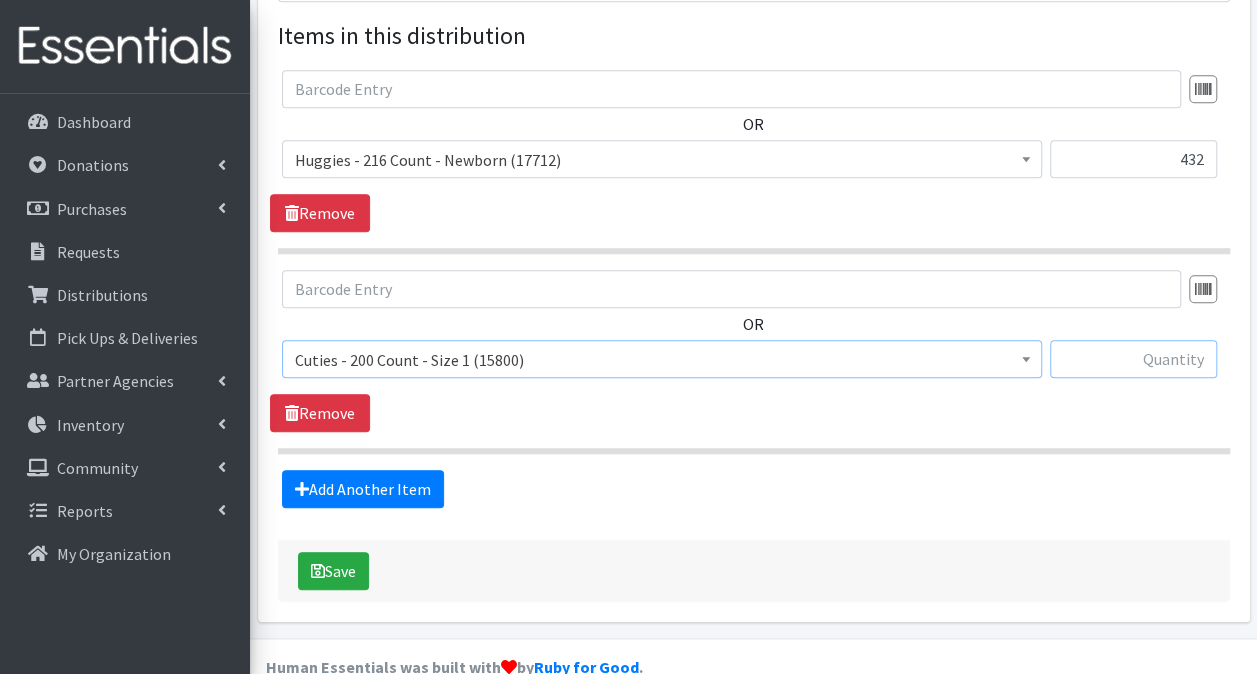 drag, startPoint x: 1168, startPoint y: 308, endPoint x: 1156, endPoint y: 316, distance: 14.422205 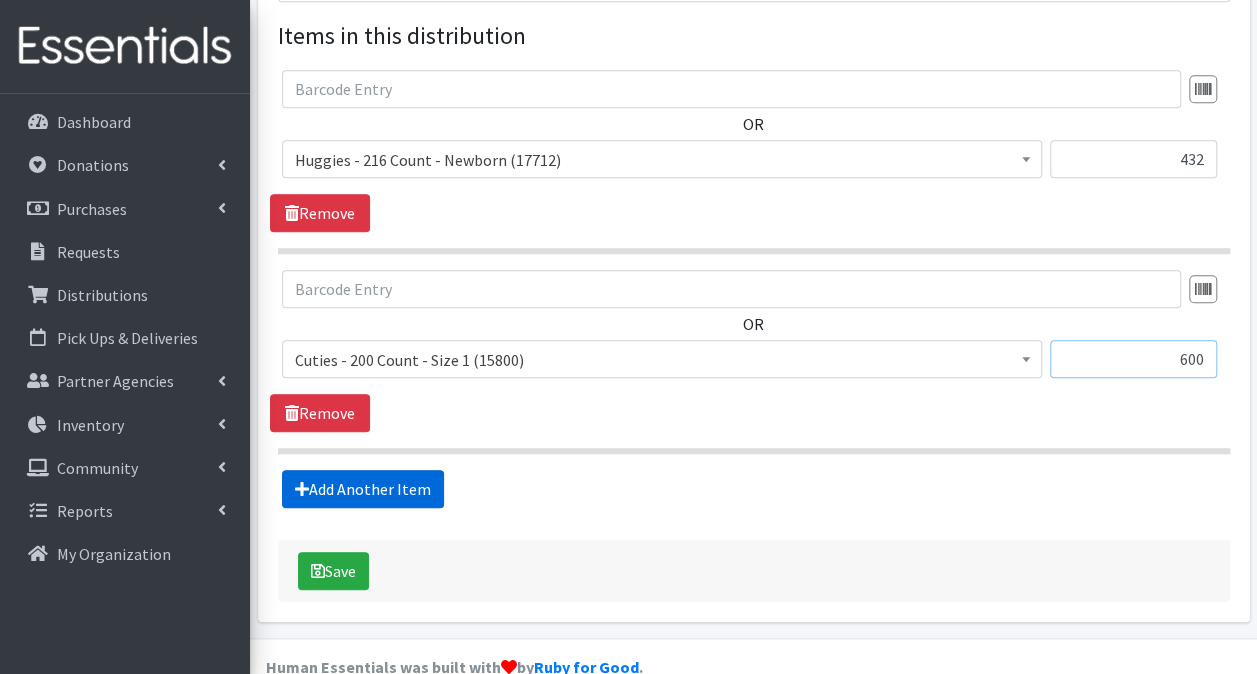 type on "600" 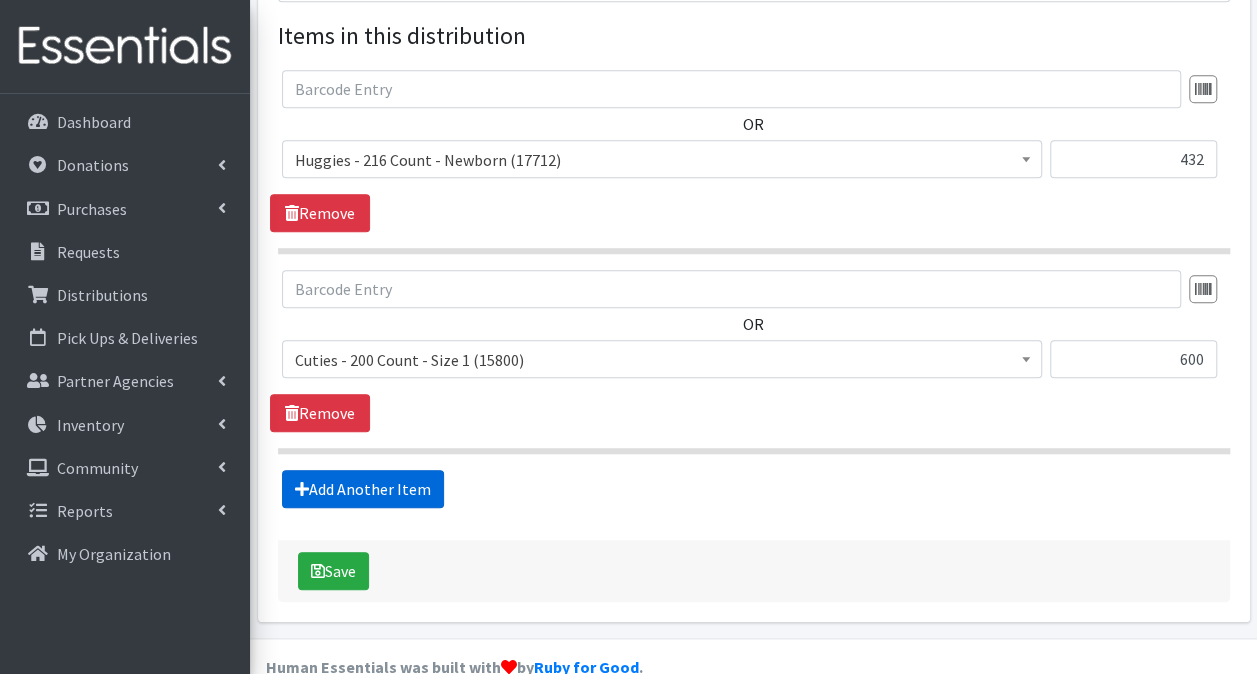 click on "Add Another Item" at bounding box center [363, 489] 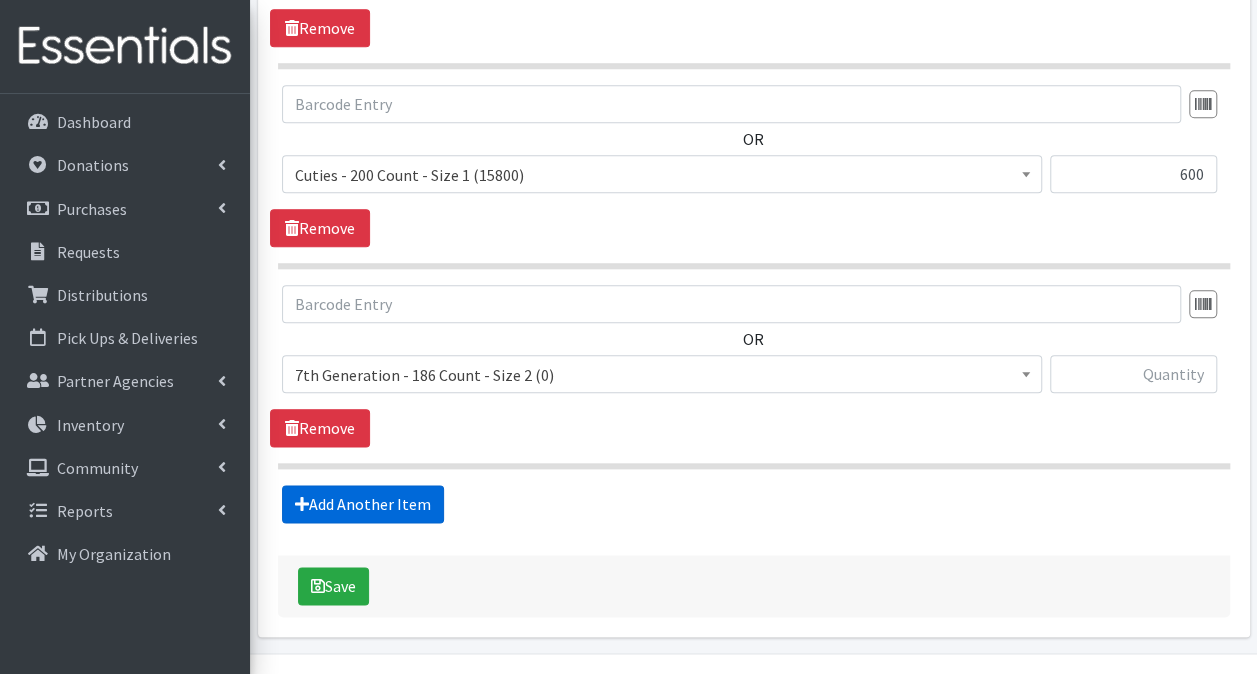 scroll, scrollTop: 986, scrollLeft: 0, axis: vertical 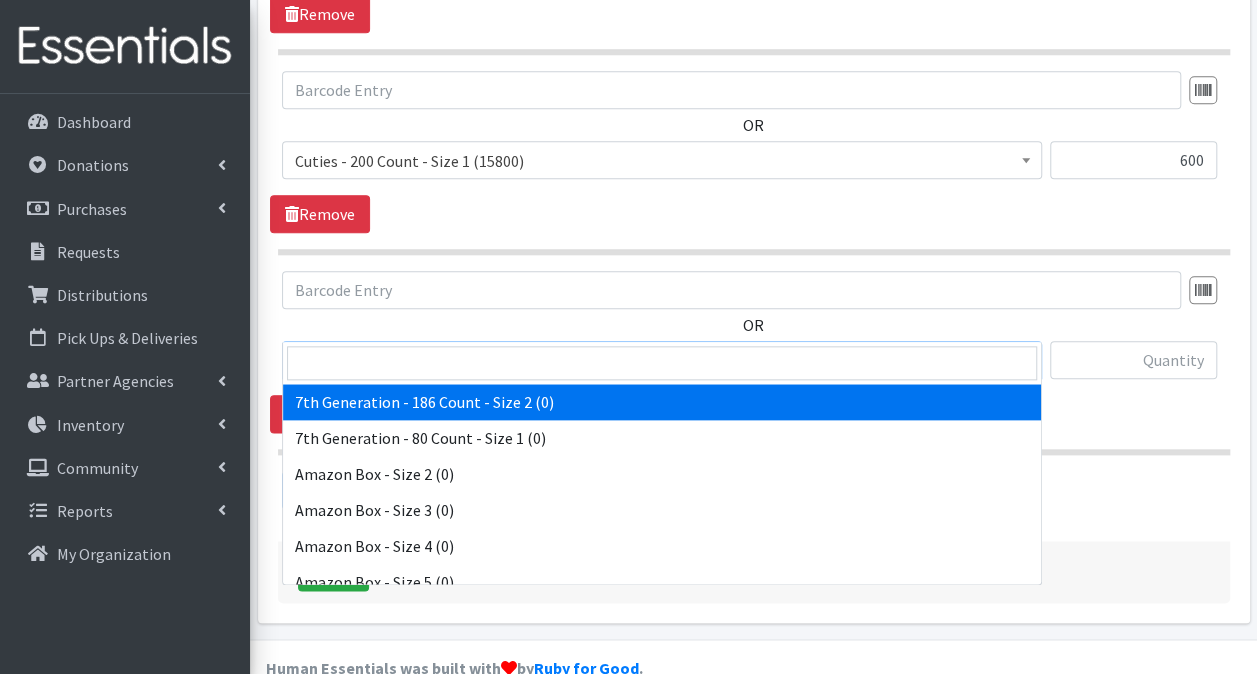 click on "7th Generation - 186 Count - Size 2 (0)" at bounding box center (662, 361) 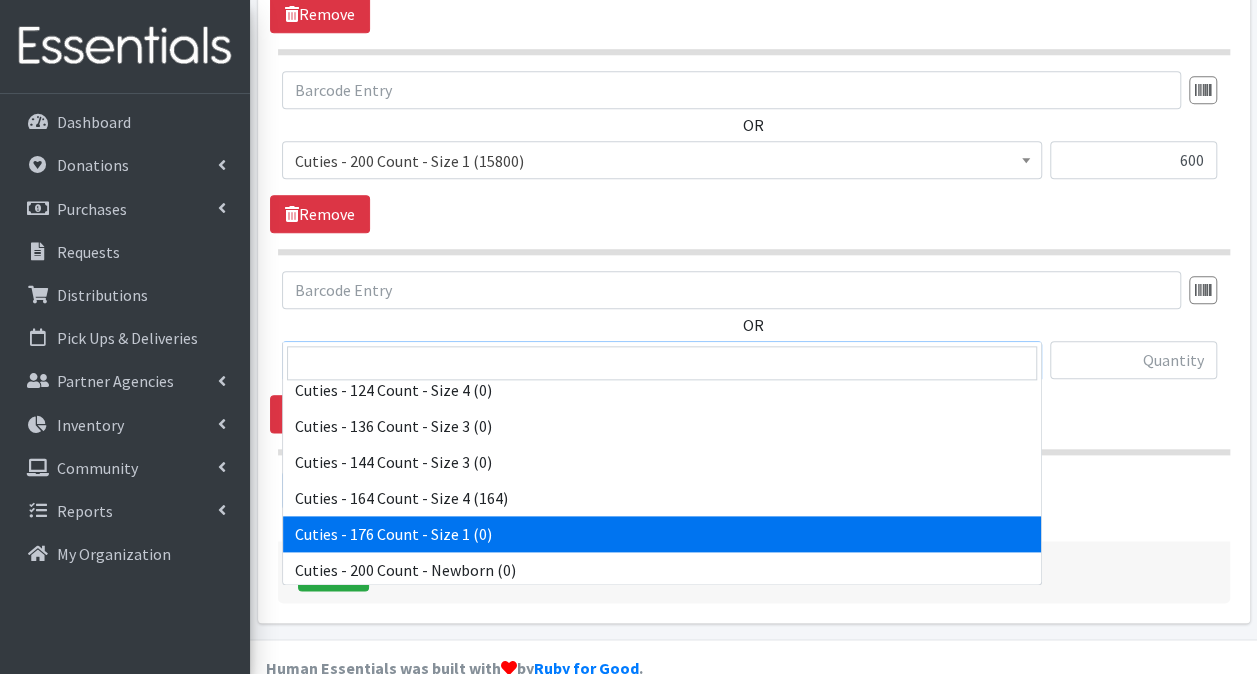 scroll, scrollTop: 1300, scrollLeft: 0, axis: vertical 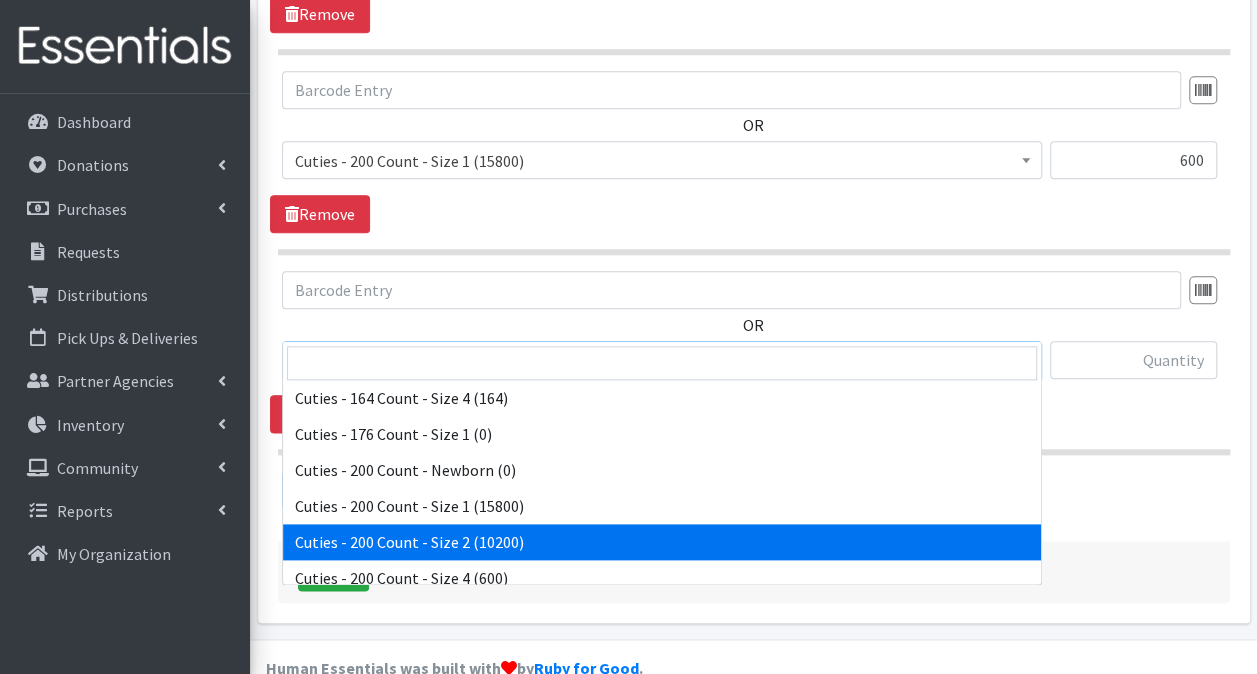 select on "13259" 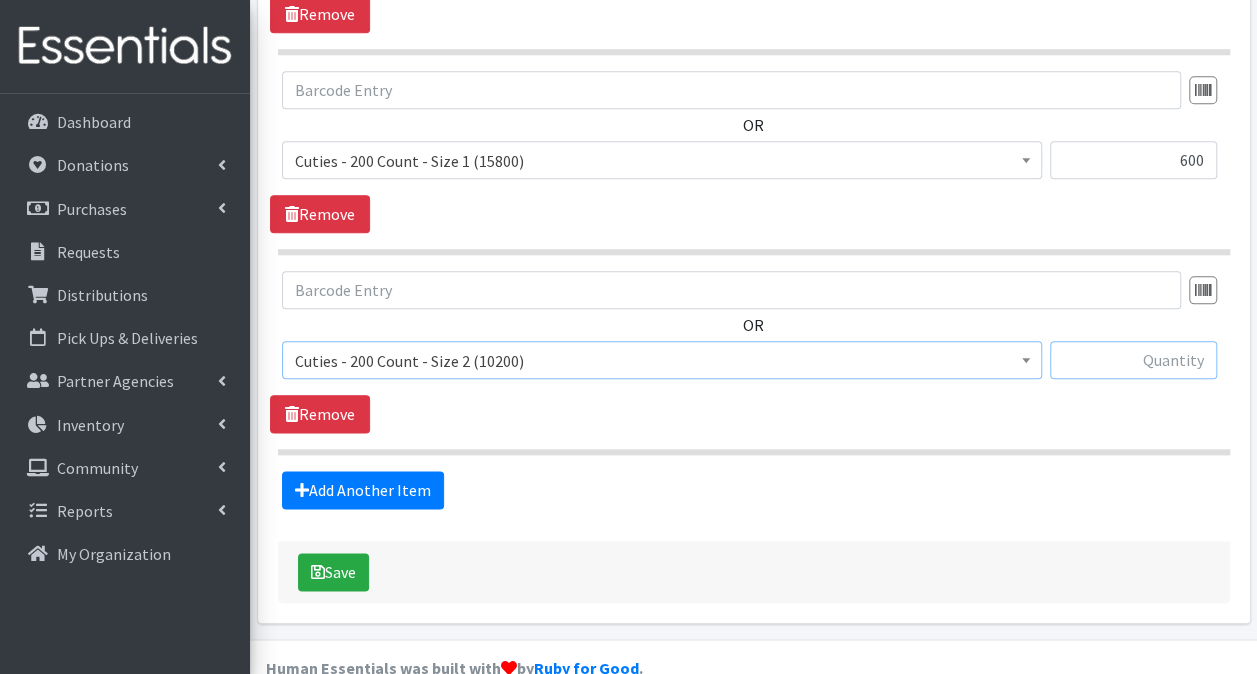 click at bounding box center [1133, 360] 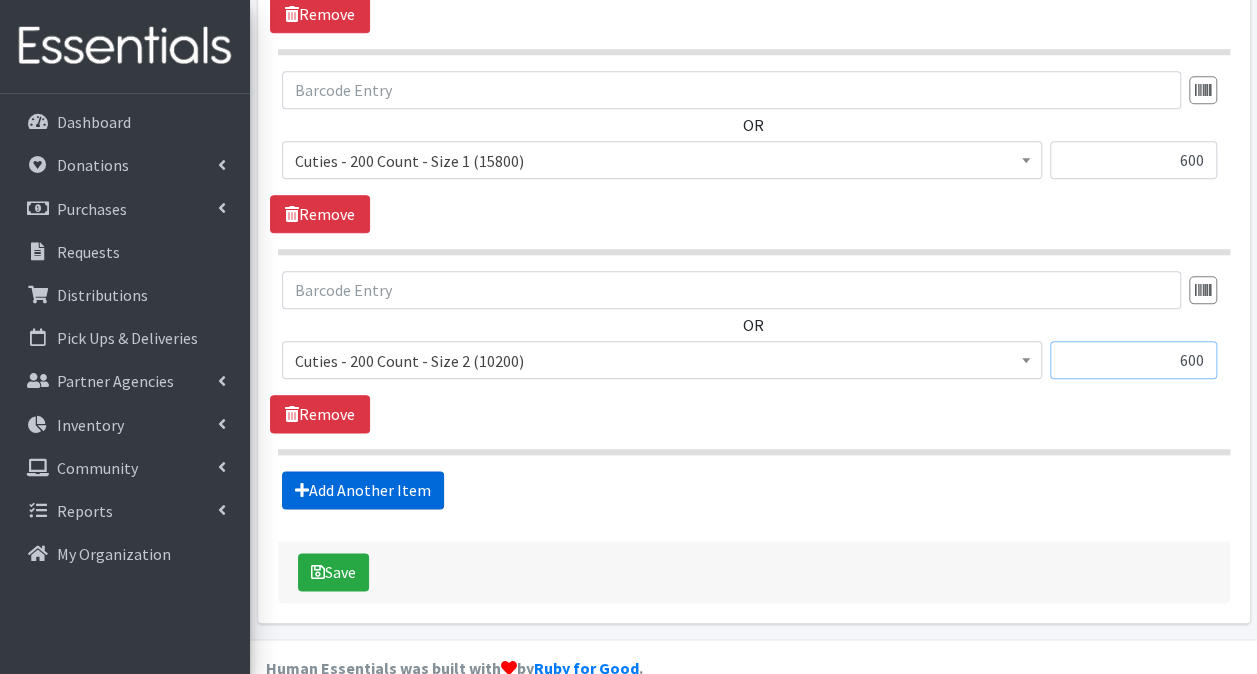 type on "600" 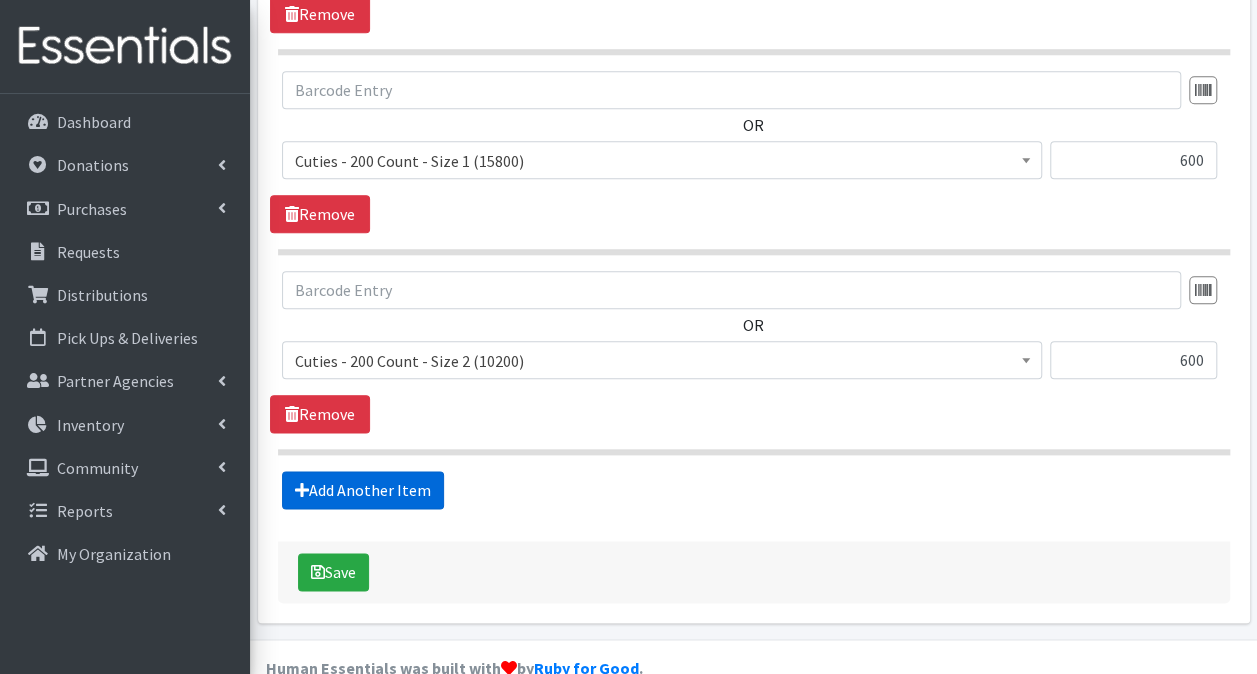 click on "Add Another Item" at bounding box center (363, 490) 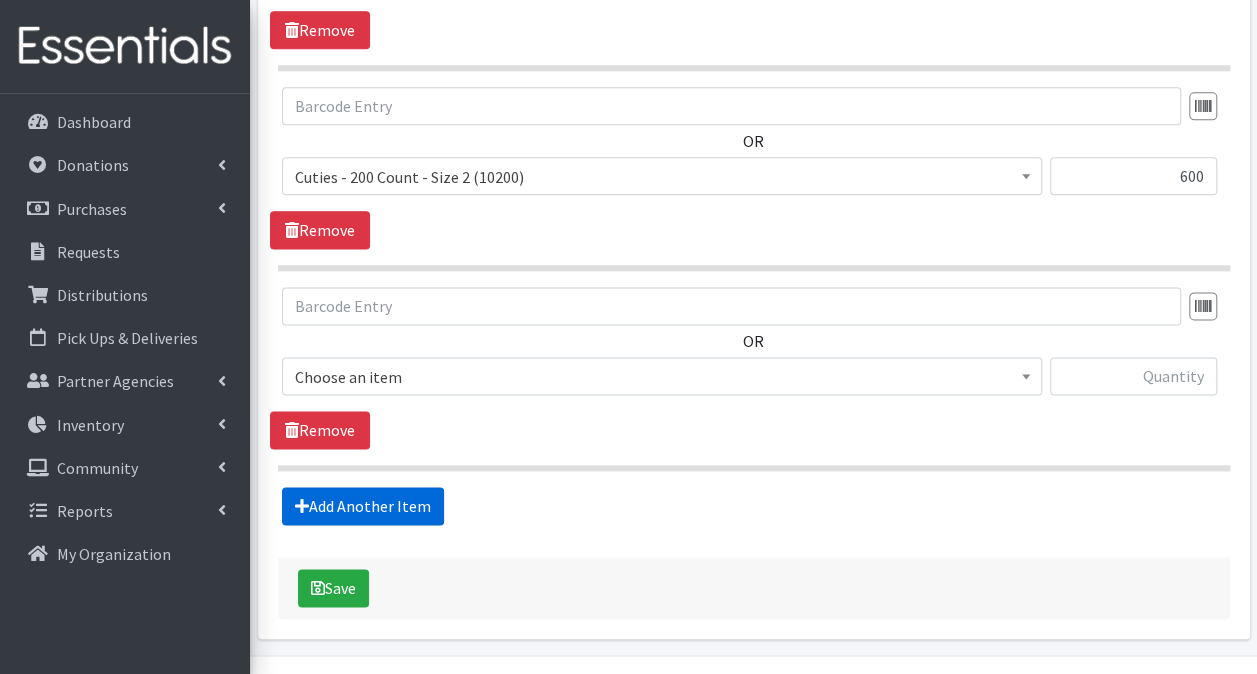 scroll, scrollTop: 1185, scrollLeft: 0, axis: vertical 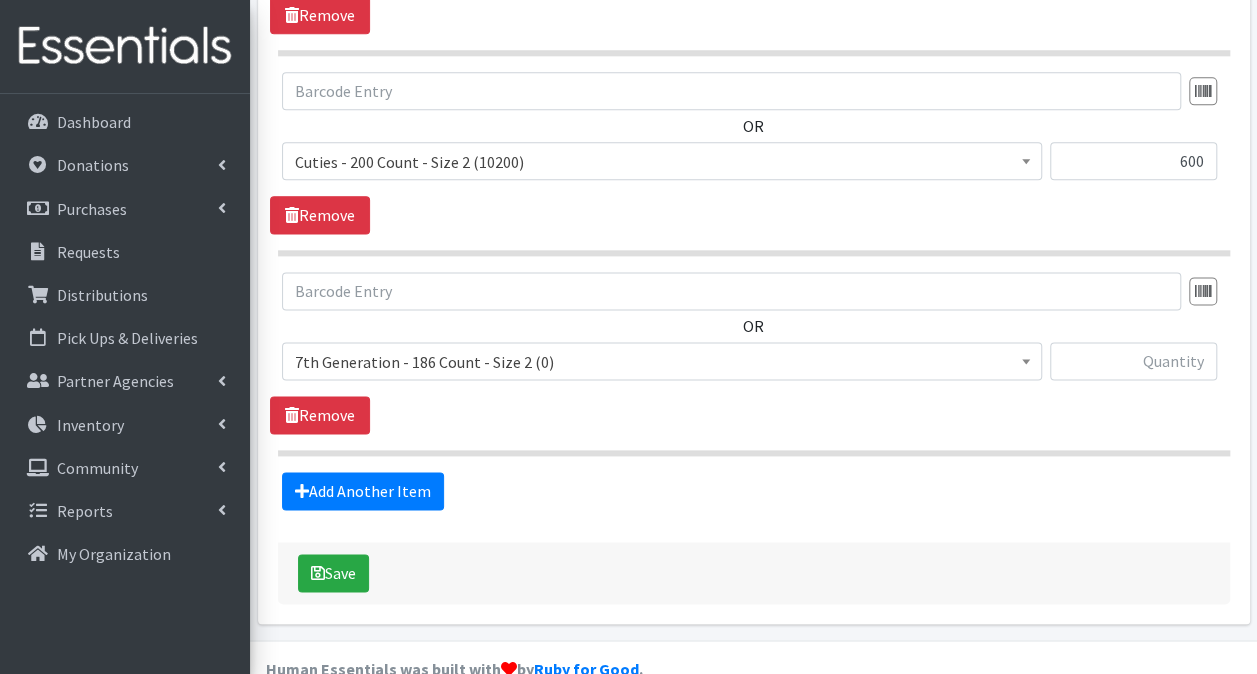 click on "7th Generation - 186 Count - Size 2 (0)" at bounding box center (662, 362) 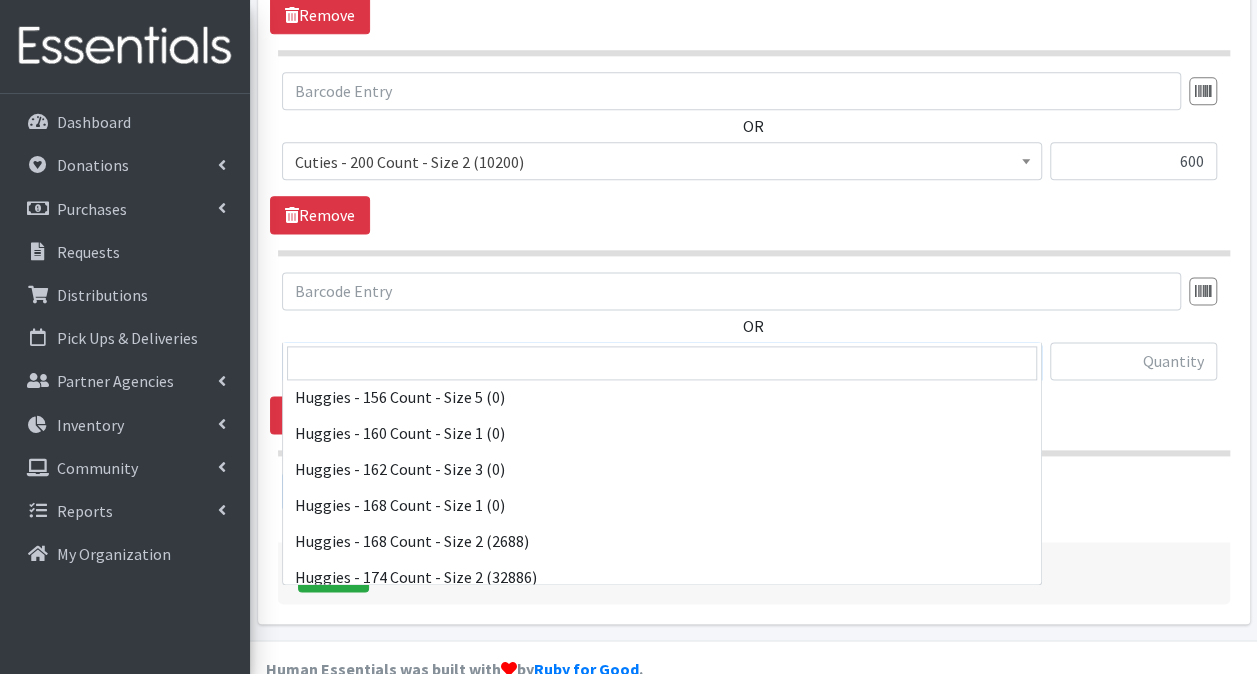 scroll, scrollTop: 3800, scrollLeft: 0, axis: vertical 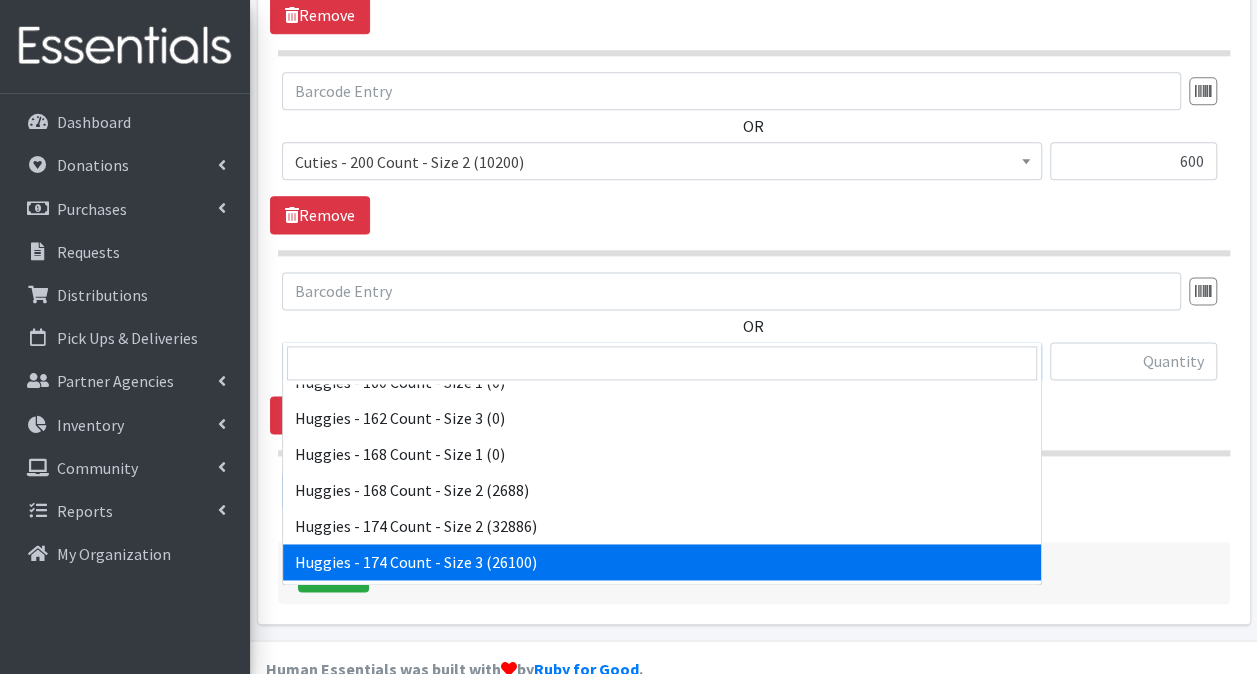 select on "15370" 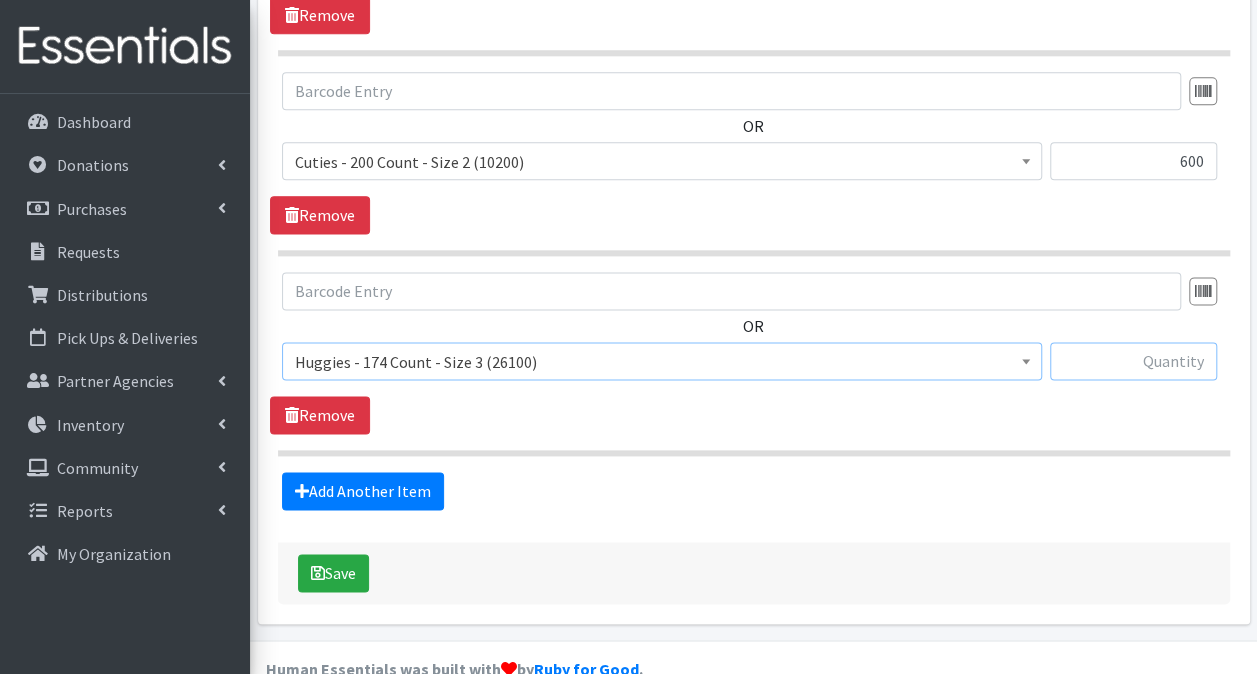 click at bounding box center (1133, 361) 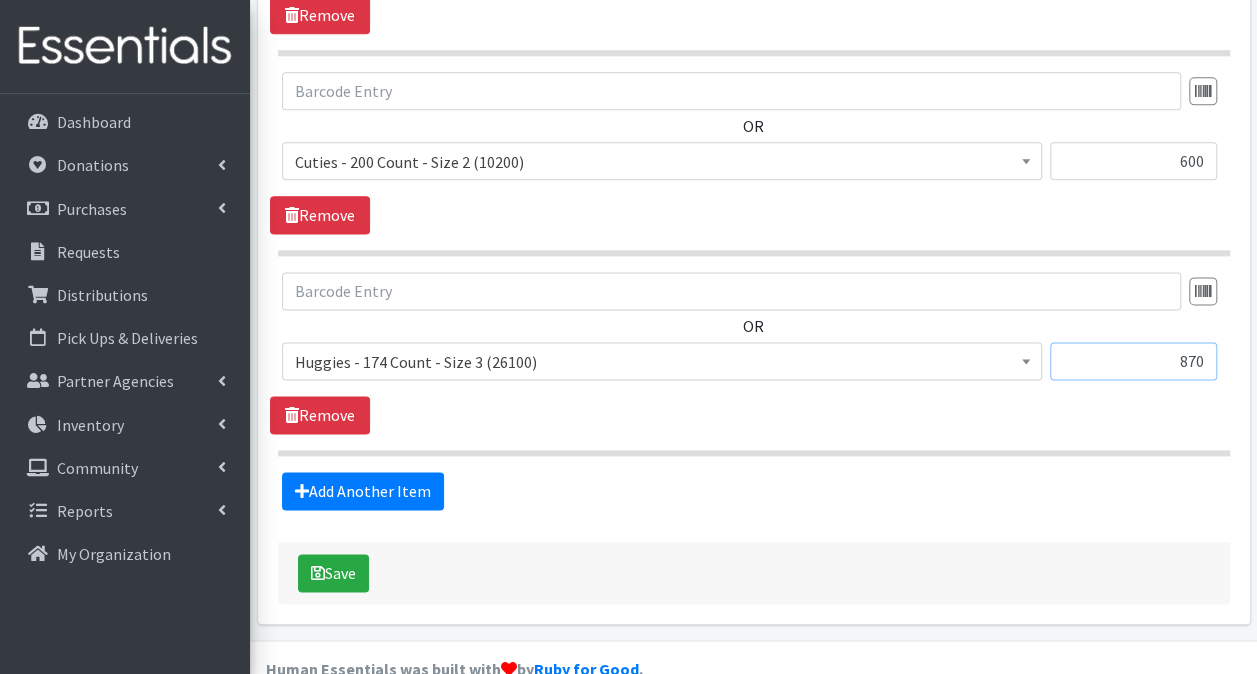 type on "870" 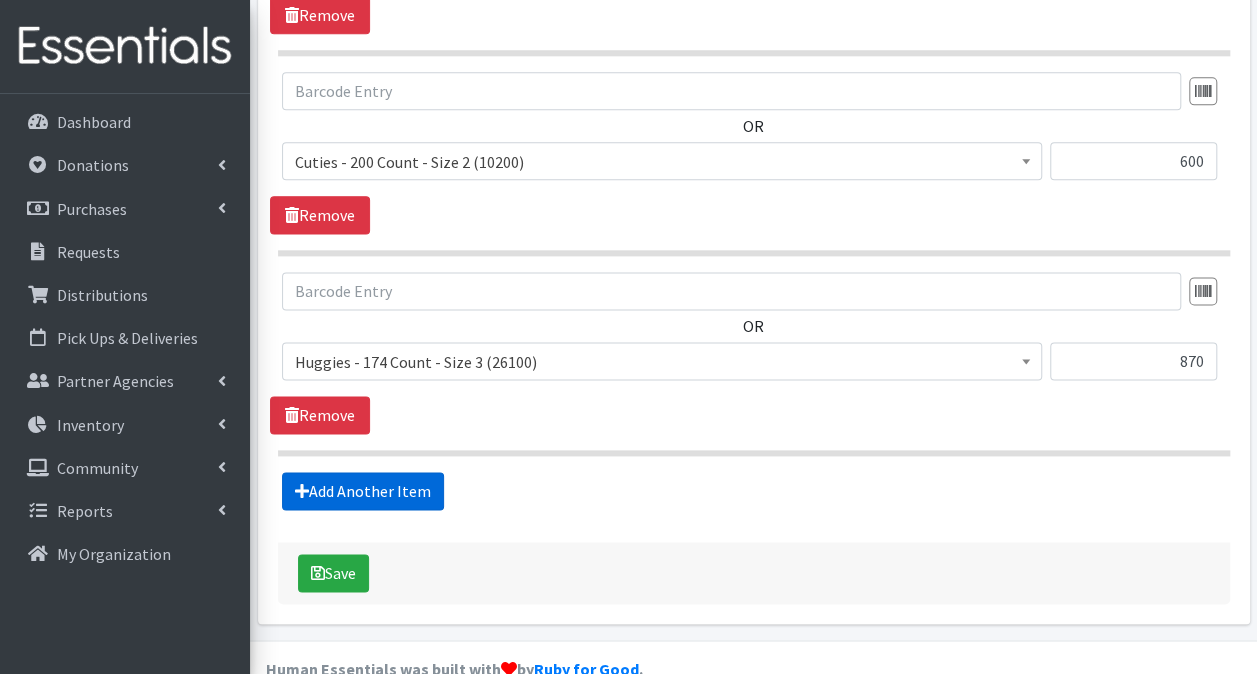 click on "Add Another Item" at bounding box center [363, 491] 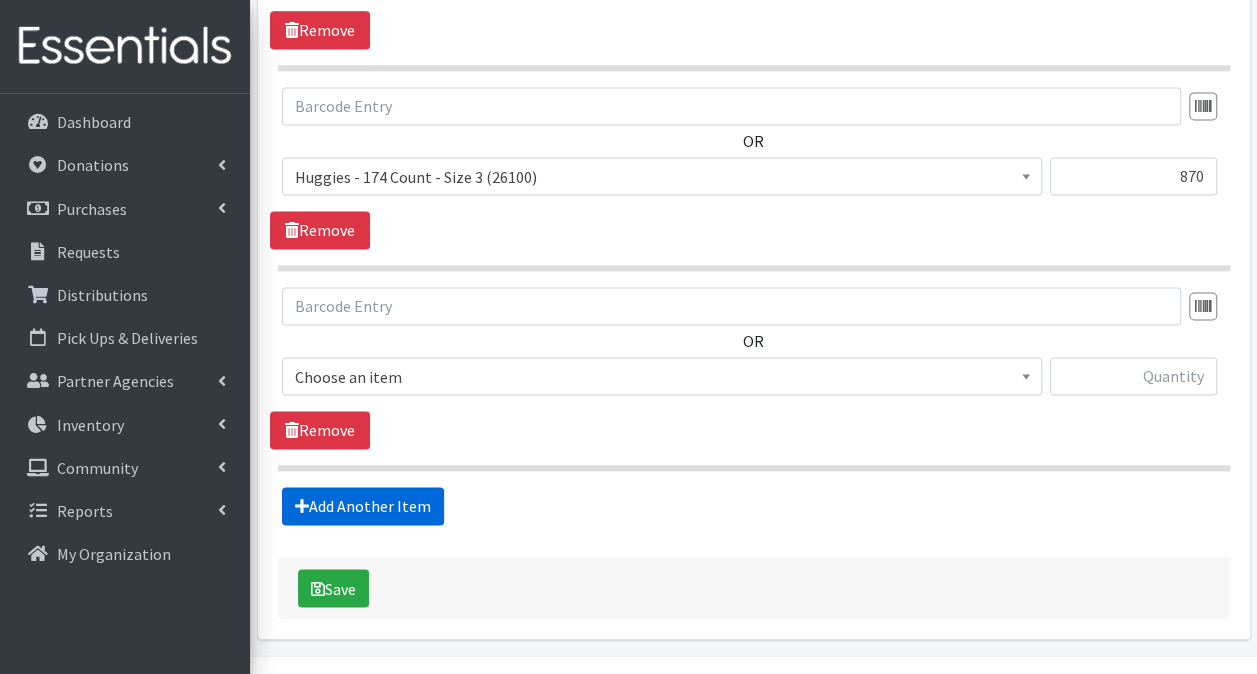 scroll, scrollTop: 1384, scrollLeft: 0, axis: vertical 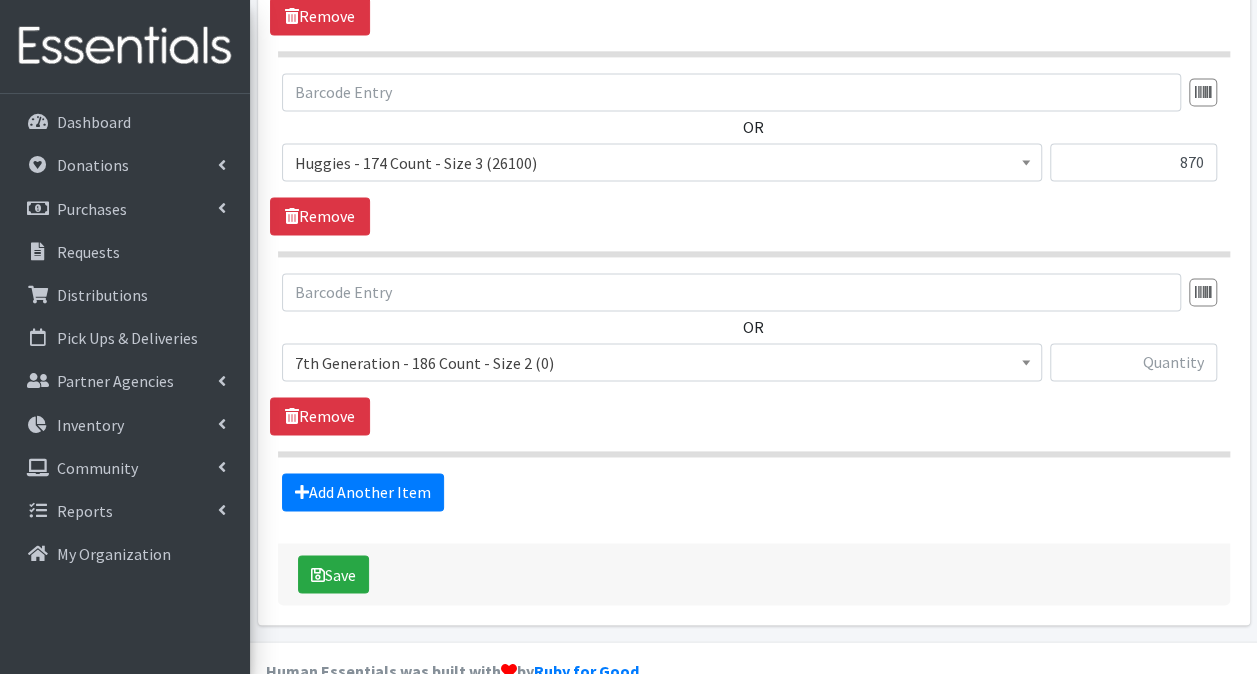 click on "7th Generation - 186 Count - Size 2 (0)" at bounding box center (662, 363) 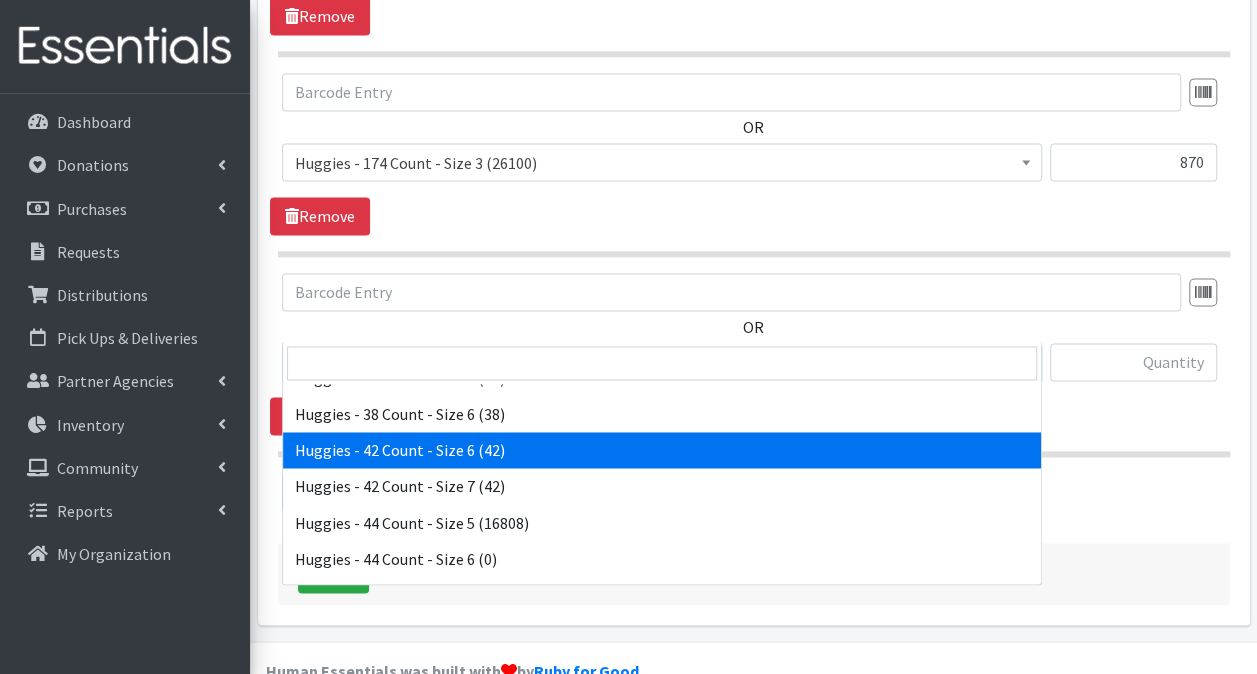 scroll, scrollTop: 4700, scrollLeft: 0, axis: vertical 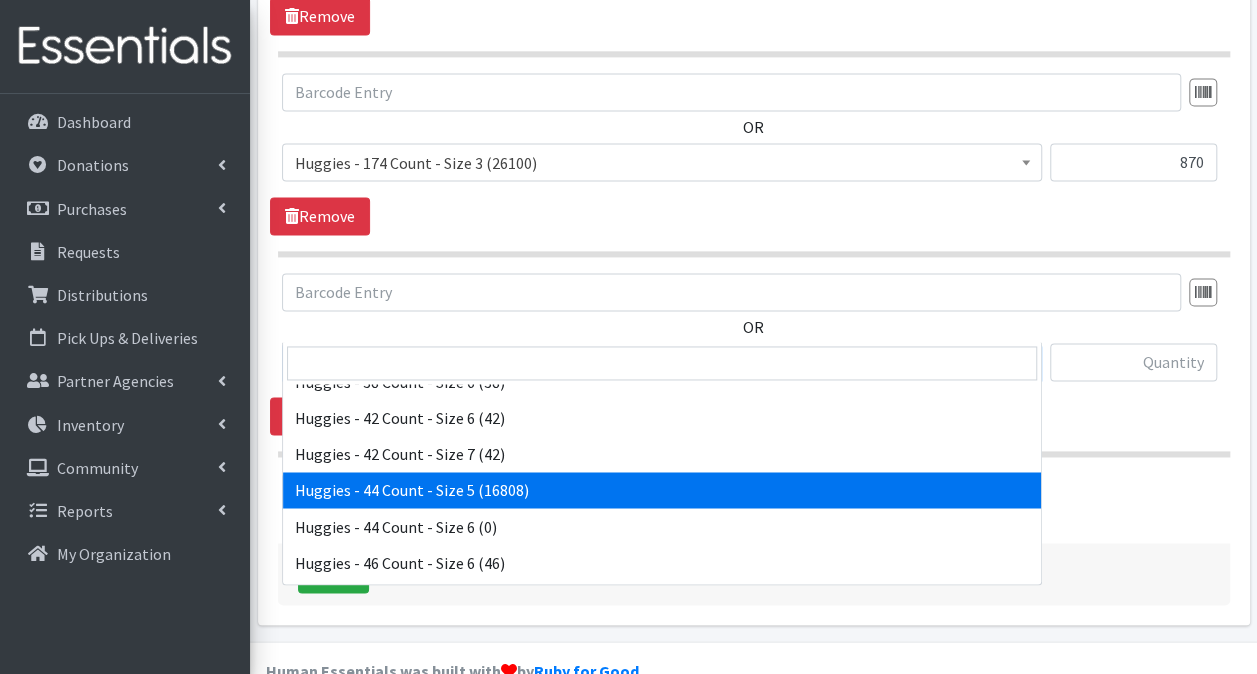 select on "10455" 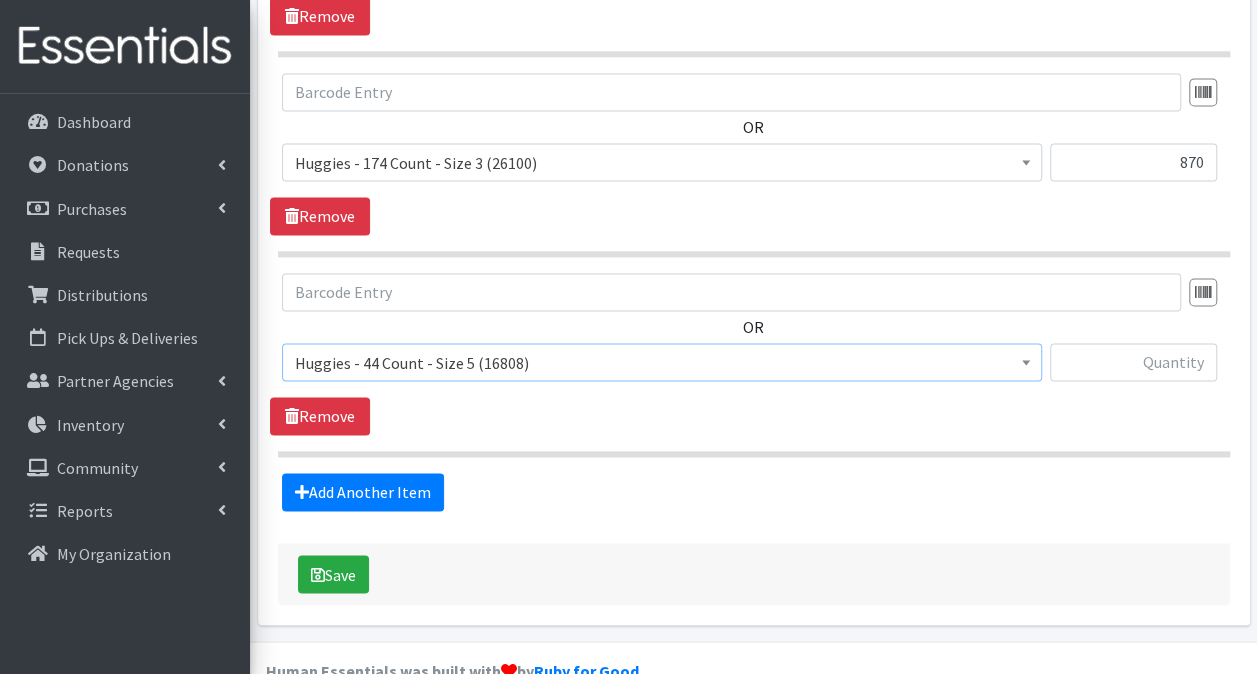 click on "OR" at bounding box center [753, 335] 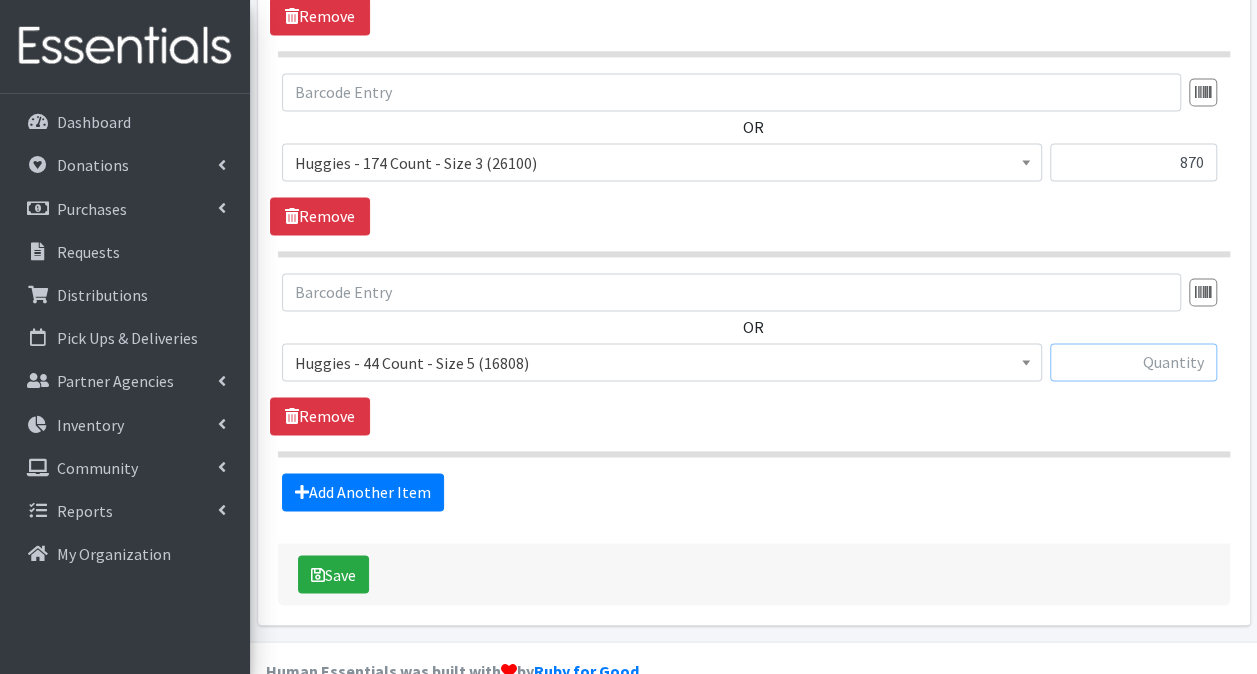 click at bounding box center (1133, 362) 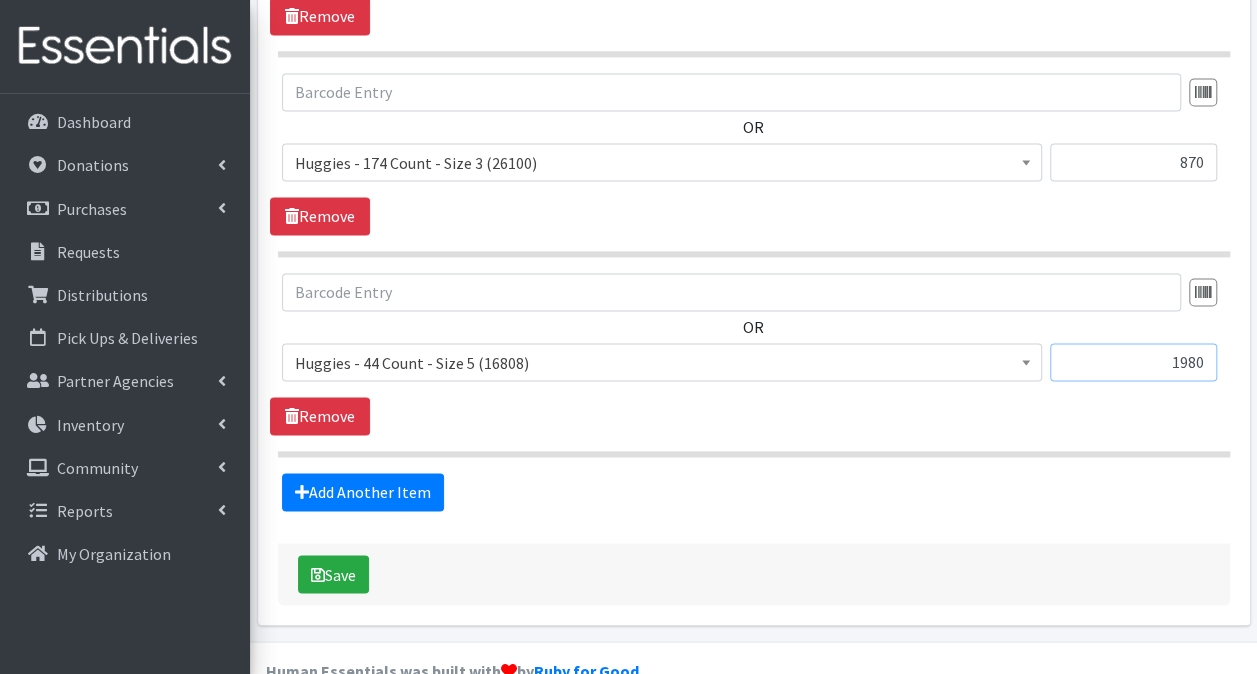 type on "1980" 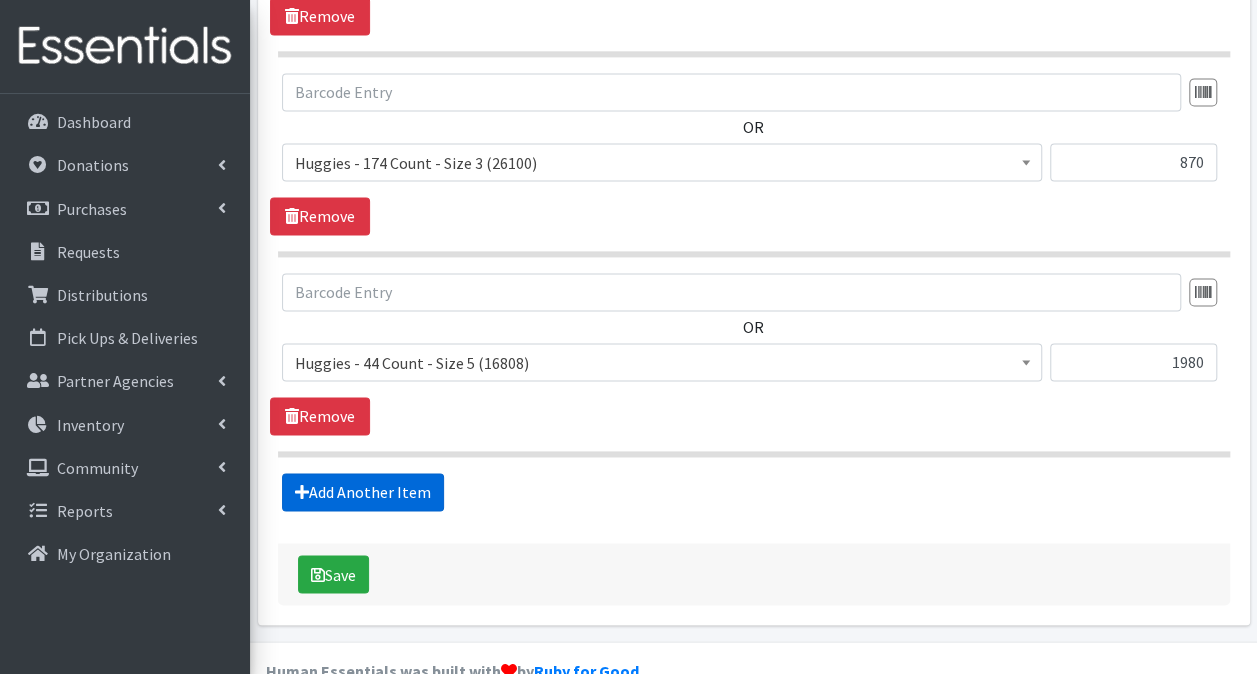 click on "Add Another Item" at bounding box center (363, 492) 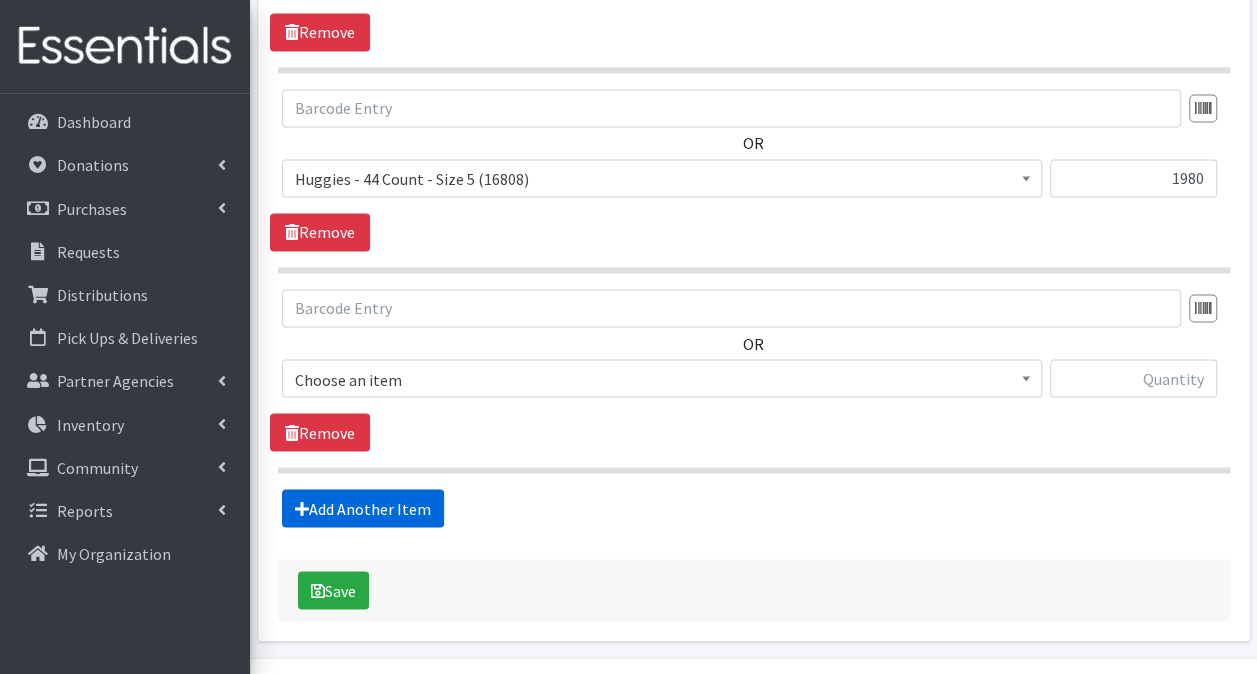 scroll, scrollTop: 1583, scrollLeft: 0, axis: vertical 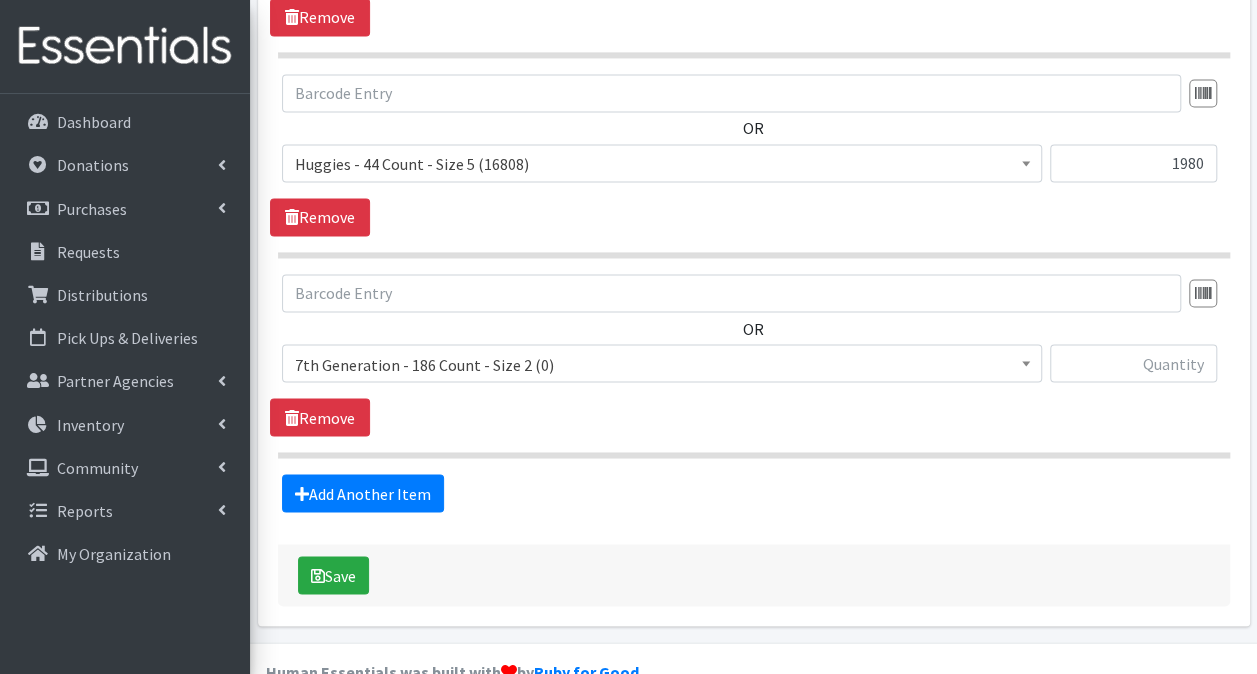 click on "7th Generation - 186 Count - Size 2 (0)" at bounding box center [662, 364] 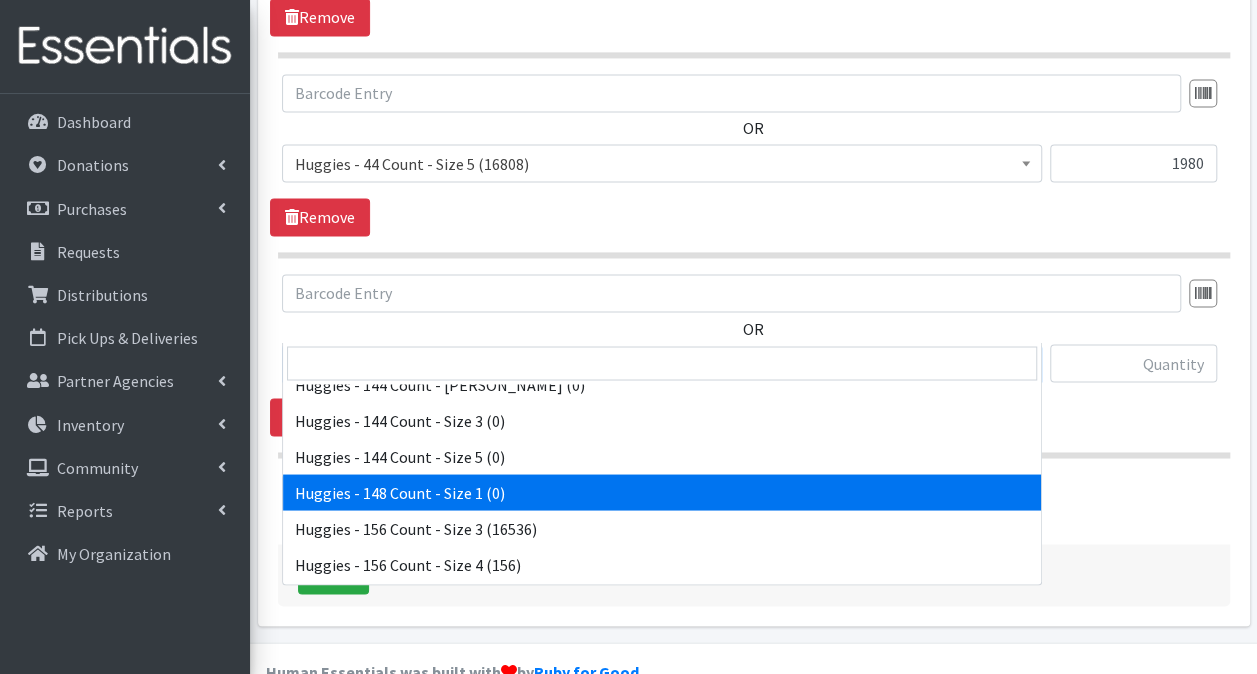 scroll, scrollTop: 3500, scrollLeft: 0, axis: vertical 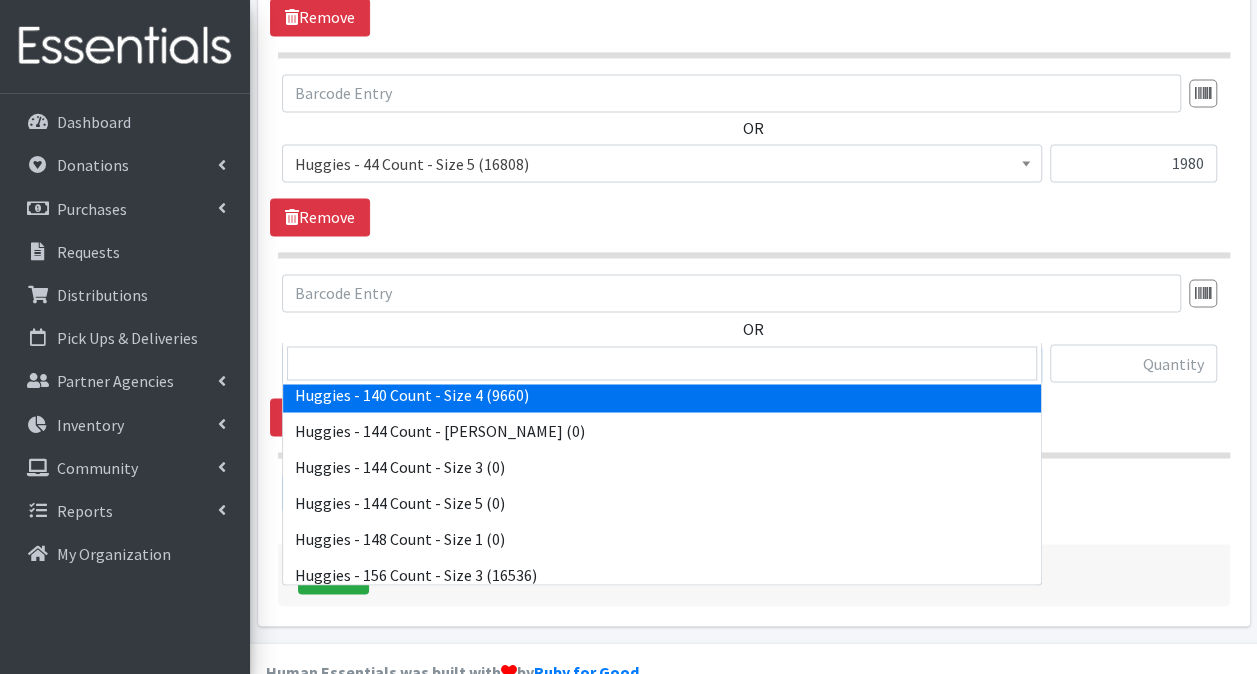 select on "12564" 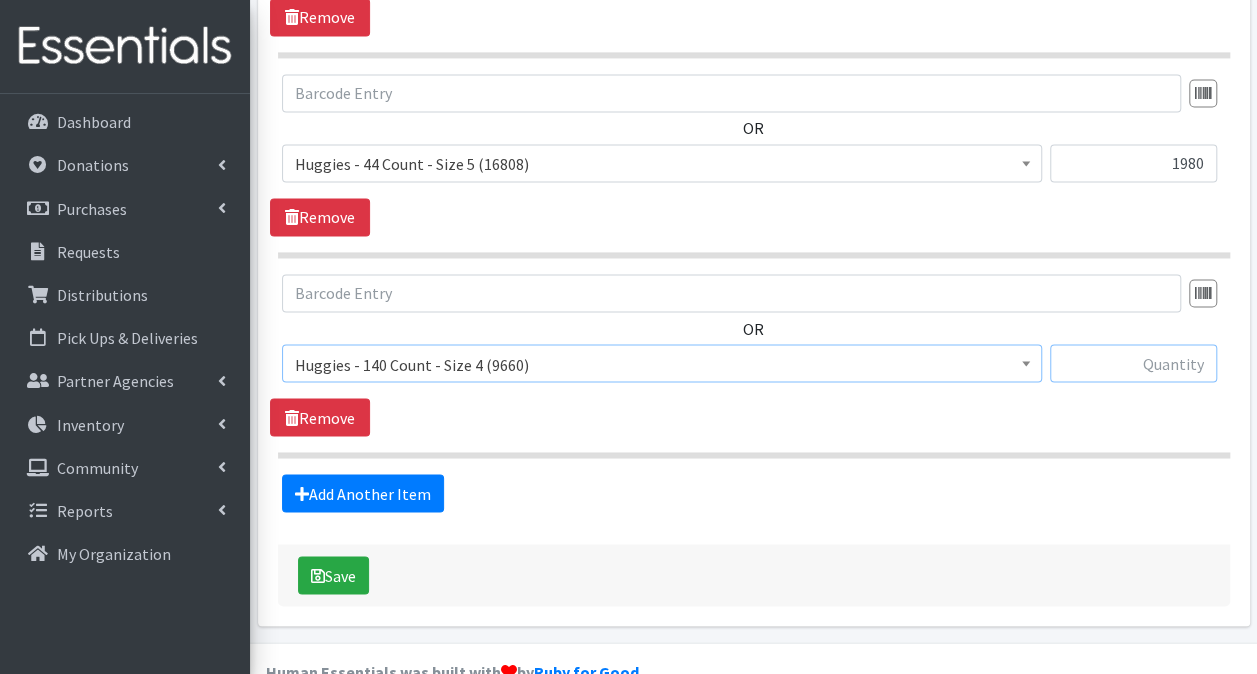 click at bounding box center (1133, 363) 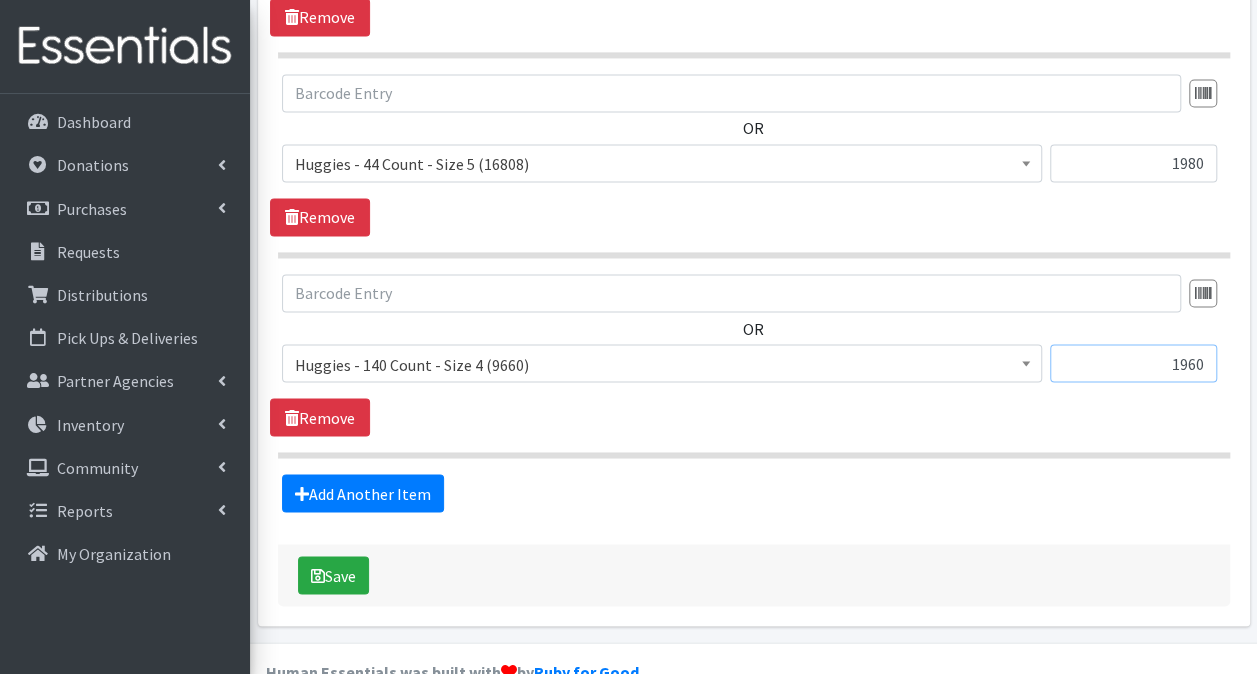 type on "1960" 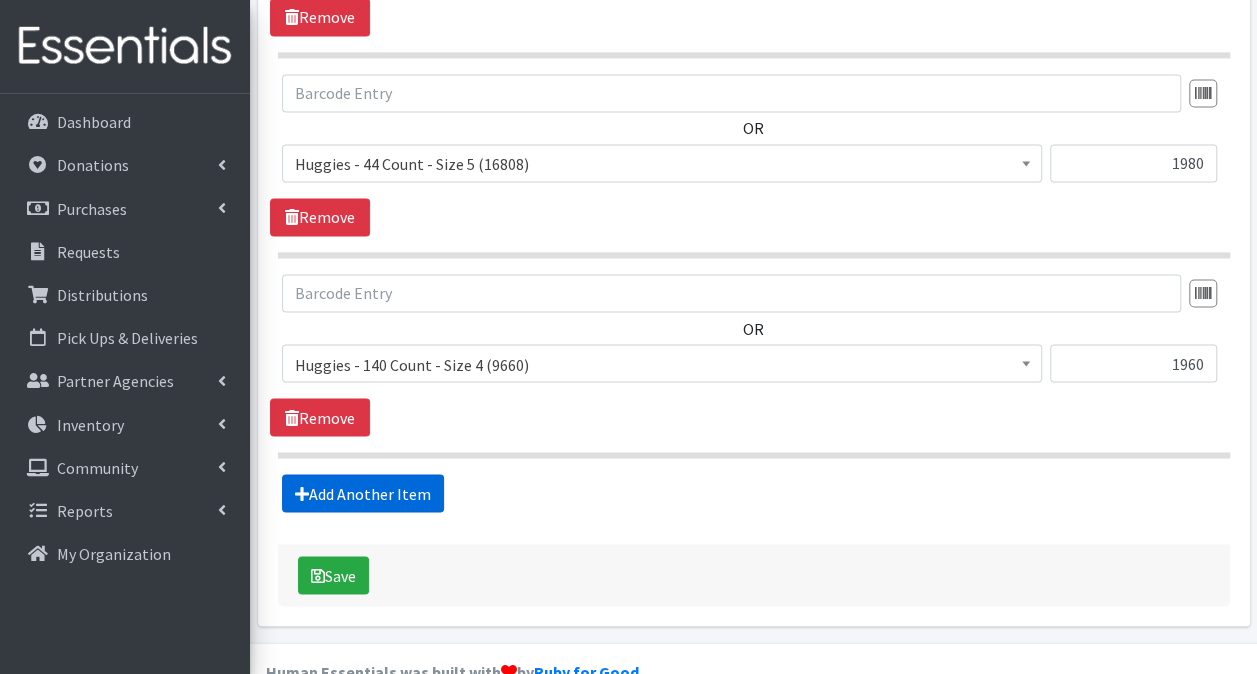 click on "Add Another Item" at bounding box center (363, 493) 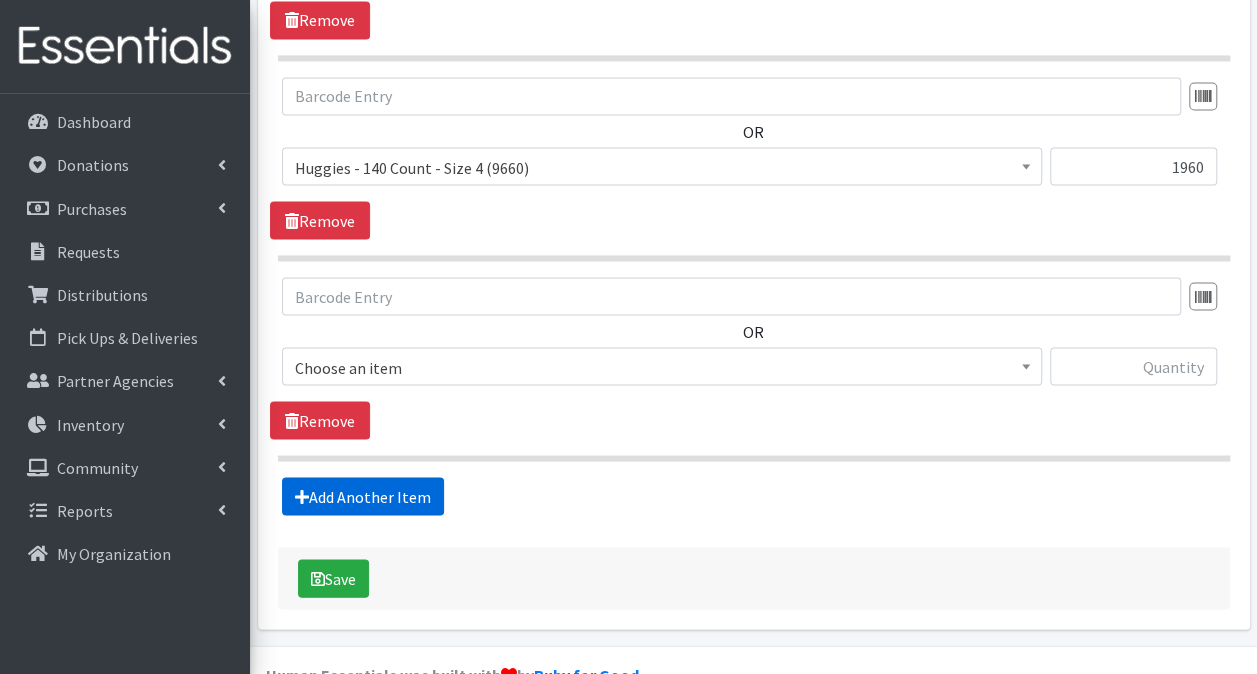 scroll, scrollTop: 1782, scrollLeft: 0, axis: vertical 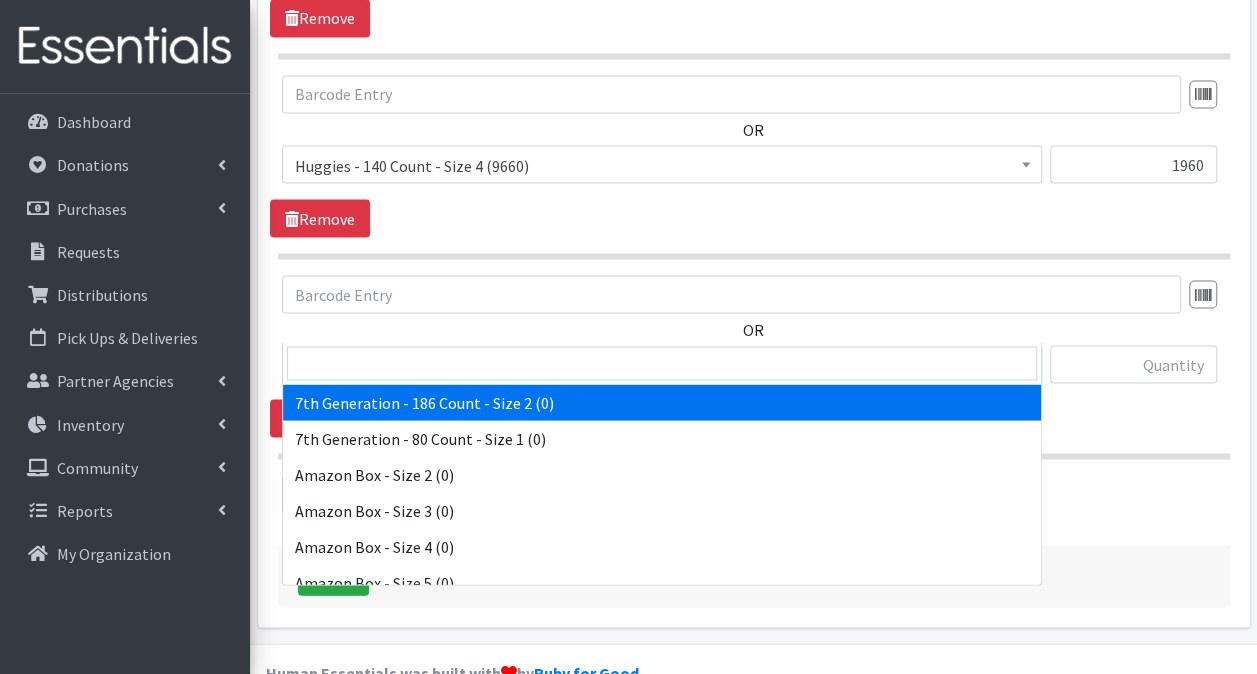 click on "7th Generation - 186 Count - Size 2 (0)" at bounding box center [662, 365] 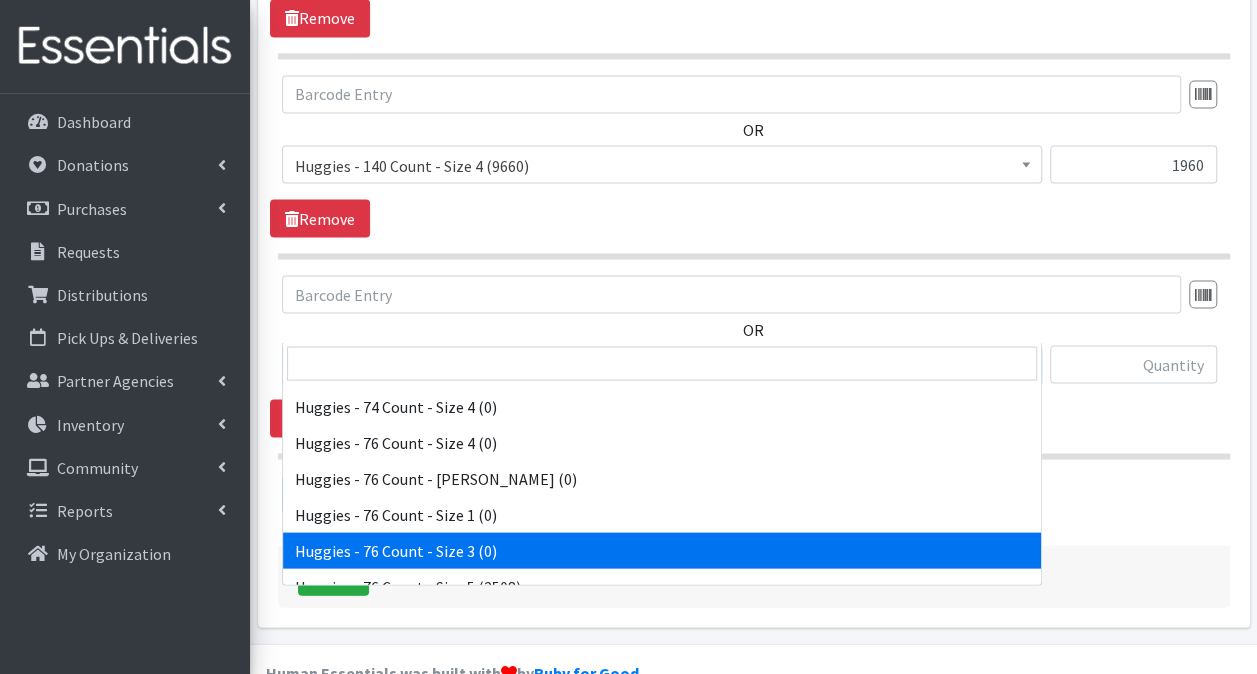 scroll, scrollTop: 6000, scrollLeft: 0, axis: vertical 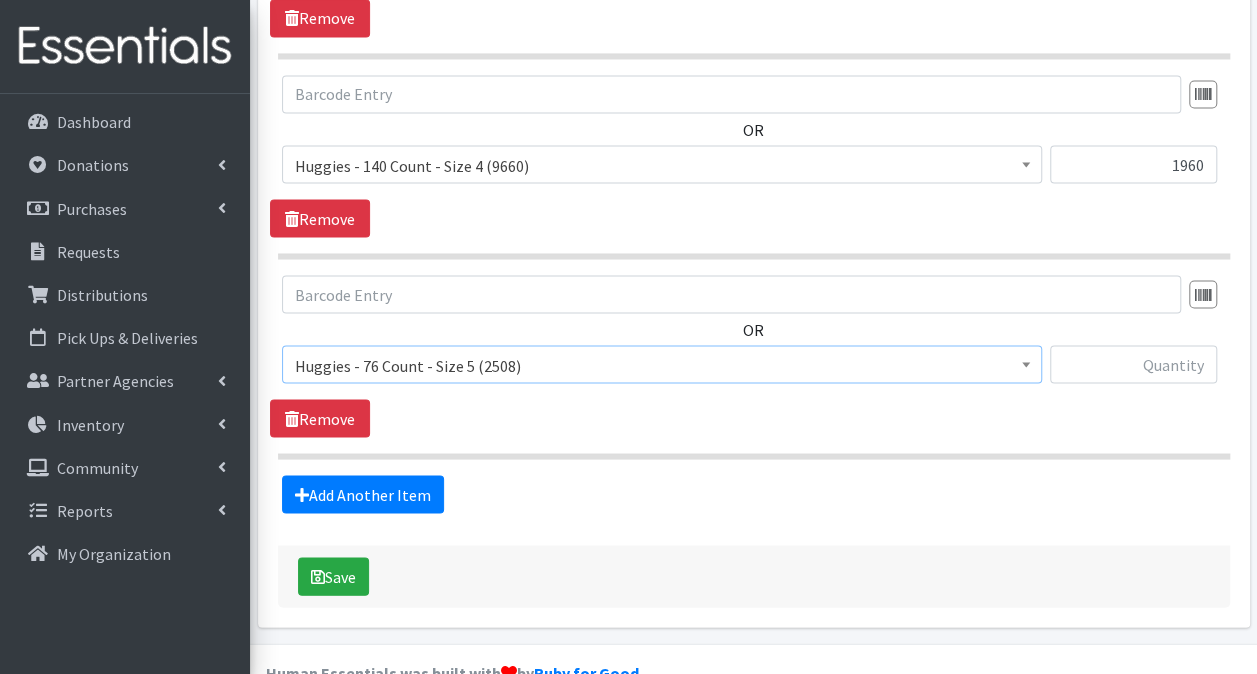 click on "Huggies - 76 Count - Size 5 (2508)" at bounding box center [662, 365] 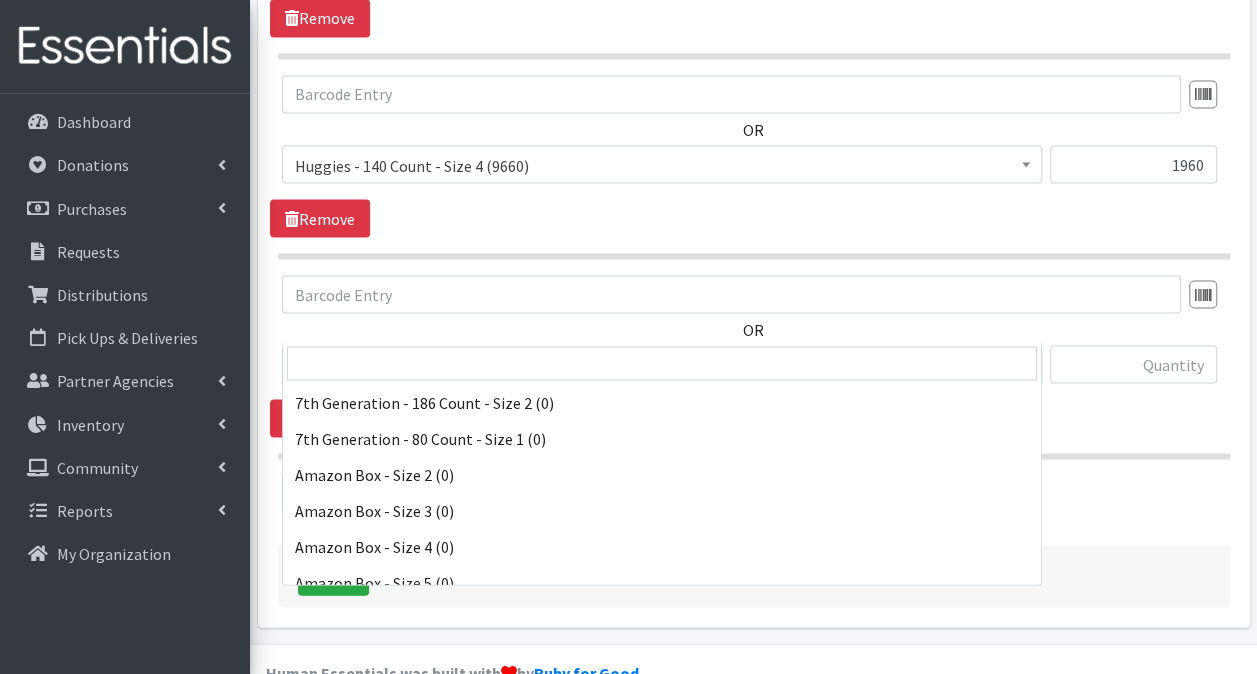 scroll, scrollTop: 6048, scrollLeft: 0, axis: vertical 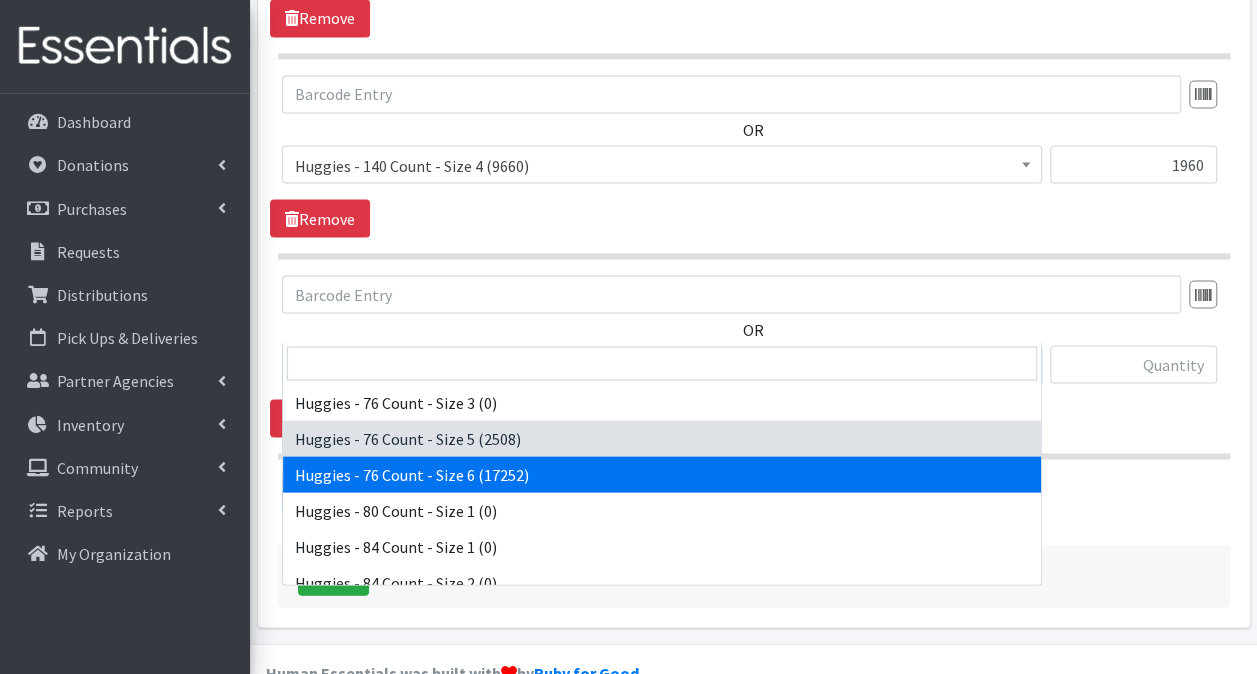 select on "15371" 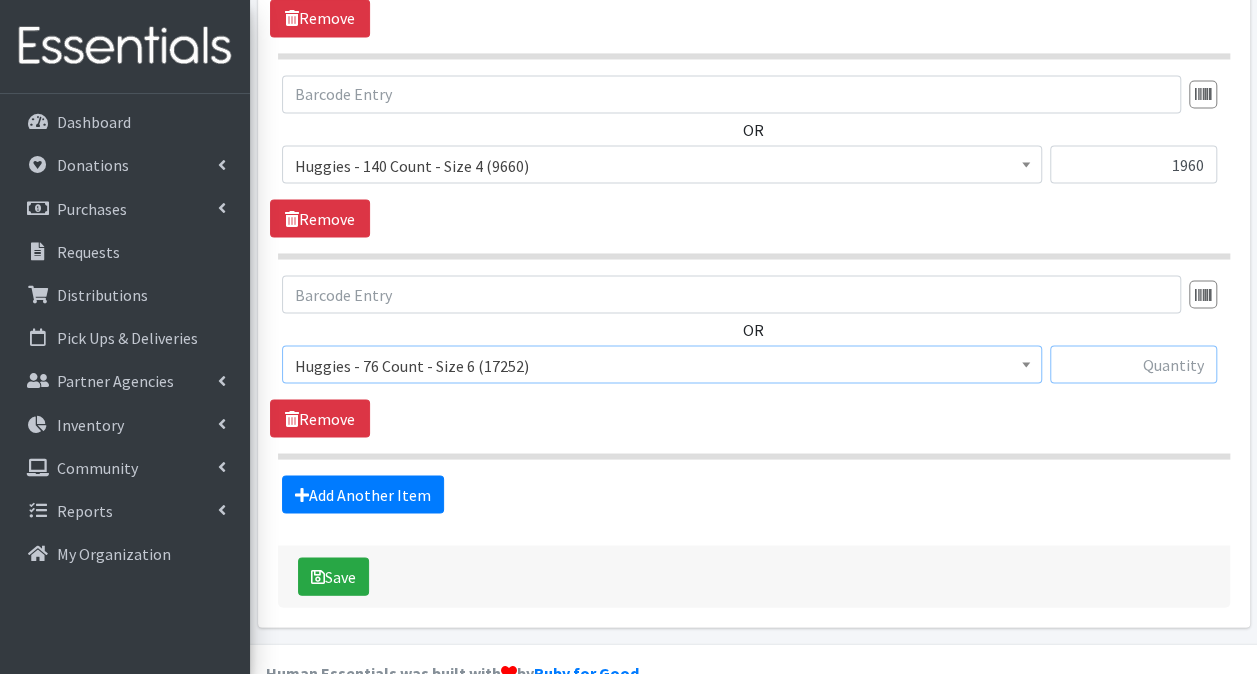 click at bounding box center (1133, 364) 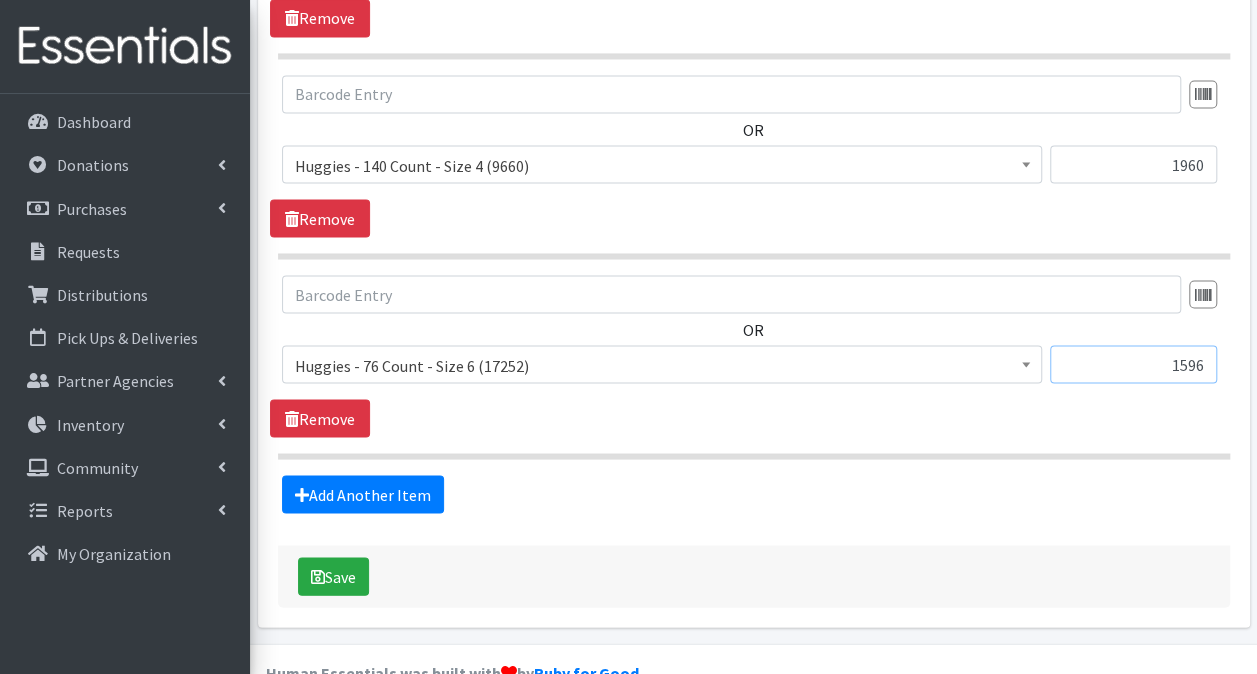 type on "1596" 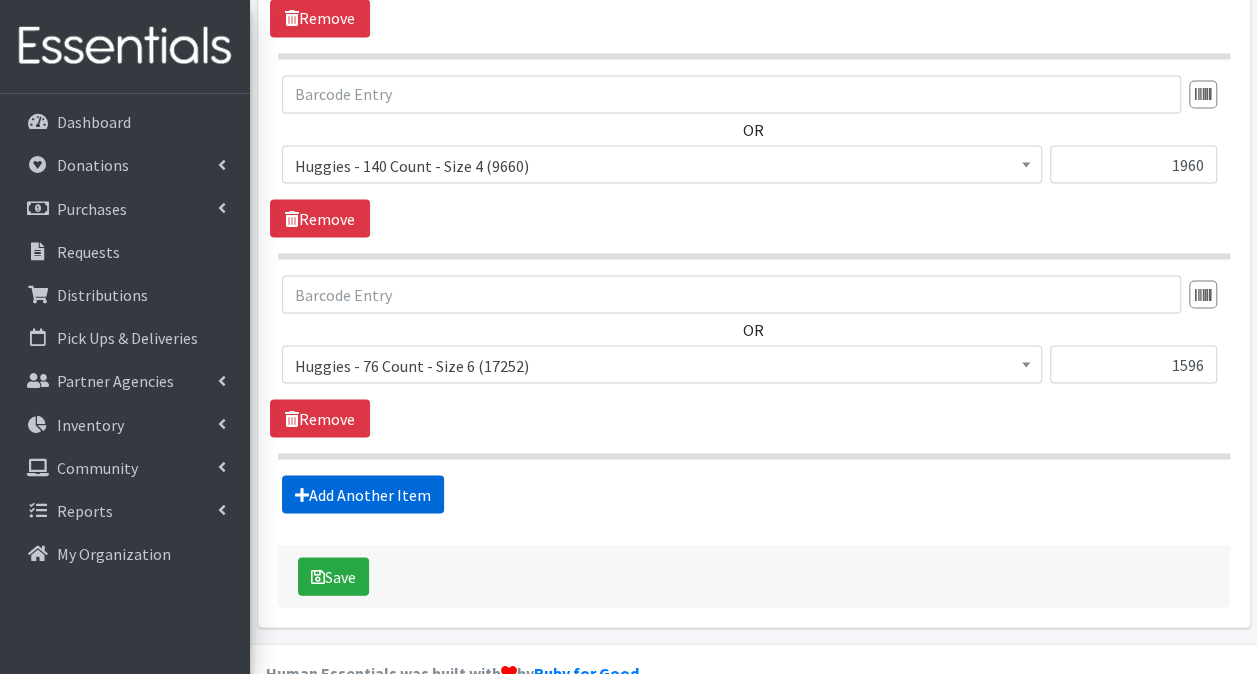 click on "Add Another Item" at bounding box center (363, 494) 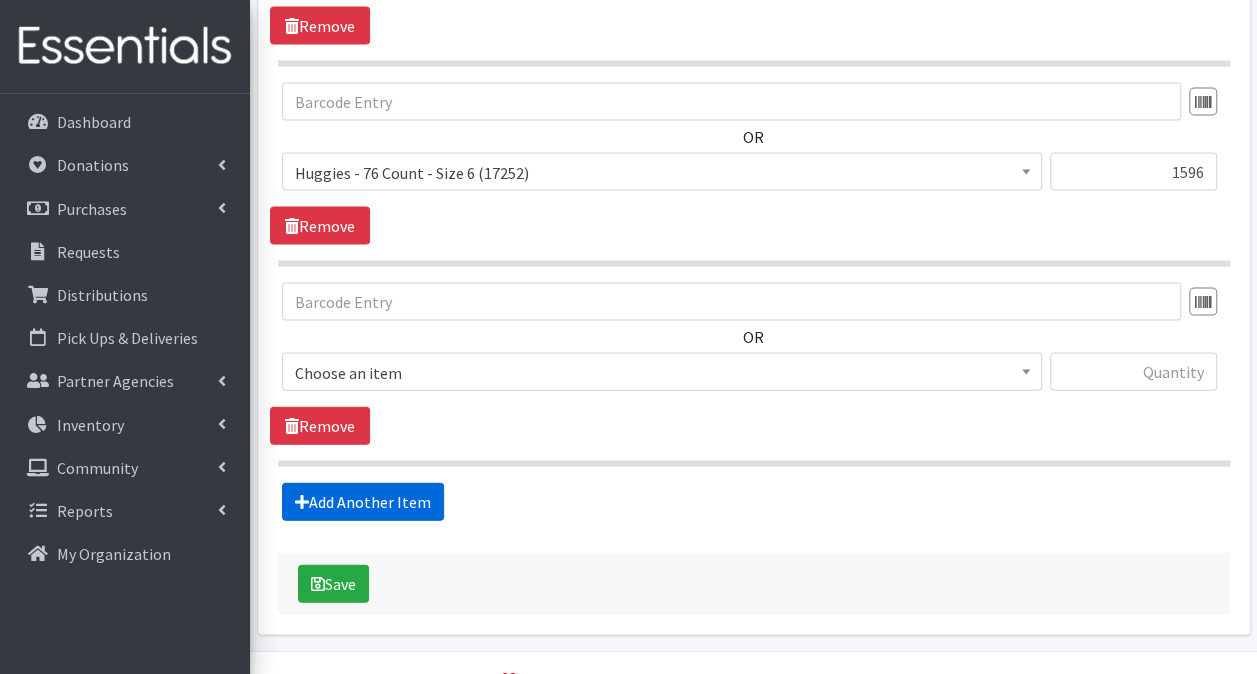 scroll, scrollTop: 1981, scrollLeft: 0, axis: vertical 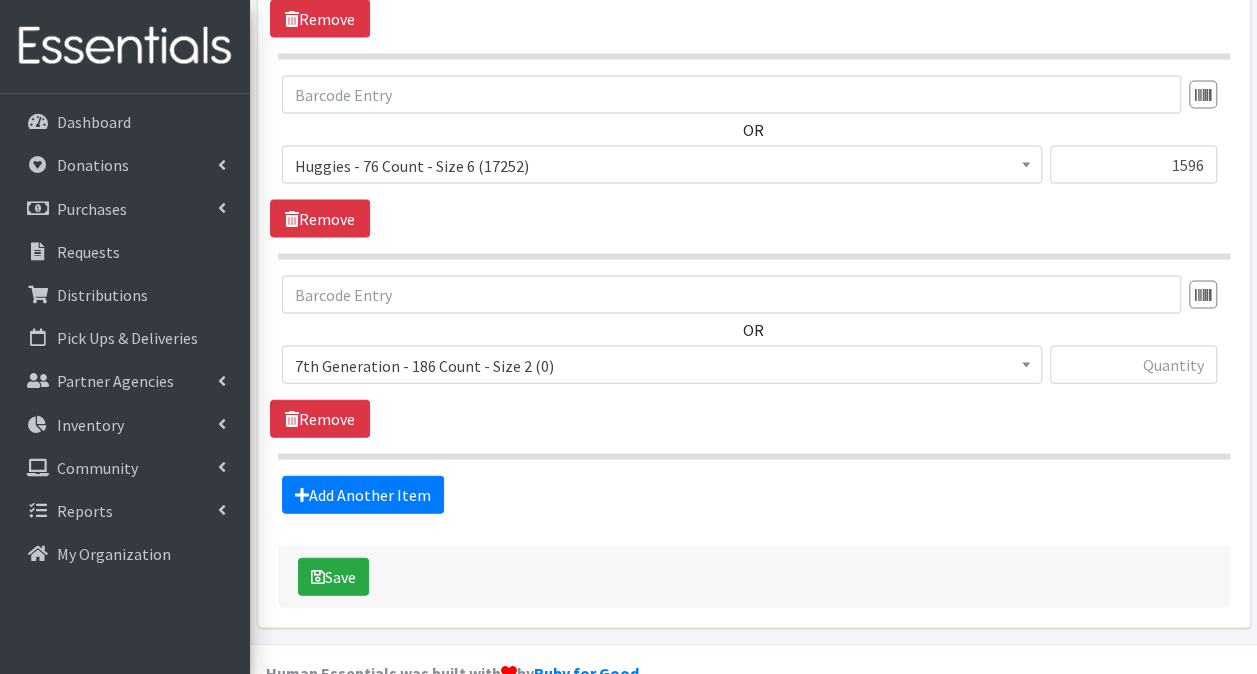 click on "7th Generation - 186 Count - Size 2 (0)" at bounding box center (662, 366) 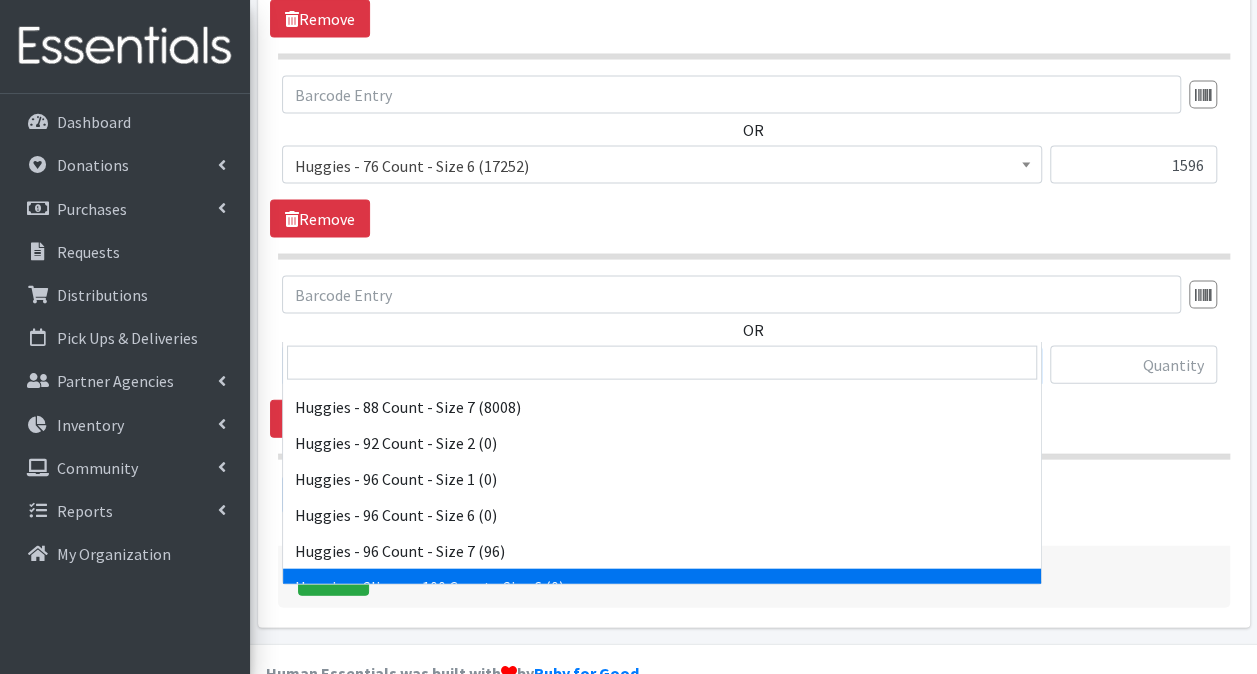 scroll, scrollTop: 6300, scrollLeft: 0, axis: vertical 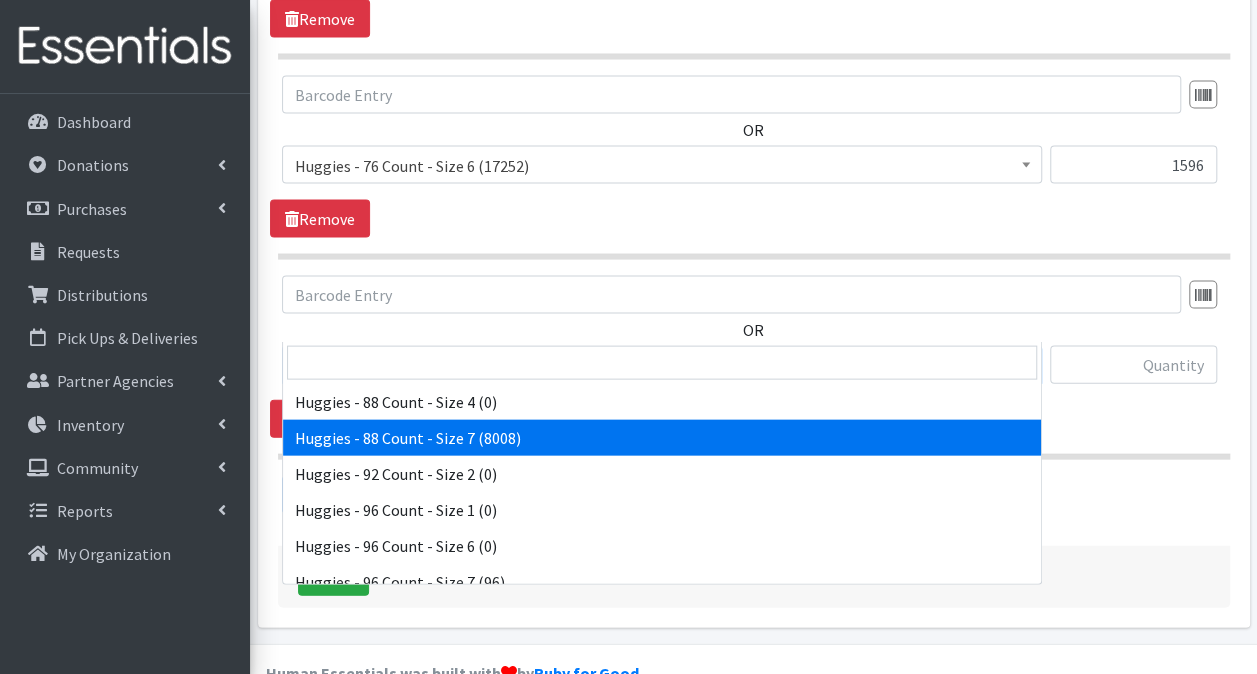 select on "13988" 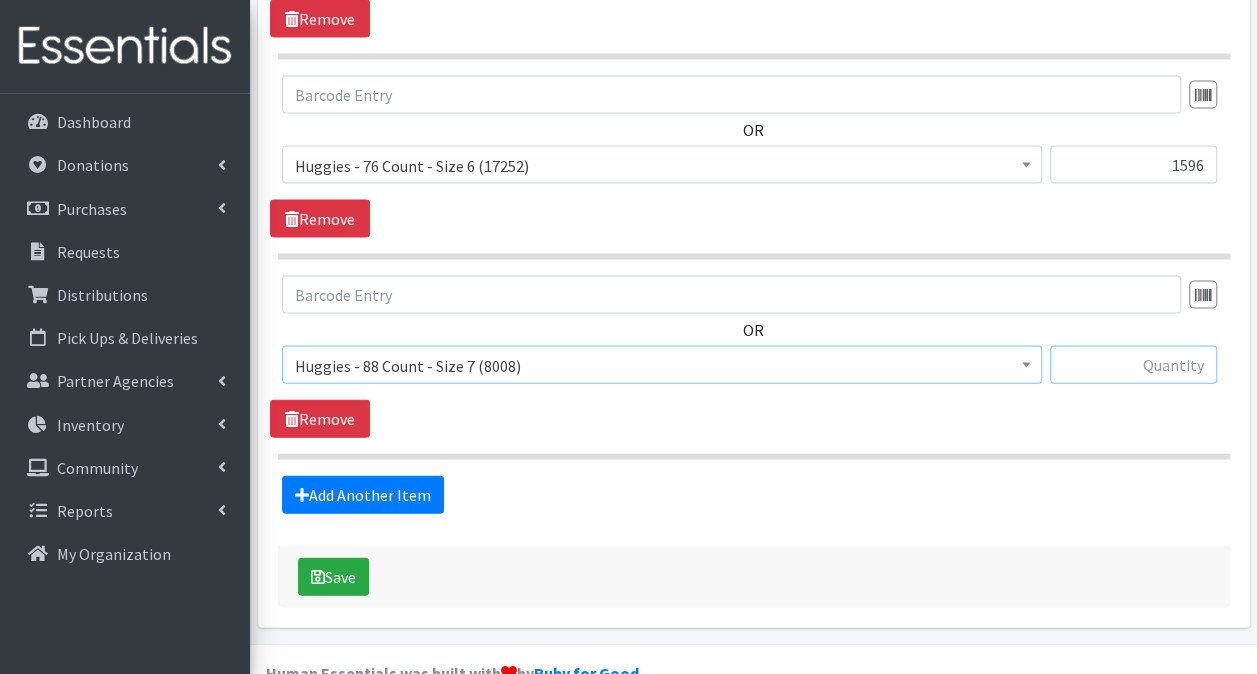 click at bounding box center [1133, 365] 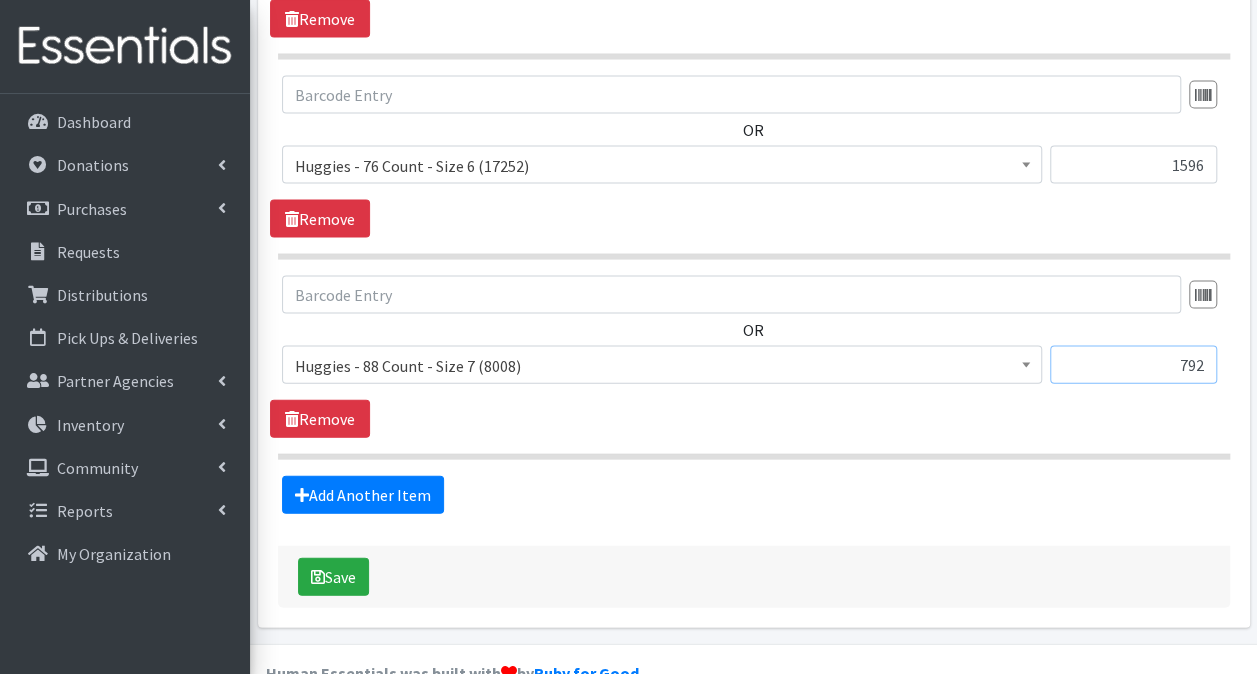 type on "792" 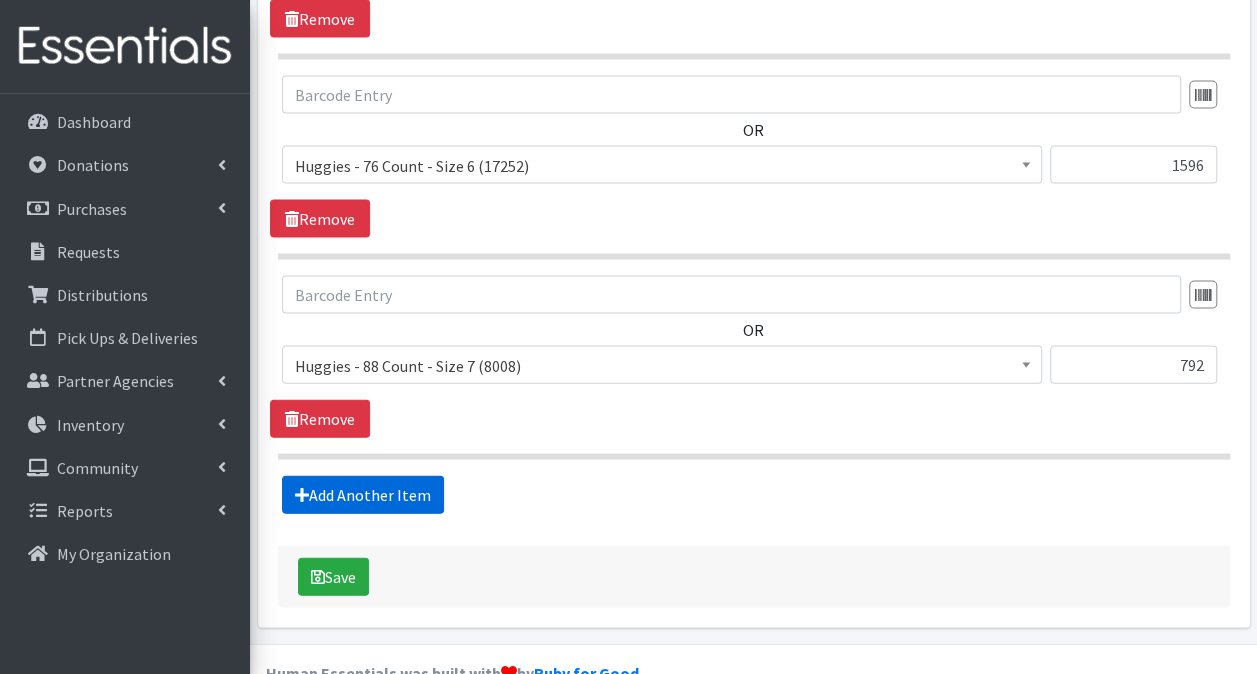 click on "Add Another Item" at bounding box center (363, 495) 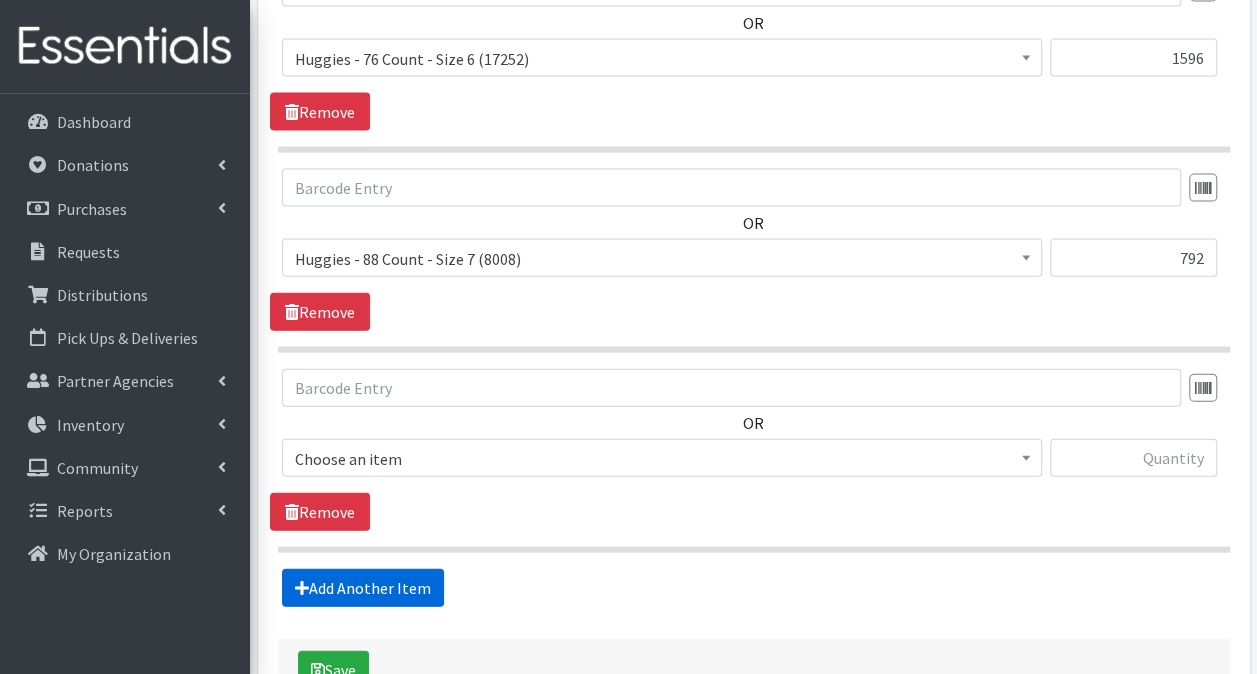 scroll, scrollTop: 2180, scrollLeft: 0, axis: vertical 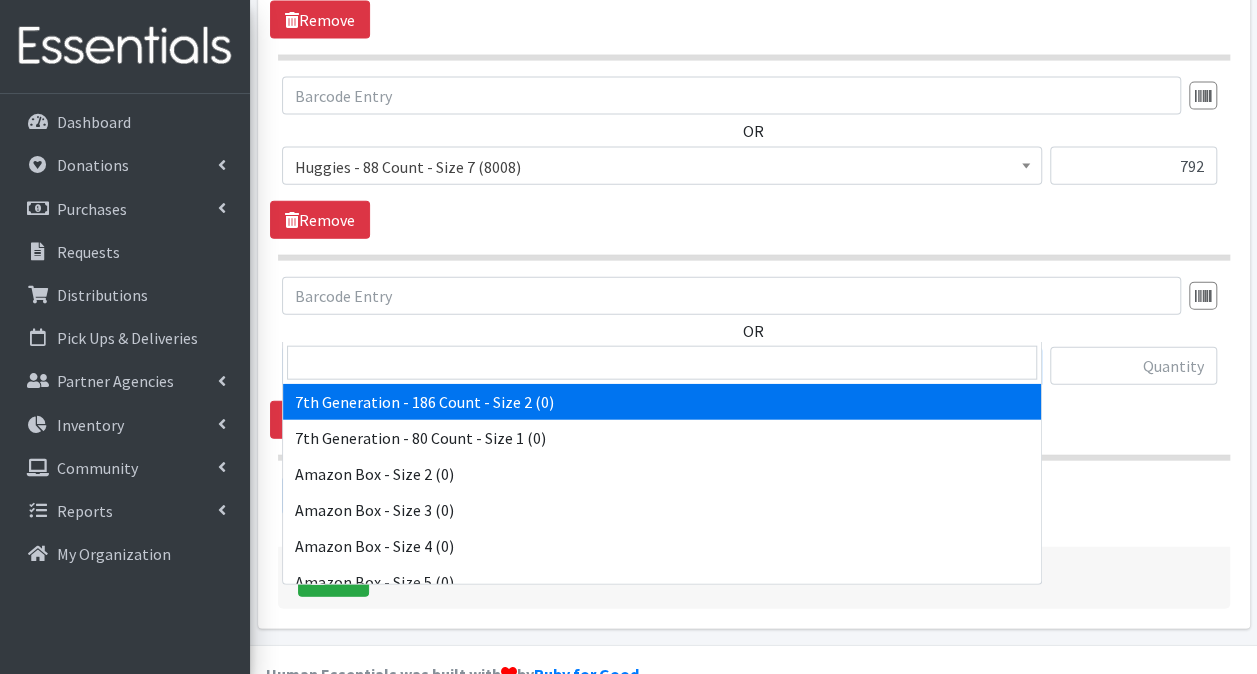 click on "7th Generation - 186 Count - Size 2 (0)" at bounding box center (662, 367) 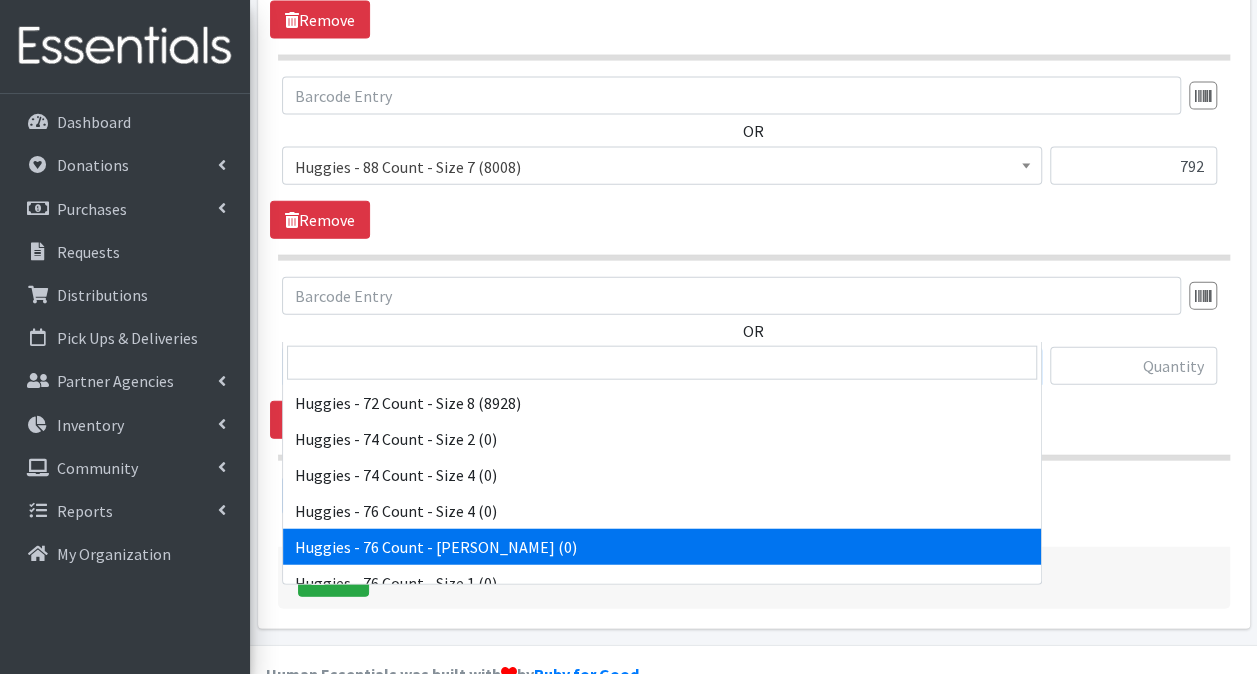 scroll, scrollTop: 5800, scrollLeft: 0, axis: vertical 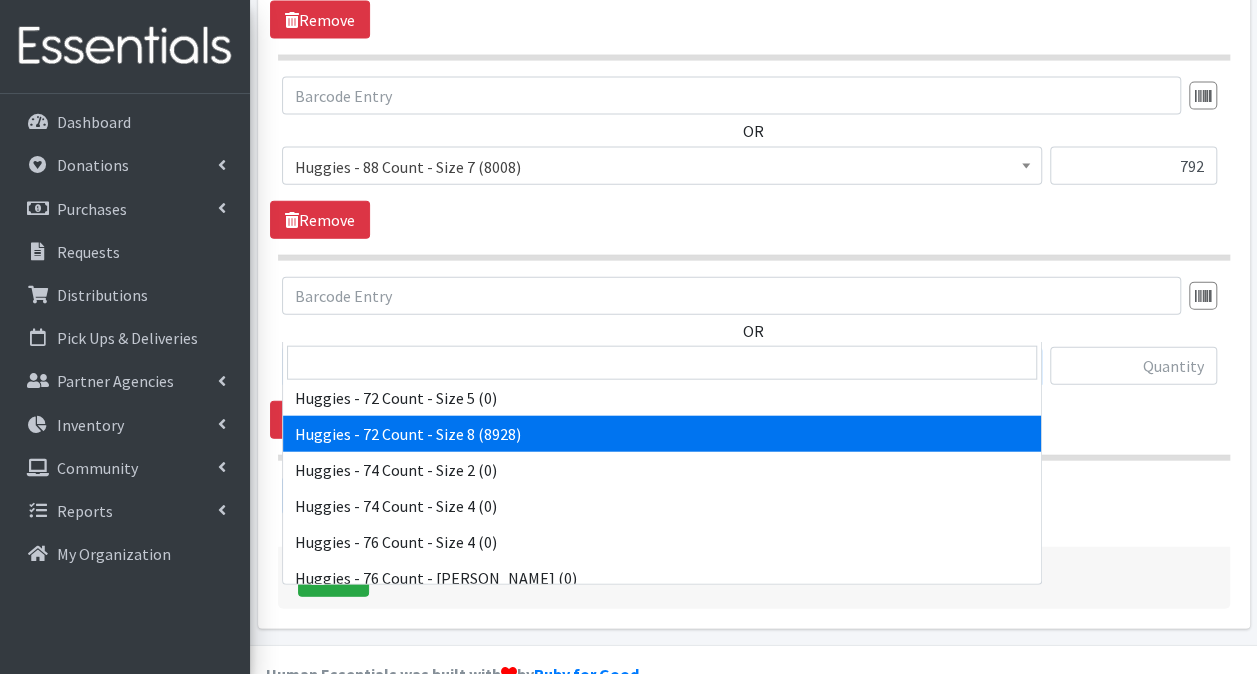 select on "15372" 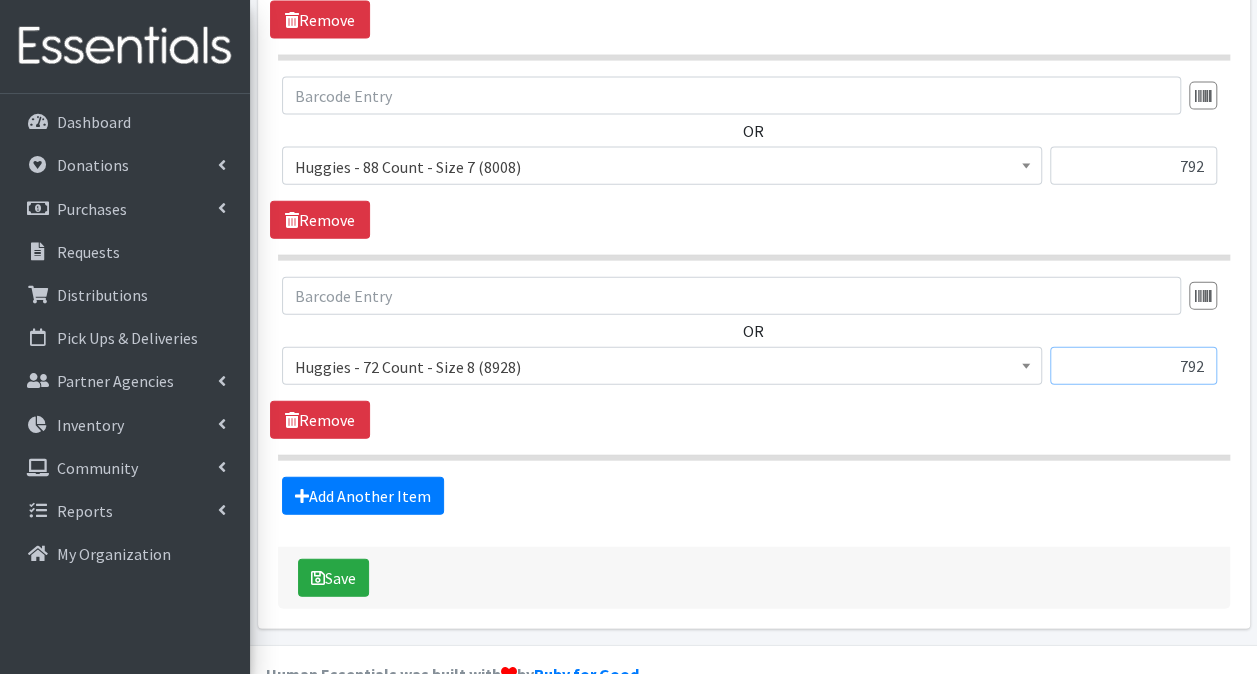 type on "792" 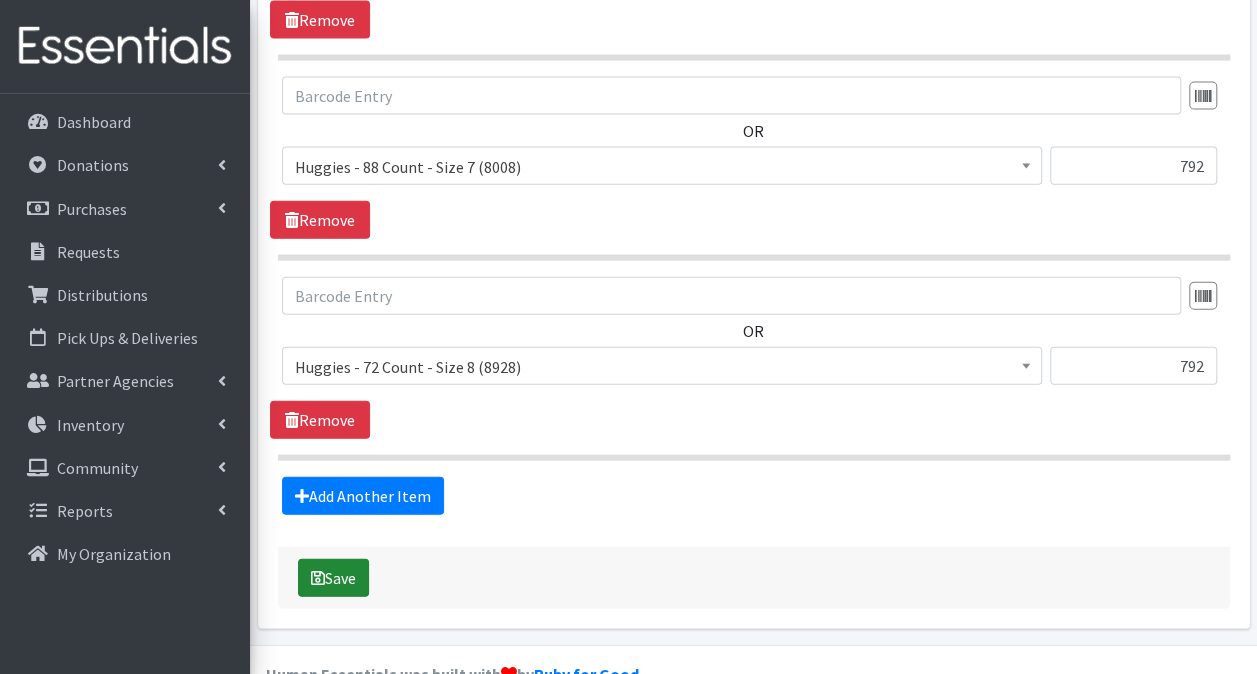 click on "Save" at bounding box center (333, 578) 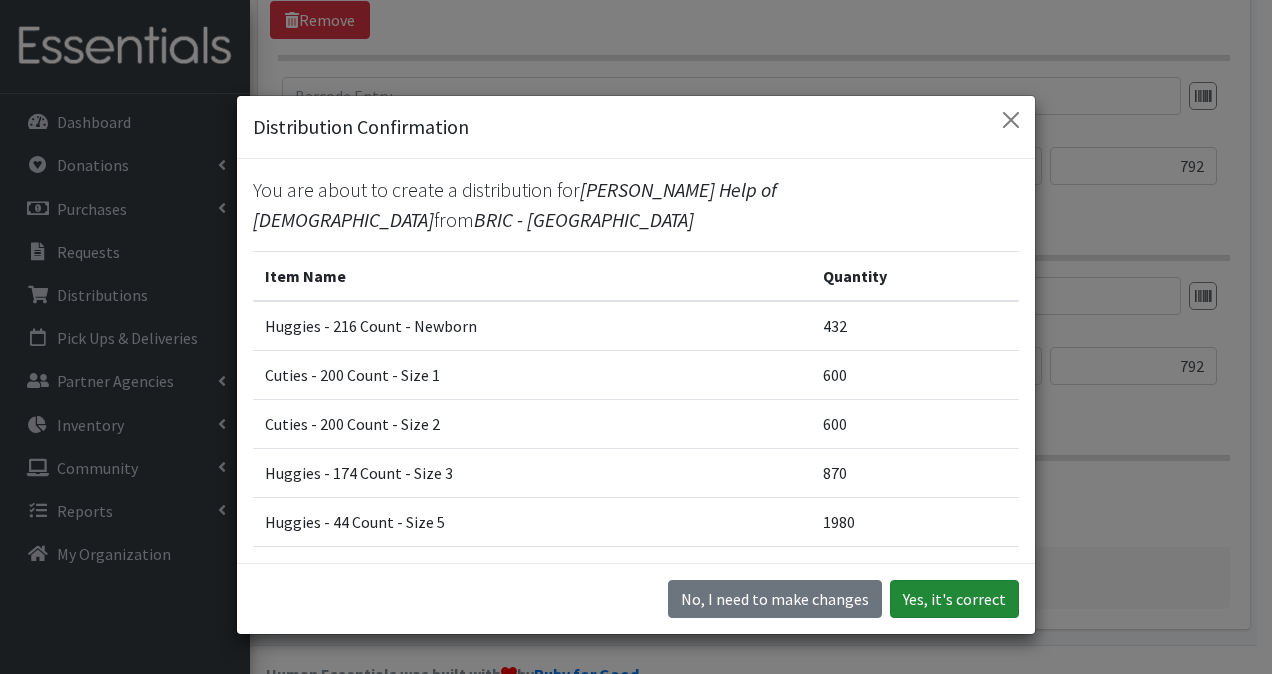click on "Yes, it's correct" at bounding box center (954, 599) 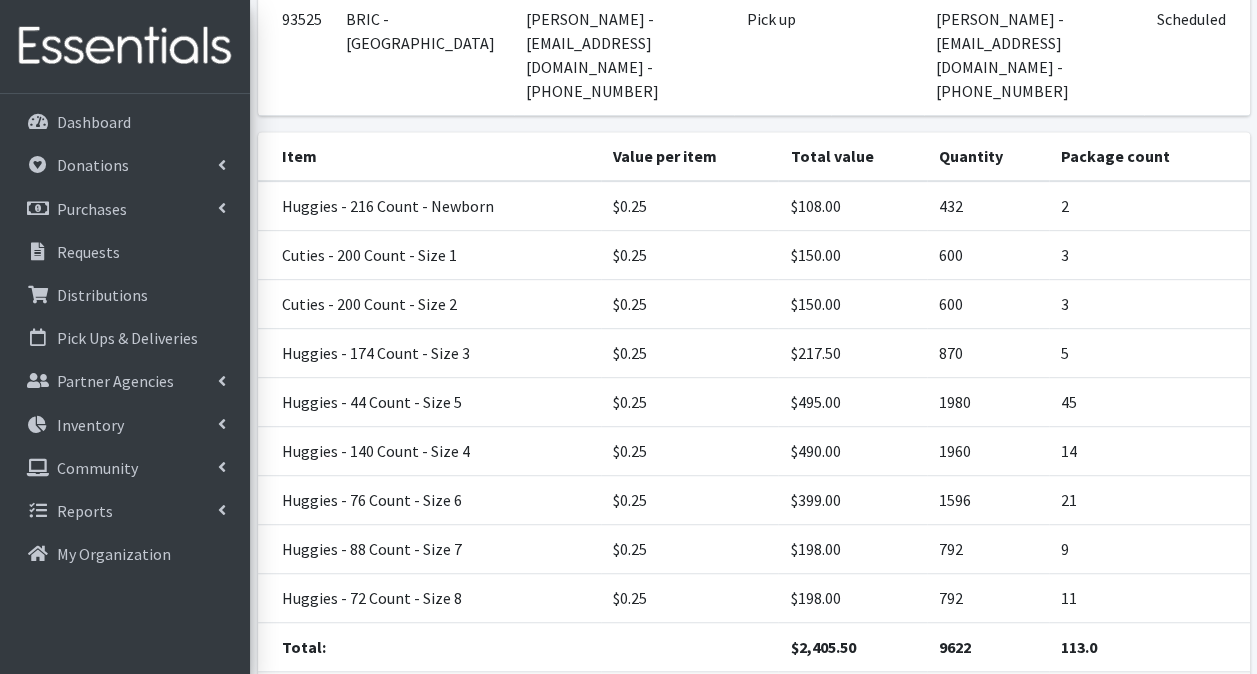 scroll, scrollTop: 490, scrollLeft: 0, axis: vertical 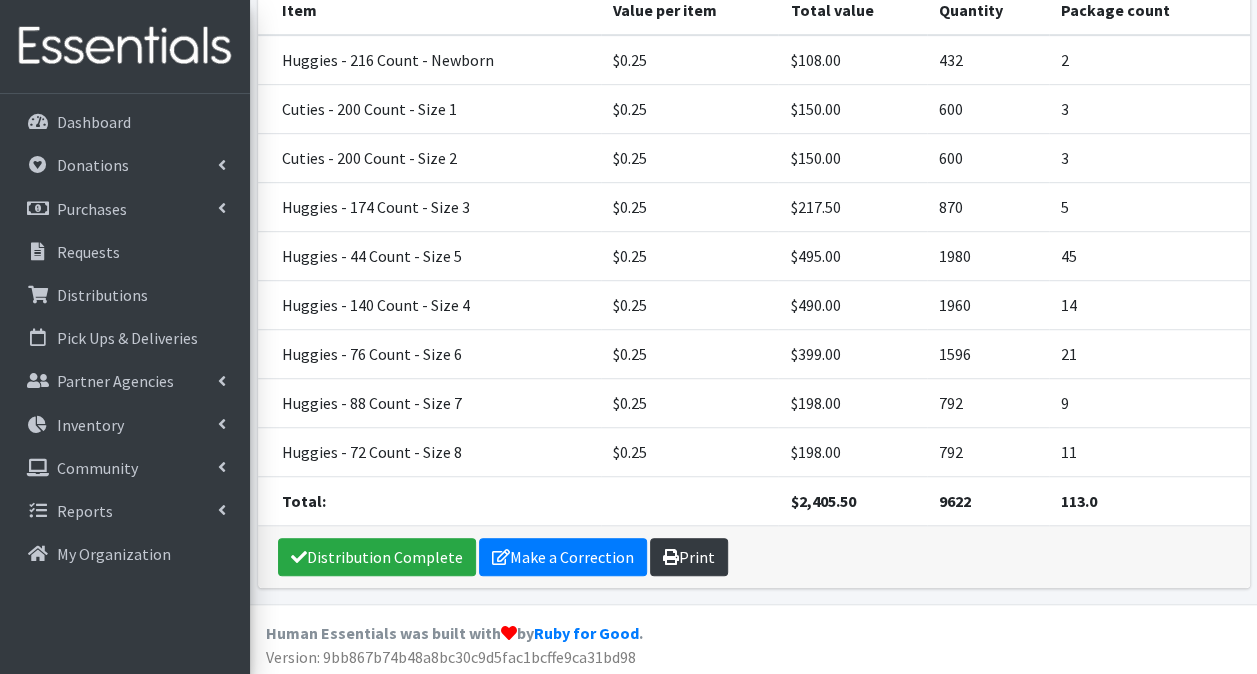 click on "Print" at bounding box center [689, 557] 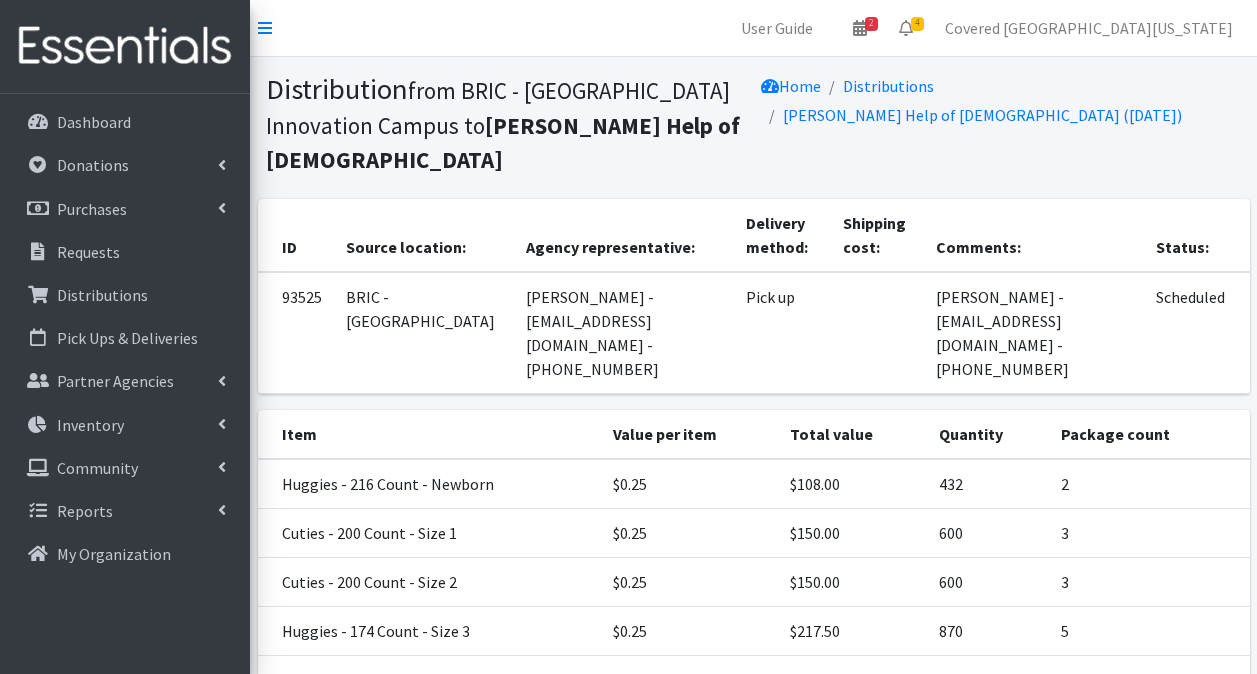 scroll, scrollTop: 424, scrollLeft: 0, axis: vertical 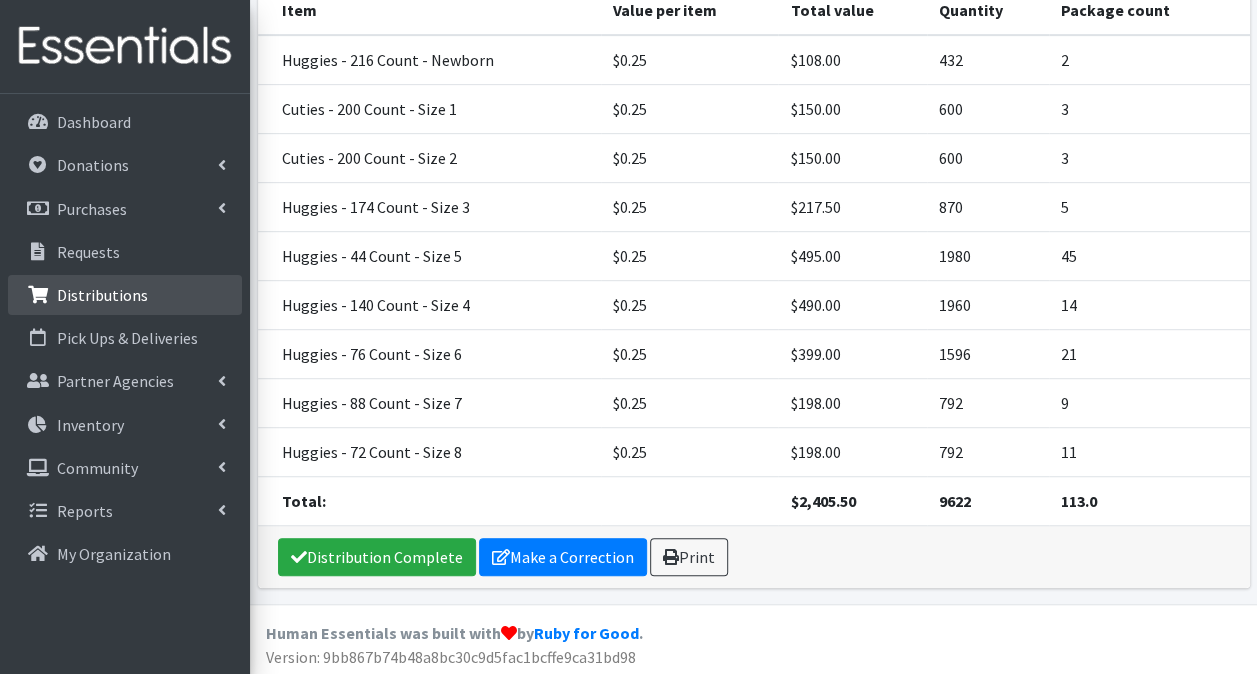 click on "Distributions" at bounding box center [102, 295] 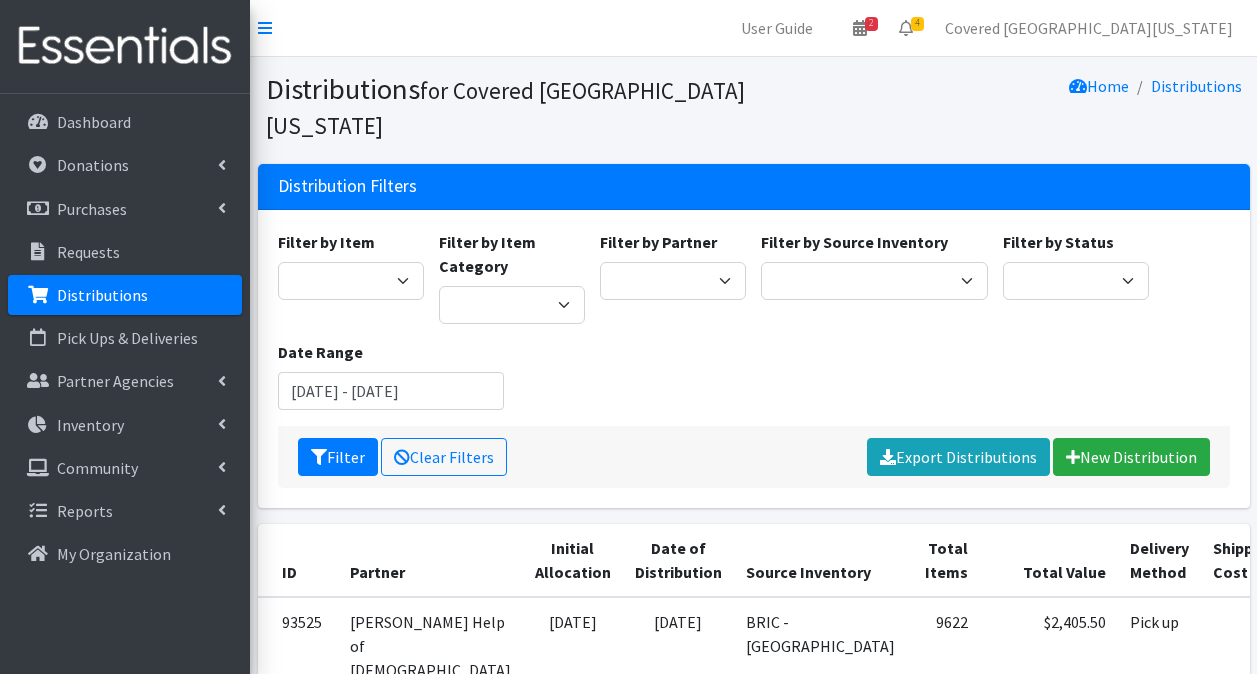 scroll, scrollTop: 0, scrollLeft: 0, axis: both 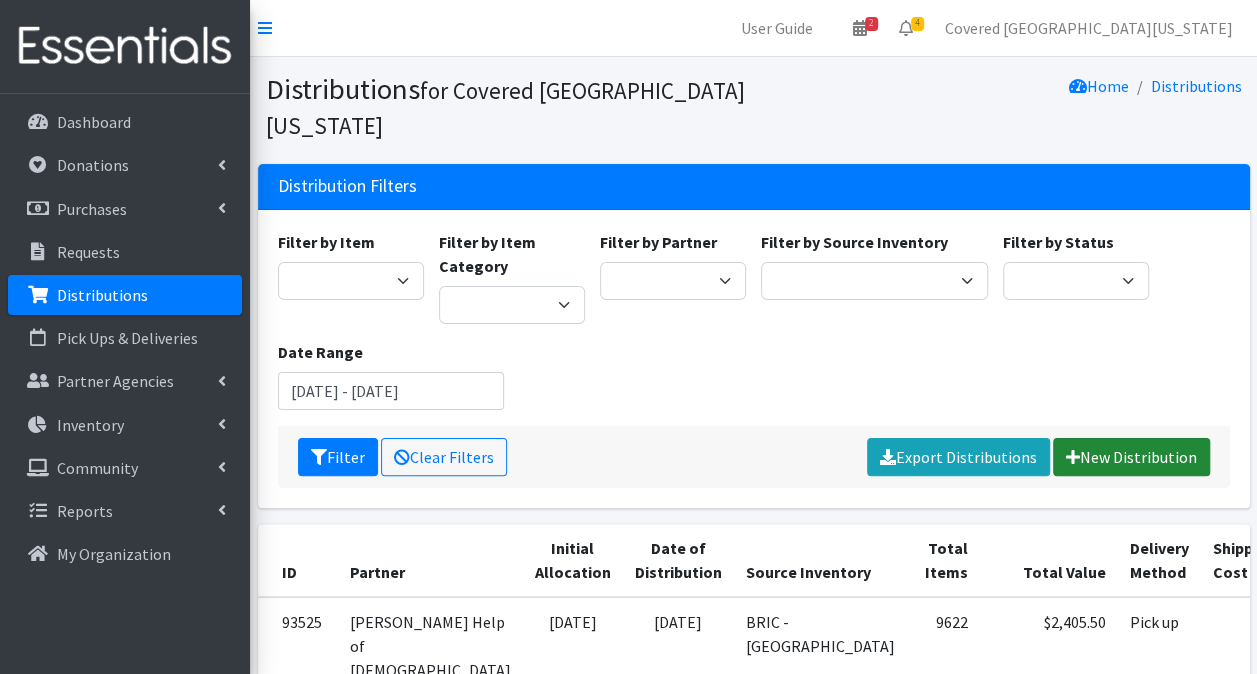 click on "New Distribution" at bounding box center [1131, 457] 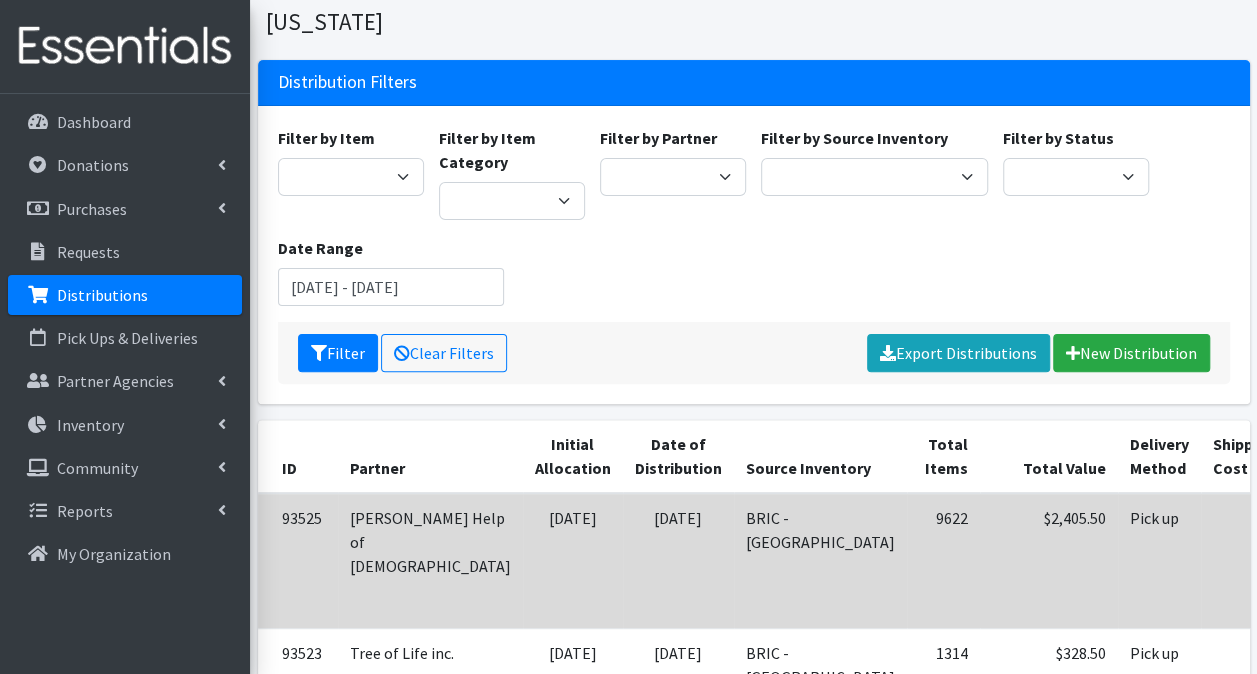 scroll, scrollTop: 200, scrollLeft: 0, axis: vertical 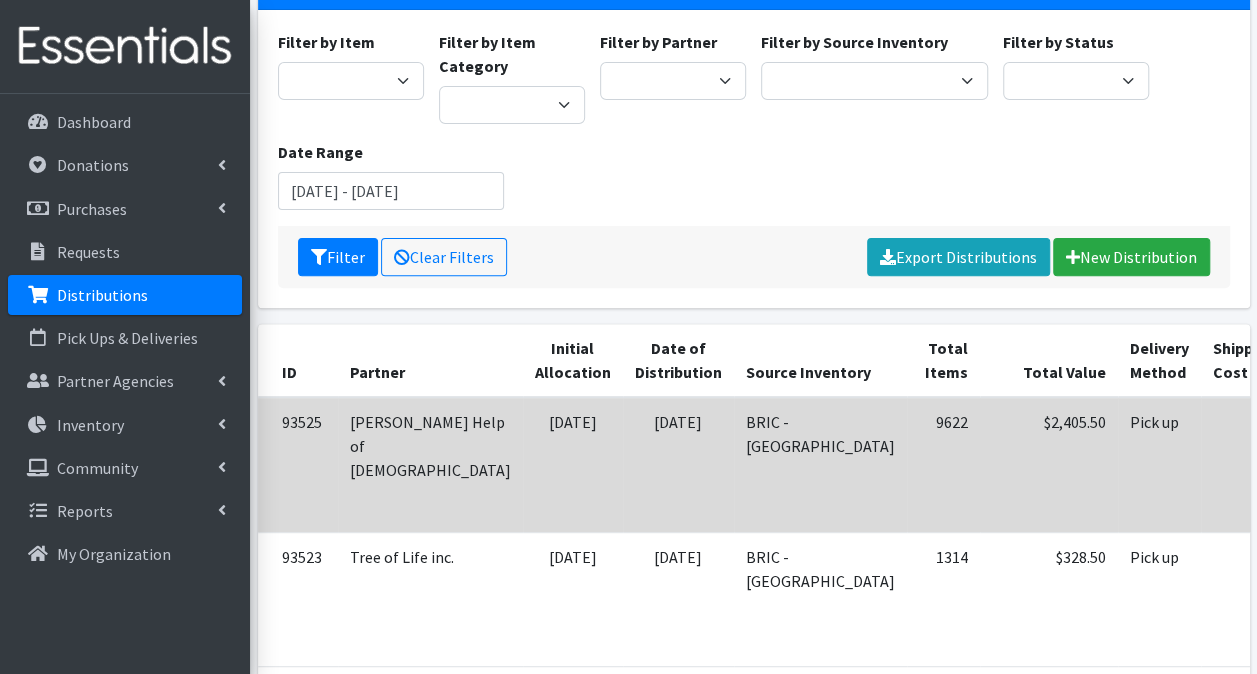 click on "Pick up" at bounding box center [1159, 464] 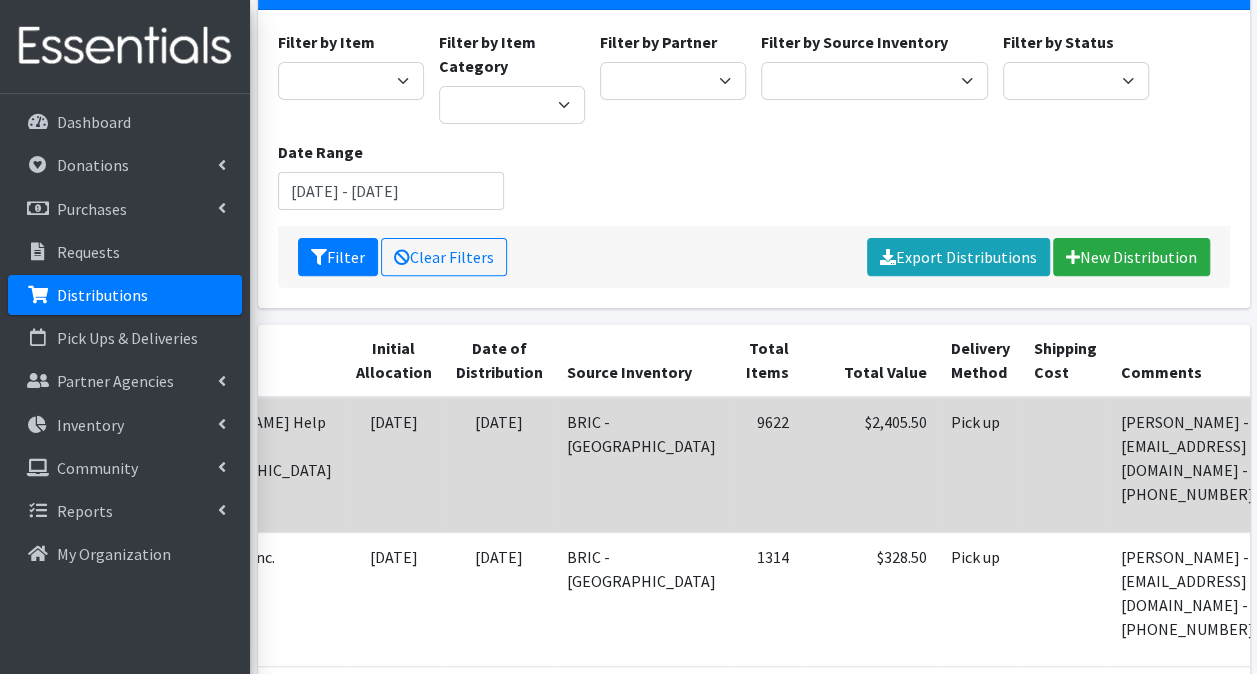 scroll, scrollTop: 0, scrollLeft: 246, axis: horizontal 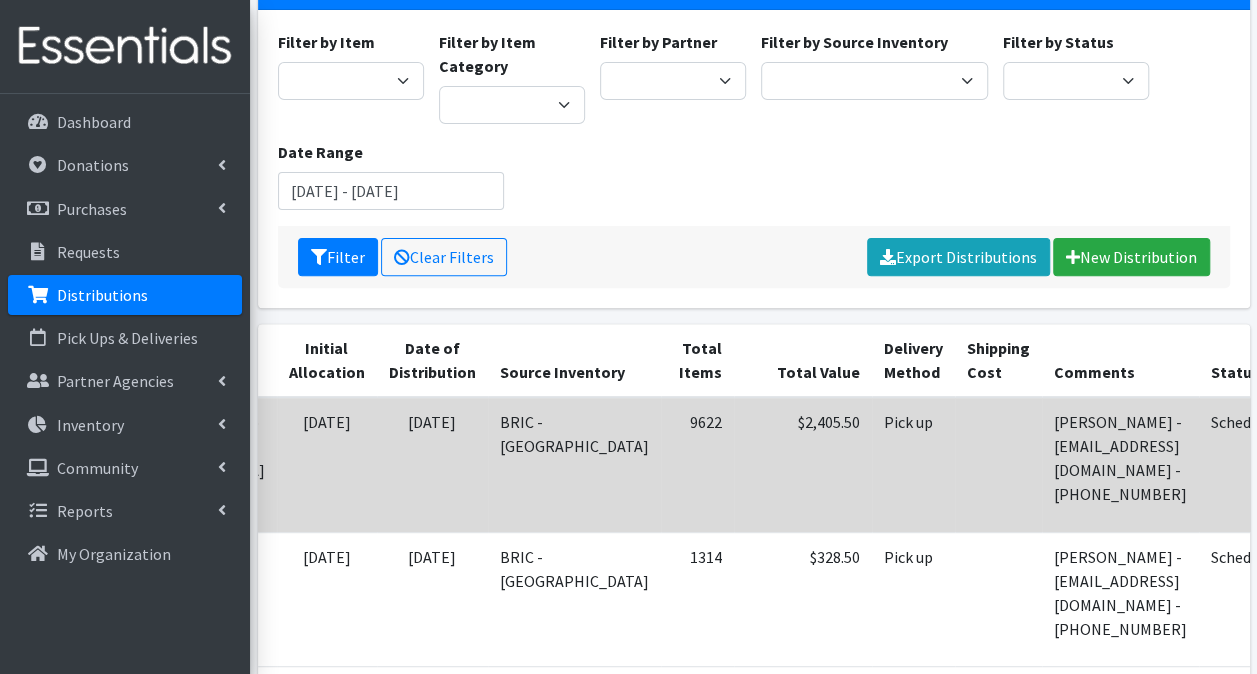 click on "View" at bounding box center (1337, 424) 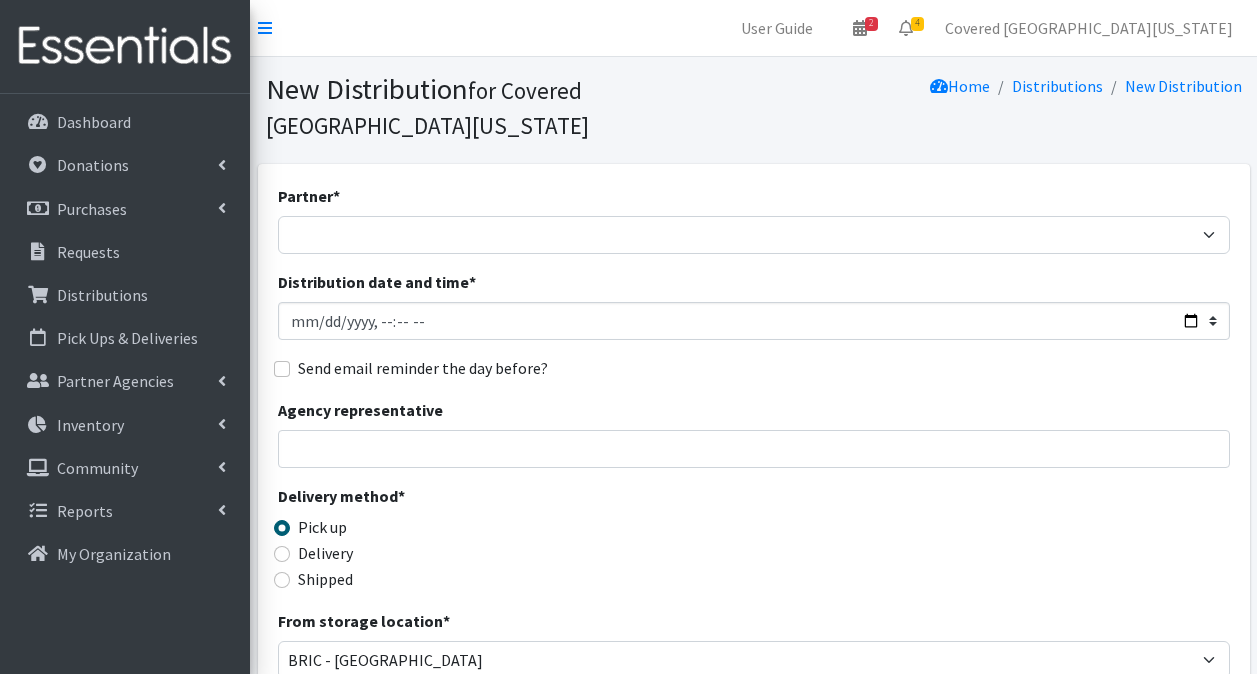 scroll, scrollTop: 0, scrollLeft: 0, axis: both 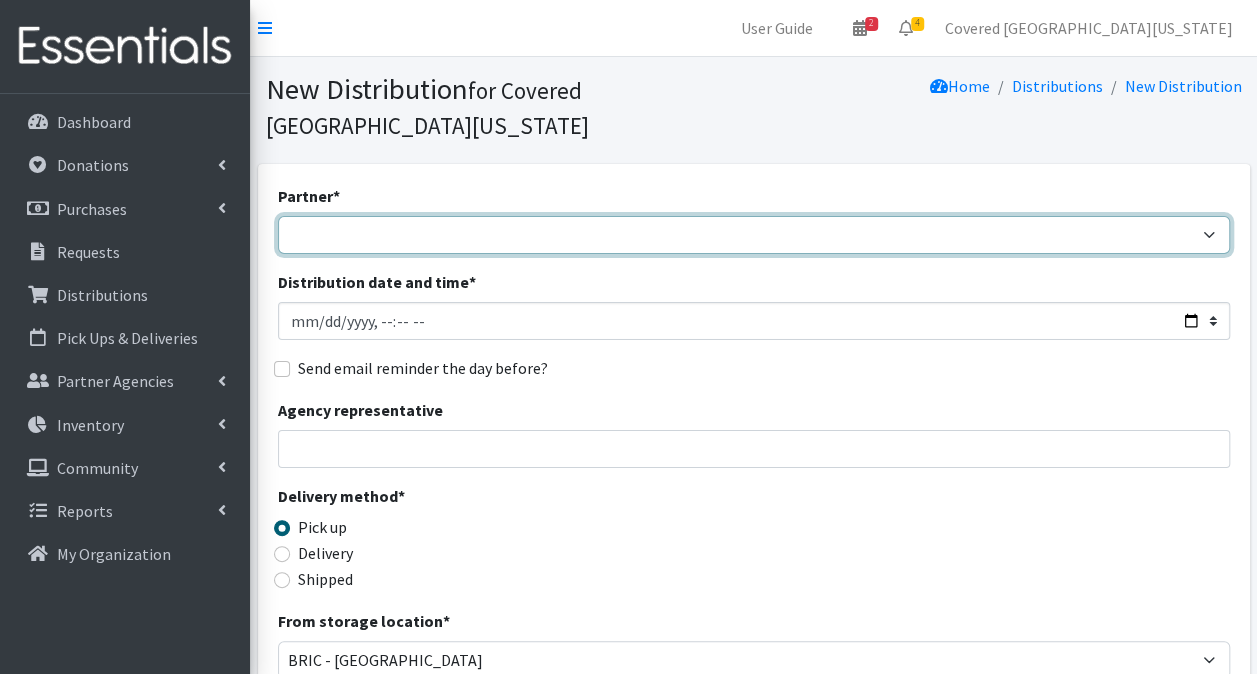 click on "Achievement Centers for Children & Families
Adopt A Family of The Palm Beaches
Alexis Lannan - DIAD  TEST
baby Cycle Tampa
Caridad Center
CB- North Palm Beach
Children's First Academy
Children's Healing Institute
Christmas of Hope Inc.
Congregation B'Nai Israel of Boca Raton
Drug Abuse Foundation of Palm Beach County
Family Promise of South Palm Beach County
Farmworker Coordinating Council
Florence Fuller Child Development Centers
Florida Department of Health PBC - Volunteer Health Services
Gateway Community Outreach
Guatemalan-Maya Center
Haiti Cholera Research FUnding Foundation
Hannah's Home of South Florida
Health Council or Southeast Florida
Healthy Mothers, Healthy Babies of Broward County
Healthy Mothers, Healthy Babies of Palm Beach County
Hope For Her
I'm Just a Mom Not Super Woman
Mary Ann's Closet Inc.
Mary Help of Christians Catholic Church
Mary's Pregnancy Resource Center
Miami Diaper Bank
Milagro Center
RCMA Belle Glade CDC" at bounding box center (754, 235) 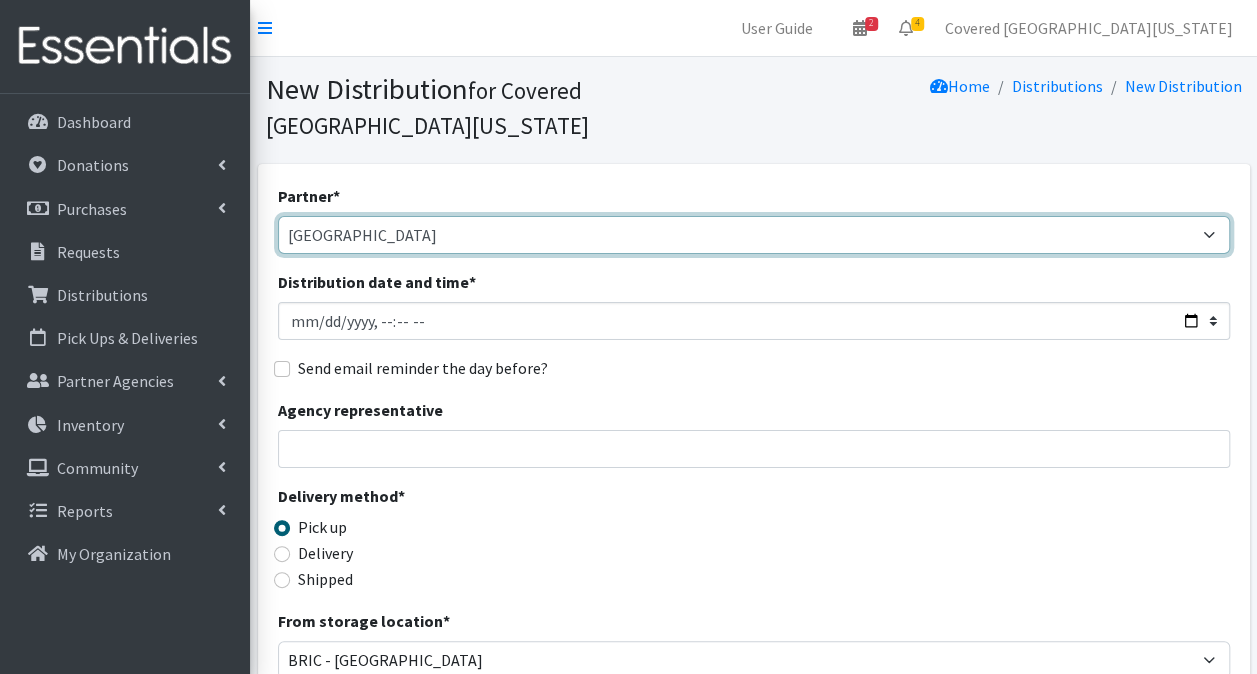 click on "Achievement Centers for Children & Families
Adopt A Family of The Palm Beaches
Alexis Lannan - DIAD  TEST
baby Cycle Tampa
Caridad Center
CB- North Palm Beach
Children's First Academy
Children's Healing Institute
Christmas of Hope Inc.
Congregation B'Nai Israel of Boca Raton
Drug Abuse Foundation of Palm Beach County
Family Promise of South Palm Beach County
Farmworker Coordinating Council
Florence Fuller Child Development Centers
Florida Department of Health PBC - Volunteer Health Services
Gateway Community Outreach
Guatemalan-Maya Center
Haiti Cholera Research FUnding Foundation
Hannah's Home of South Florida
Health Council or Southeast Florida
Healthy Mothers, Healthy Babies of Broward County
Healthy Mothers, Healthy Babies of Palm Beach County
Hope For Her
I'm Just a Mom Not Super Woman
Mary Ann's Closet Inc.
Mary Help of Christians Catholic Church
Mary's Pregnancy Resource Center
Miami Diaper Bank
Milagro Center
RCMA Belle Glade CDC" at bounding box center [754, 235] 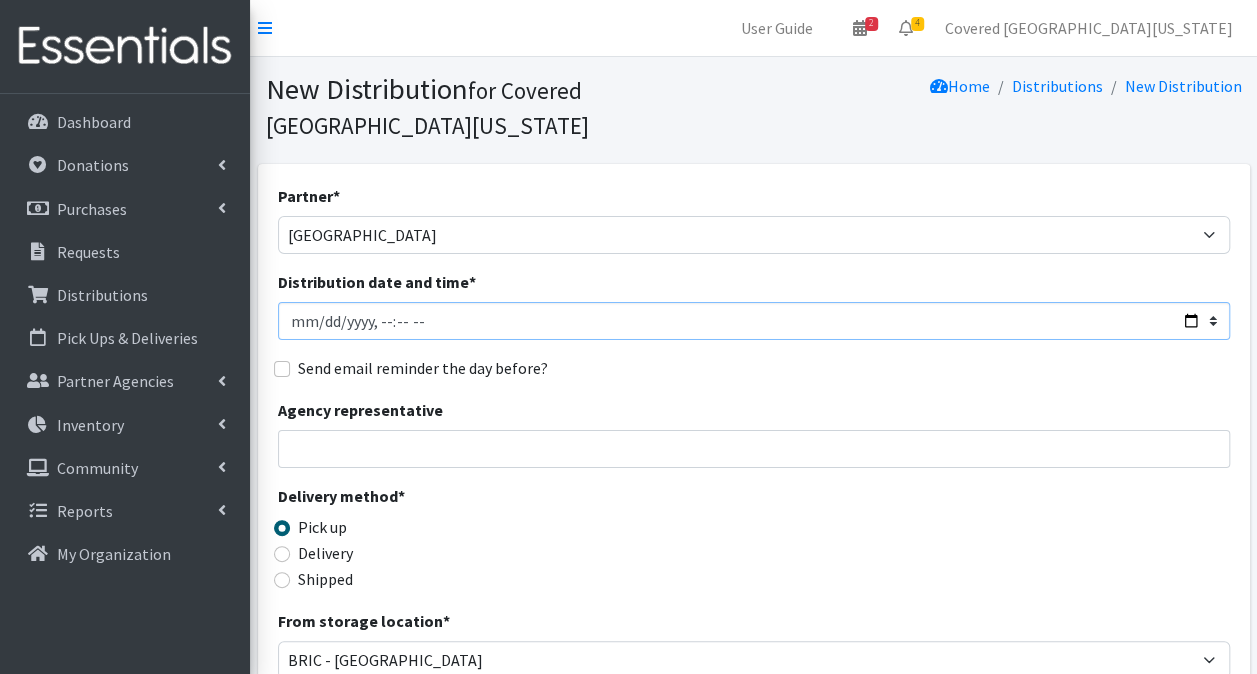 click on "Distribution date and time  *" at bounding box center (754, 321) 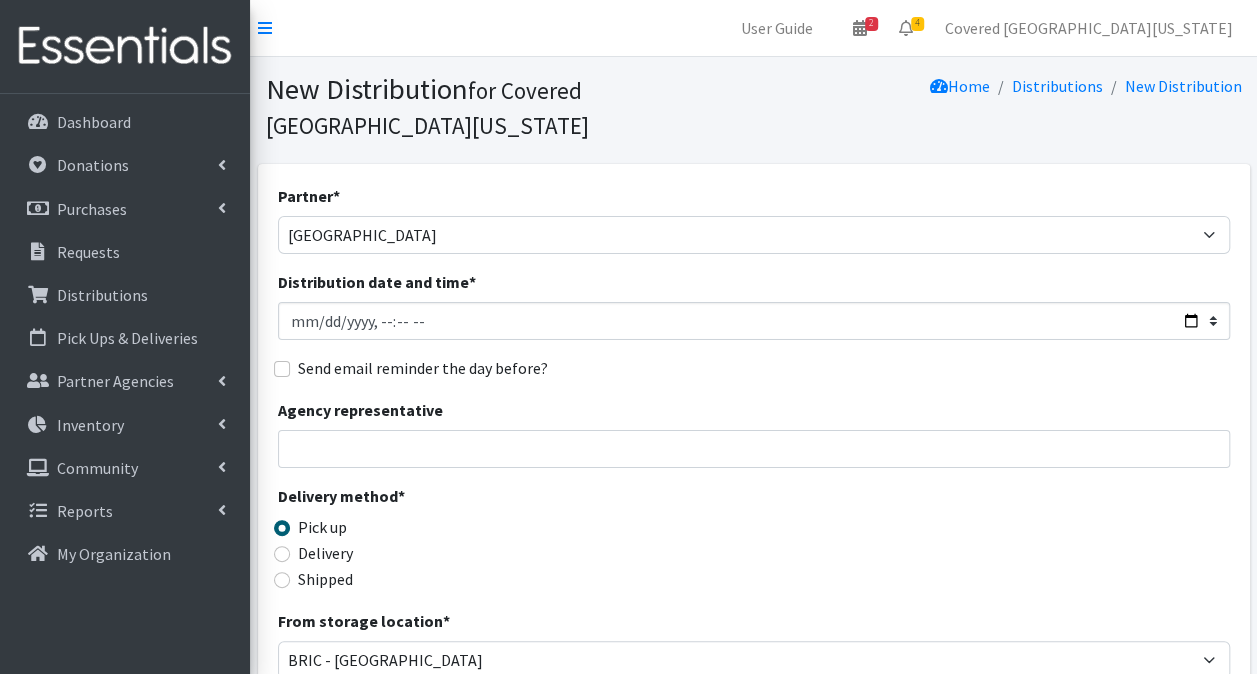 type on "2025-07-19T23:59" 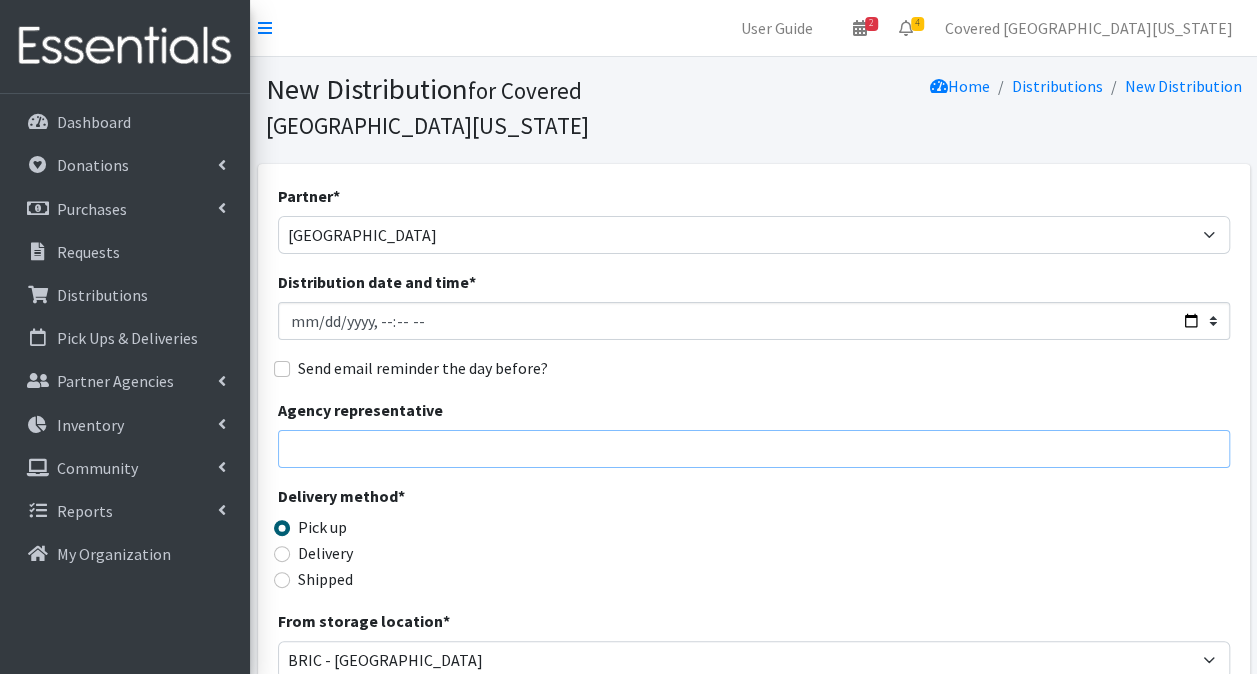 click on "Agency representative" at bounding box center (754, 449) 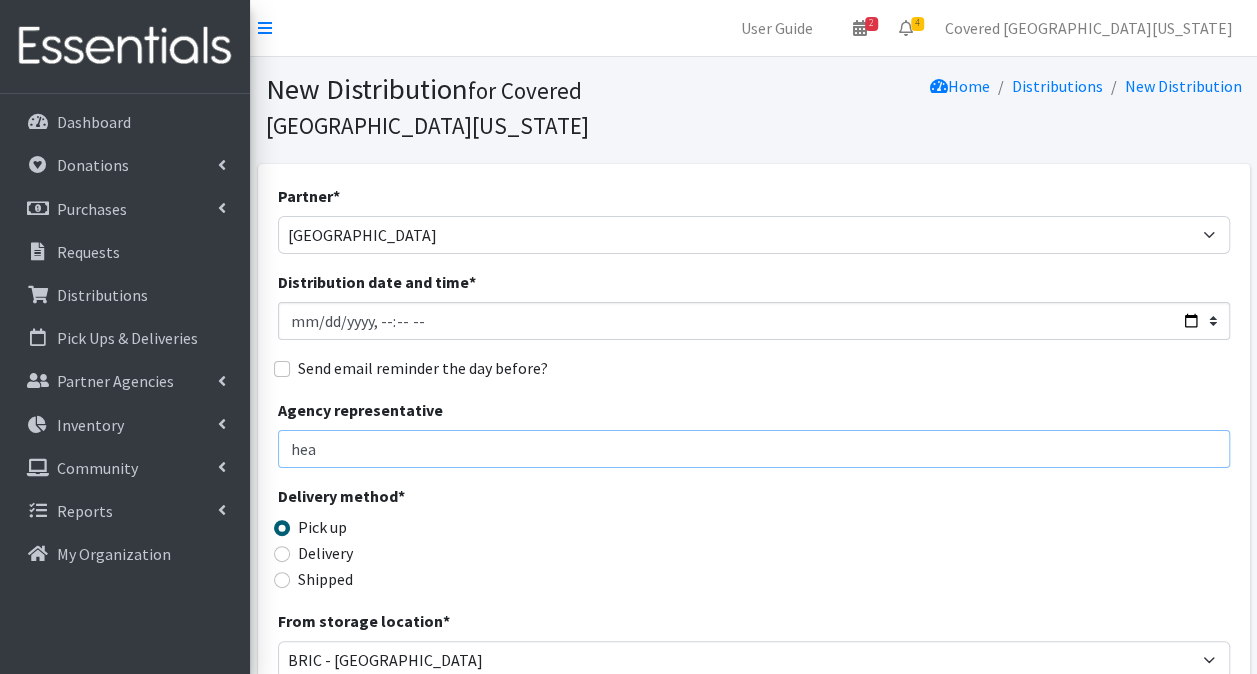 type on "Heather Brody - Heather.Brody@palmbeachschools.org - 561-704-6165" 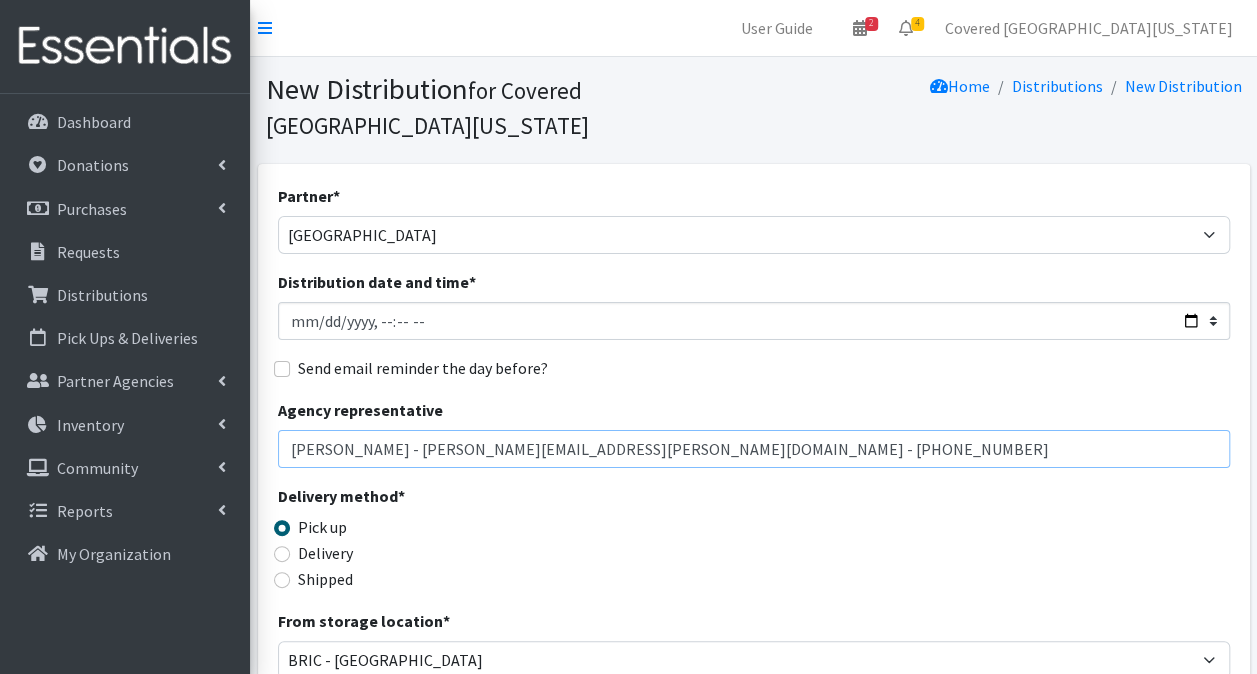 drag, startPoint x: 822, startPoint y: 403, endPoint x: -4, endPoint y: 393, distance: 826.06055 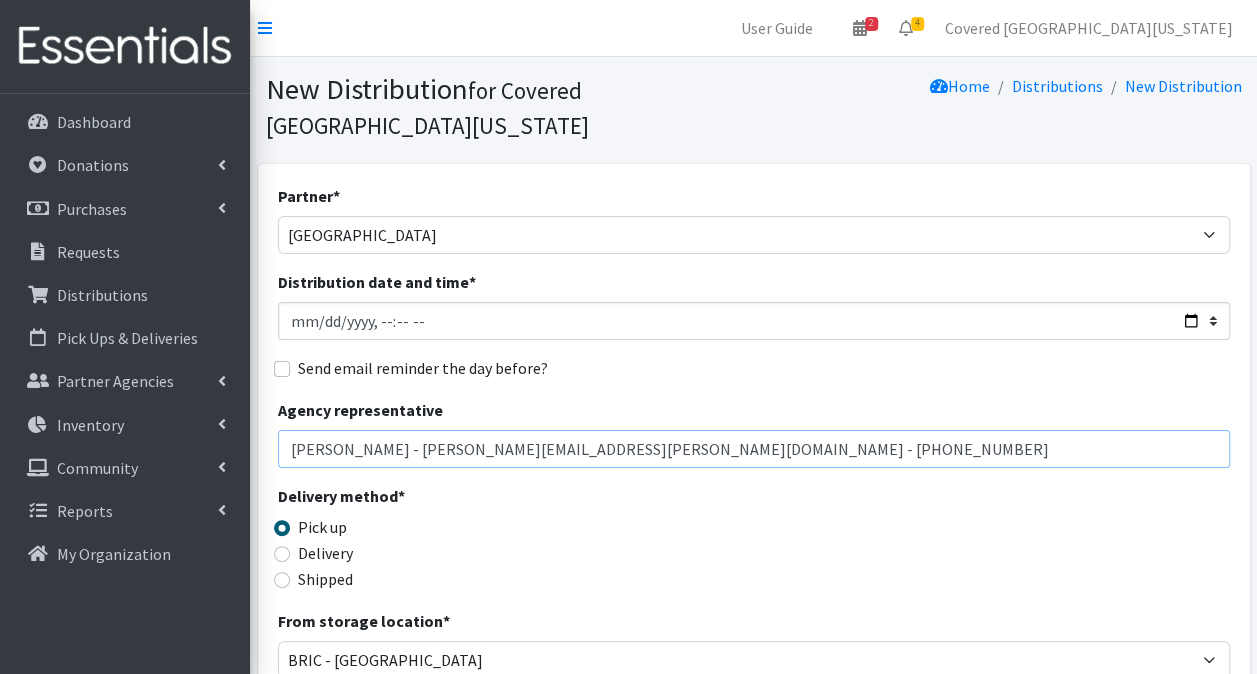 click on "User Guide
2
2 Pick-ups
remaining this week
View Calendar
4
2
Requests
2
Partner Agencies Pending Review
Covered South Florida
Account Settings
My Organization
Log Out
Dashboard
Donations
All Donations
New Donation
Purchases
All Purchases
New Purchase
Requests
Distributions" at bounding box center [628, 650] 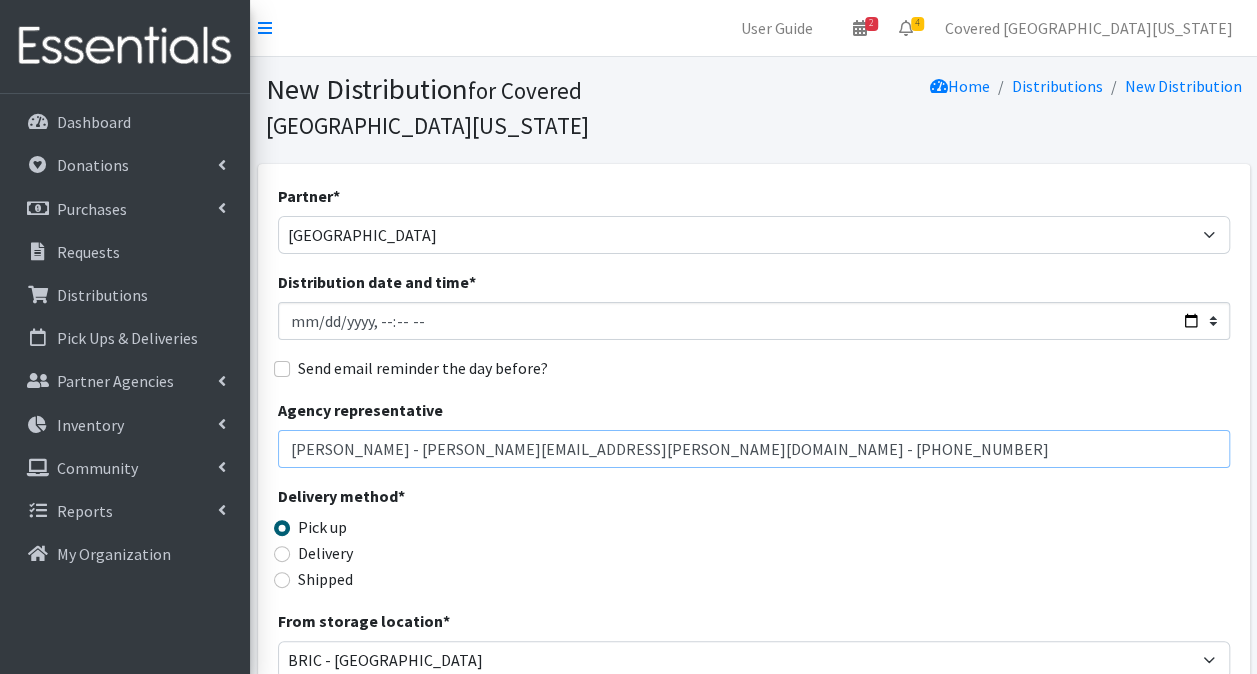 scroll, scrollTop: 200, scrollLeft: 0, axis: vertical 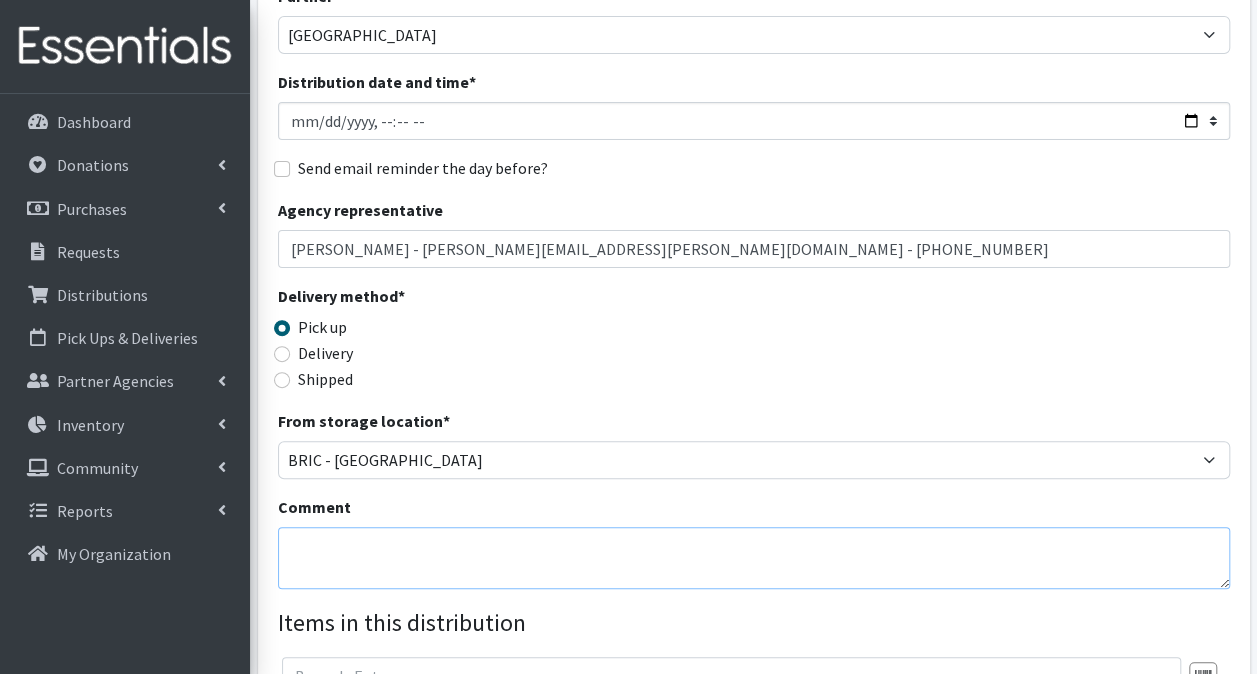 click on "Comment" at bounding box center [754, 558] 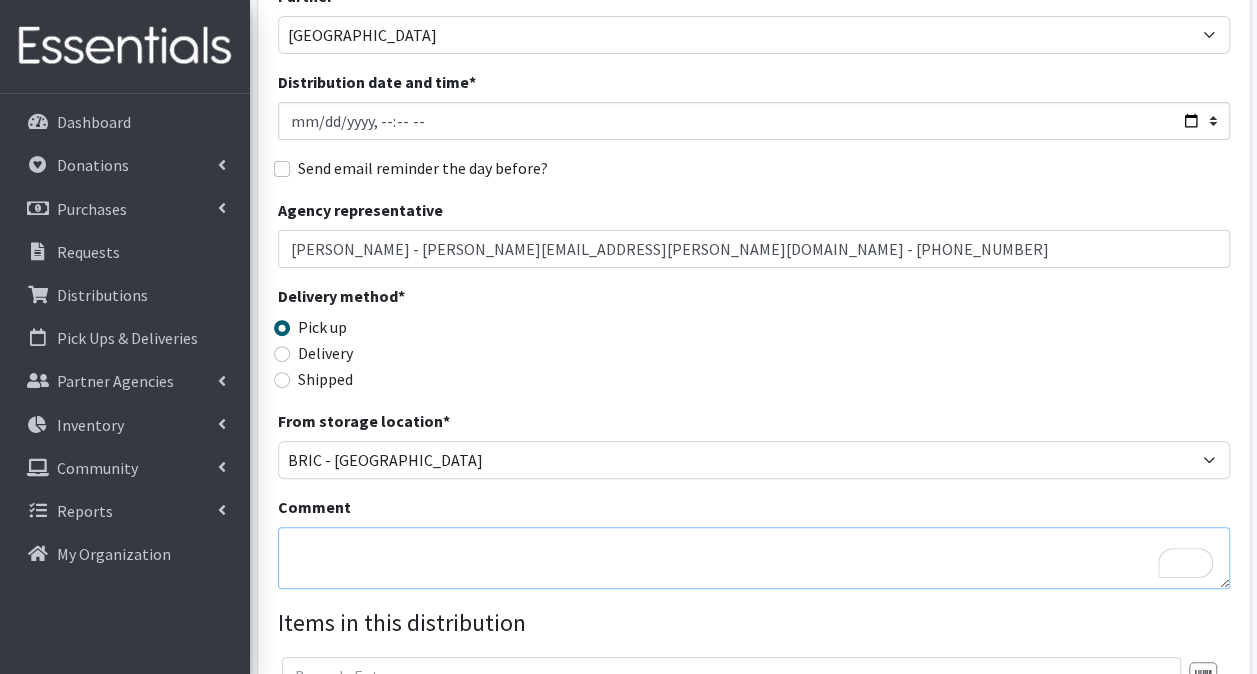 paste on "Heather Brody - Heather.Brody@palmbeachschools.org - 561-704-6165" 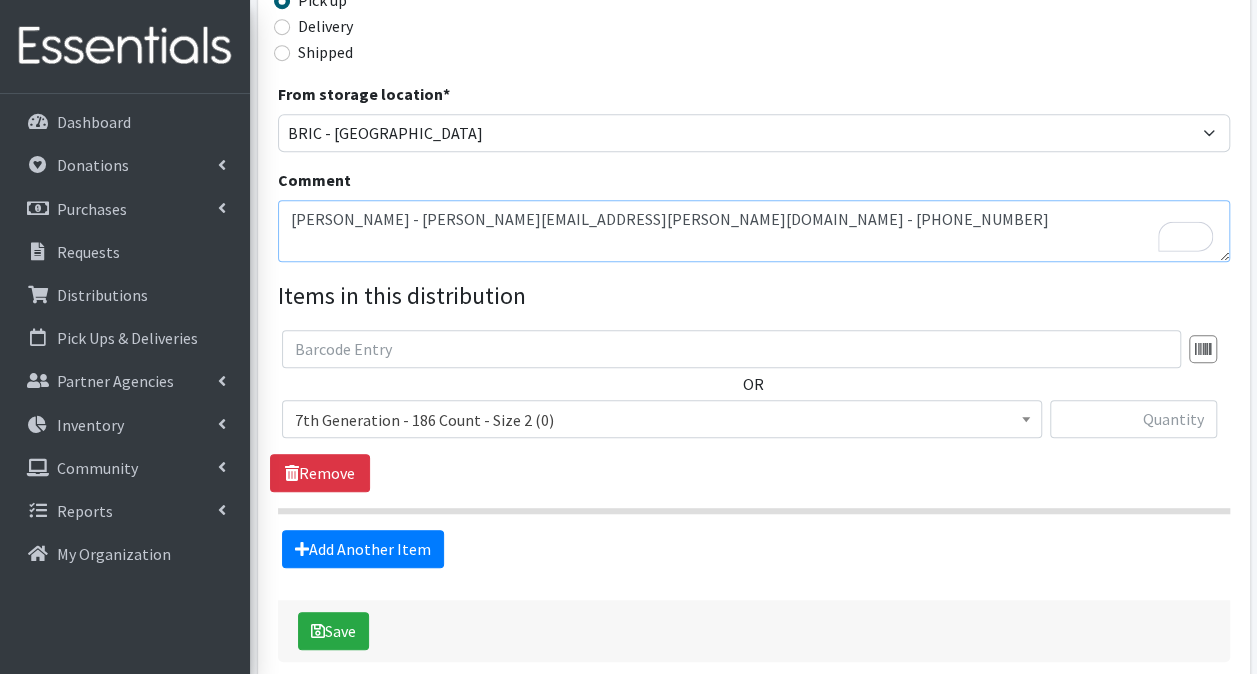 scroll, scrollTop: 588, scrollLeft: 0, axis: vertical 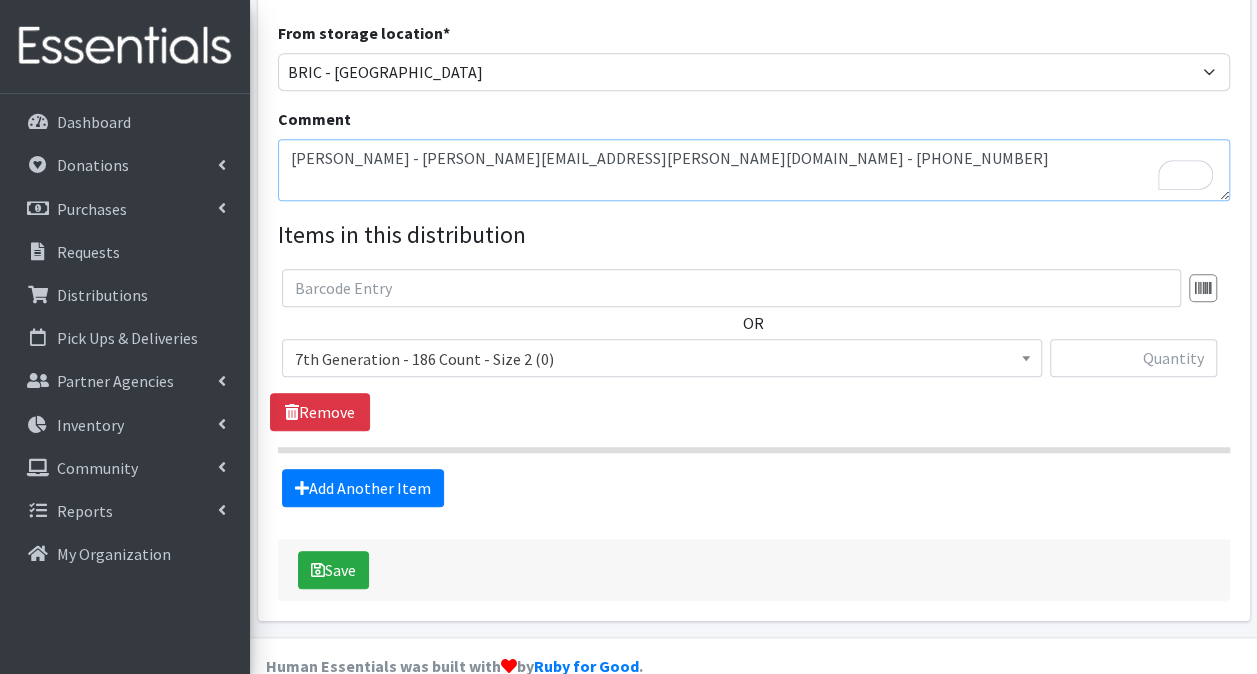 type on "[PERSON_NAME] - [PERSON_NAME][EMAIL_ADDRESS][PERSON_NAME][DOMAIN_NAME] - [PHONE_NUMBER]" 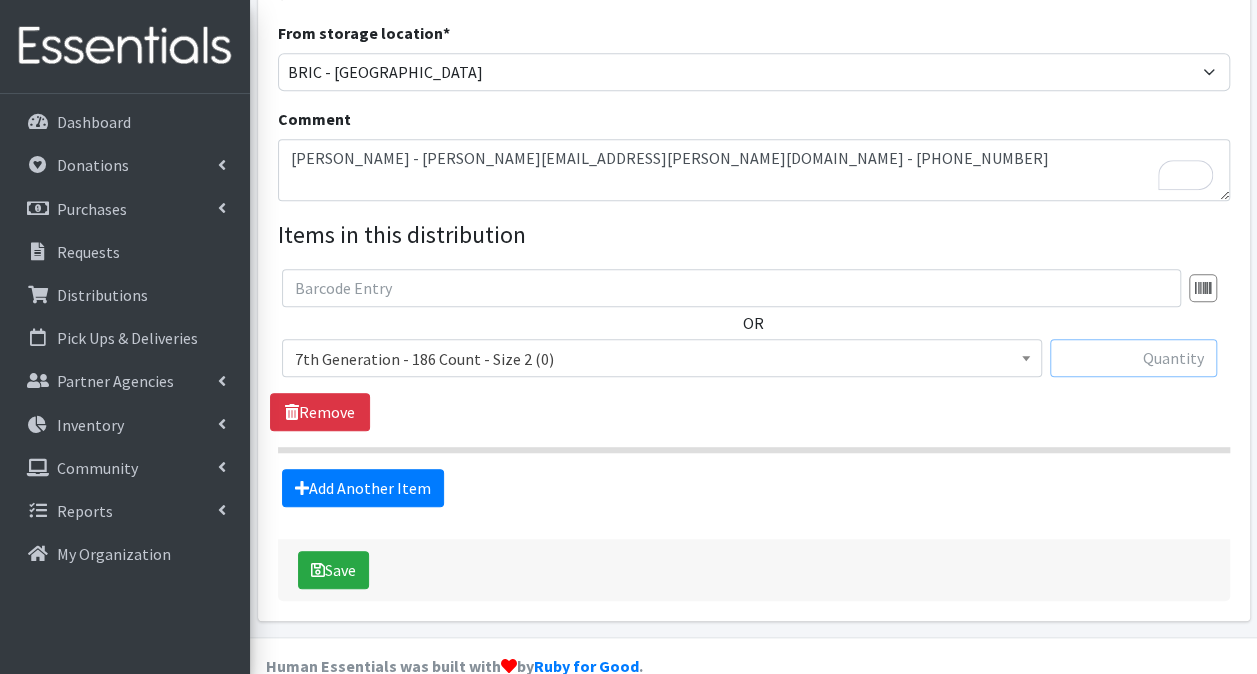 click at bounding box center (1133, 358) 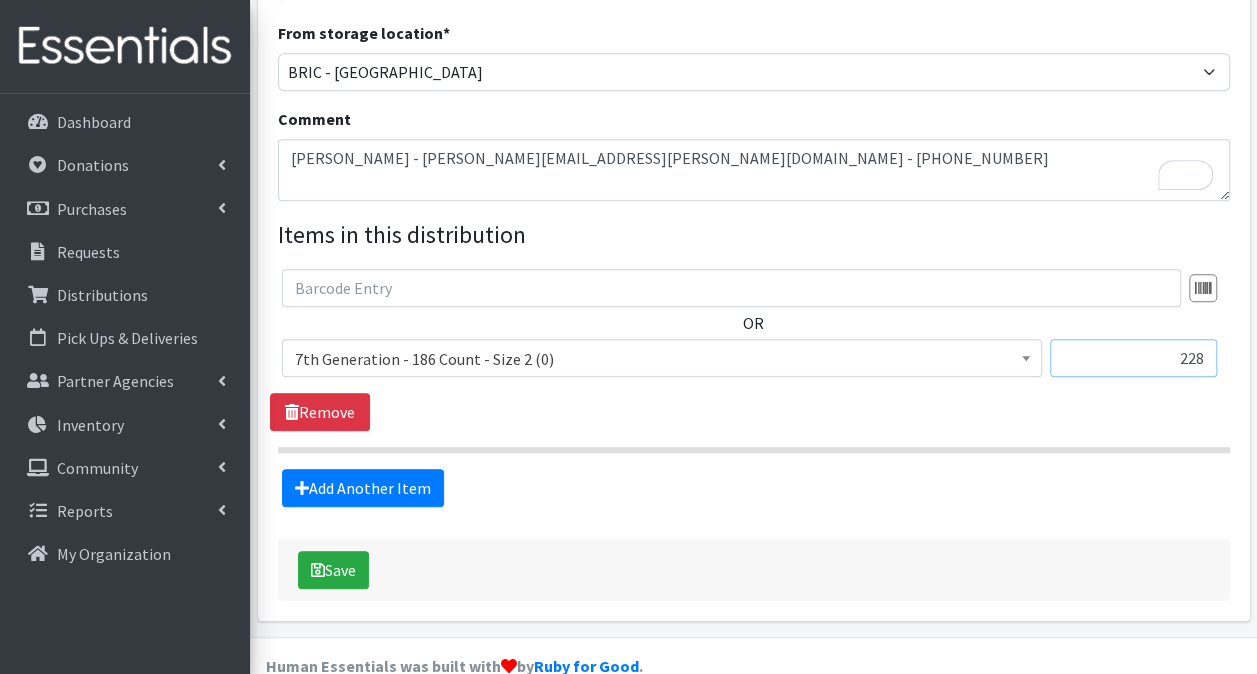 type on "228" 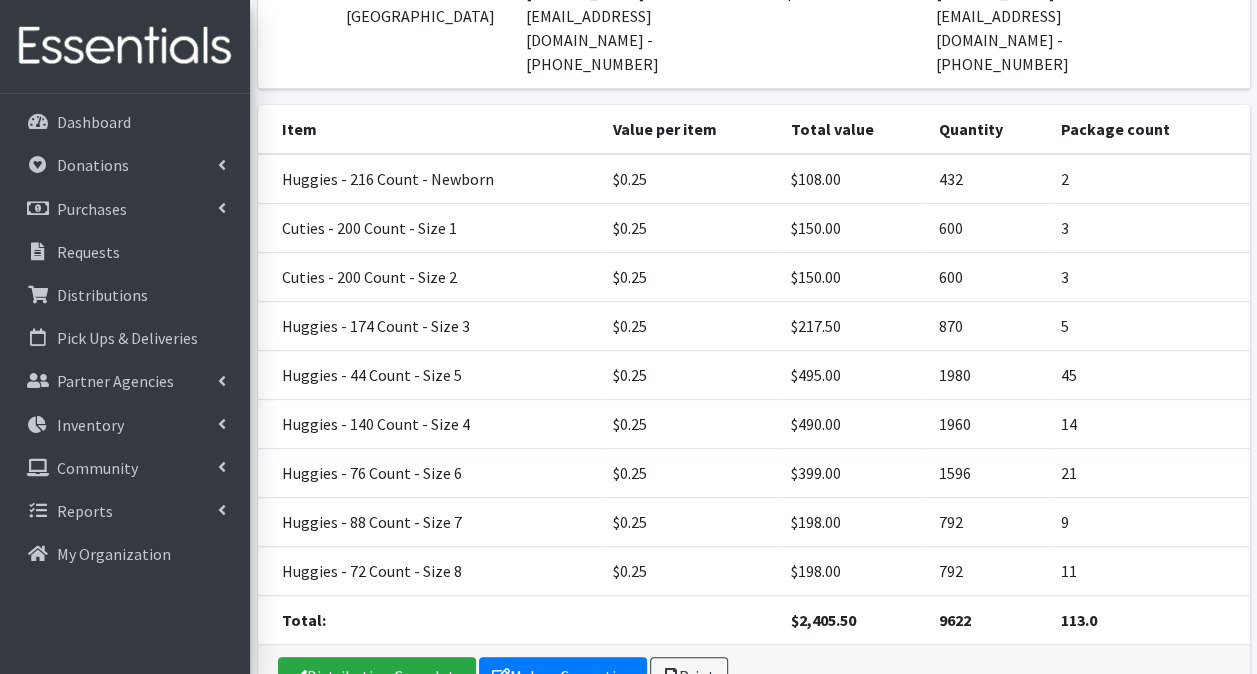 scroll, scrollTop: 400, scrollLeft: 0, axis: vertical 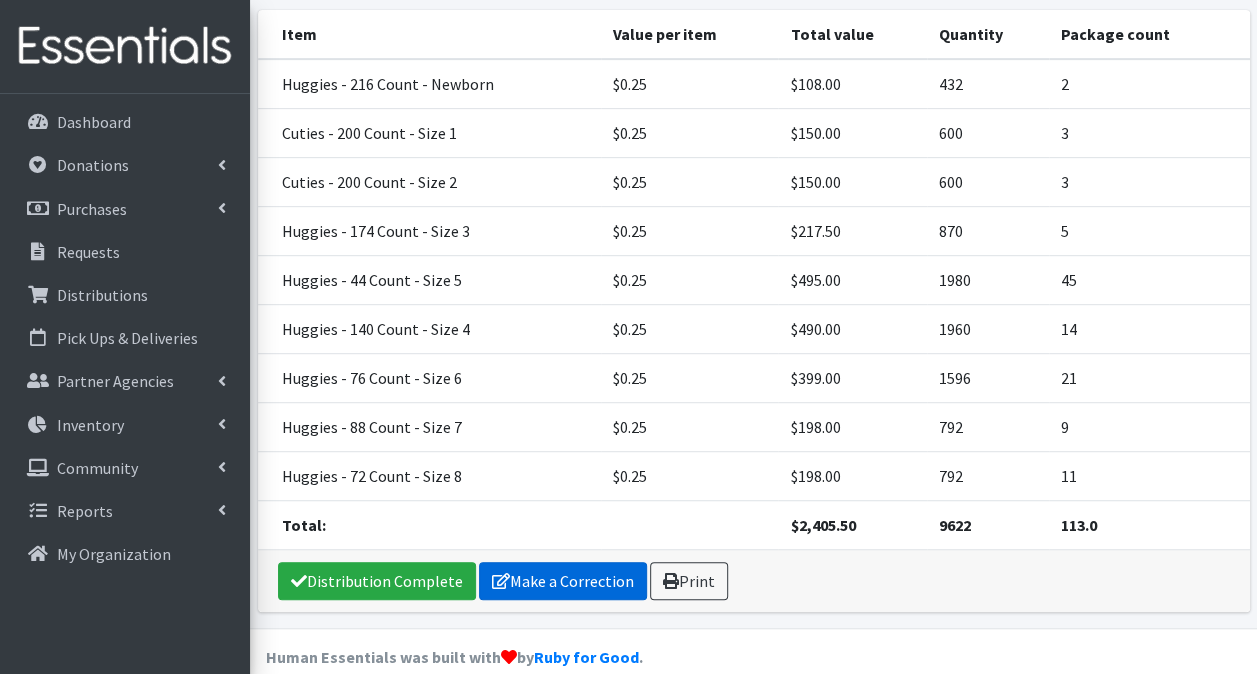 click at bounding box center [501, 581] 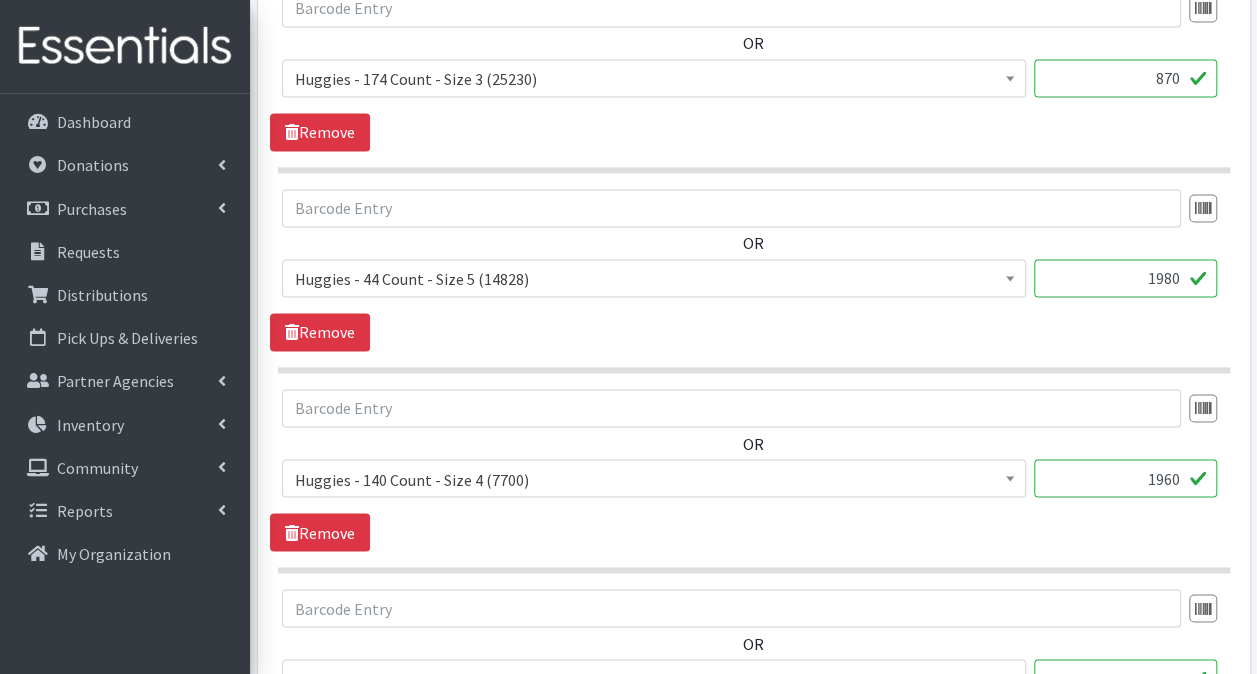 scroll, scrollTop: 1500, scrollLeft: 0, axis: vertical 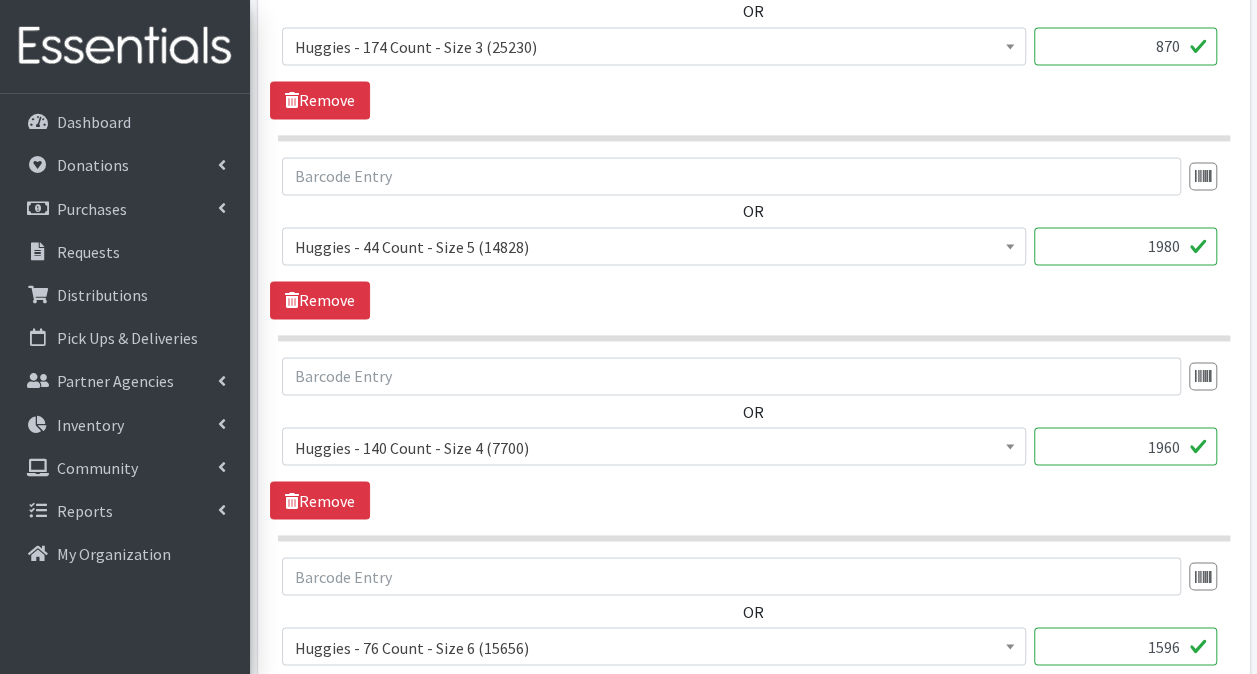 drag, startPoint x: 1122, startPoint y: 410, endPoint x: 1275, endPoint y: 408, distance: 153.01308 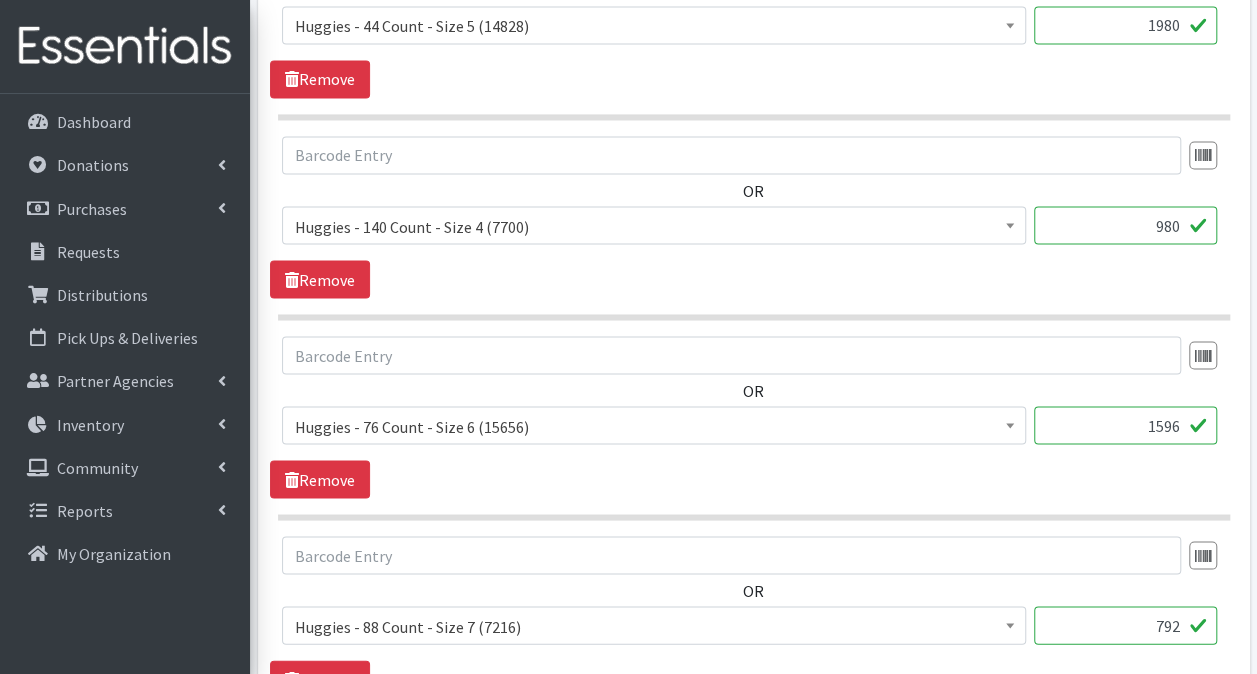 scroll, scrollTop: 2180, scrollLeft: 0, axis: vertical 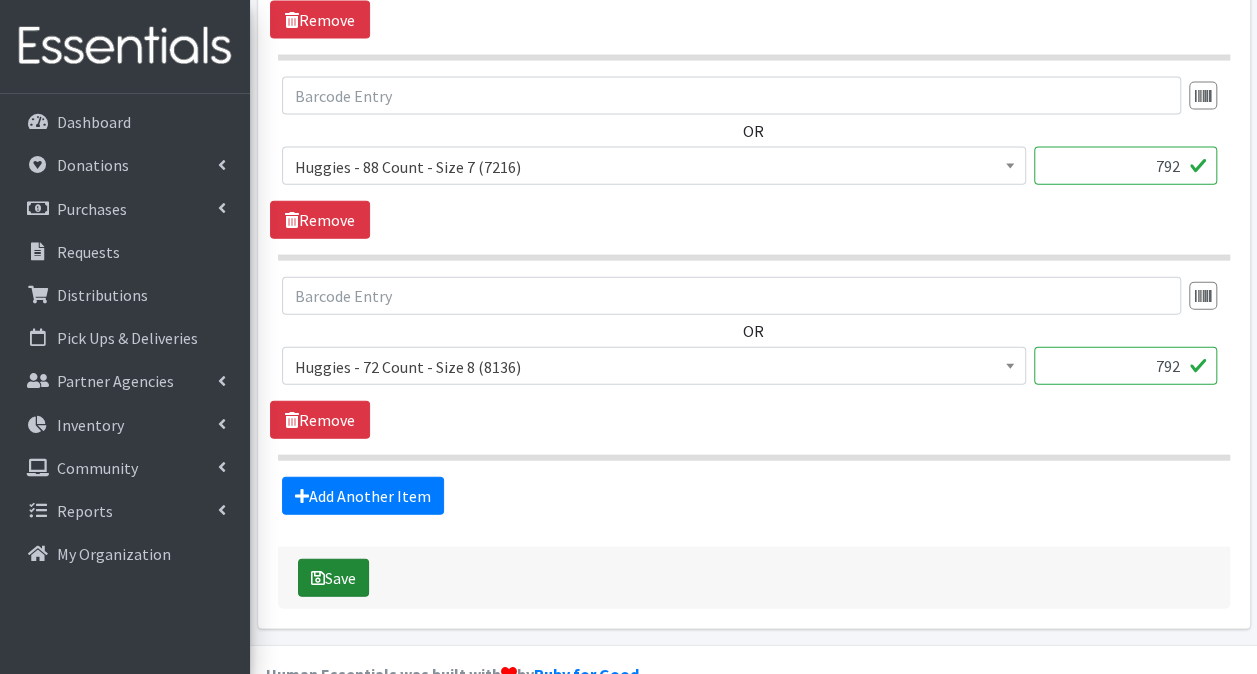 type on "980" 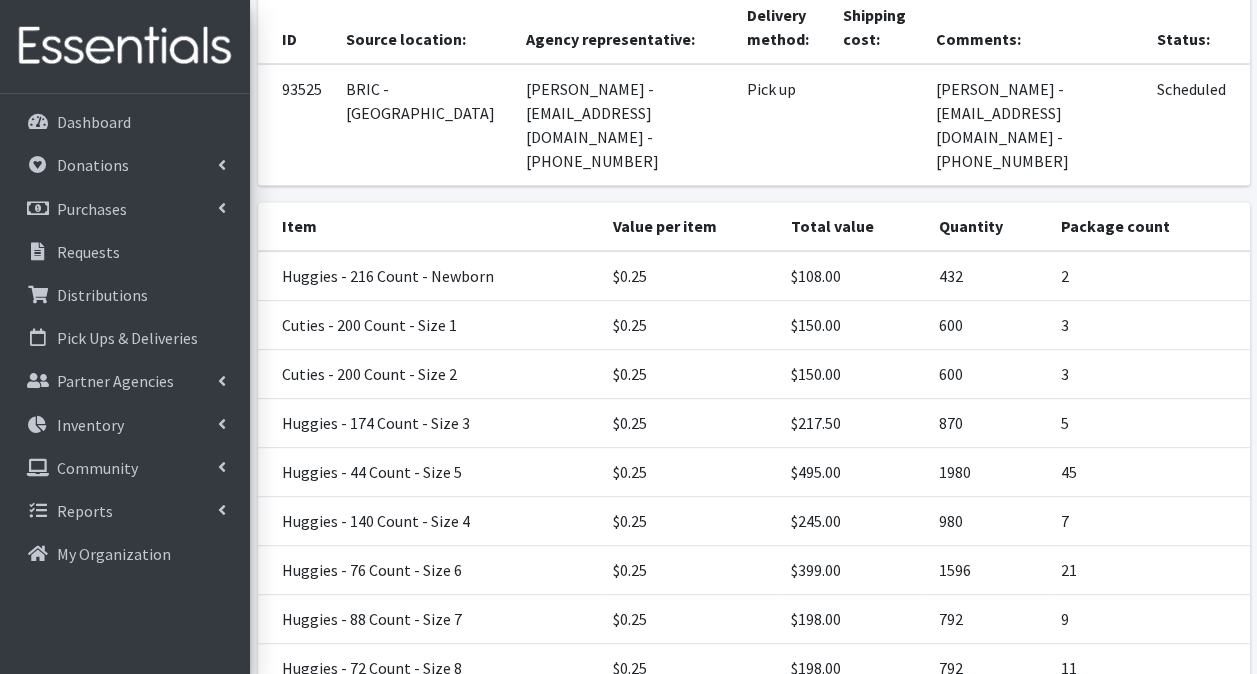 scroll, scrollTop: 490, scrollLeft: 0, axis: vertical 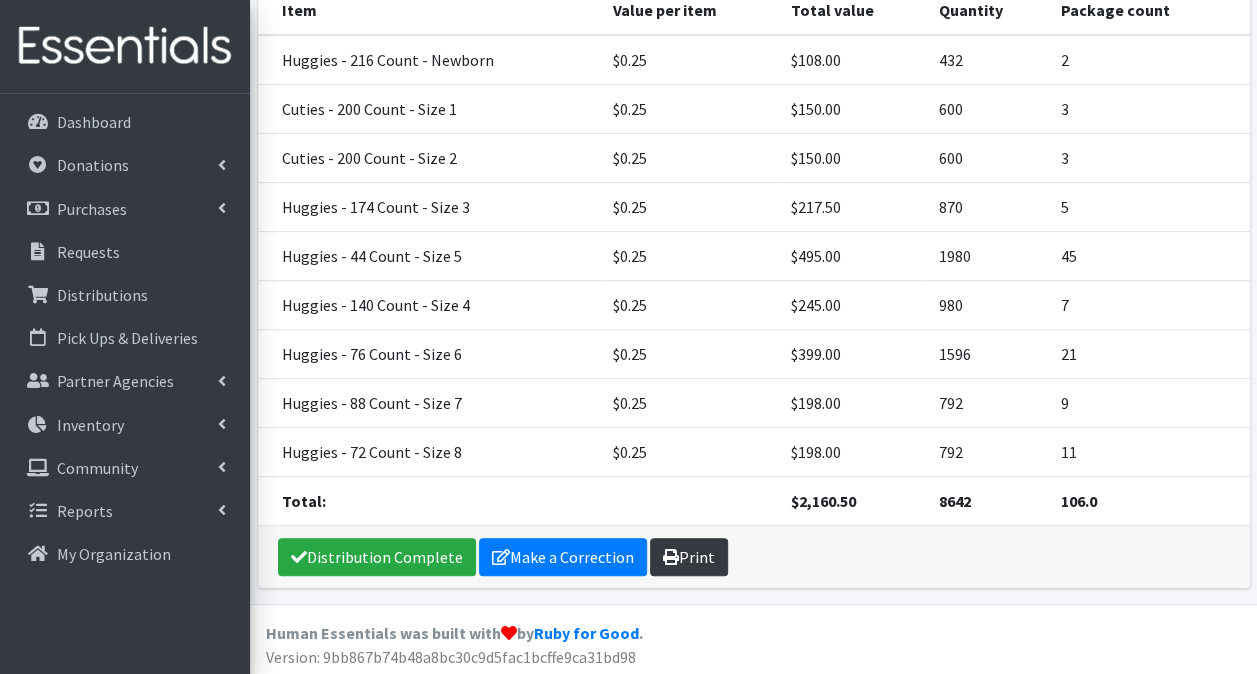click on "Print" at bounding box center (689, 557) 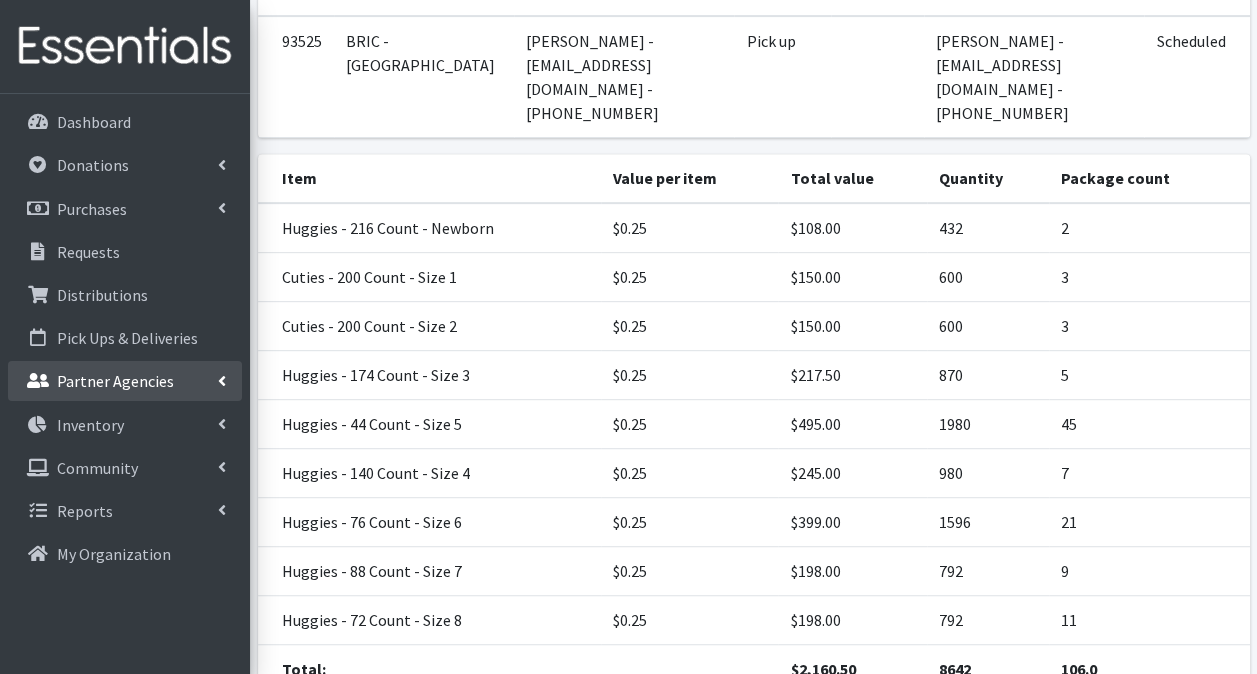 scroll, scrollTop: 400, scrollLeft: 0, axis: vertical 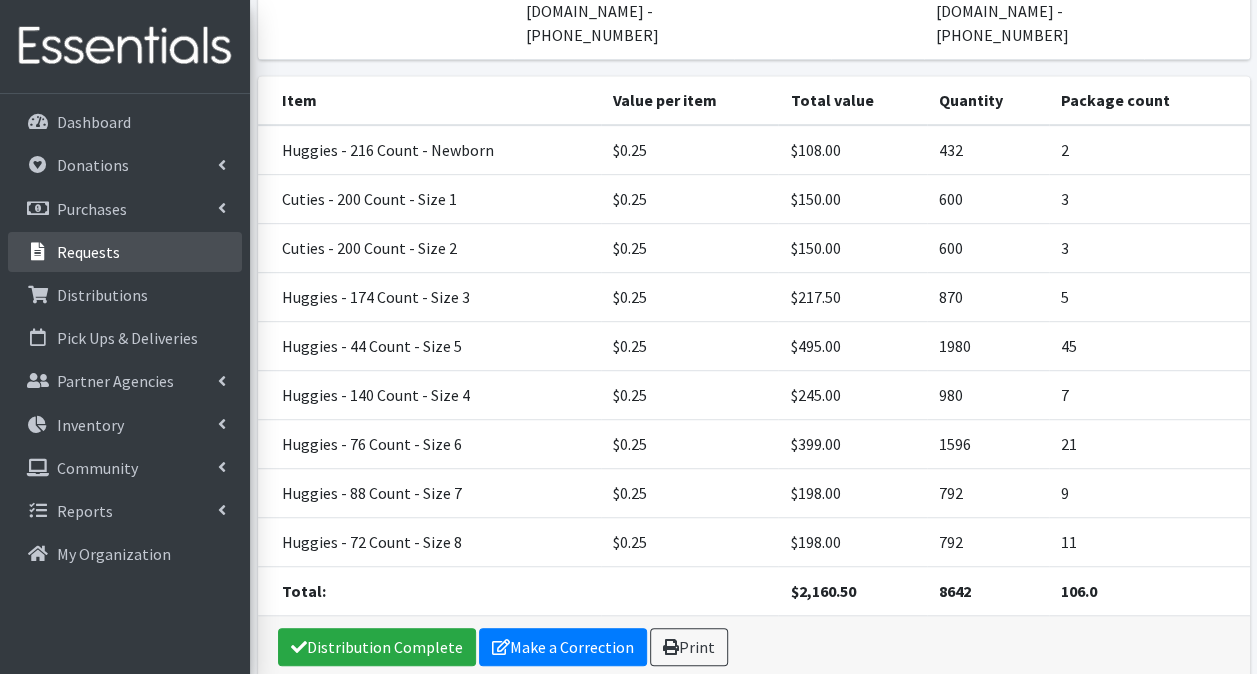 click on "Requests" at bounding box center [88, 252] 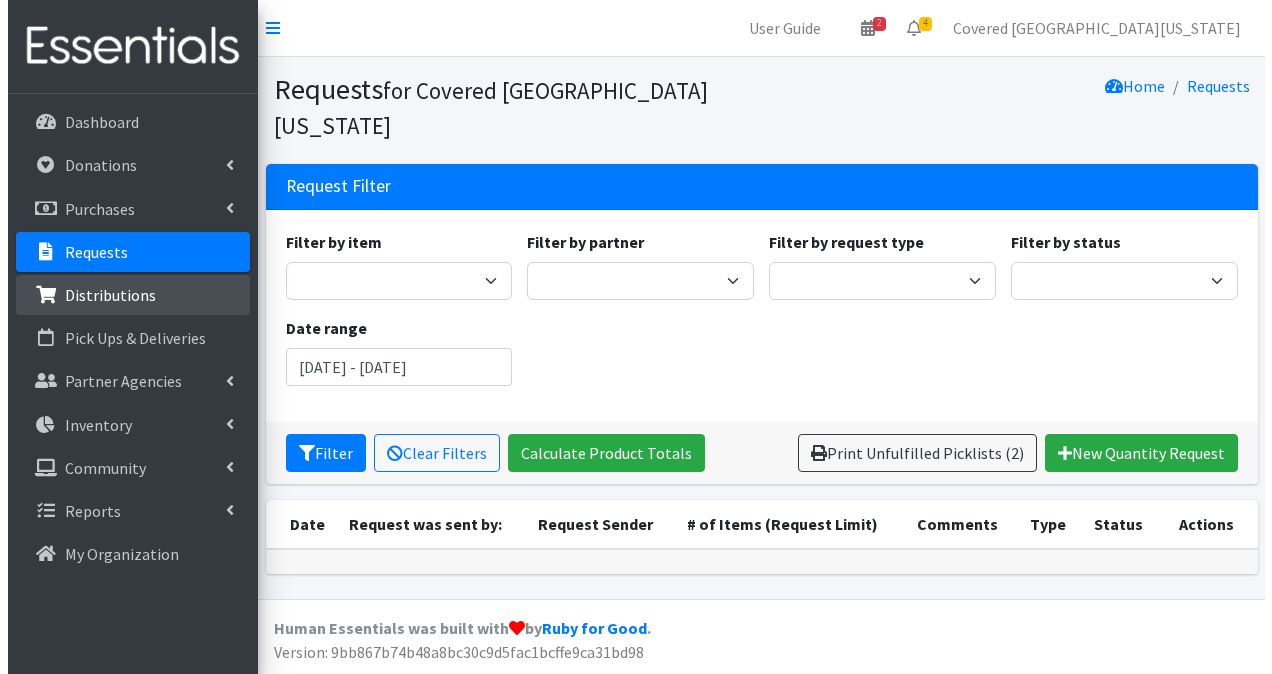scroll, scrollTop: 0, scrollLeft: 0, axis: both 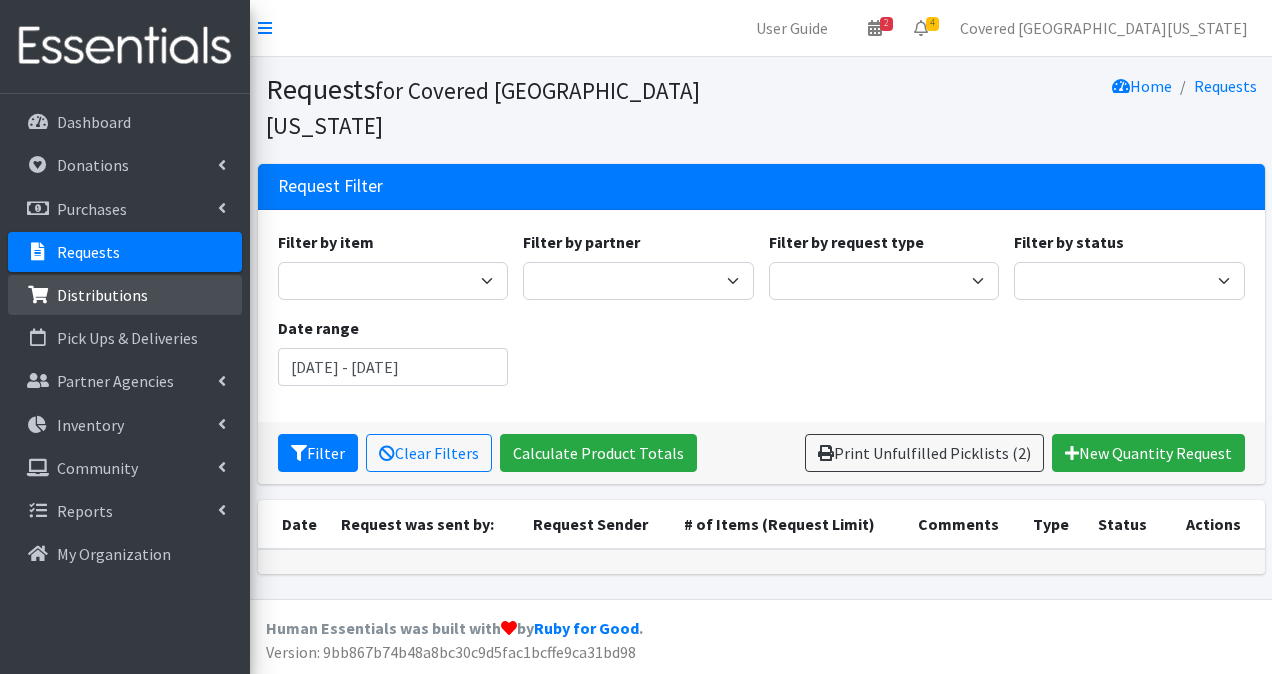 click on "Distributions" at bounding box center (102, 295) 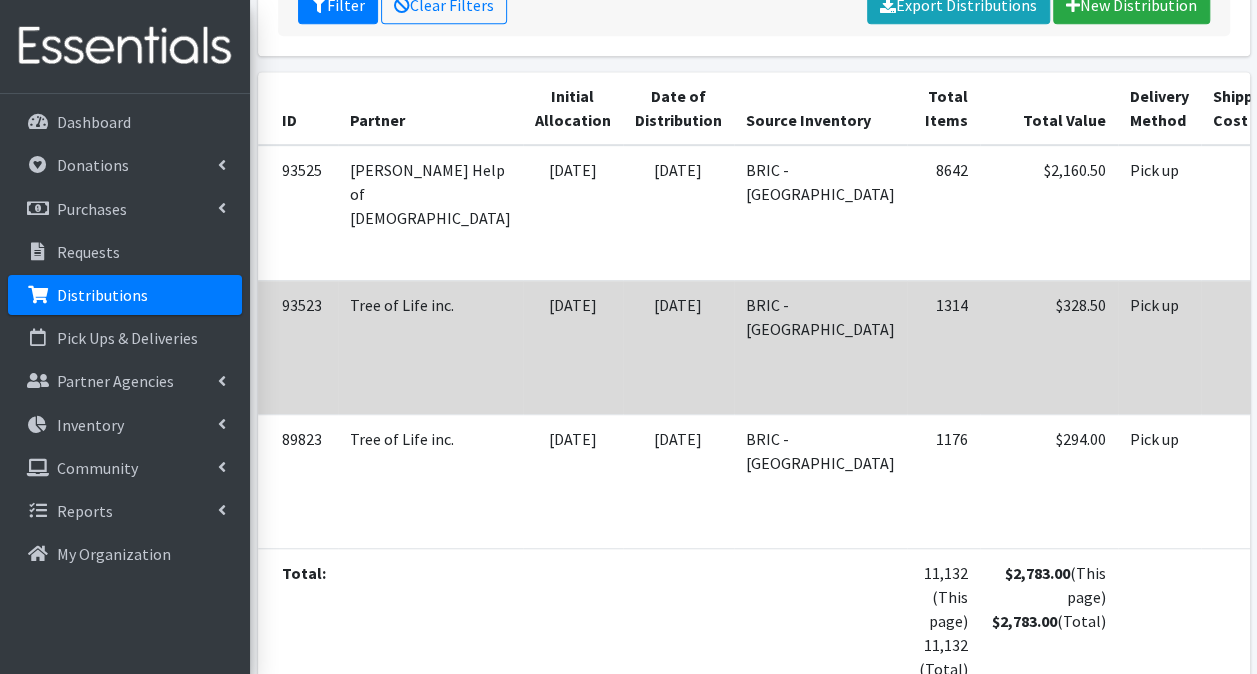 scroll, scrollTop: 500, scrollLeft: 0, axis: vertical 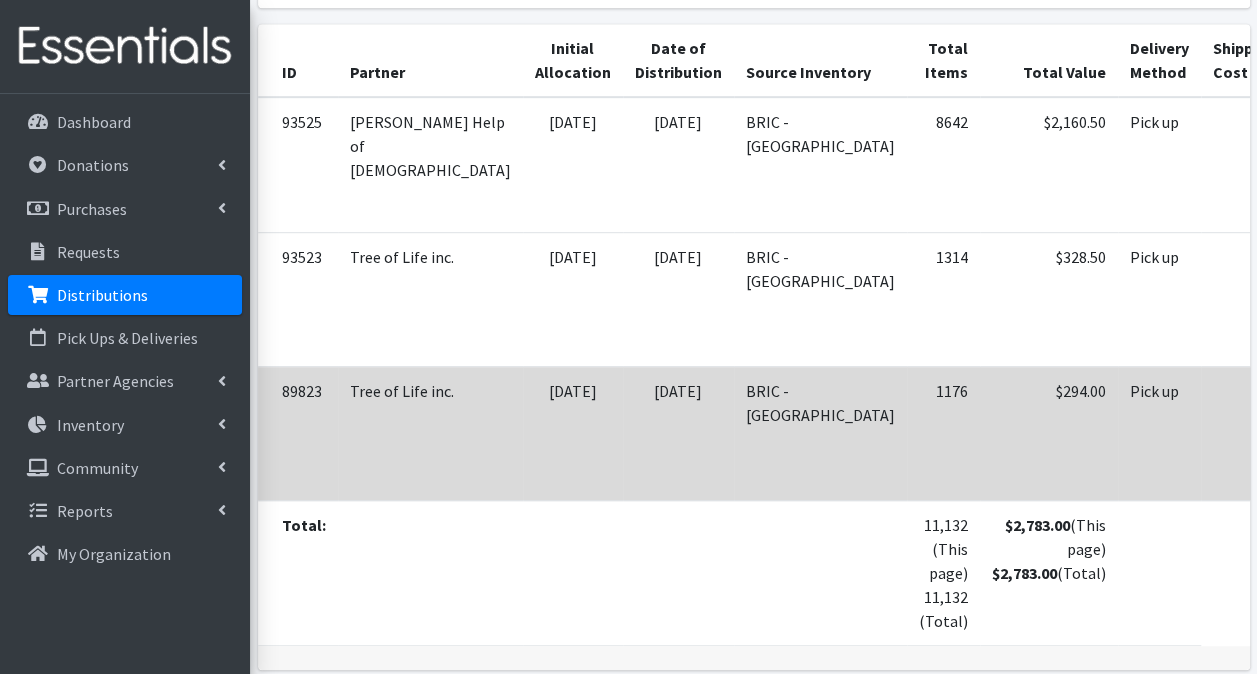 click on "[DATE]" at bounding box center (573, 433) 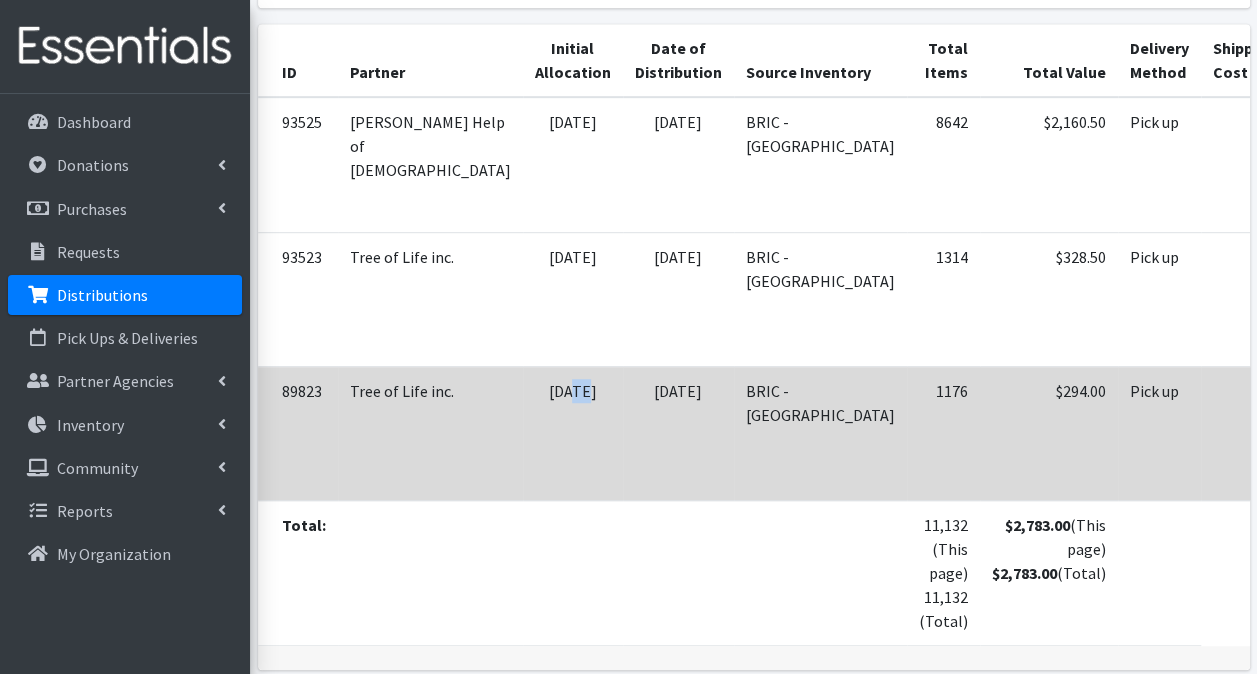 click on "[DATE]" at bounding box center (573, 433) 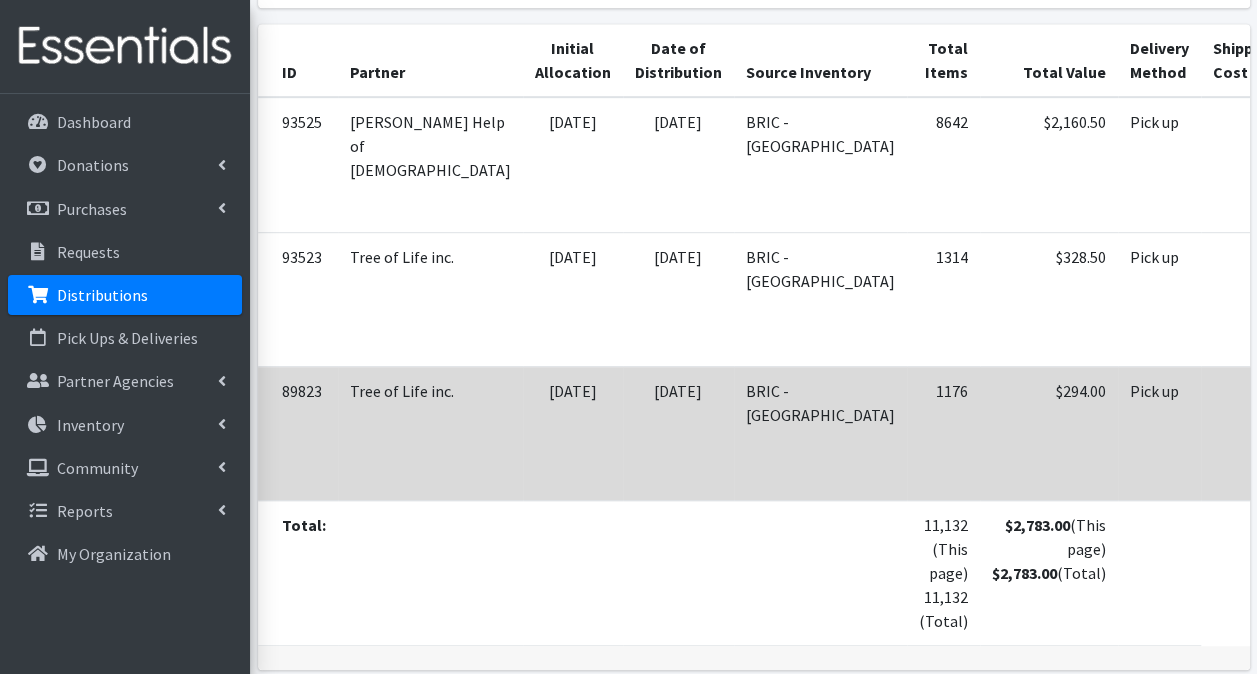 drag, startPoint x: 457, startPoint y: 393, endPoint x: 328, endPoint y: 381, distance: 129.55693 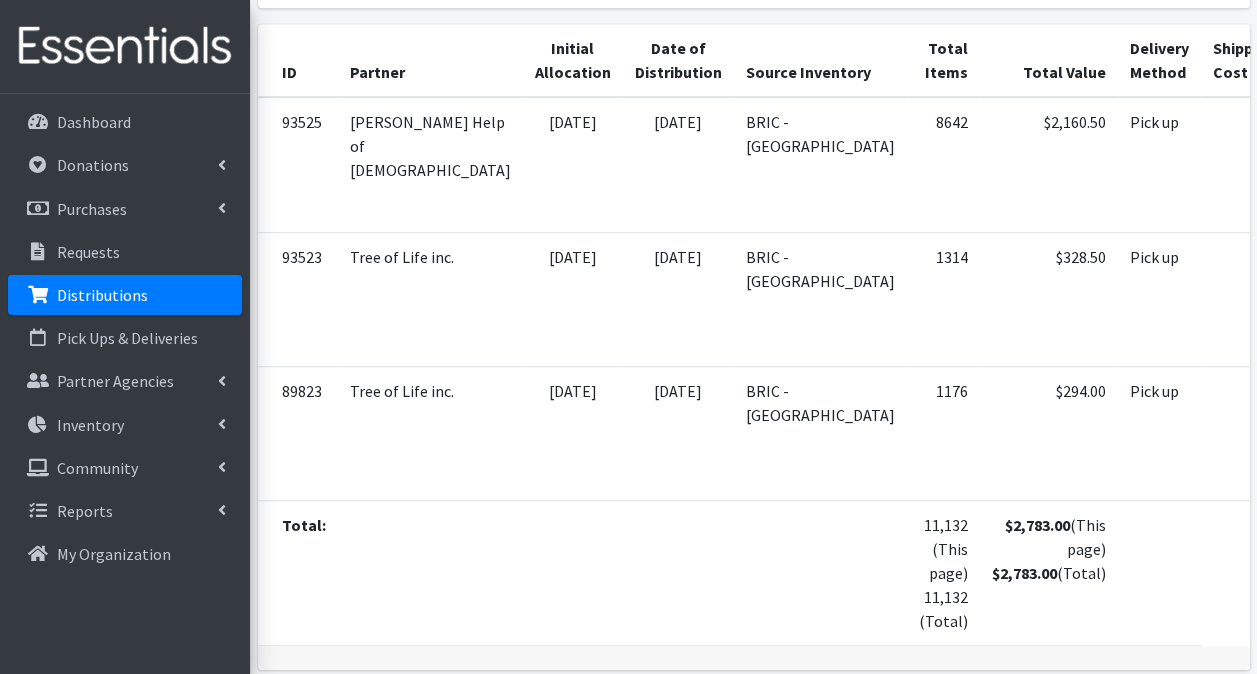 scroll, scrollTop: 0, scrollLeft: 246, axis: horizontal 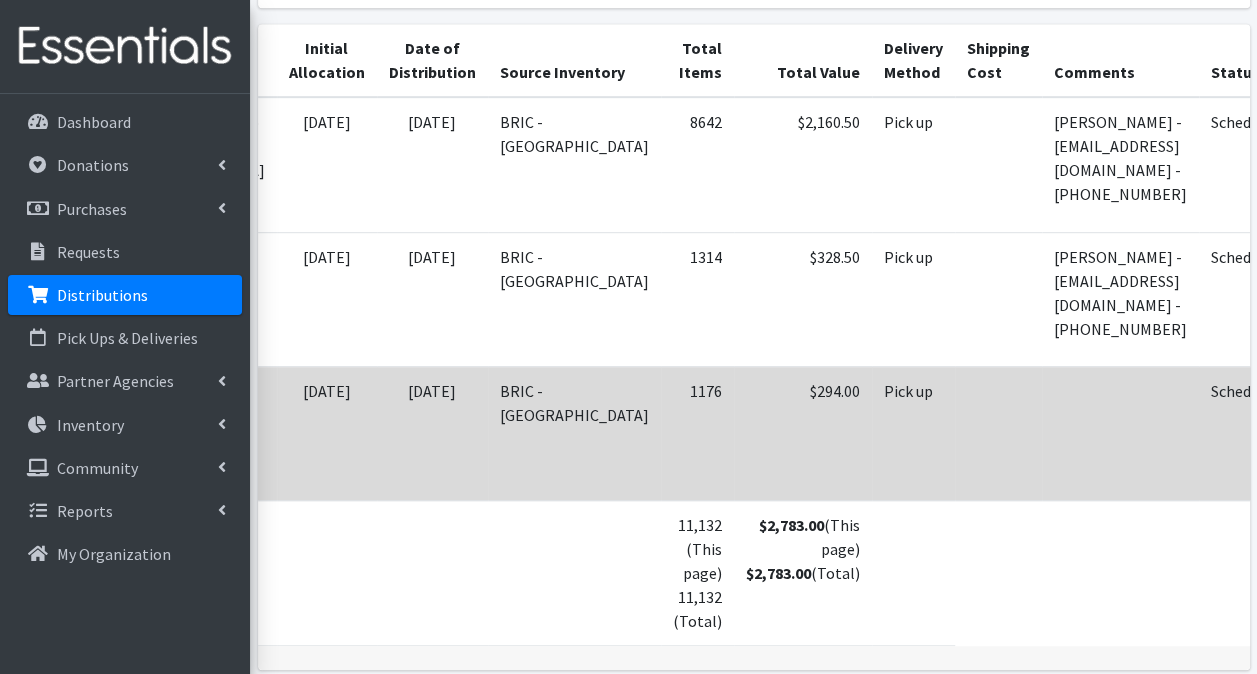 click at bounding box center [1327, 419] 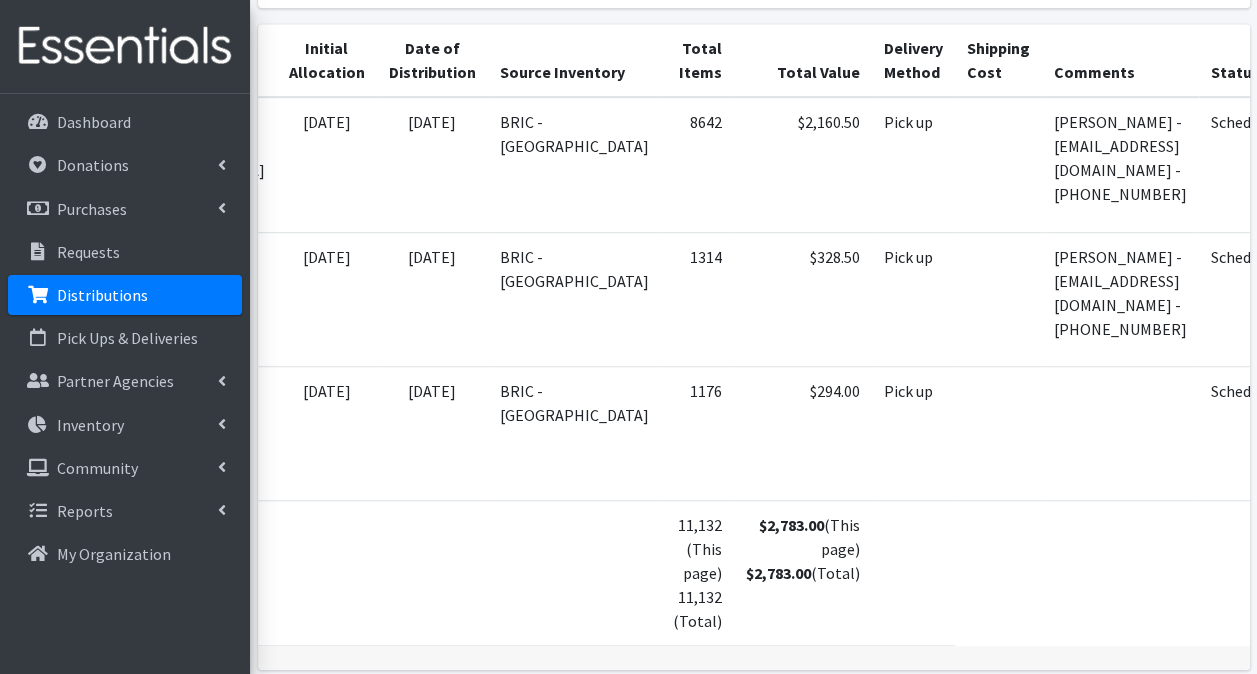 scroll, scrollTop: 0, scrollLeft: 0, axis: both 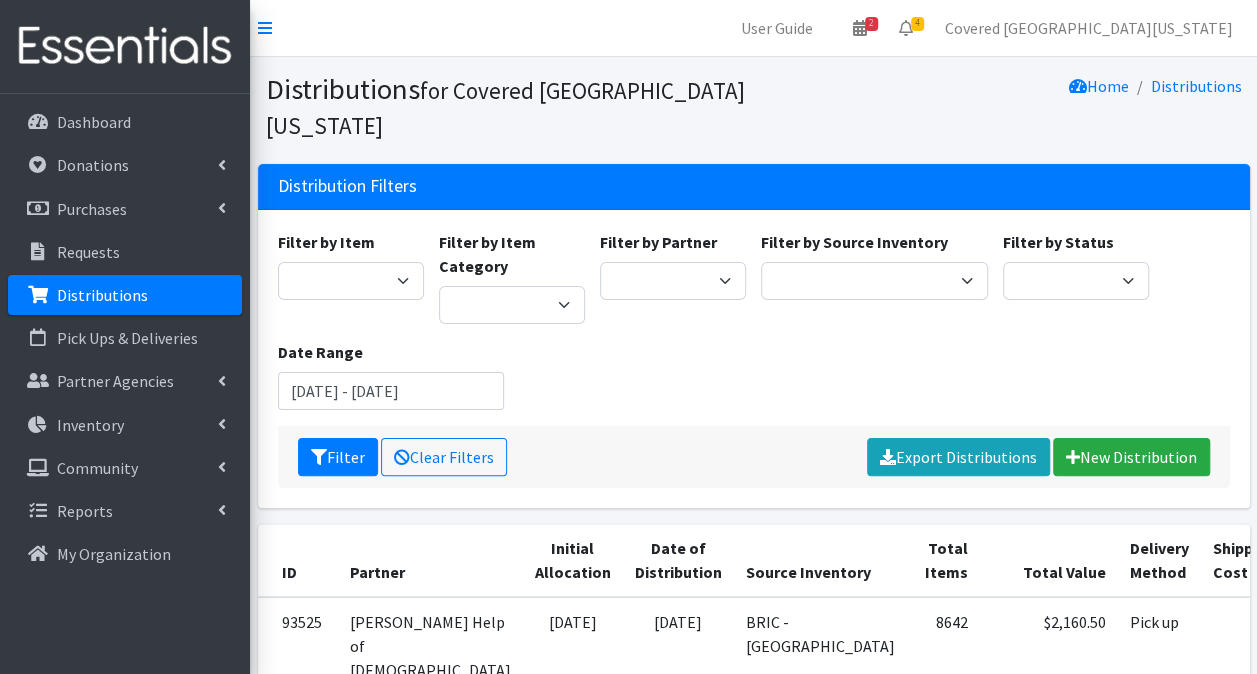 click on "Distributions" at bounding box center (102, 295) 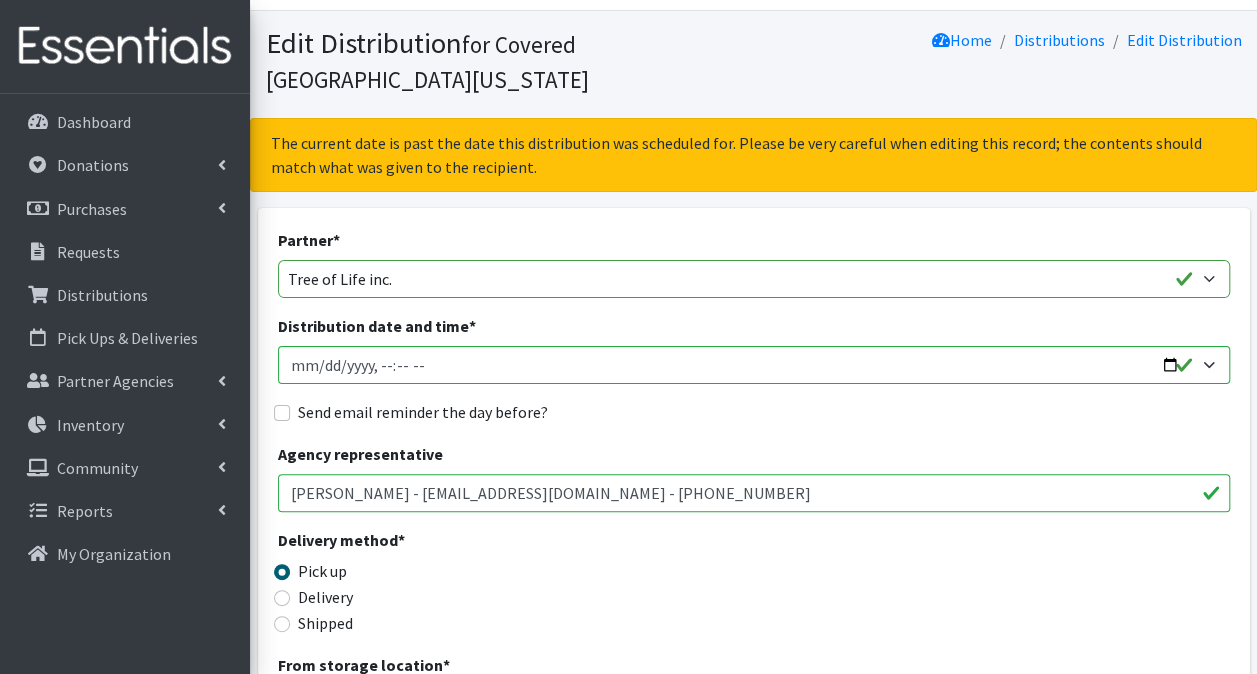 scroll, scrollTop: 0, scrollLeft: 0, axis: both 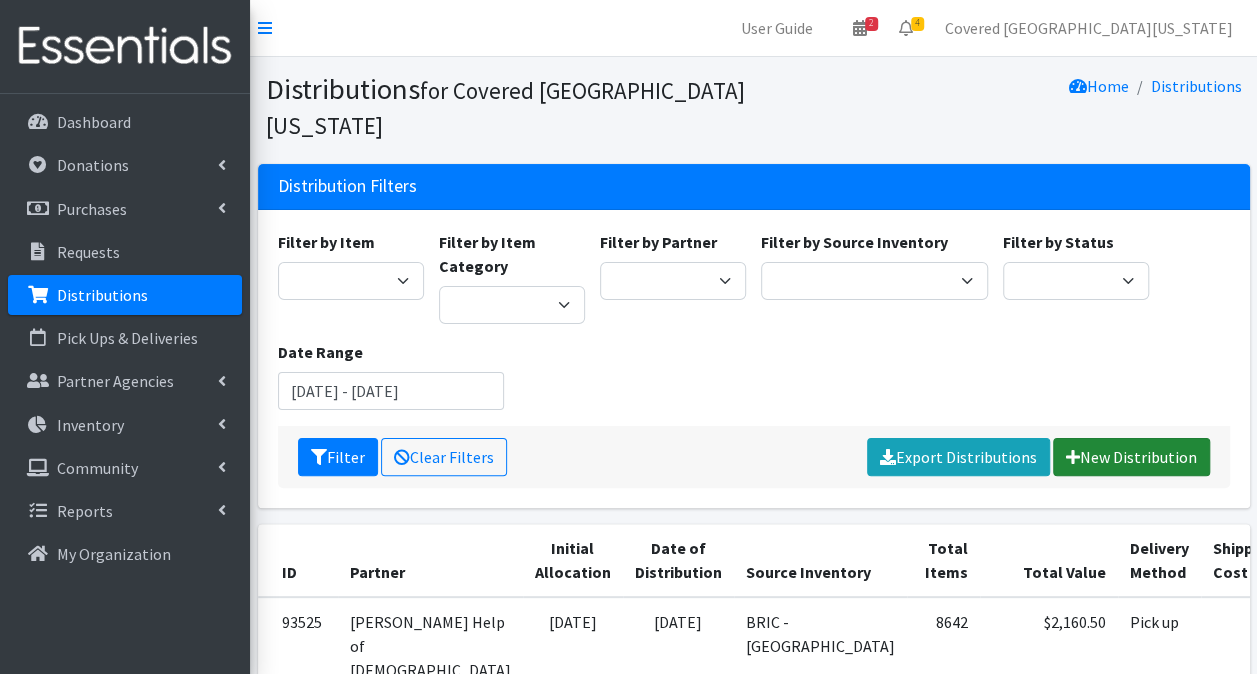 click on "New Distribution" at bounding box center [1131, 457] 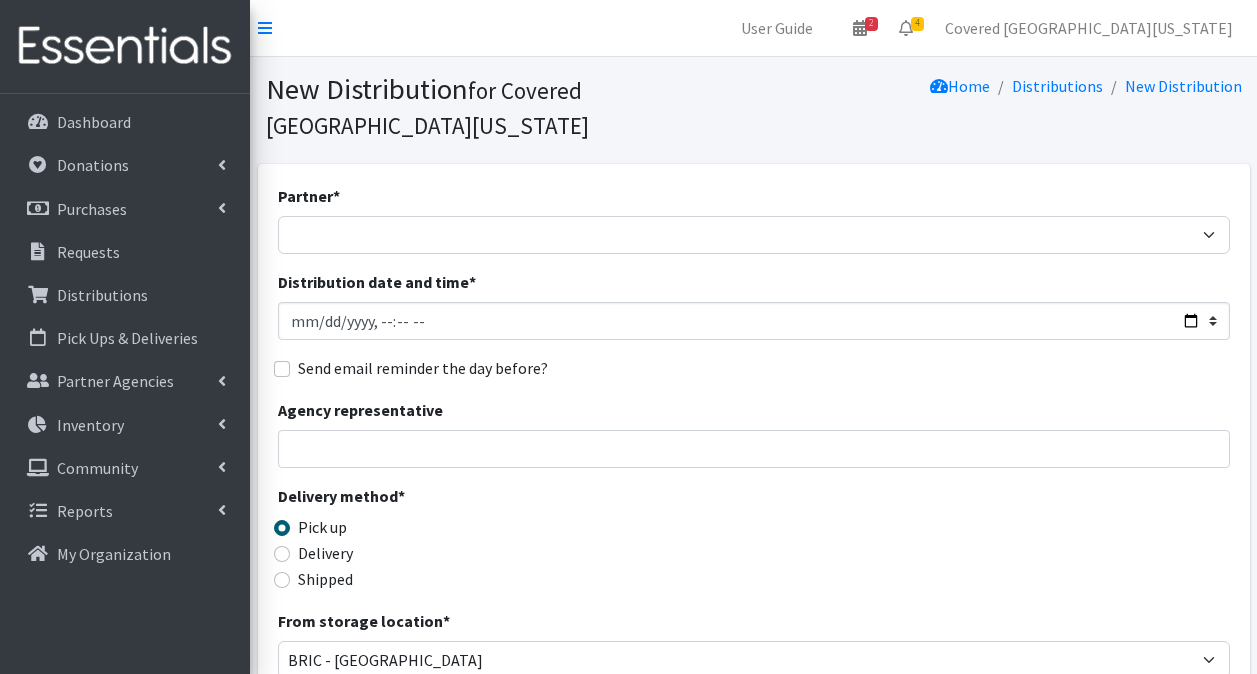 scroll, scrollTop: 0, scrollLeft: 0, axis: both 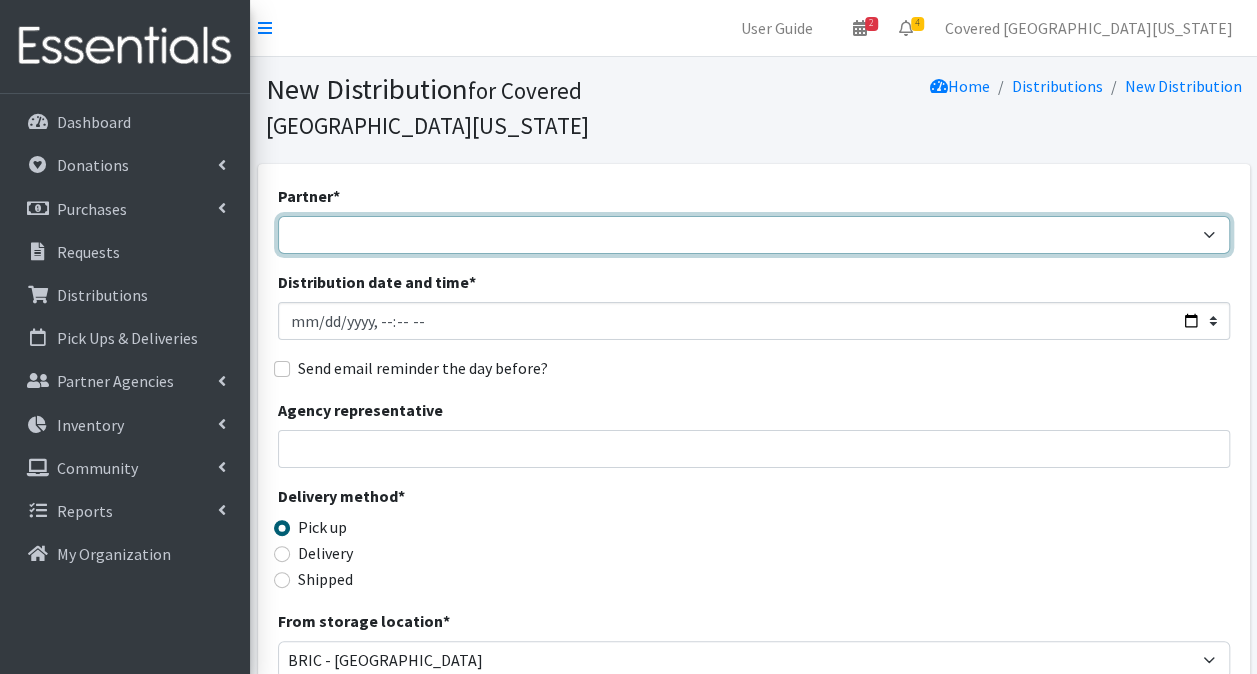 click on "Achievement Centers for Children & Families
Adopt A Family of The Palm Beaches
[PERSON_NAME] - DIAD  TEST
baby Cycle [GEOGRAPHIC_DATA][PERSON_NAME]
CB- [GEOGRAPHIC_DATA]
Children's First Academy
Children's Healing Institute
Christmas of Hope Inc.
Congregation B'Nai Israel of Boca Raton
Drug Abuse Foundation of Palm Beach County
Family Promise of [GEOGRAPHIC_DATA]
[MEDICAL_DATA] Coordinating Council
[PERSON_NAME] Child Development Centers
[US_STATE] Department of Health PBC - Volunteer Health Services
Gateway Community Outreach
[GEOGRAPHIC_DATA]
[GEOGRAPHIC_DATA] [MEDICAL_DATA] Research FUnding Foundation
[PERSON_NAME]'s Home of South [US_STATE]
Health Council or Southeast [US_STATE]
Healthy Mothers, Healthy Babies of Broward County
Healthy Mothers, Healthy Babies of [GEOGRAPHIC_DATA]
Hope For Her
I'm Just a Mom Not Super Woman
[PERSON_NAME]'s Closet Inc.
[PERSON_NAME][DEMOGRAPHIC_DATA]
[GEOGRAPHIC_DATA] Resource Center
Miami [GEOGRAPHIC_DATA][PERSON_NAME]
RCMA Belle Glade CDC" at bounding box center (754, 235) 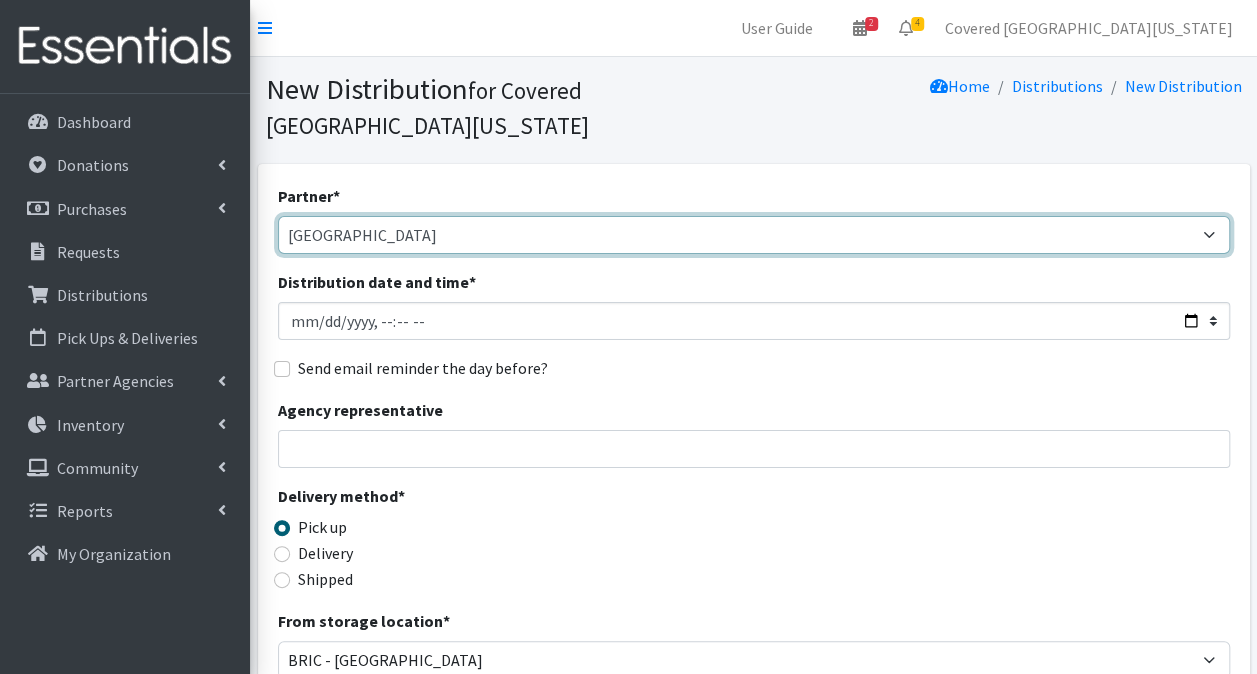 click on "Achievement Centers for Children & Families
Adopt A Family of The Palm Beaches
[PERSON_NAME] - DIAD  TEST
baby Cycle [GEOGRAPHIC_DATA][PERSON_NAME]
CB- [GEOGRAPHIC_DATA]
Children's First Academy
Children's Healing Institute
Christmas of Hope Inc.
Congregation B'Nai Israel of Boca Raton
Drug Abuse Foundation of Palm Beach County
Family Promise of [GEOGRAPHIC_DATA]
[MEDICAL_DATA] Coordinating Council
[PERSON_NAME] Child Development Centers
[US_STATE] Department of Health PBC - Volunteer Health Services
Gateway Community Outreach
[GEOGRAPHIC_DATA]
[GEOGRAPHIC_DATA] [MEDICAL_DATA] Research FUnding Foundation
[PERSON_NAME]'s Home of South [US_STATE]
Health Council or Southeast [US_STATE]
Healthy Mothers, Healthy Babies of Broward County
Healthy Mothers, Healthy Babies of [GEOGRAPHIC_DATA]
Hope For Her
I'm Just a Mom Not Super Woman
[PERSON_NAME]'s Closet Inc.
[PERSON_NAME][DEMOGRAPHIC_DATA]
[GEOGRAPHIC_DATA] Resource Center
Miami [GEOGRAPHIC_DATA][PERSON_NAME]
RCMA Belle Glade CDC" at bounding box center (754, 235) 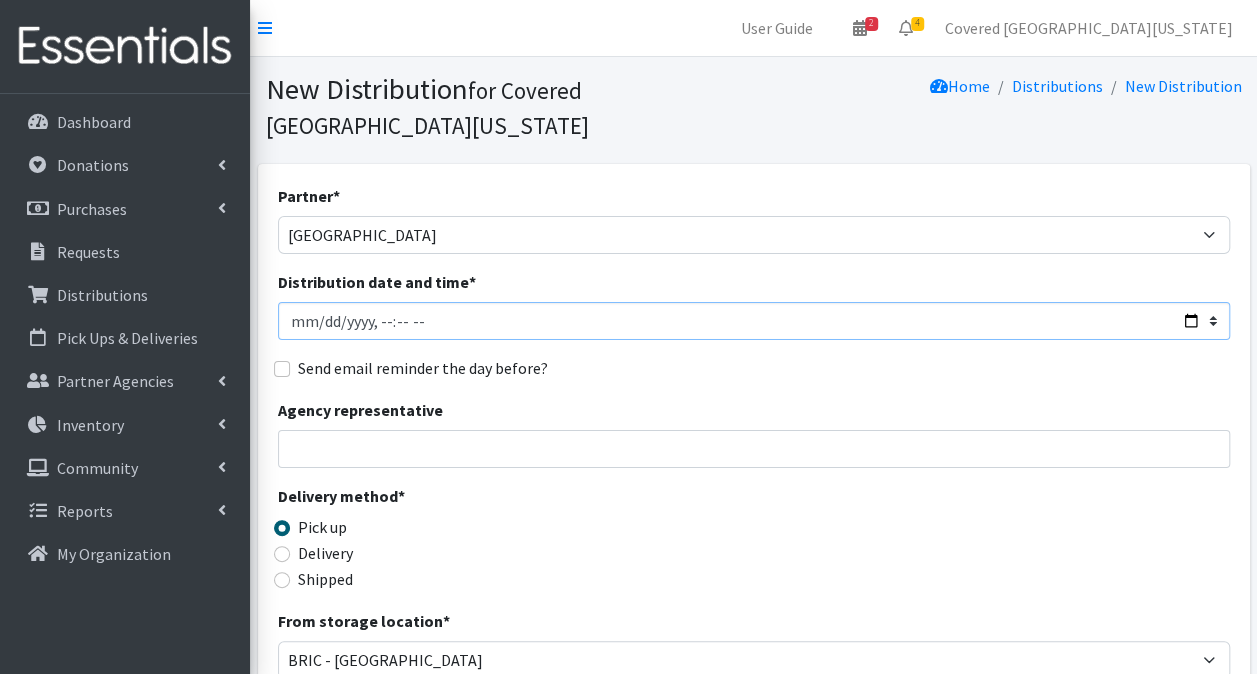 click on "Distribution date and time  *" at bounding box center (754, 321) 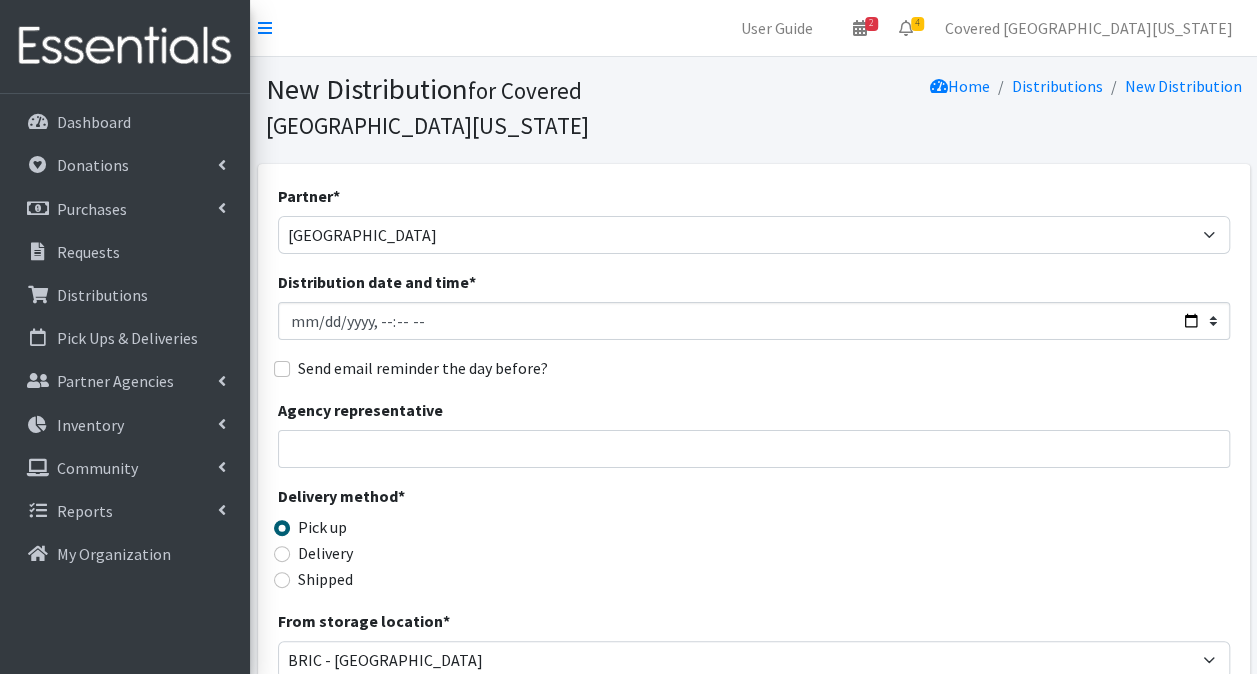type on "[DATE]T23:59" 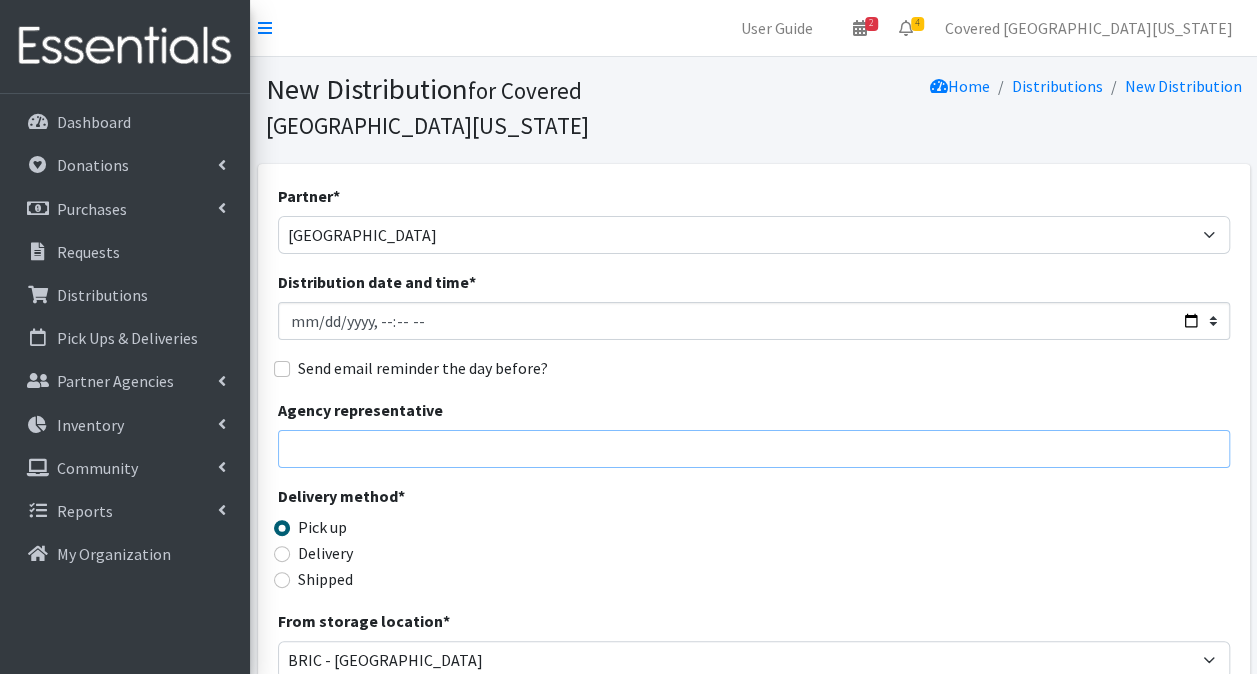 click on "Agency representative" at bounding box center (754, 449) 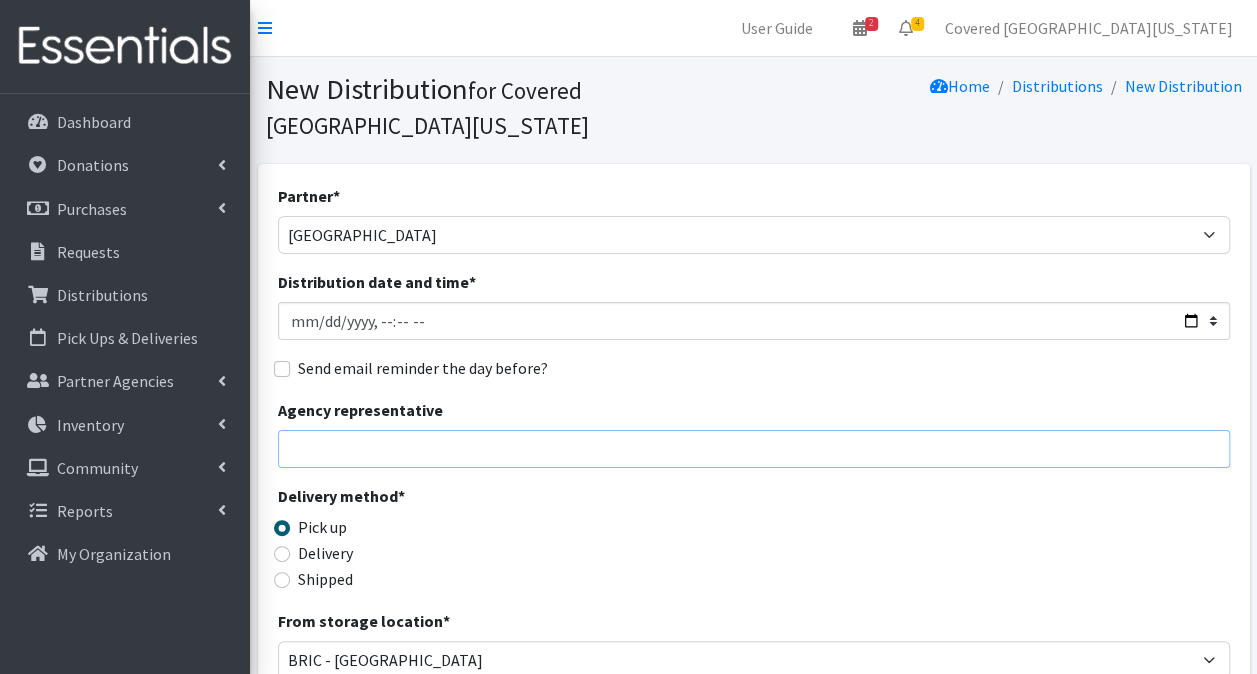 type on "[PERSON_NAME] - [PERSON_NAME][EMAIL_ADDRESS][PERSON_NAME][DOMAIN_NAME] - [PHONE_NUMBER]" 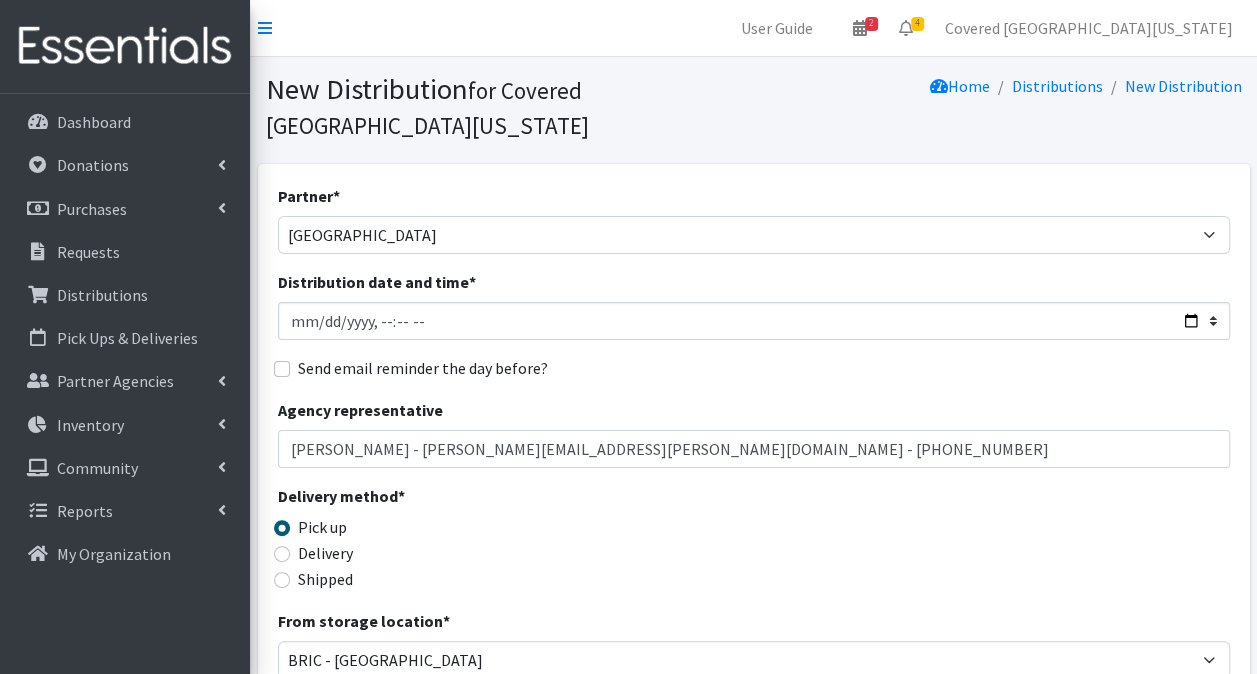 type on "228" 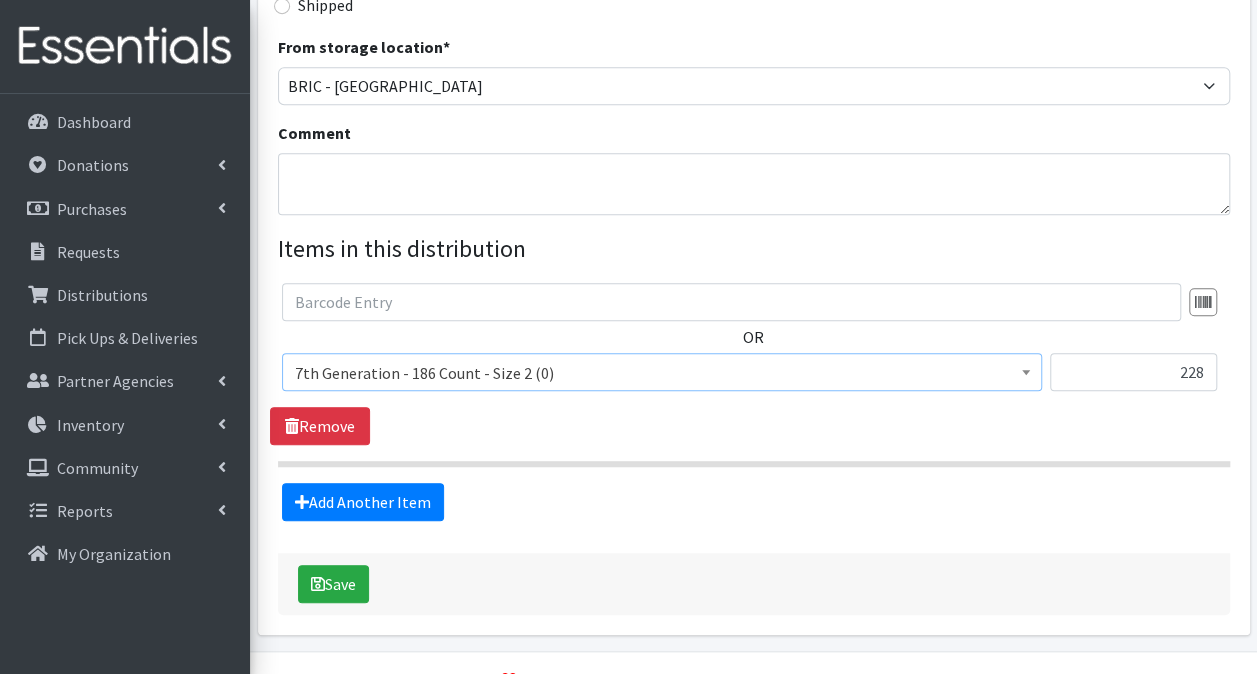 scroll, scrollTop: 274, scrollLeft: 0, axis: vertical 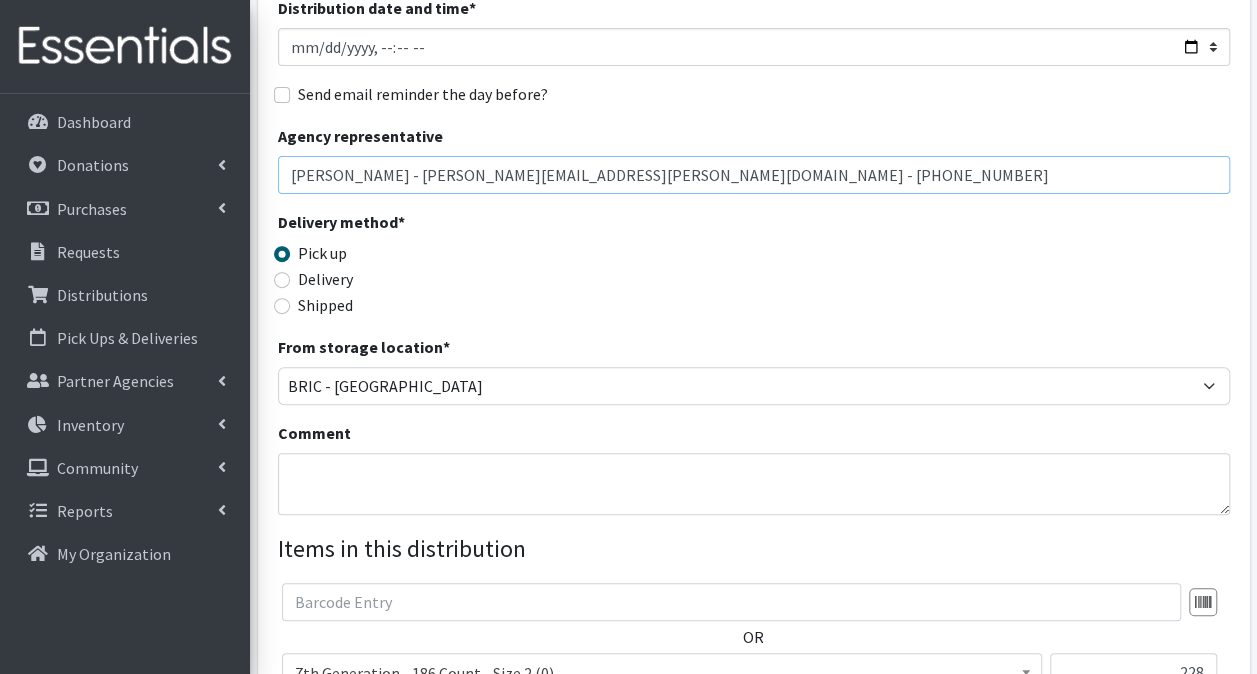 drag, startPoint x: 872, startPoint y: 134, endPoint x: -4, endPoint y: 132, distance: 876.00226 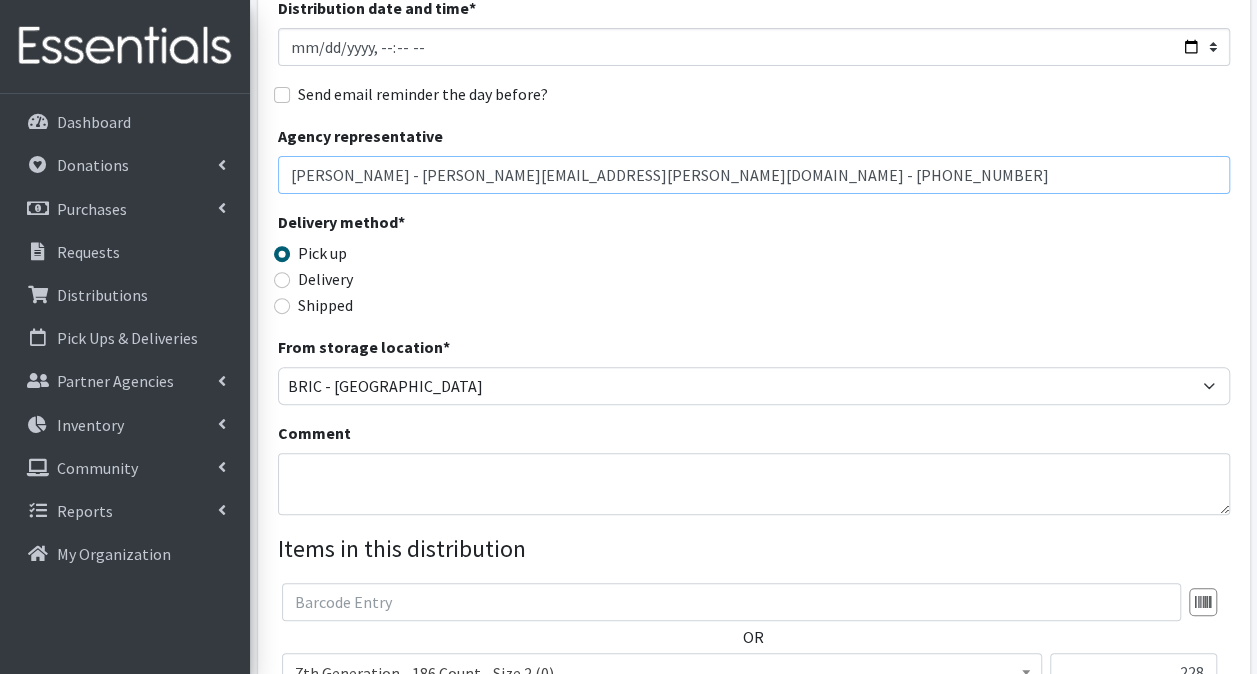 click on "User Guide
2
2 Pick-ups
remaining this week
View Calendar
4
2
Requests
2
Partner Agencies Pending Review
Covered South Florida
Account Settings
My Organization
Log Out
Dashboard
Donations
All Donations
New Donation
Purchases
All Purchases
New Purchase
Requests
Distributions" at bounding box center (628, 376) 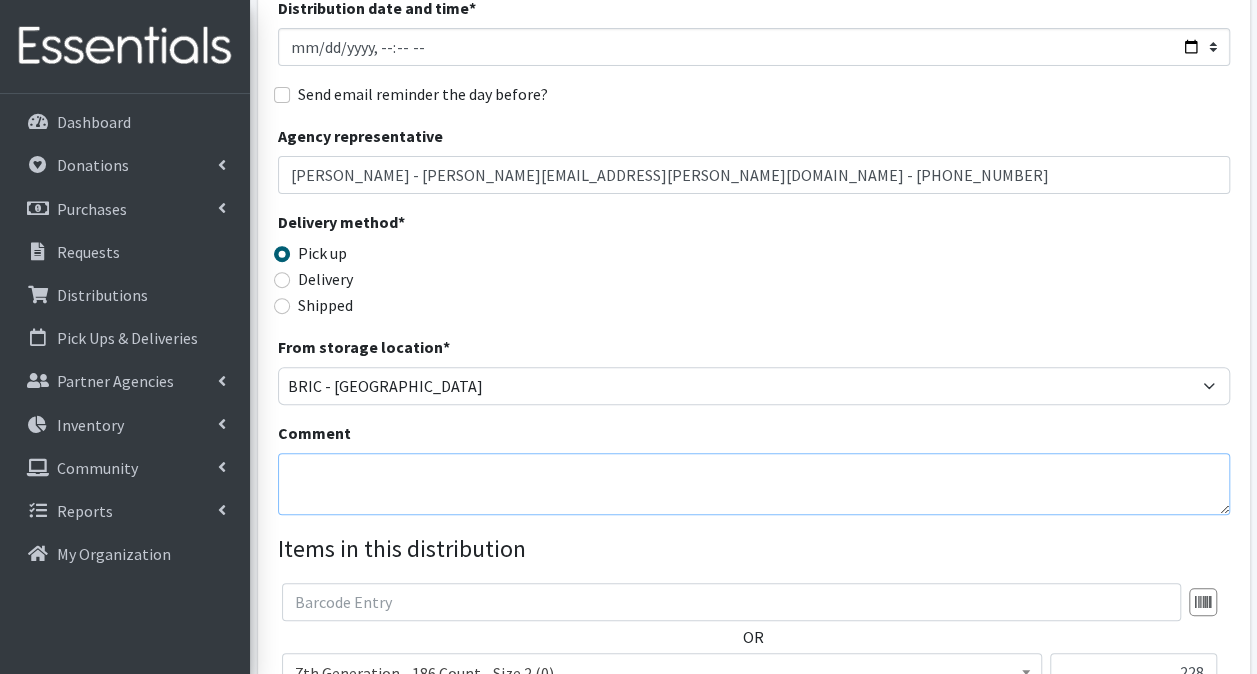 click on "Comment" at bounding box center (754, 484) 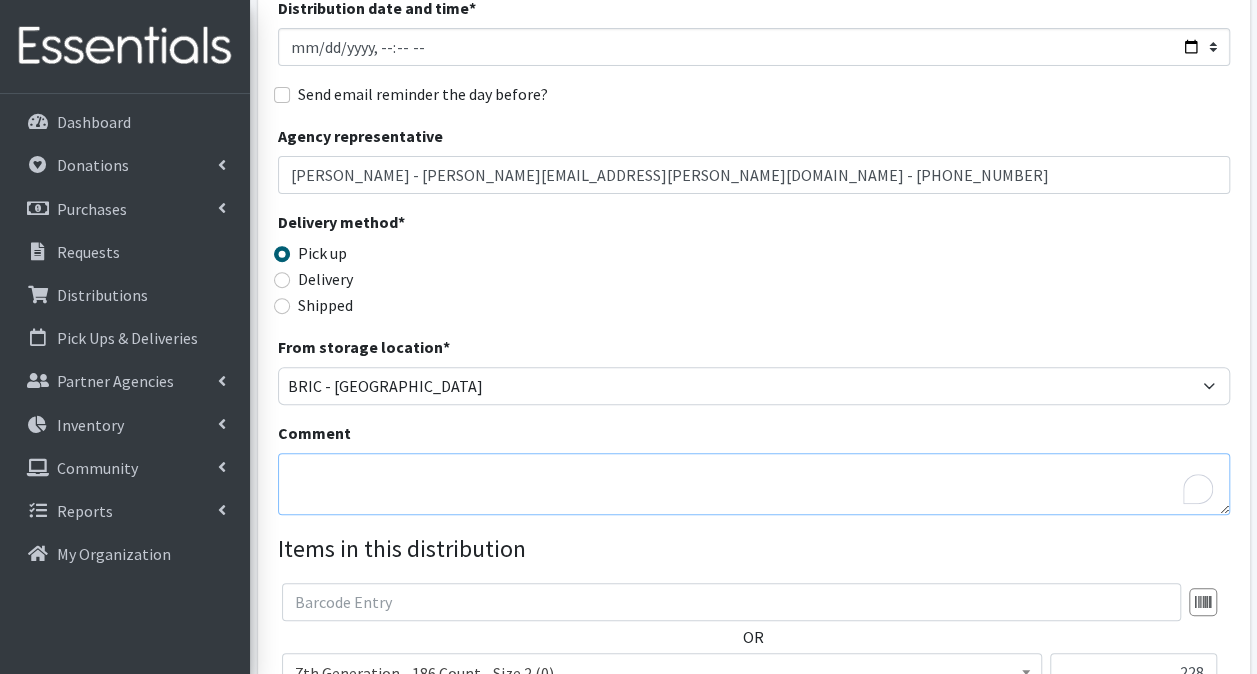 paste on "[PERSON_NAME] - [PERSON_NAME][EMAIL_ADDRESS][PERSON_NAME][DOMAIN_NAME] - [PHONE_NUMBER]" 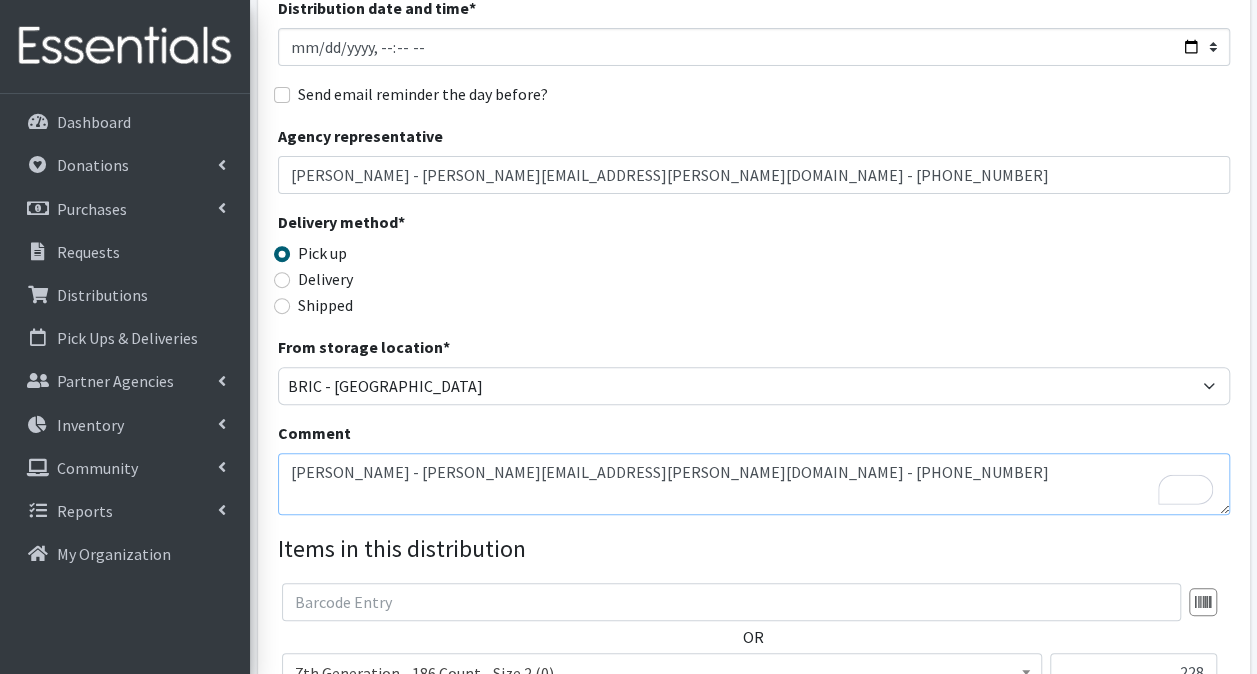 type on "[PERSON_NAME] - [PERSON_NAME][EMAIL_ADDRESS][PERSON_NAME][DOMAIN_NAME] - [PHONE_NUMBER]" 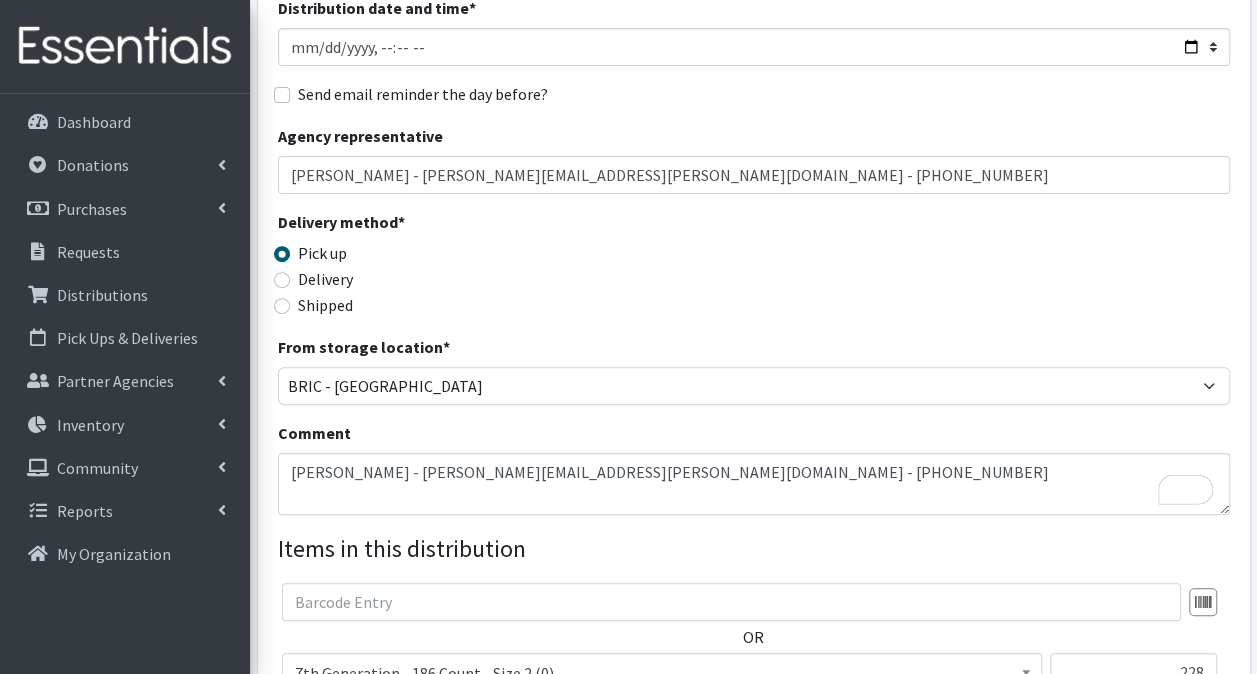 click on "Items in this distribution
OR" at bounding box center [754, 676] 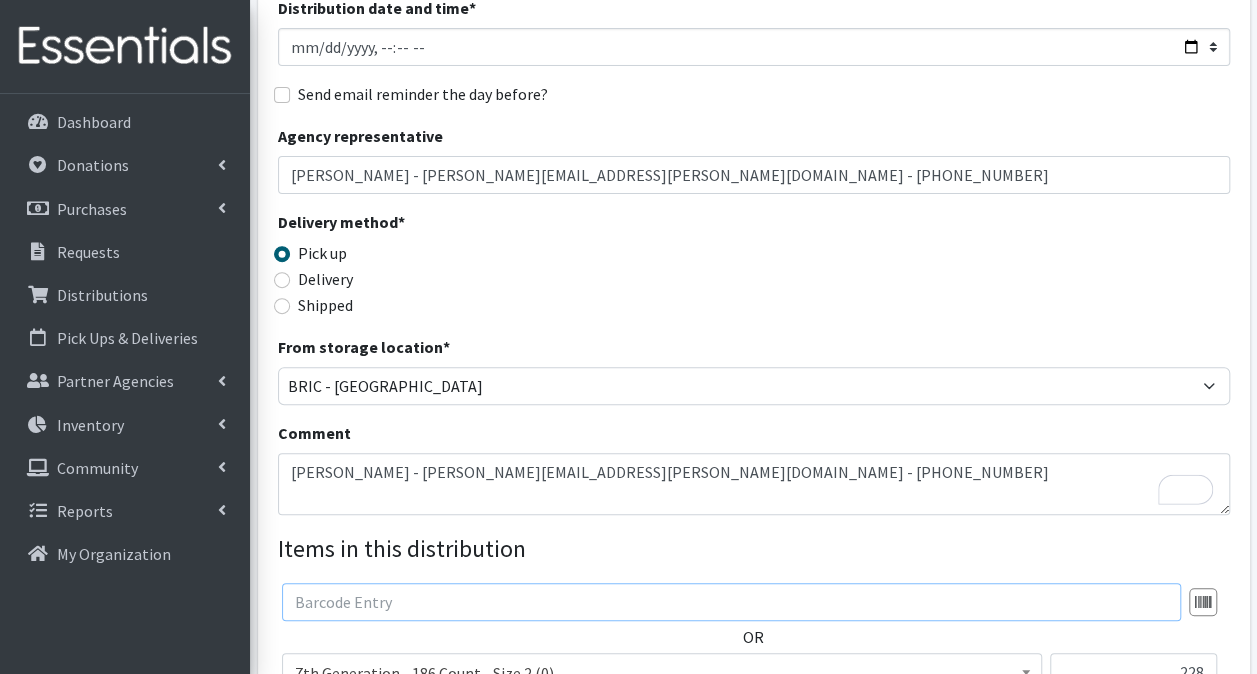 drag, startPoint x: 370, startPoint y: 543, endPoint x: 511, endPoint y: 548, distance: 141.08862 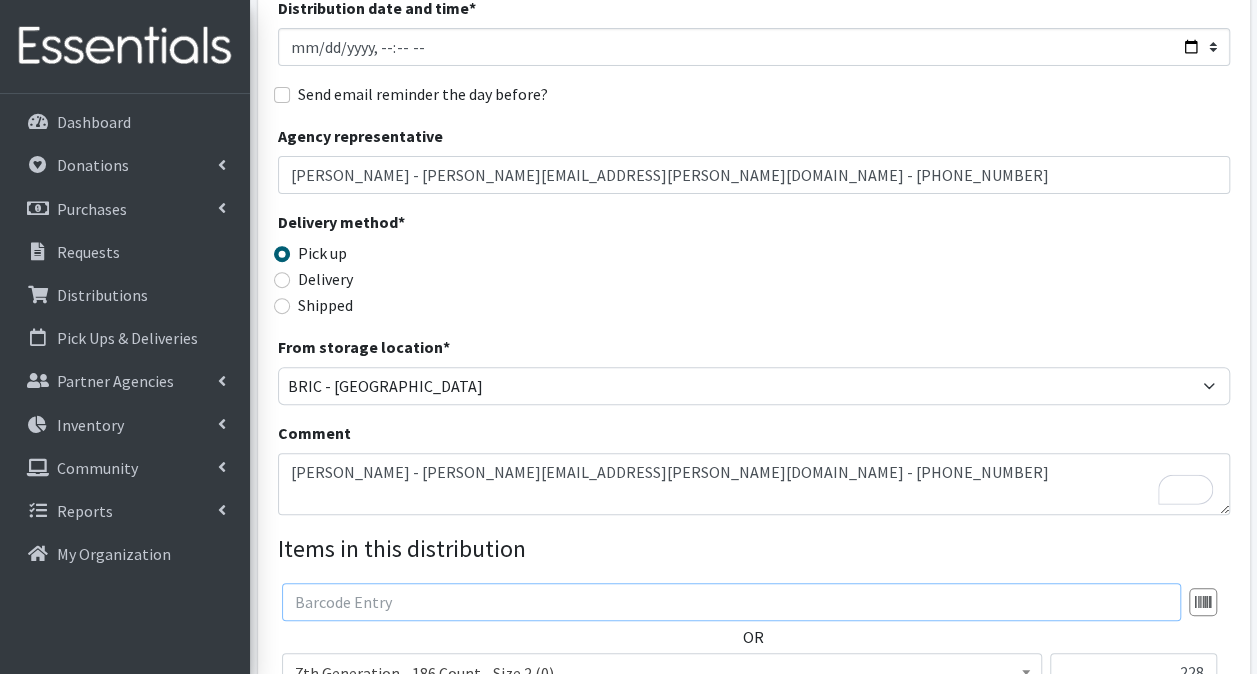 click at bounding box center [731, 602] 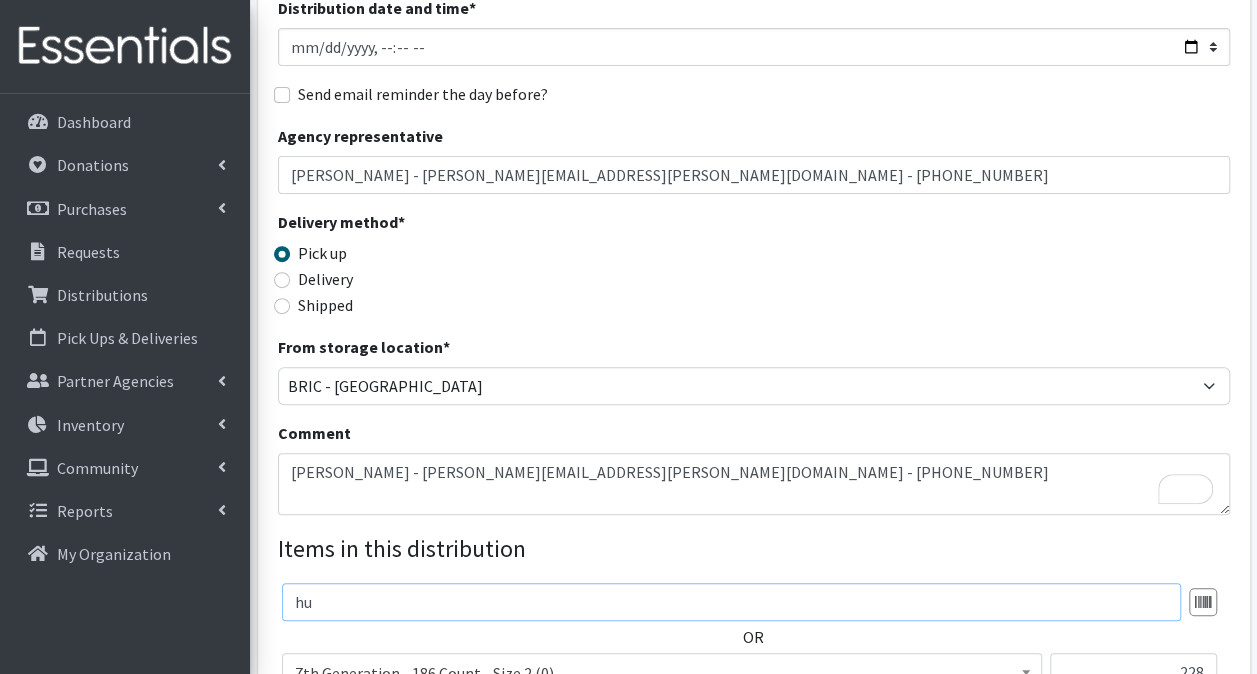 type on "h" 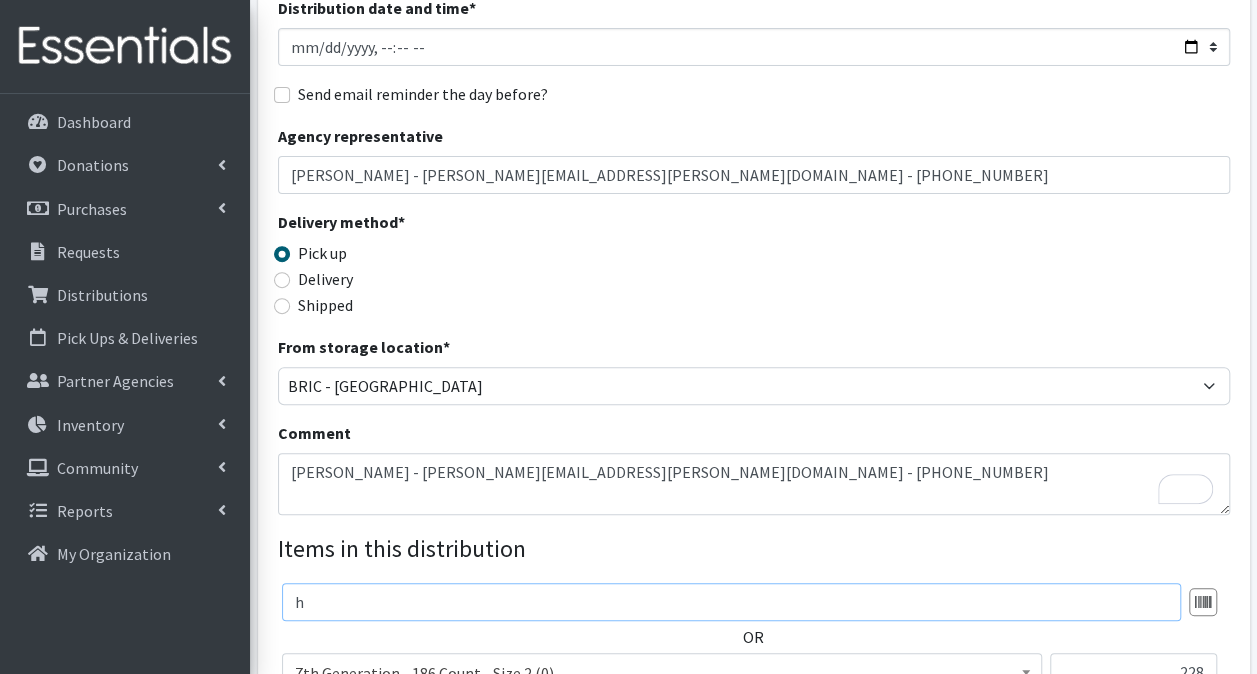 type 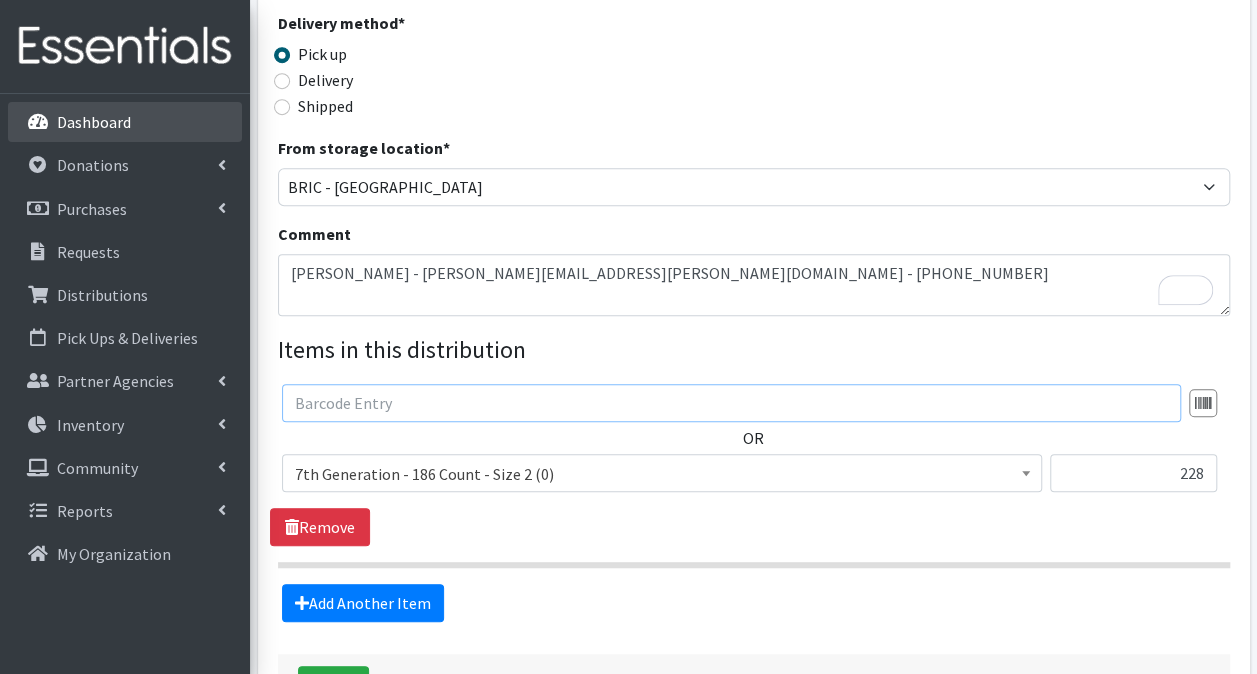 scroll, scrollTop: 474, scrollLeft: 0, axis: vertical 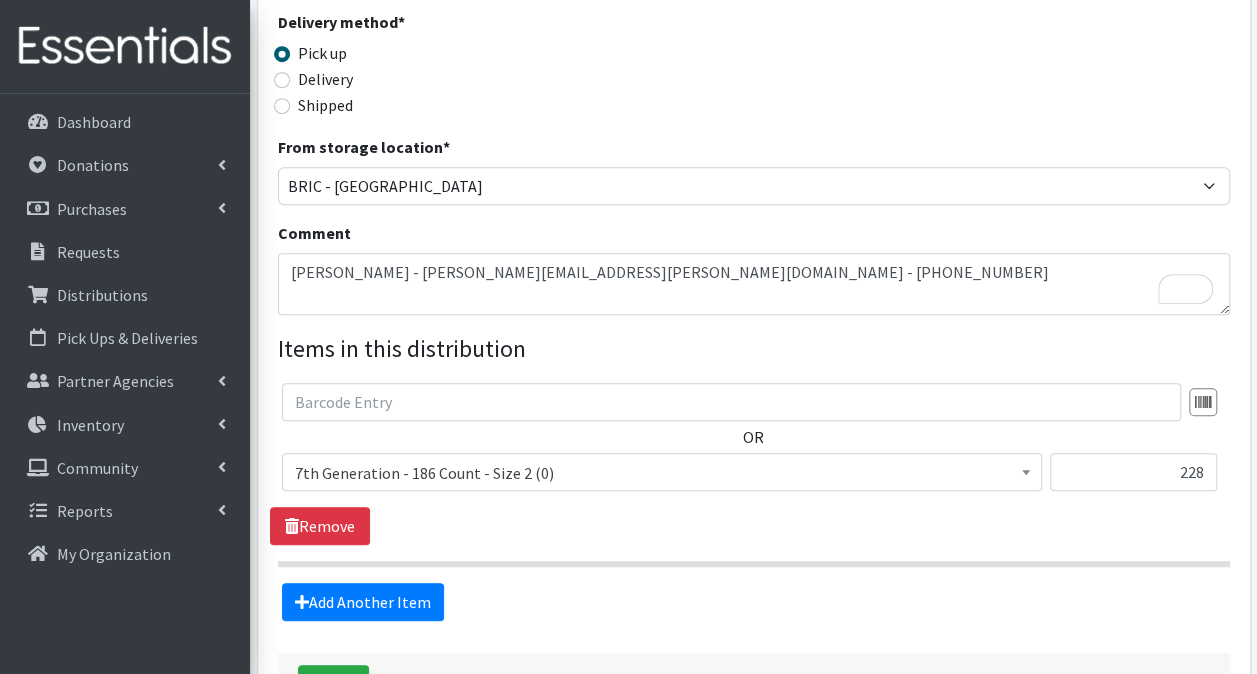 click on "7th Generation - 186 Count - Size 2 (0)" at bounding box center [662, 473] 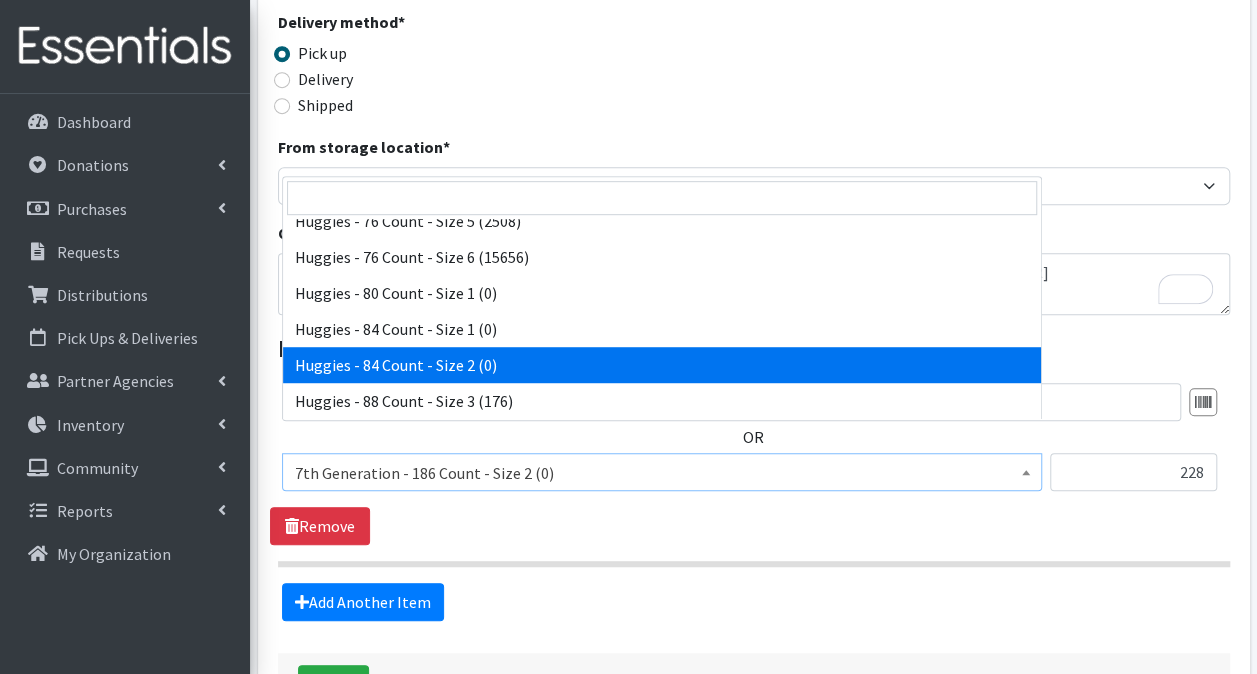 scroll, scrollTop: 6200, scrollLeft: 0, axis: vertical 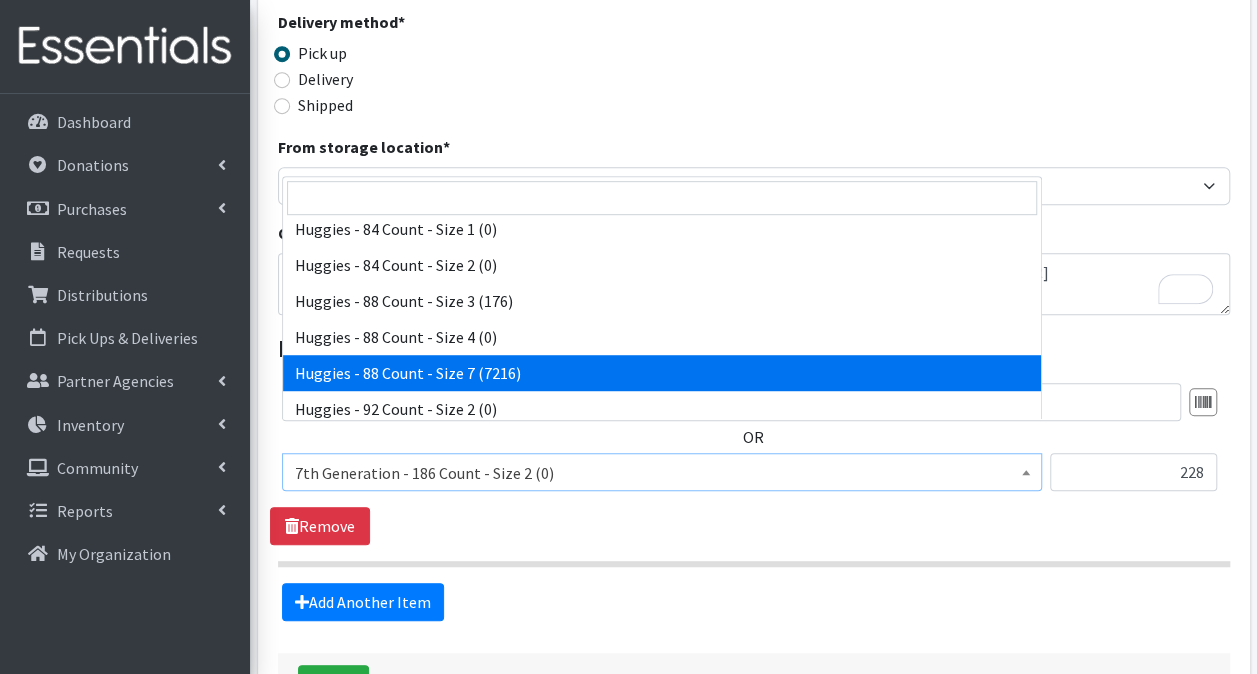 select on "13988" 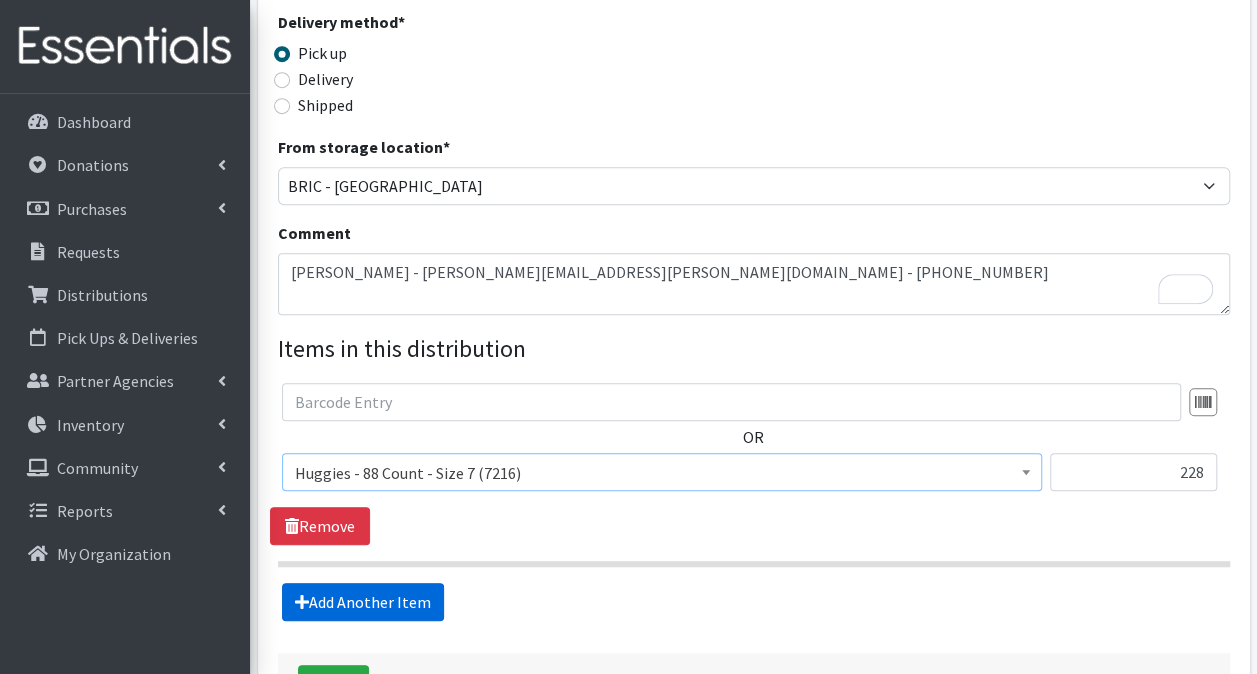 click on "Add Another Item" at bounding box center [363, 602] 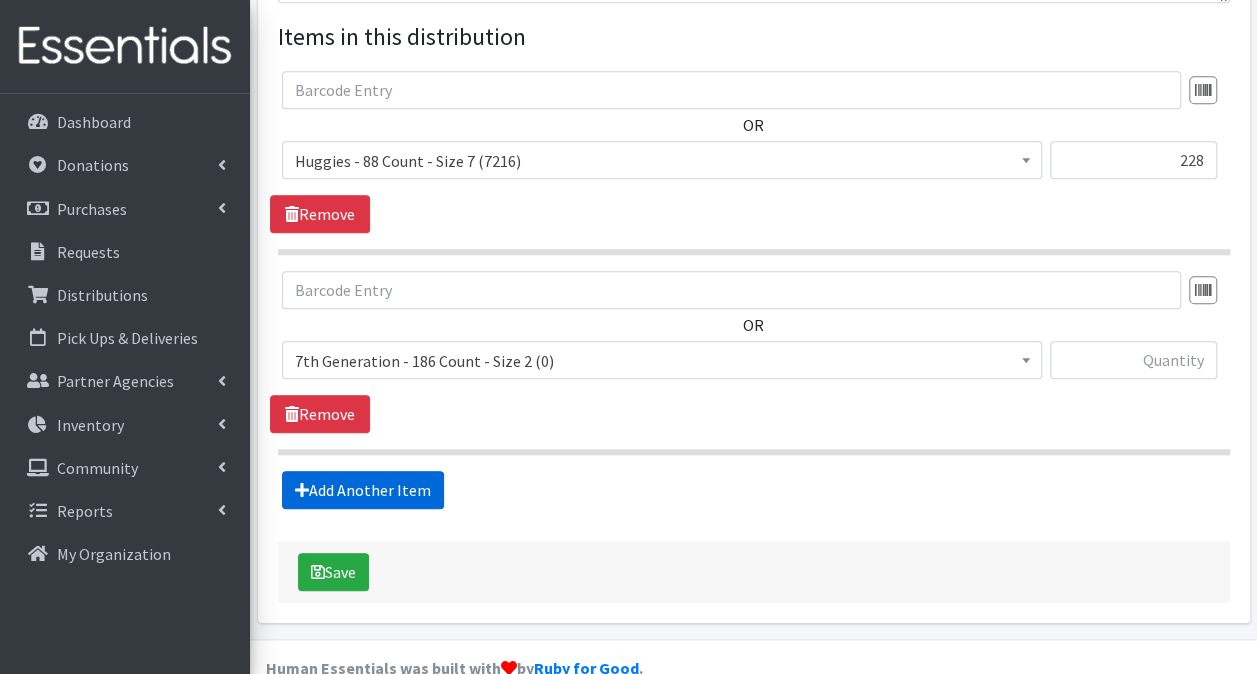 scroll, scrollTop: 787, scrollLeft: 0, axis: vertical 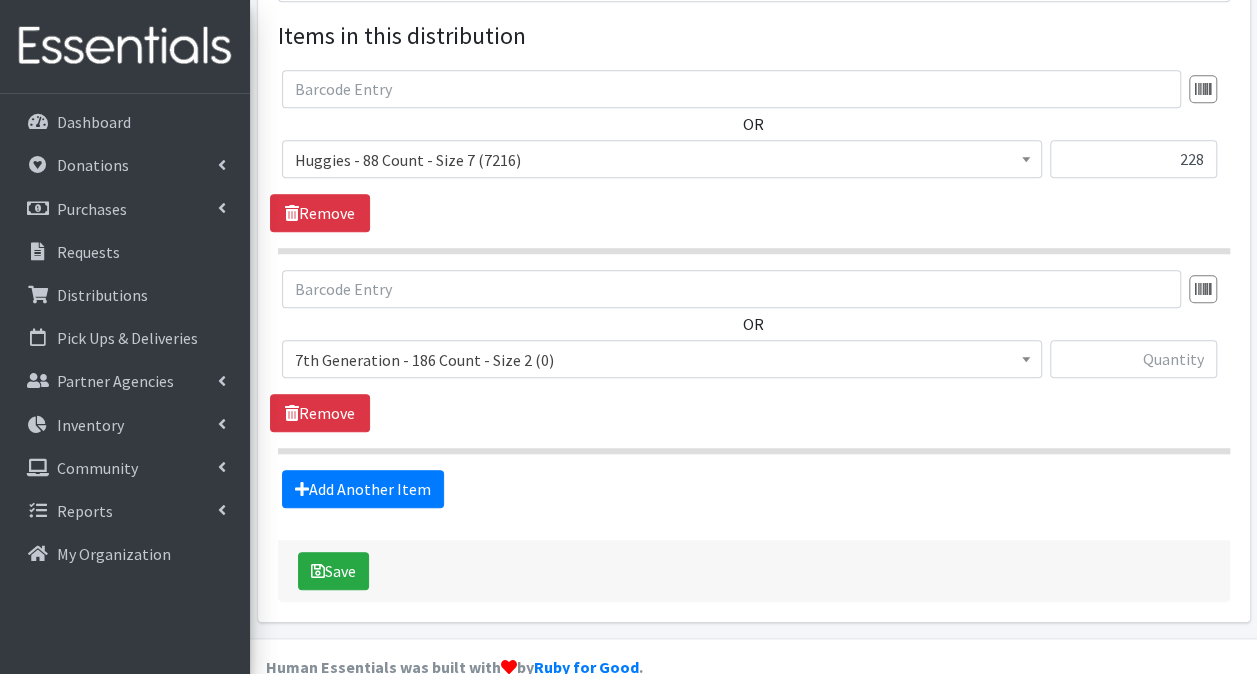 click on "7th Generation - 186 Count - Size 2 (0)" at bounding box center (662, 360) 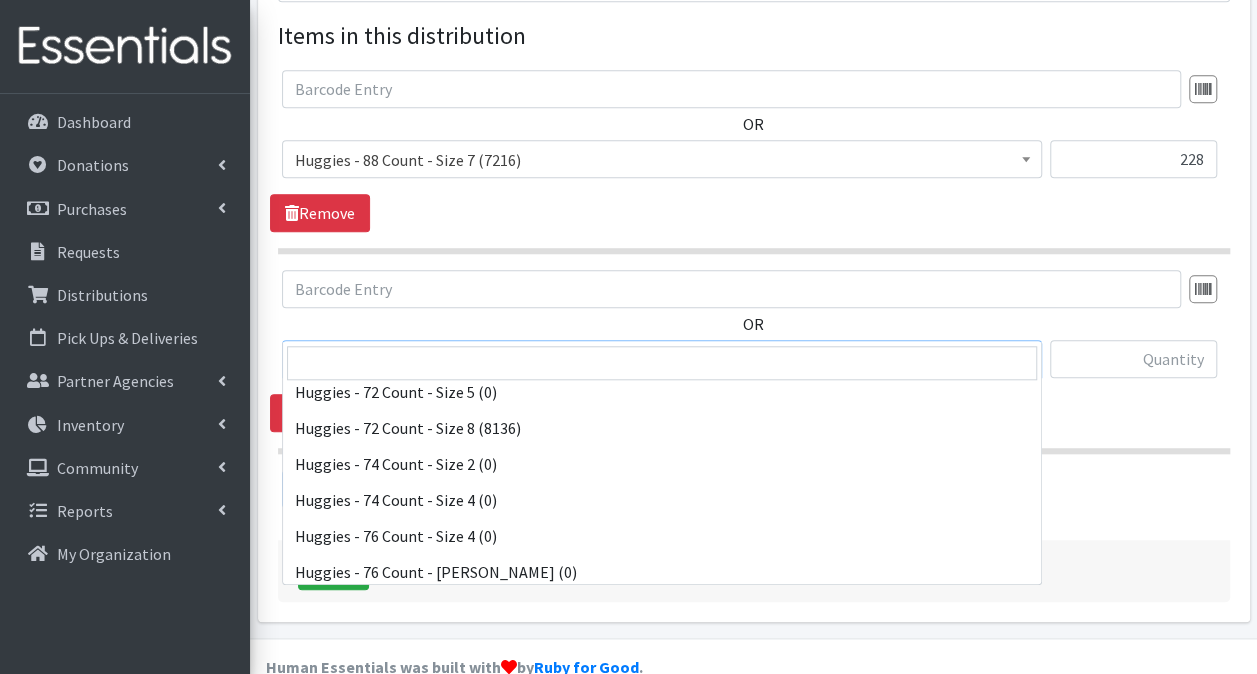 scroll, scrollTop: 5800, scrollLeft: 0, axis: vertical 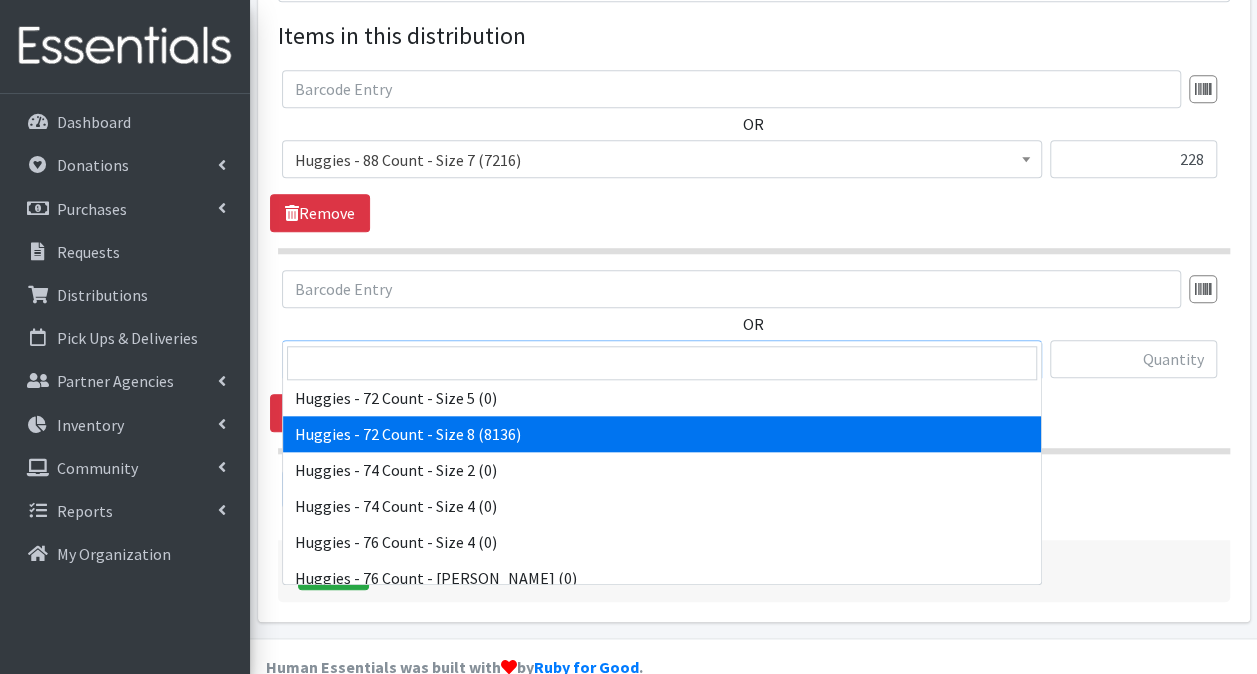 select on "15372" 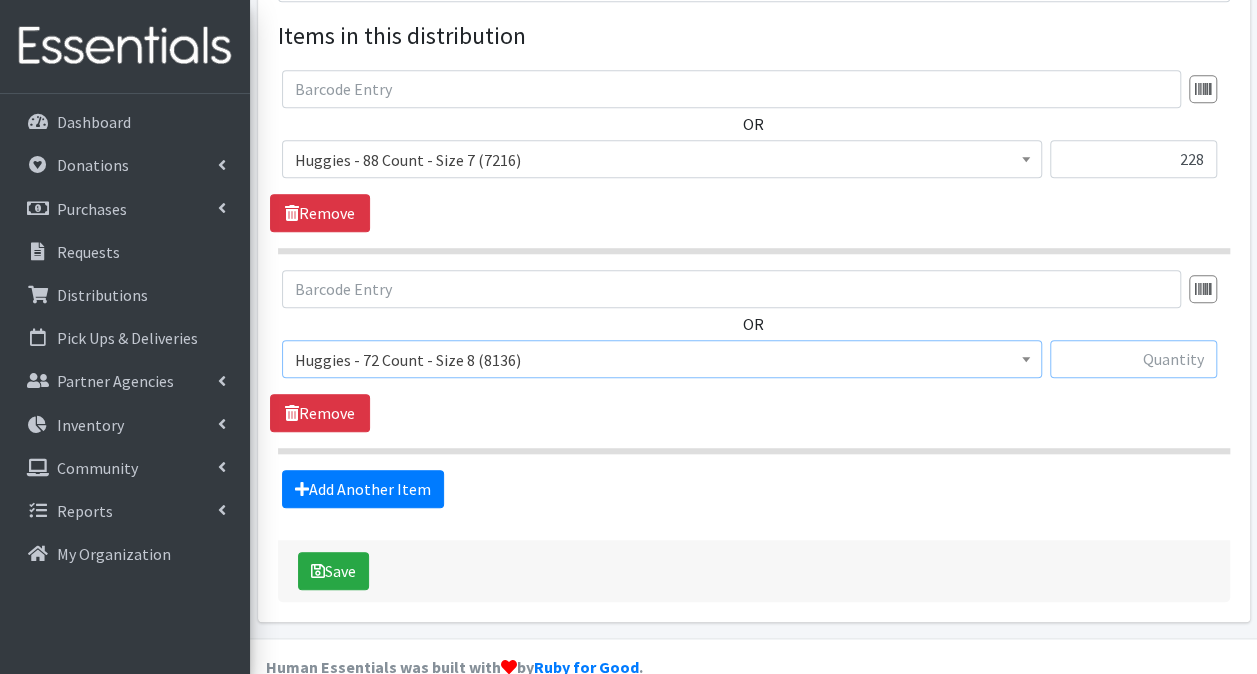 click at bounding box center [1133, 359] 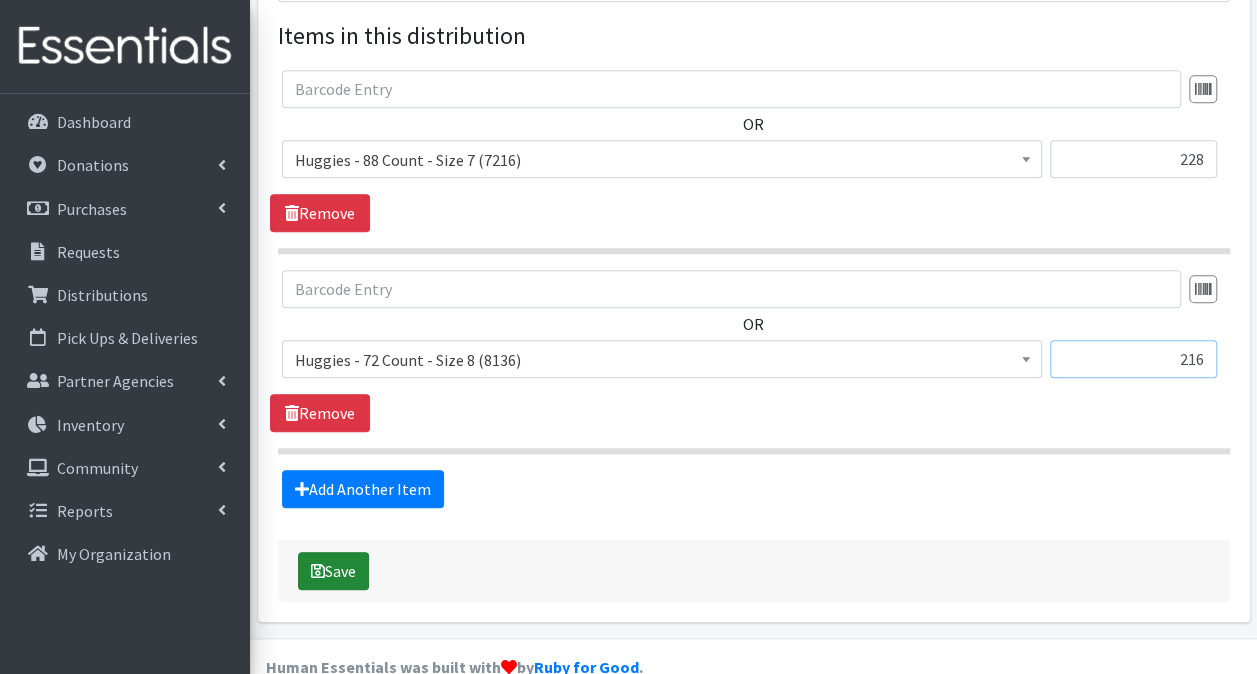 type on "216" 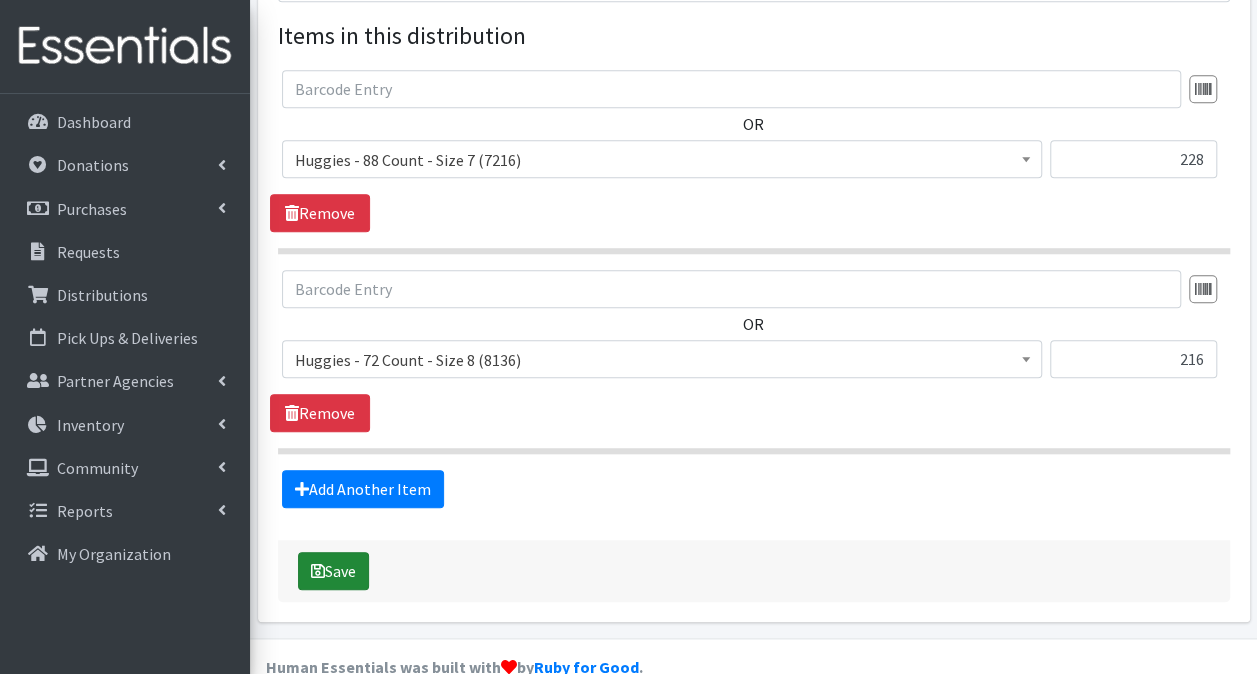 click on "Save" at bounding box center [333, 571] 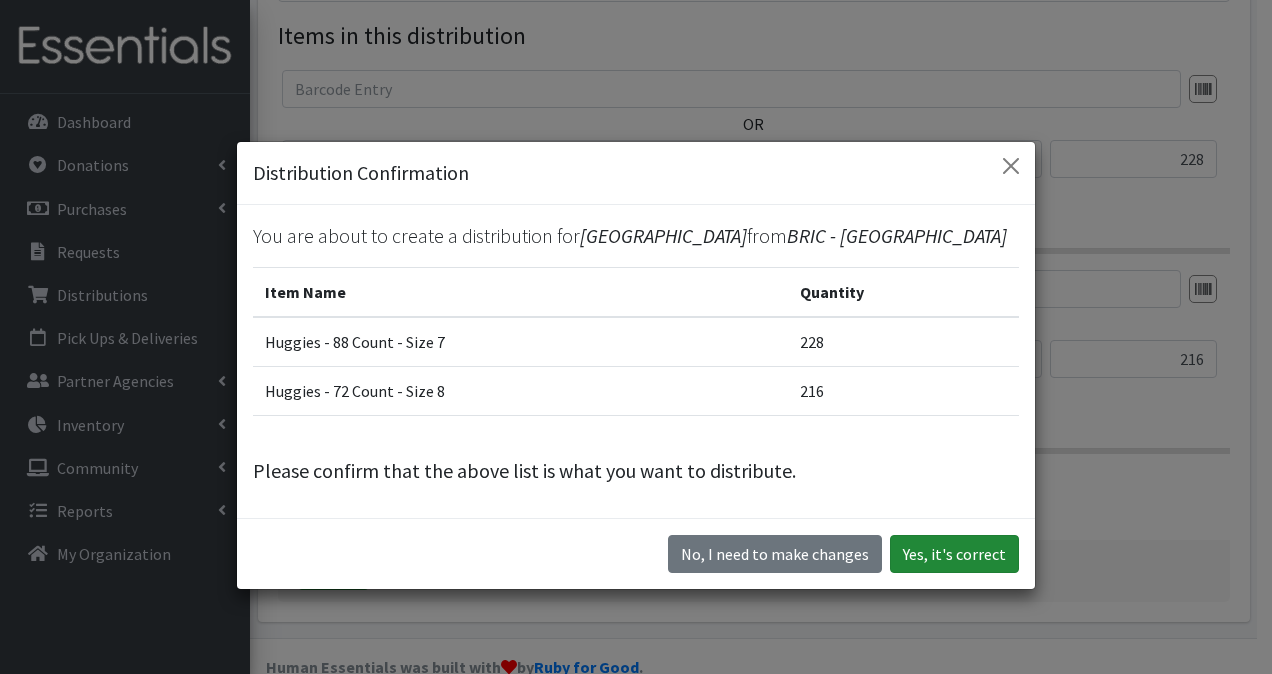 click on "Yes, it's correct" at bounding box center [954, 554] 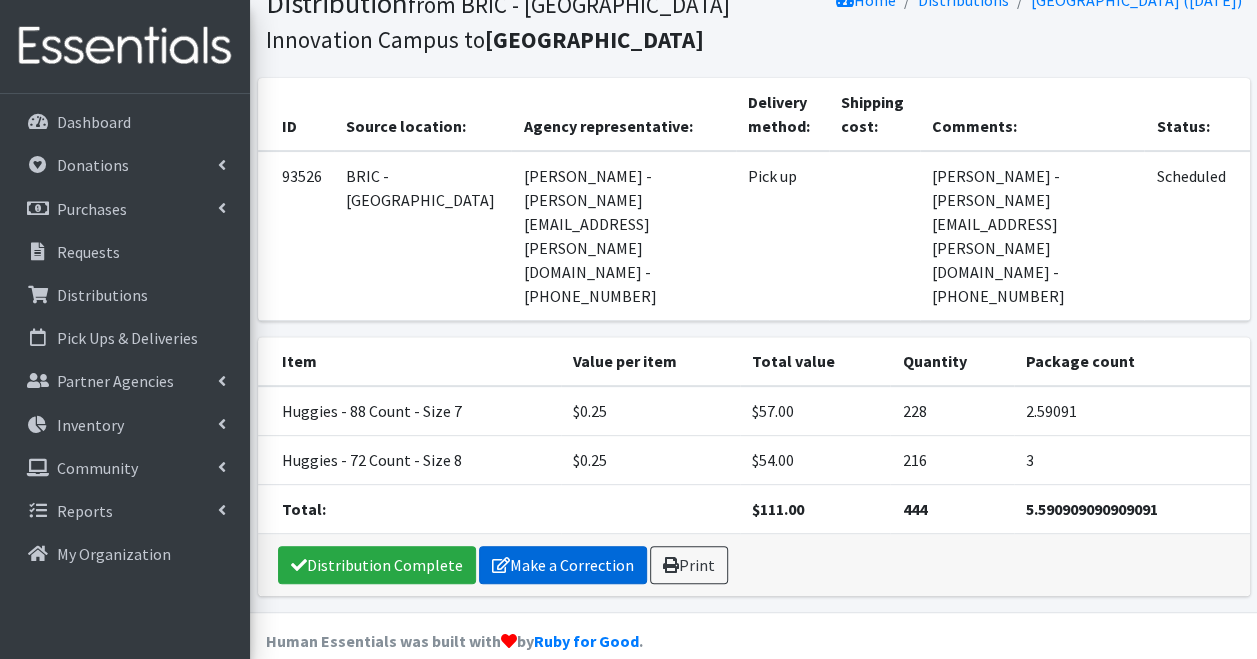 scroll, scrollTop: 154, scrollLeft: 0, axis: vertical 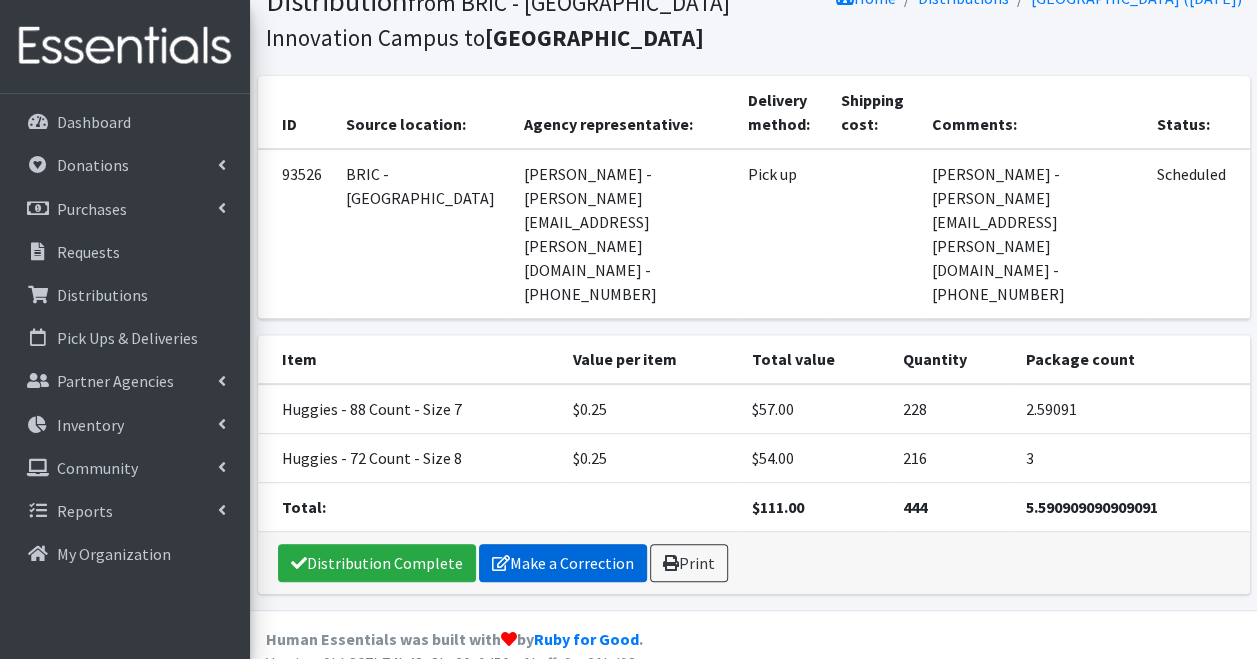 click on "Make a Correction" at bounding box center (563, 563) 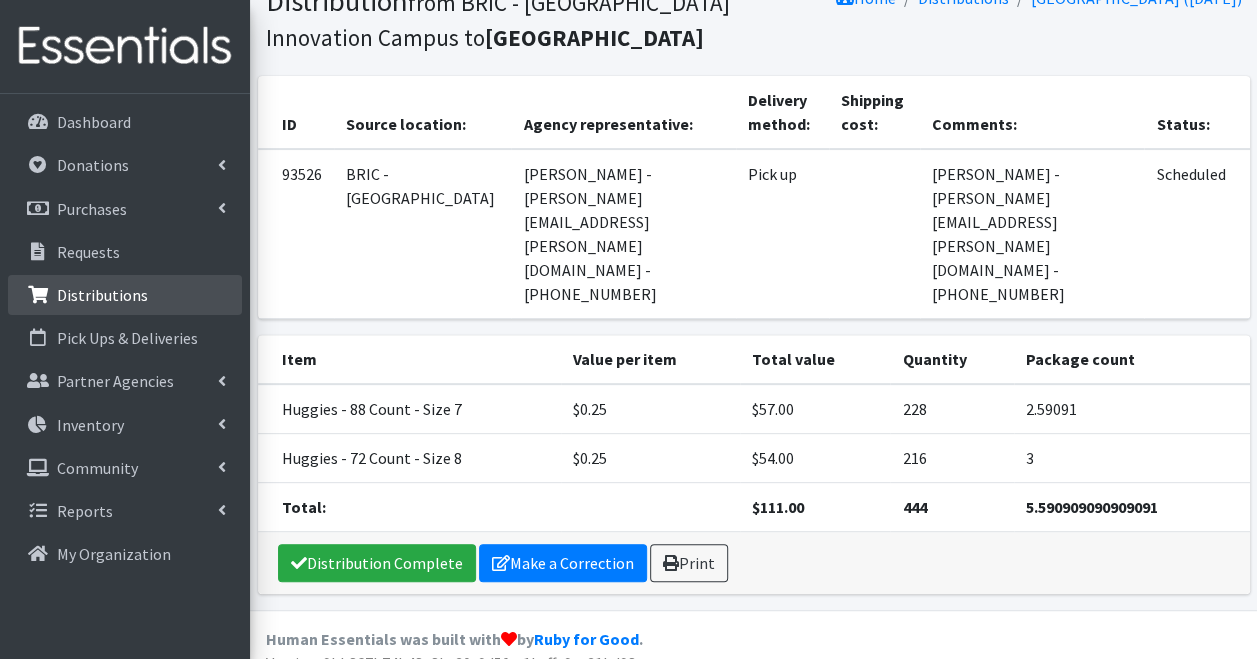 click on "Distributions" at bounding box center (102, 295) 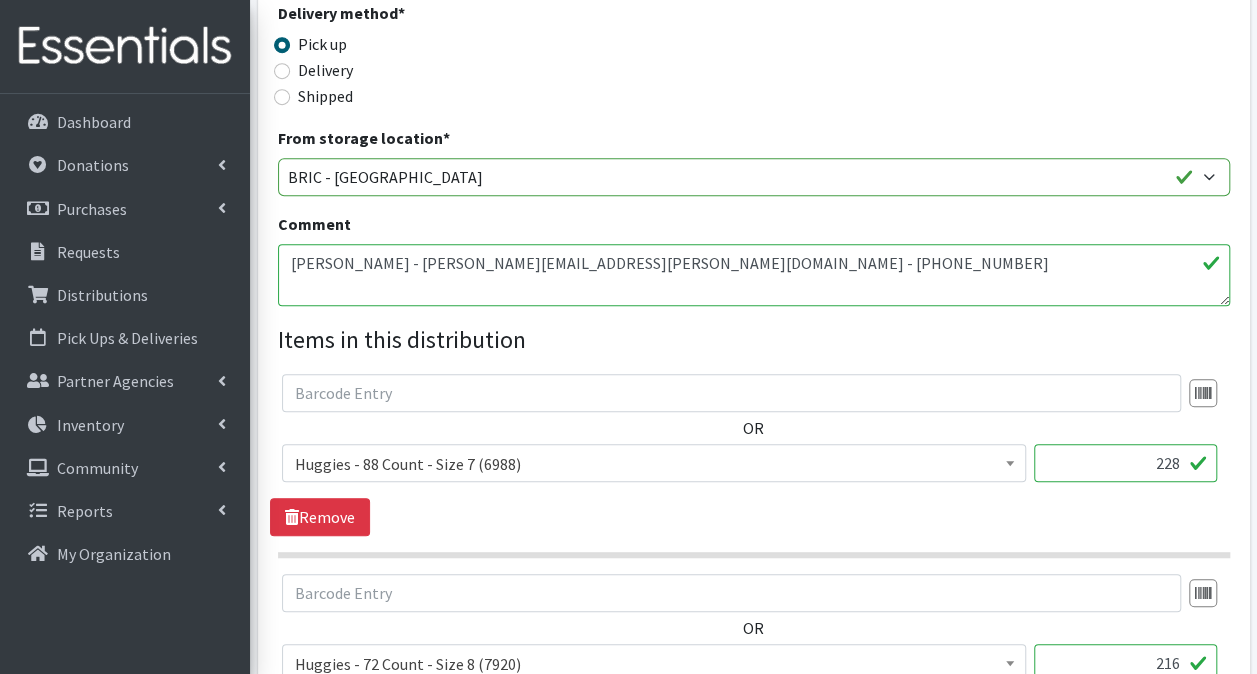 scroll, scrollTop: 600, scrollLeft: 0, axis: vertical 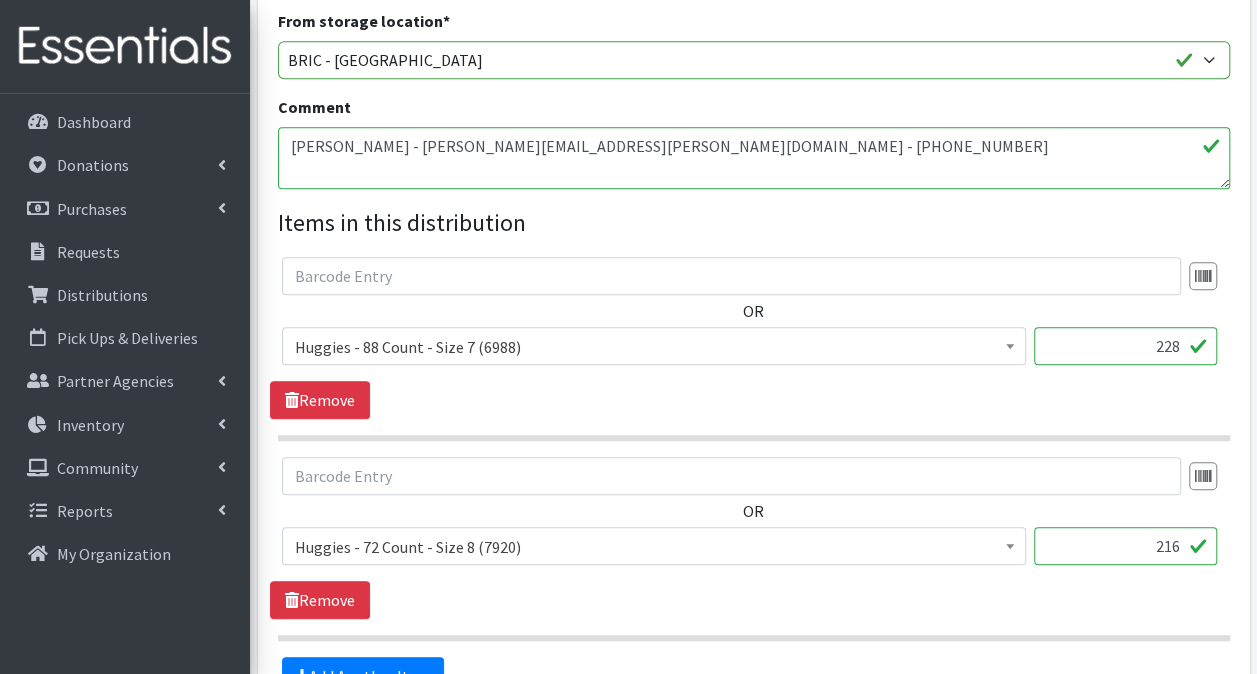 click on "228" at bounding box center [1125, 346] 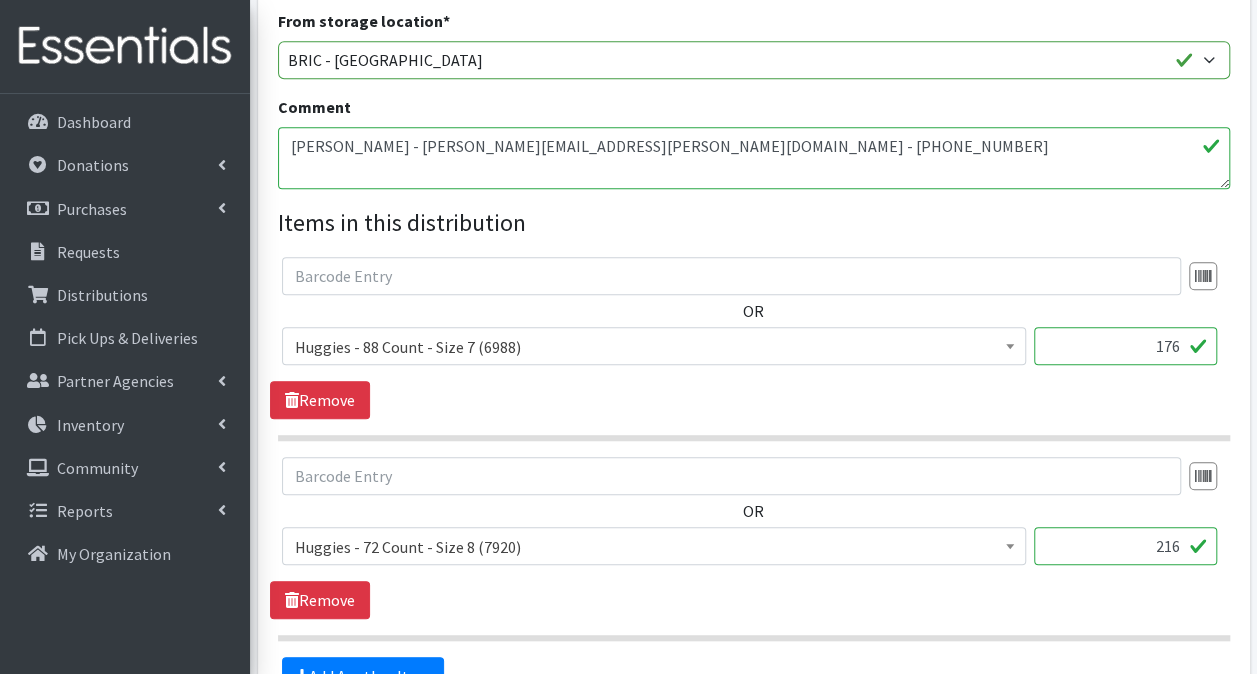 scroll, scrollTop: 787, scrollLeft: 0, axis: vertical 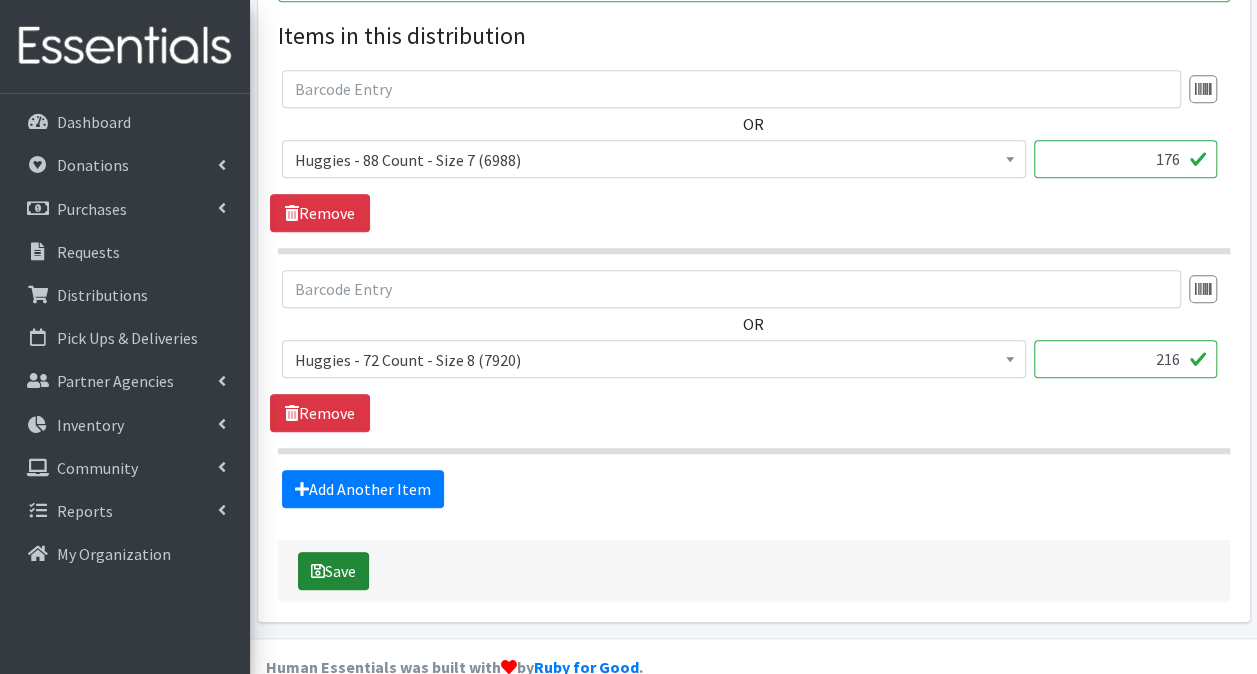 type on "176" 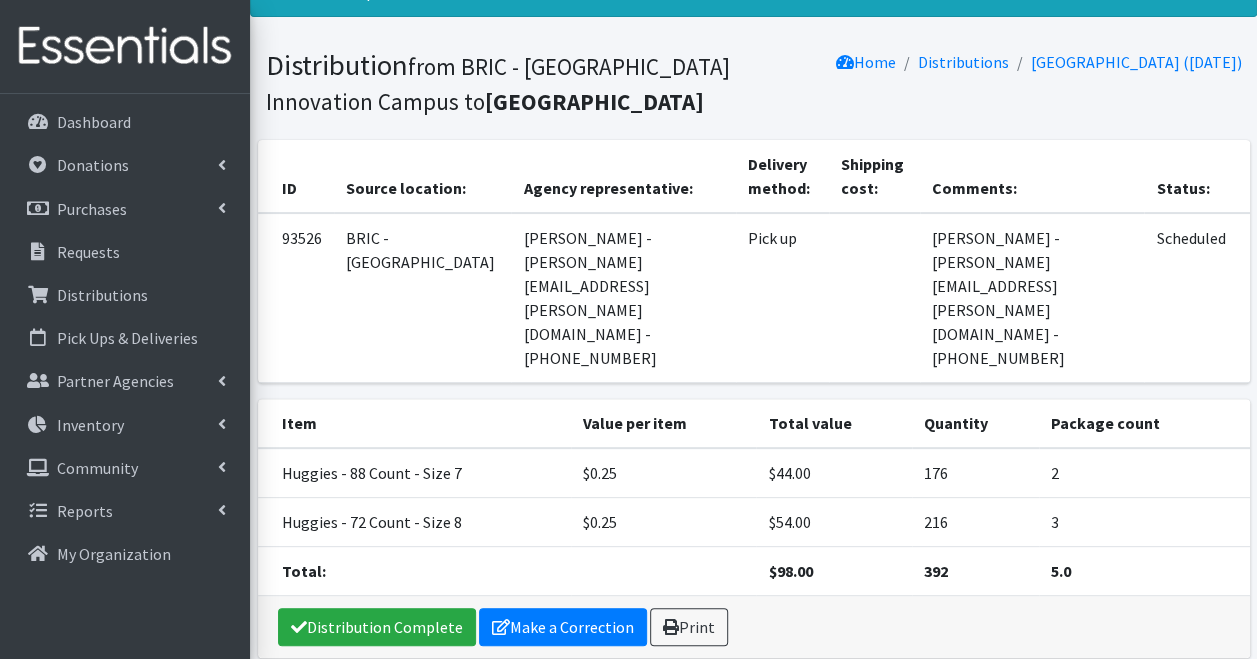 scroll, scrollTop: 154, scrollLeft: 0, axis: vertical 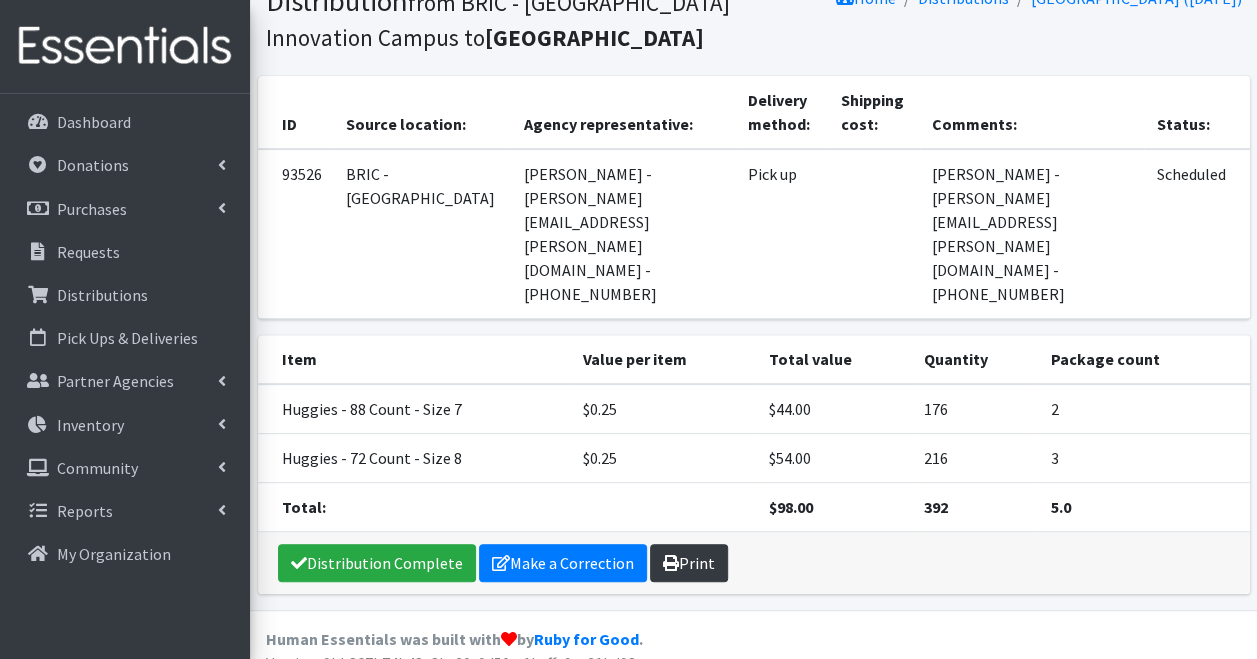 click on "Print" at bounding box center [689, 563] 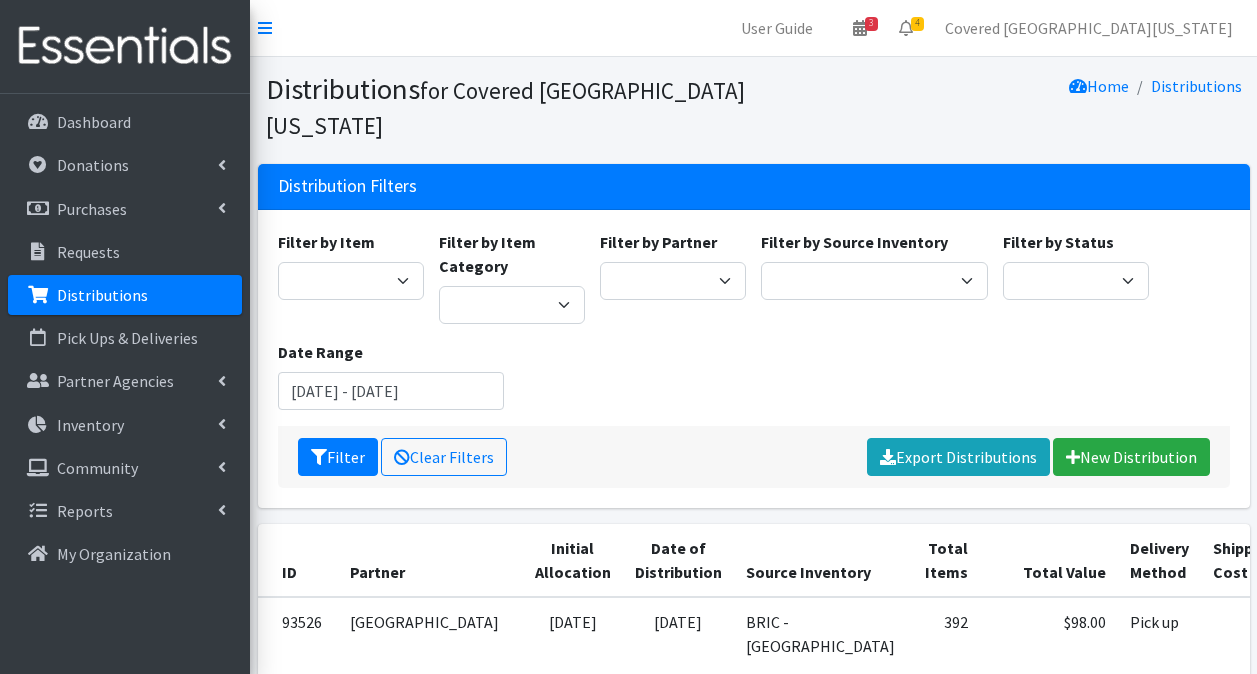 scroll, scrollTop: 0, scrollLeft: 0, axis: both 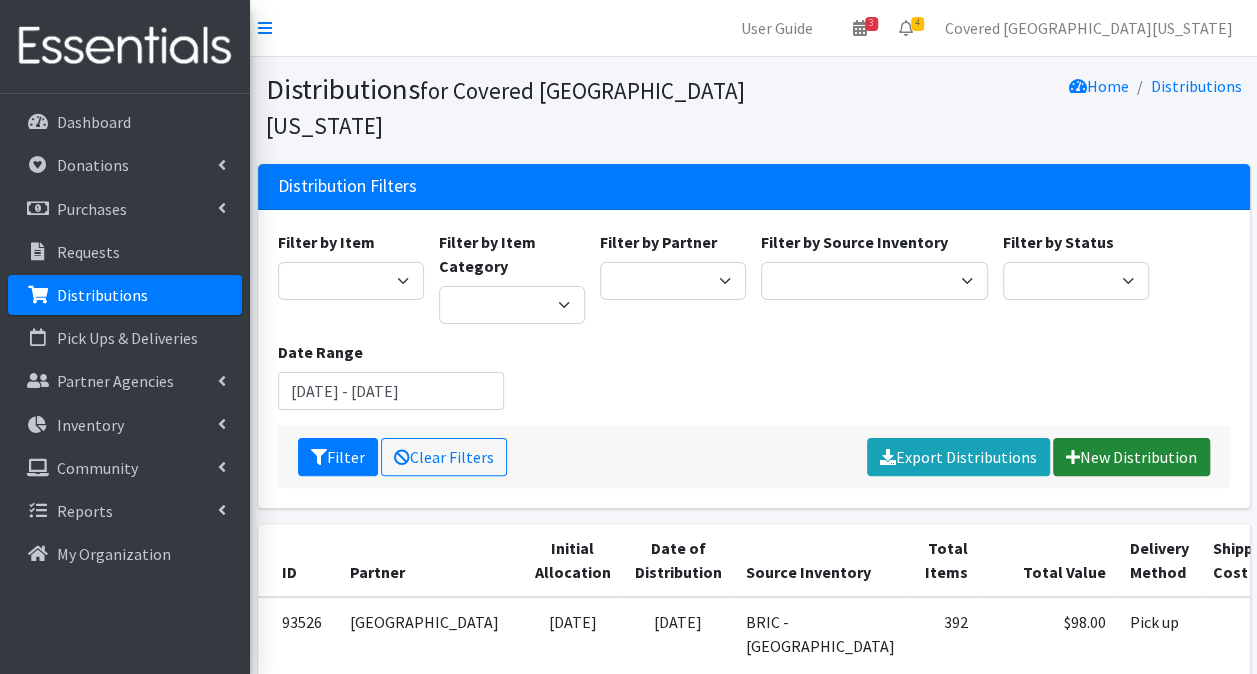 click on "New Distribution" at bounding box center [1131, 457] 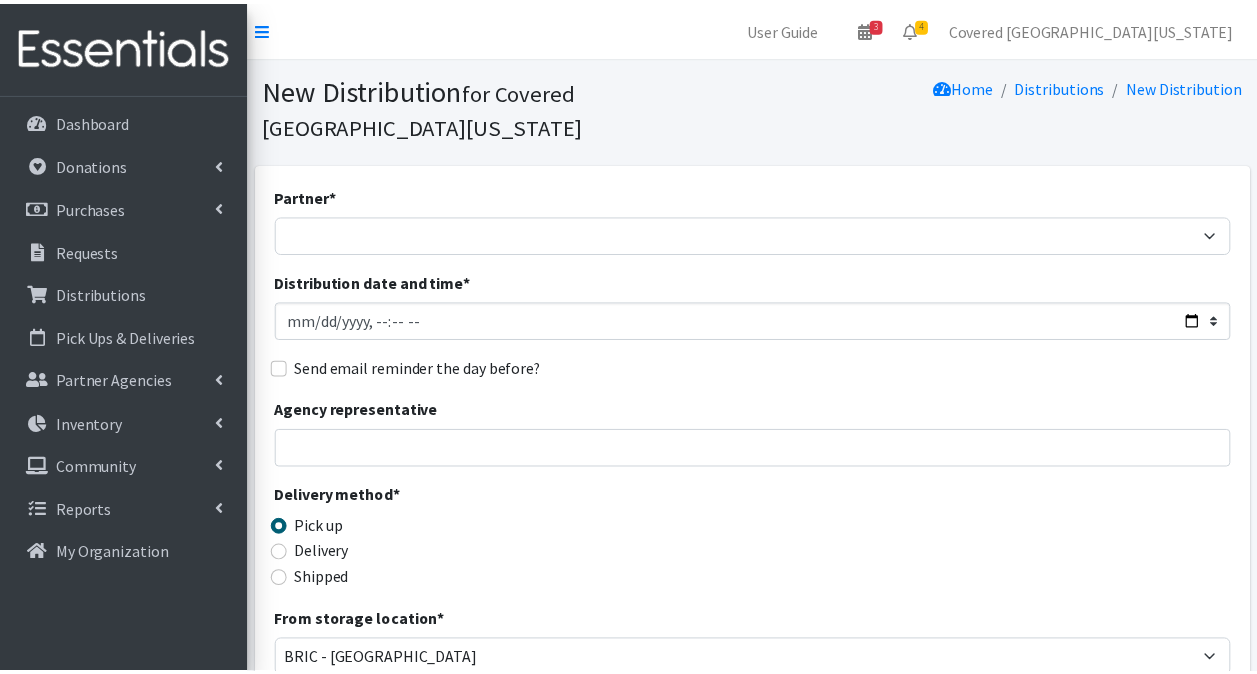 scroll, scrollTop: 0, scrollLeft: 0, axis: both 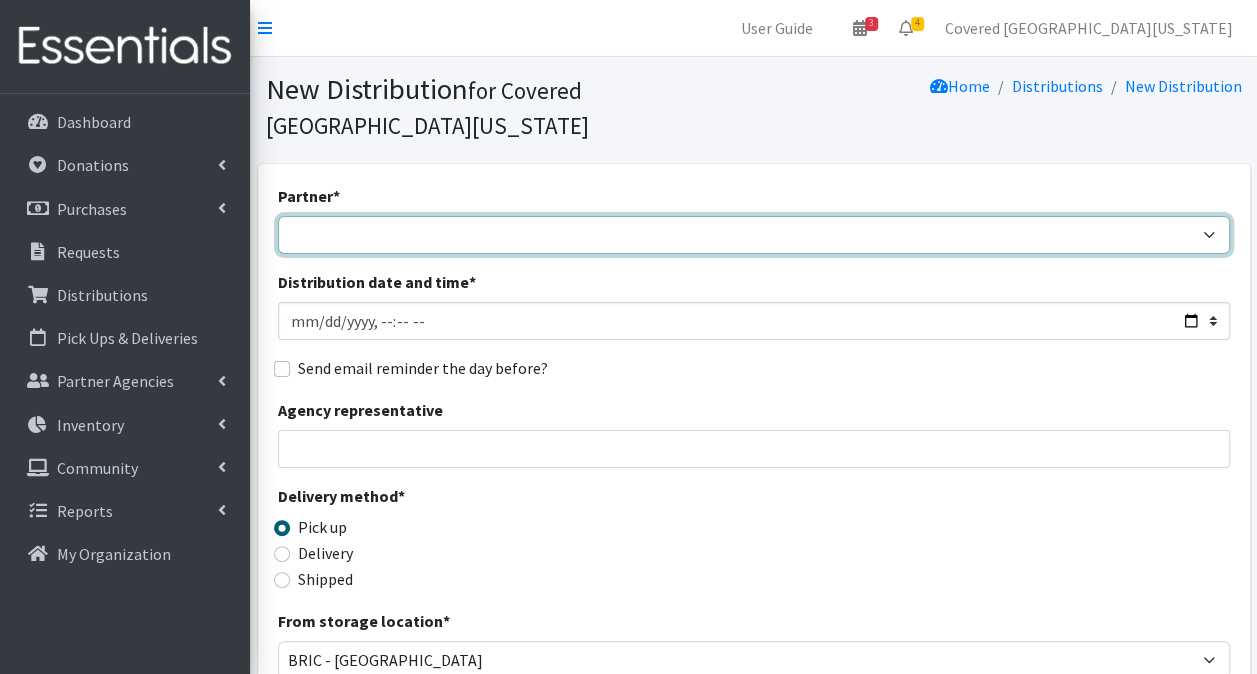 click on "Achievement Centers for Children & Families
Adopt A Family of The Palm Beaches
[PERSON_NAME] - DIAD  TEST
baby Cycle [GEOGRAPHIC_DATA][PERSON_NAME]
CB- [GEOGRAPHIC_DATA]
Children's First Academy
Children's Healing Institute
Christmas of Hope Inc.
Congregation B'Nai Israel of Boca Raton
Drug Abuse Foundation of Palm Beach County
Family Promise of [GEOGRAPHIC_DATA]
[MEDICAL_DATA] Coordinating Council
[PERSON_NAME] Child Development Centers
[US_STATE] Department of Health PBC - Volunteer Health Services
Gateway Community Outreach
[GEOGRAPHIC_DATA]
[GEOGRAPHIC_DATA] [MEDICAL_DATA] Research FUnding Foundation
[PERSON_NAME]'s Home of South [US_STATE]
Health Council or Southeast [US_STATE]
Healthy Mothers, Healthy Babies of Broward County
Healthy Mothers, Healthy Babies of [GEOGRAPHIC_DATA]
Hope For Her
I'm Just a Mom Not Super Woman
[PERSON_NAME]'s Closet Inc.
[PERSON_NAME][DEMOGRAPHIC_DATA]
[GEOGRAPHIC_DATA] Resource Center
Miami [GEOGRAPHIC_DATA][PERSON_NAME]
RCMA Belle Glade CDC" at bounding box center [754, 235] 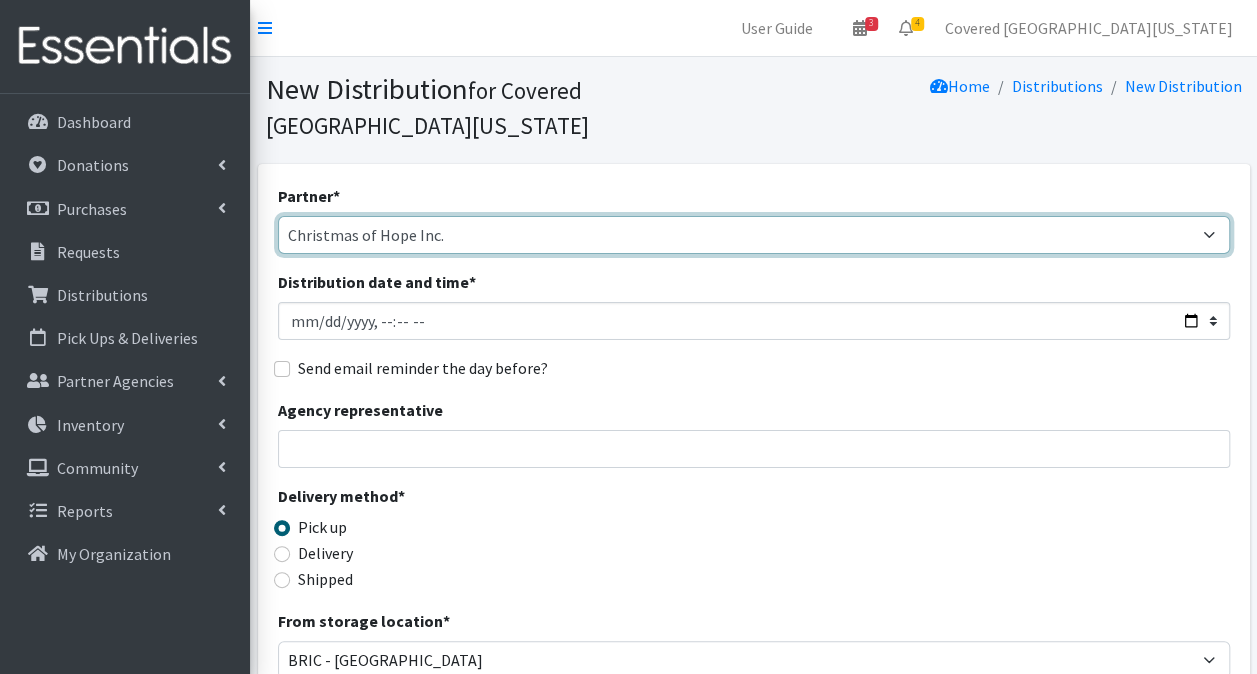 click on "Achievement Centers for Children & Families
Adopt A Family of The Palm Beaches
[PERSON_NAME] - DIAD  TEST
baby Cycle [GEOGRAPHIC_DATA][PERSON_NAME]
CB- [GEOGRAPHIC_DATA]
Children's First Academy
Children's Healing Institute
Christmas of Hope Inc.
Congregation B'Nai Israel of Boca Raton
Drug Abuse Foundation of Palm Beach County
Family Promise of [GEOGRAPHIC_DATA]
[MEDICAL_DATA] Coordinating Council
[PERSON_NAME] Child Development Centers
[US_STATE] Department of Health PBC - Volunteer Health Services
Gateway Community Outreach
[GEOGRAPHIC_DATA]
[GEOGRAPHIC_DATA] [MEDICAL_DATA] Research FUnding Foundation
[PERSON_NAME]'s Home of South [US_STATE]
Health Council or Southeast [US_STATE]
Healthy Mothers, Healthy Babies of Broward County
Healthy Mothers, Healthy Babies of [GEOGRAPHIC_DATA]
Hope For Her
I'm Just a Mom Not Super Woman
[PERSON_NAME]'s Closet Inc.
[PERSON_NAME][DEMOGRAPHIC_DATA]
[GEOGRAPHIC_DATA] Resource Center
Miami [GEOGRAPHIC_DATA][PERSON_NAME]
RCMA Belle Glade CDC" at bounding box center (754, 235) 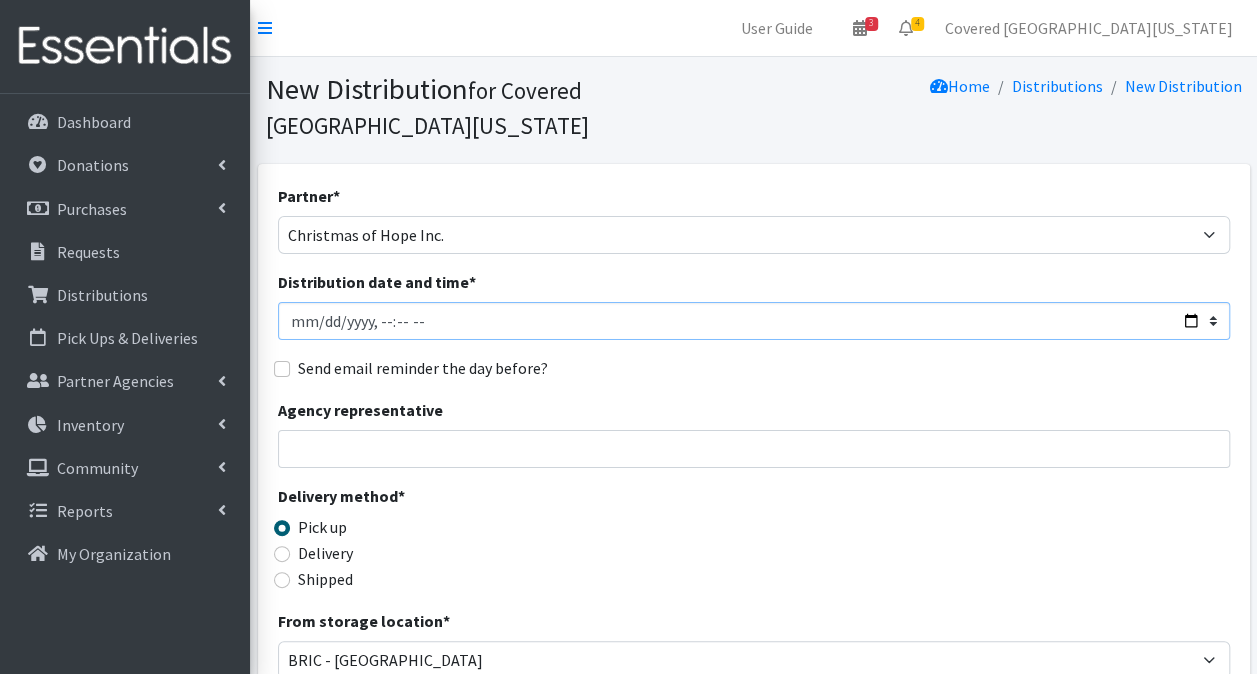 click on "Distribution date and time  *" at bounding box center [754, 321] 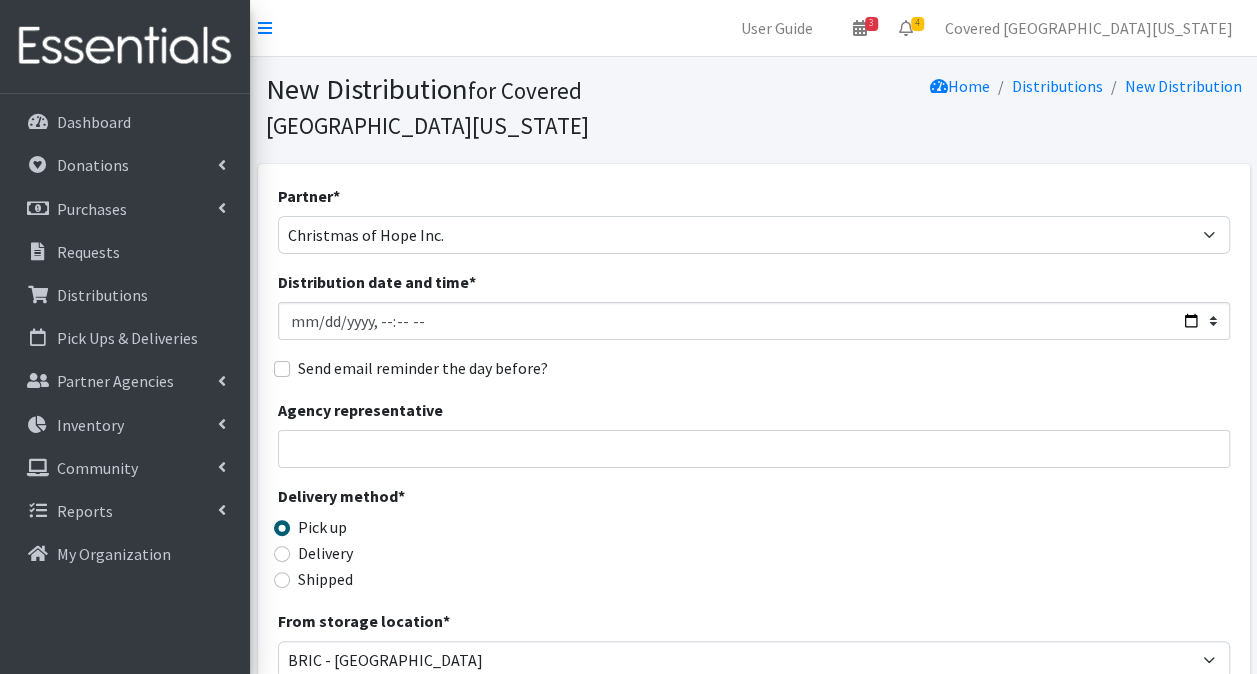 type on "2025-07-19T23:59" 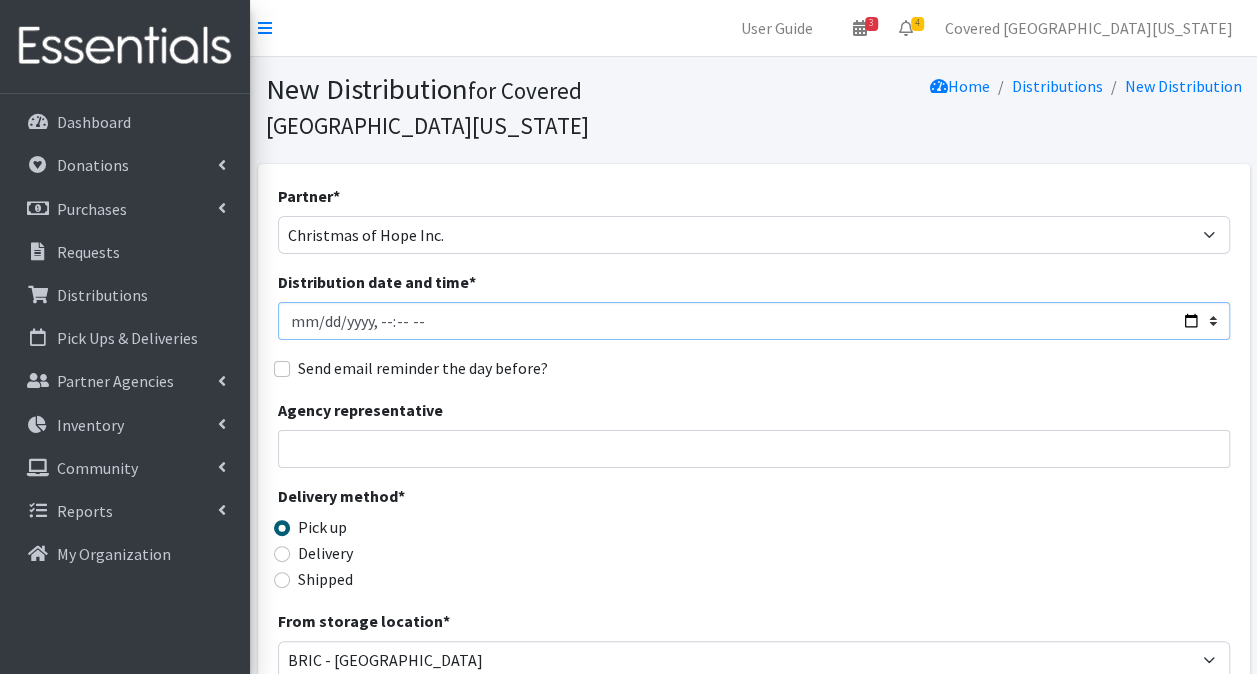 click on "Distribution date and time  *" at bounding box center (754, 321) 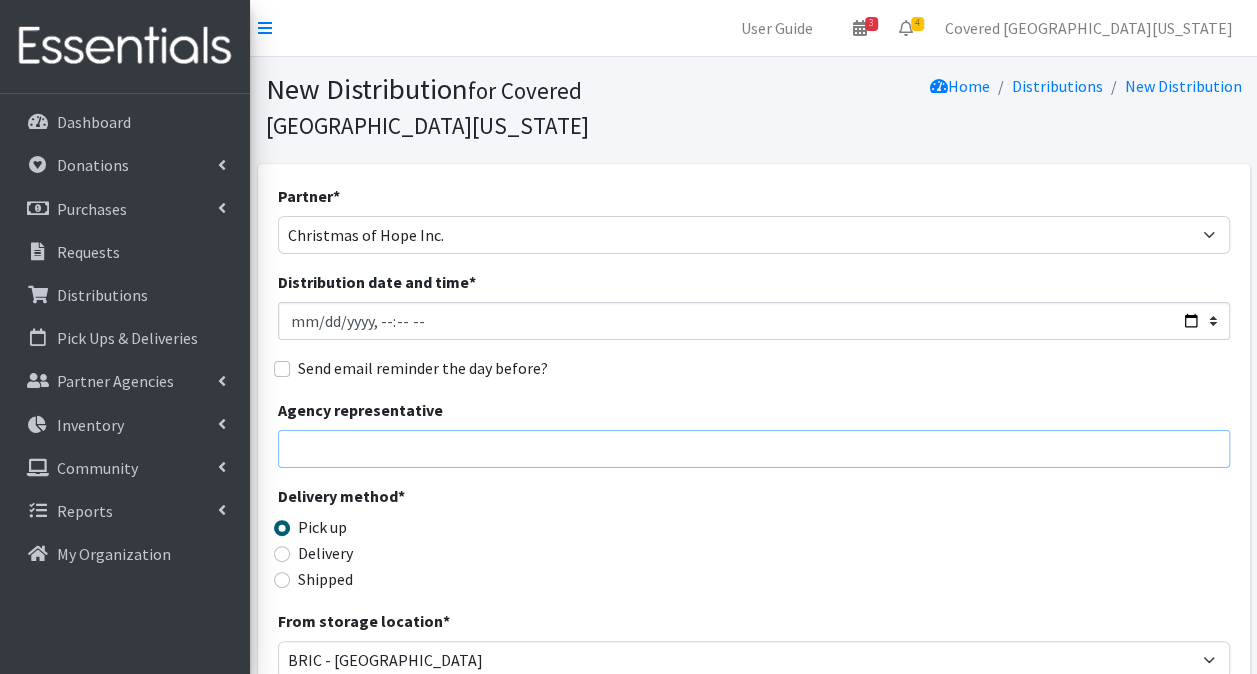 click on "Agency representative" at bounding box center (754, 449) 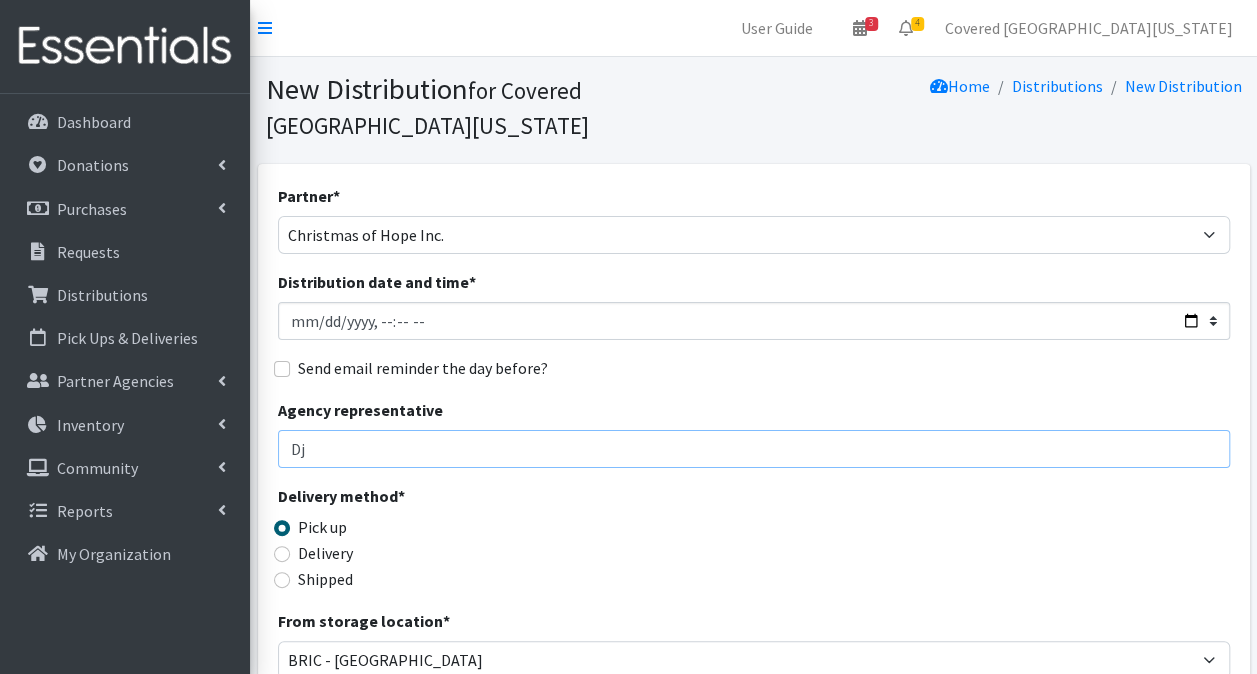 click on "Dj" at bounding box center [754, 449] 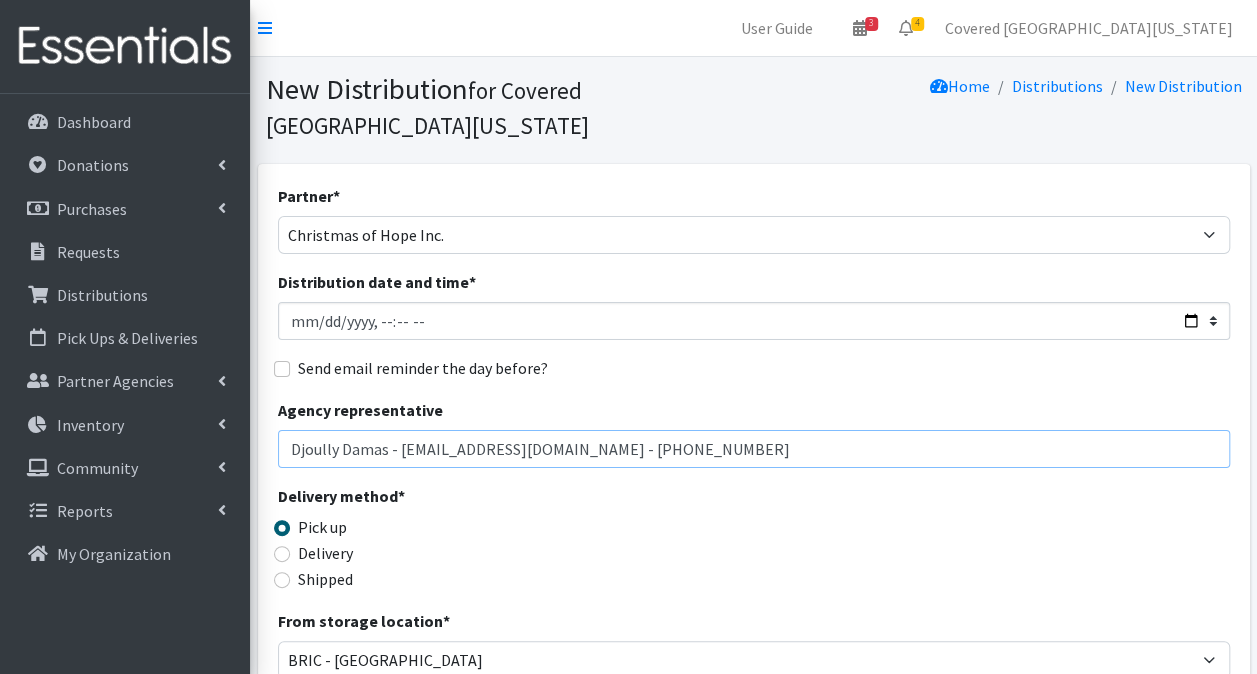 drag, startPoint x: 664, startPoint y: 414, endPoint x: -4, endPoint y: 409, distance: 668.01874 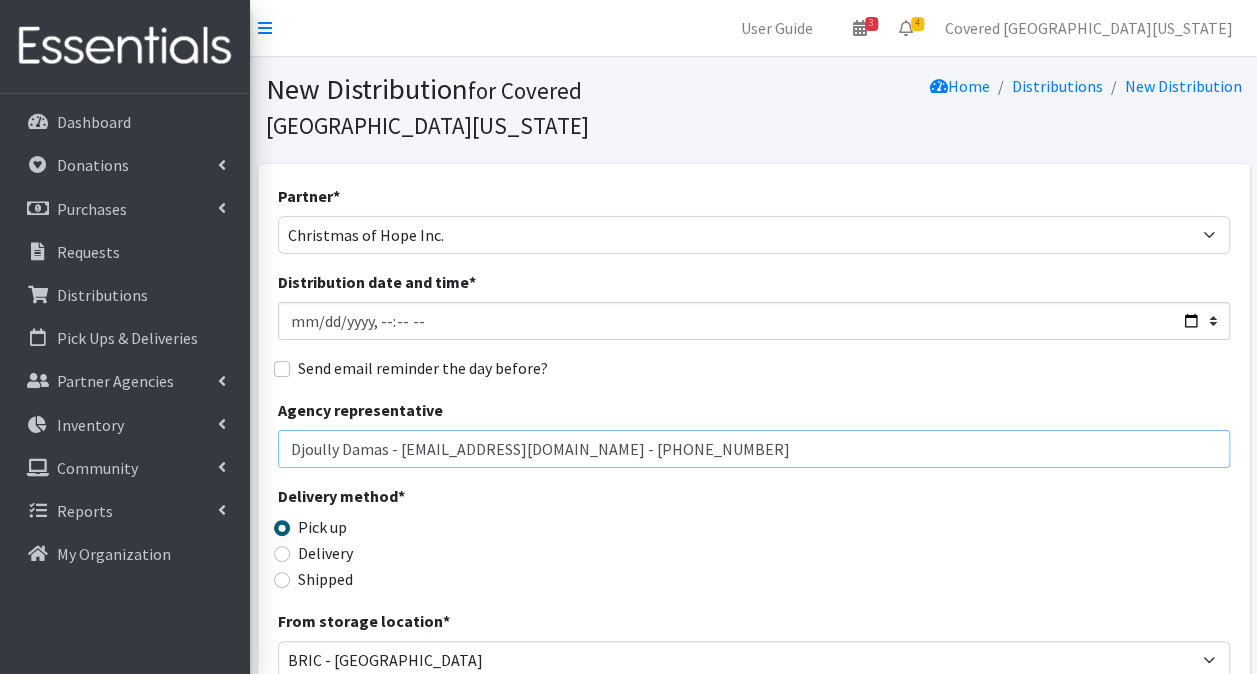 click on "User Guide
3
3 Pick-ups
remaining this week
View Calendar
4
2
Requests
2
Partner Agencies Pending Review
Covered South Florida
Account Settings
My Organization
Log Out
Dashboard
Donations
All Donations
New Donation
Purchases
All Purchases
New Purchase
Requests
Distributions" at bounding box center [628, 650] 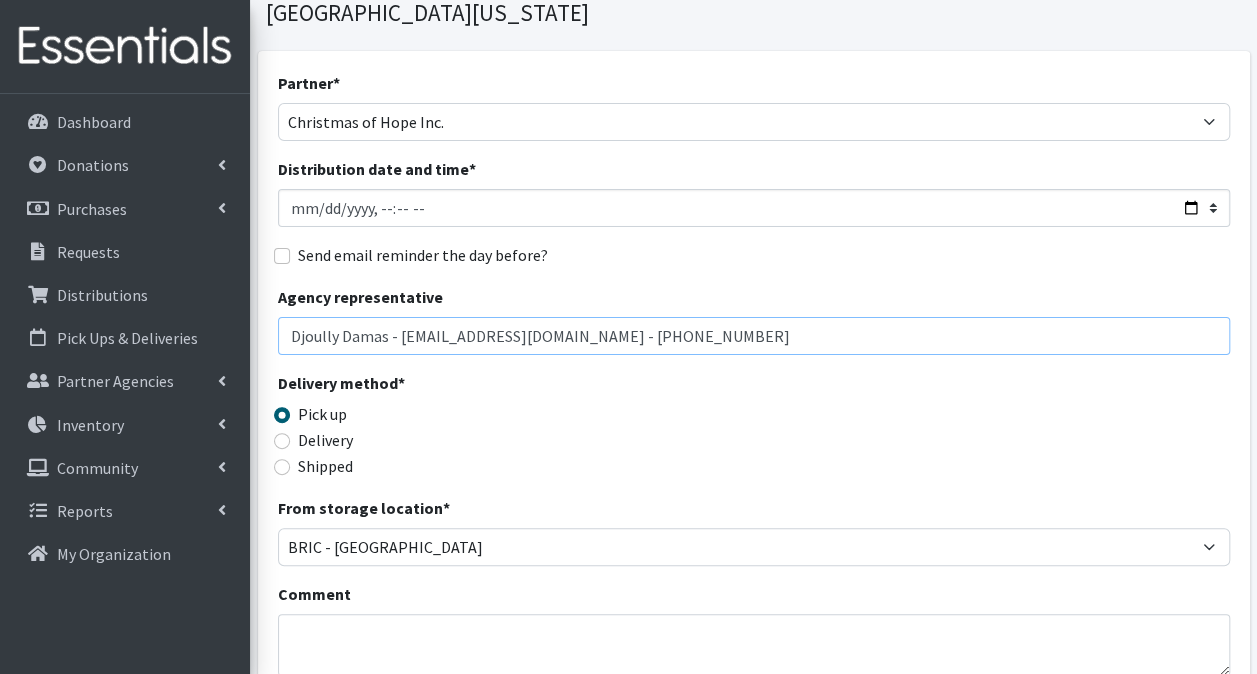 scroll, scrollTop: 200, scrollLeft: 0, axis: vertical 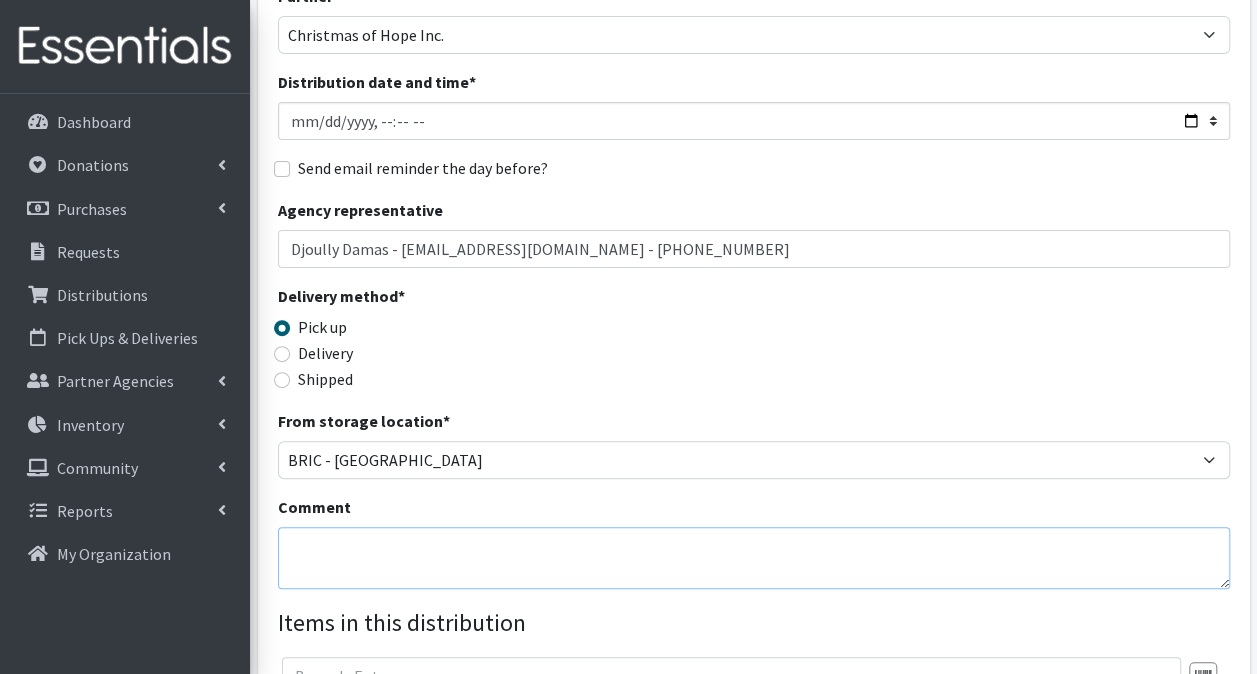 click on "Comment" at bounding box center [754, 558] 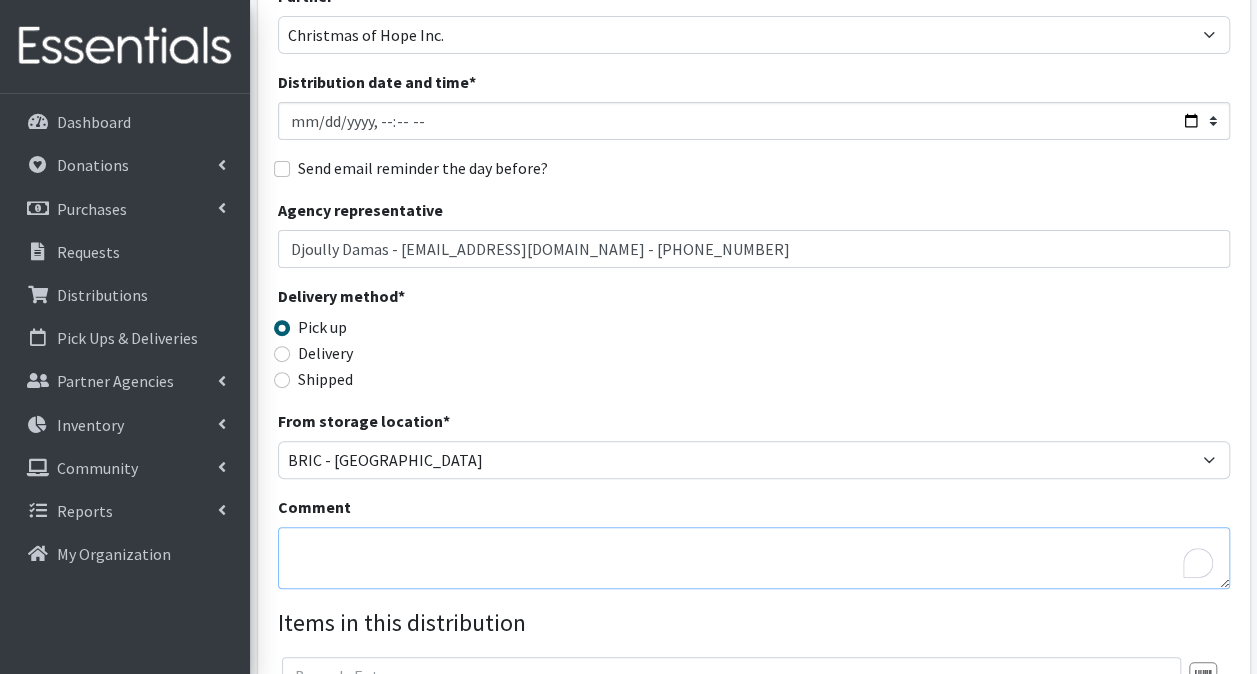 paste on "Djoully Damas - Cohgives@gmail.com - 954-825-1556" 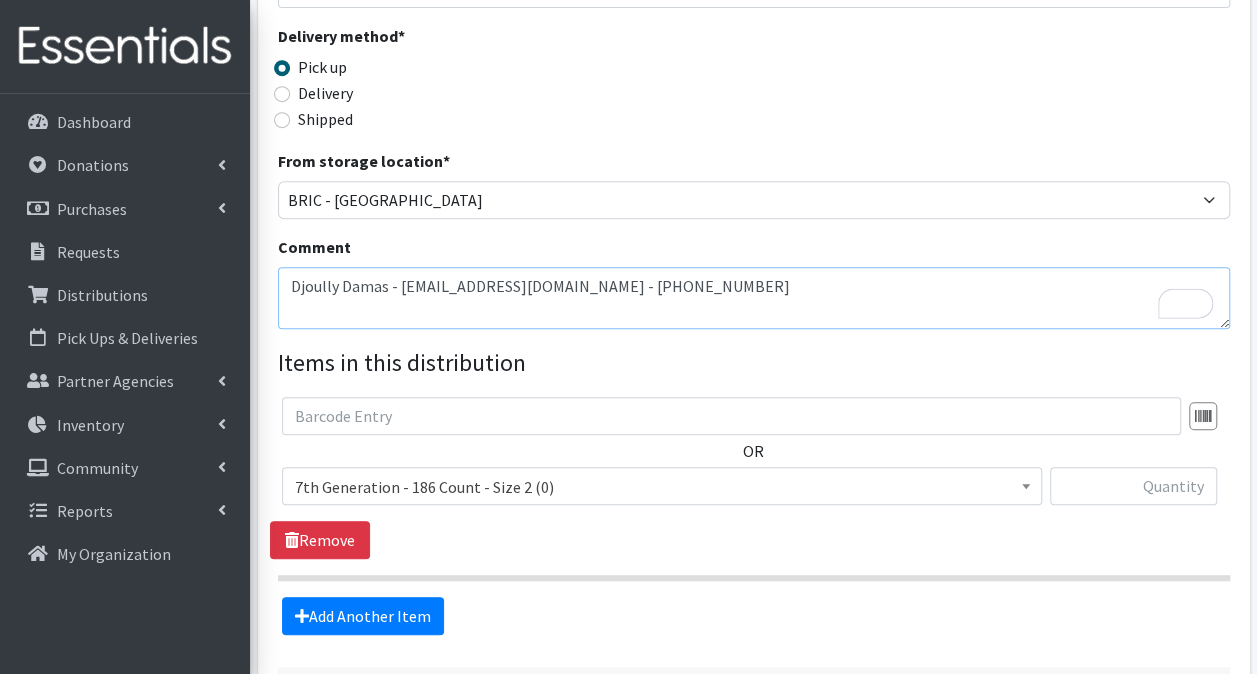 scroll, scrollTop: 500, scrollLeft: 0, axis: vertical 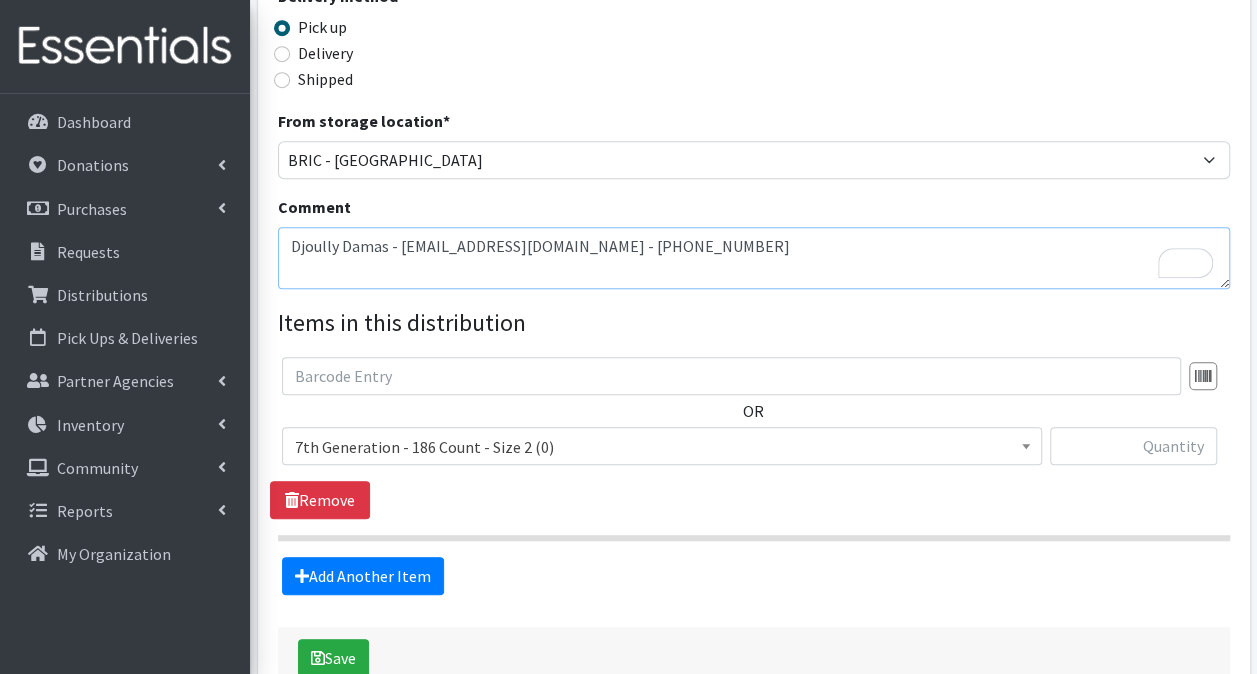 type on "Djoully Damas - Cohgives@gmail.com - 954-825-1556" 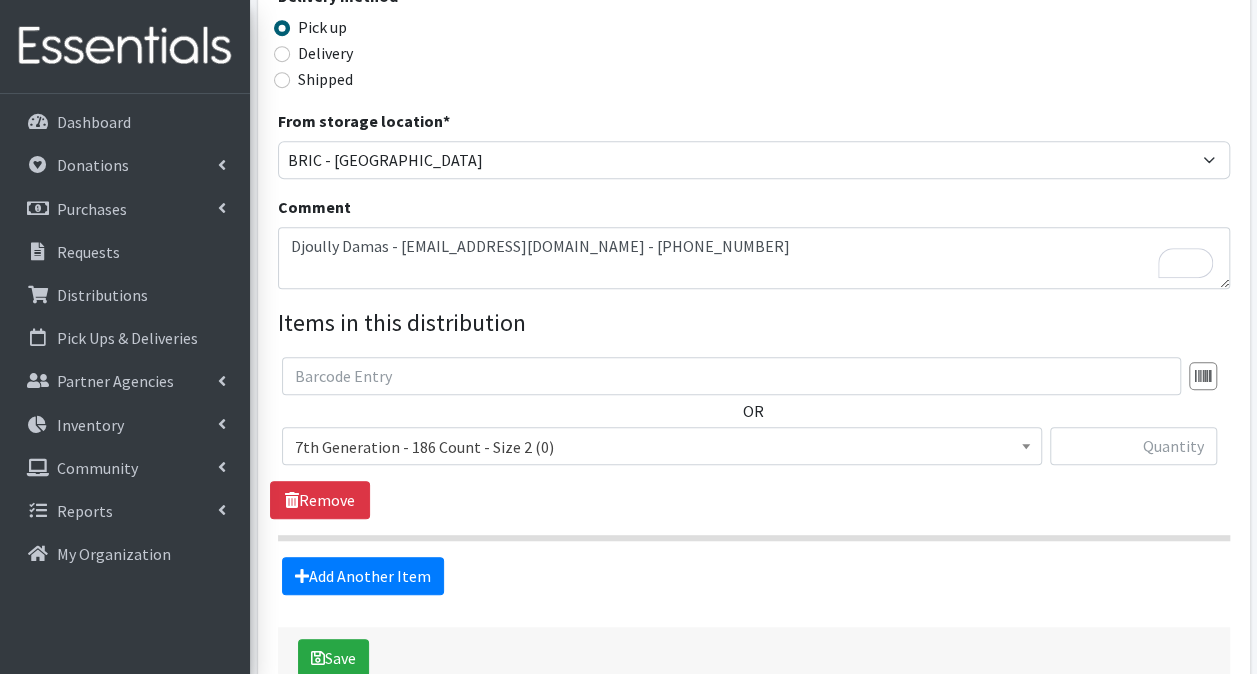 click on "OR" at bounding box center (753, 438) 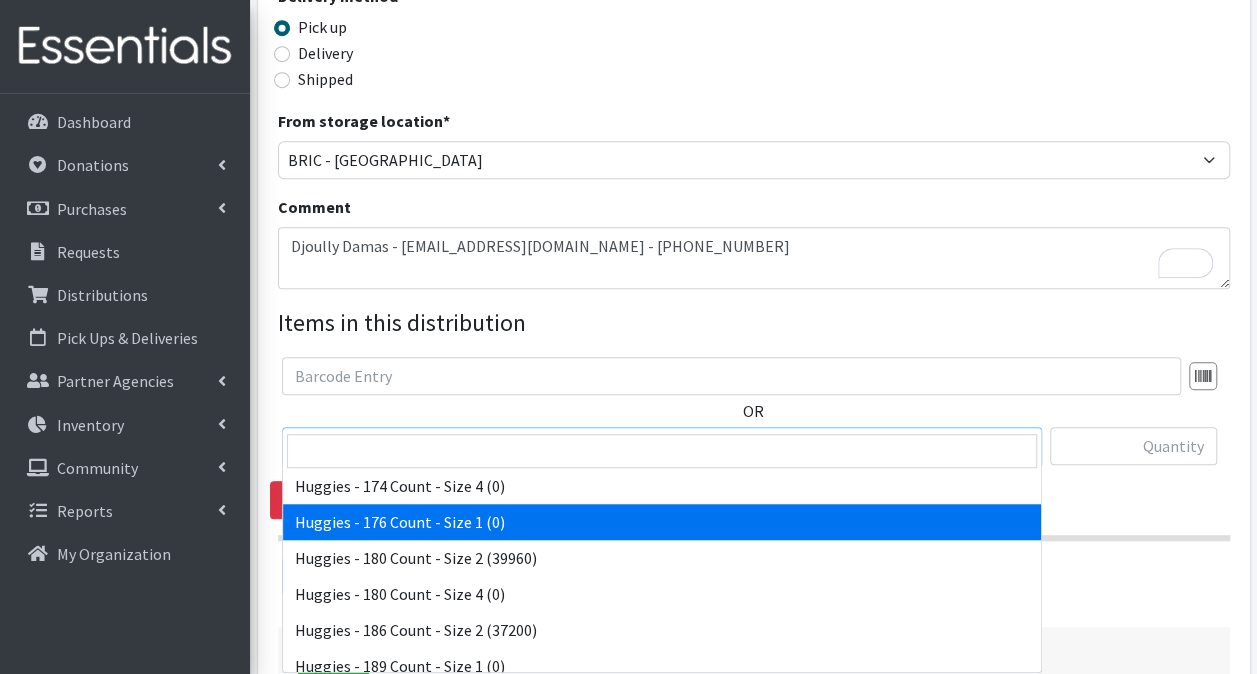 scroll, scrollTop: 3900, scrollLeft: 0, axis: vertical 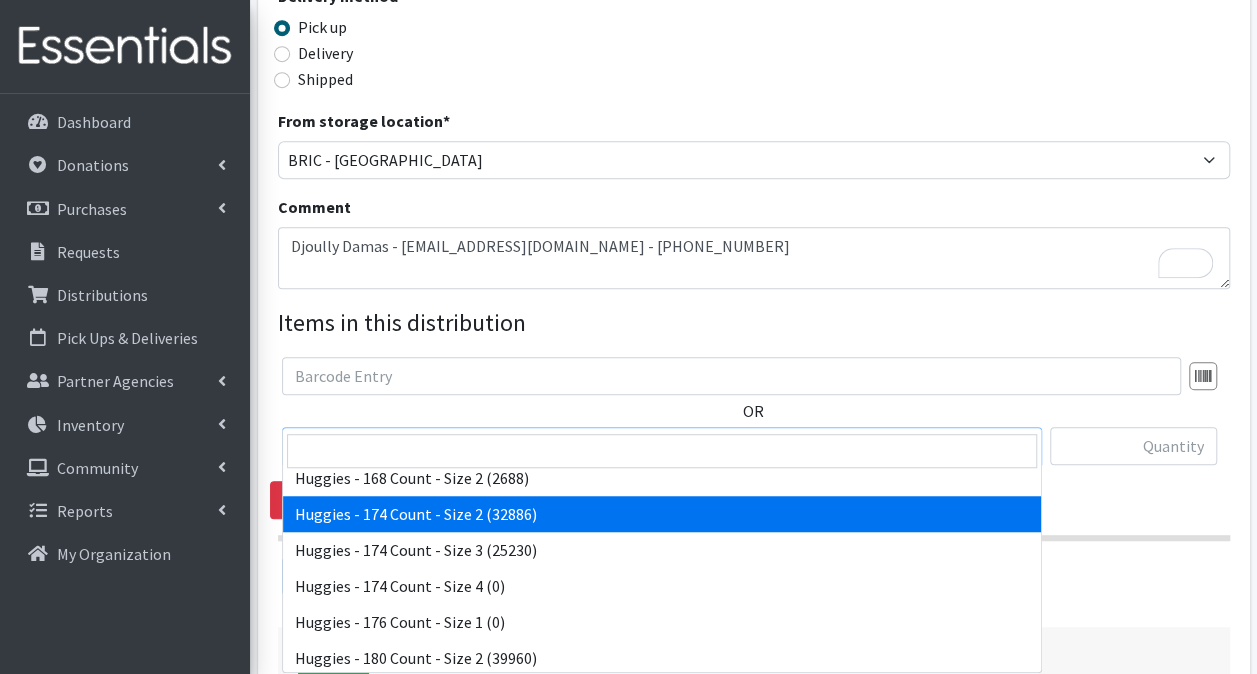 select on "4939" 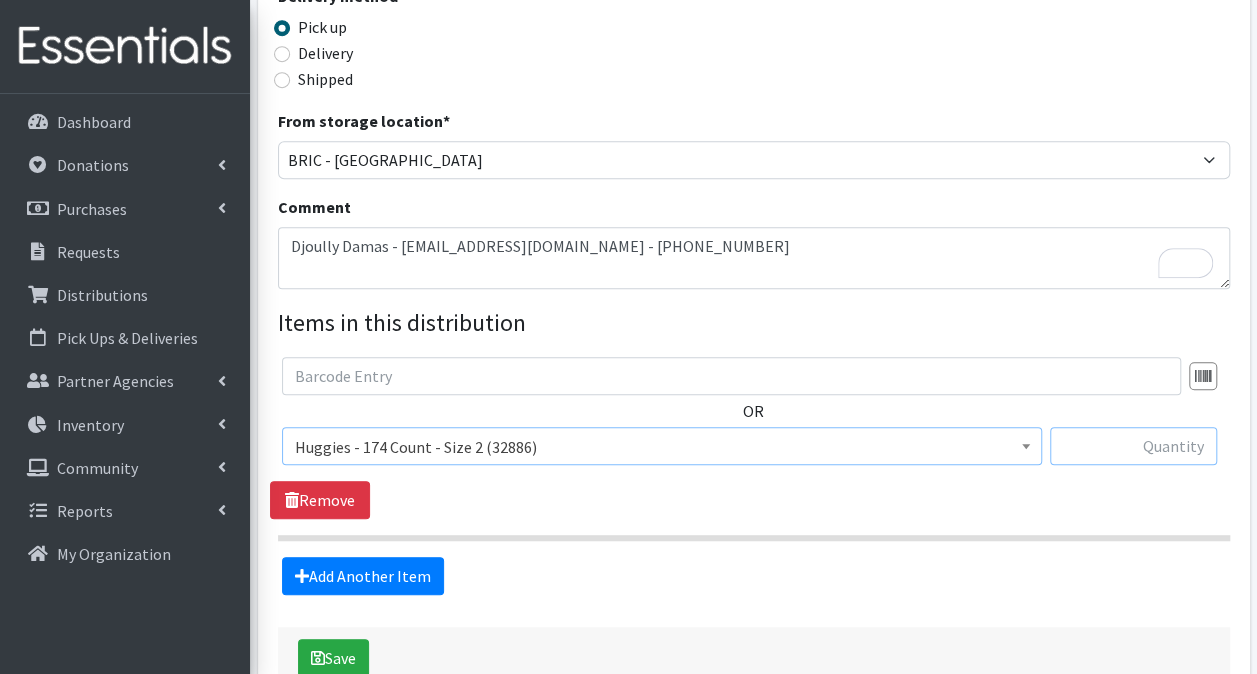 click at bounding box center [1133, 446] 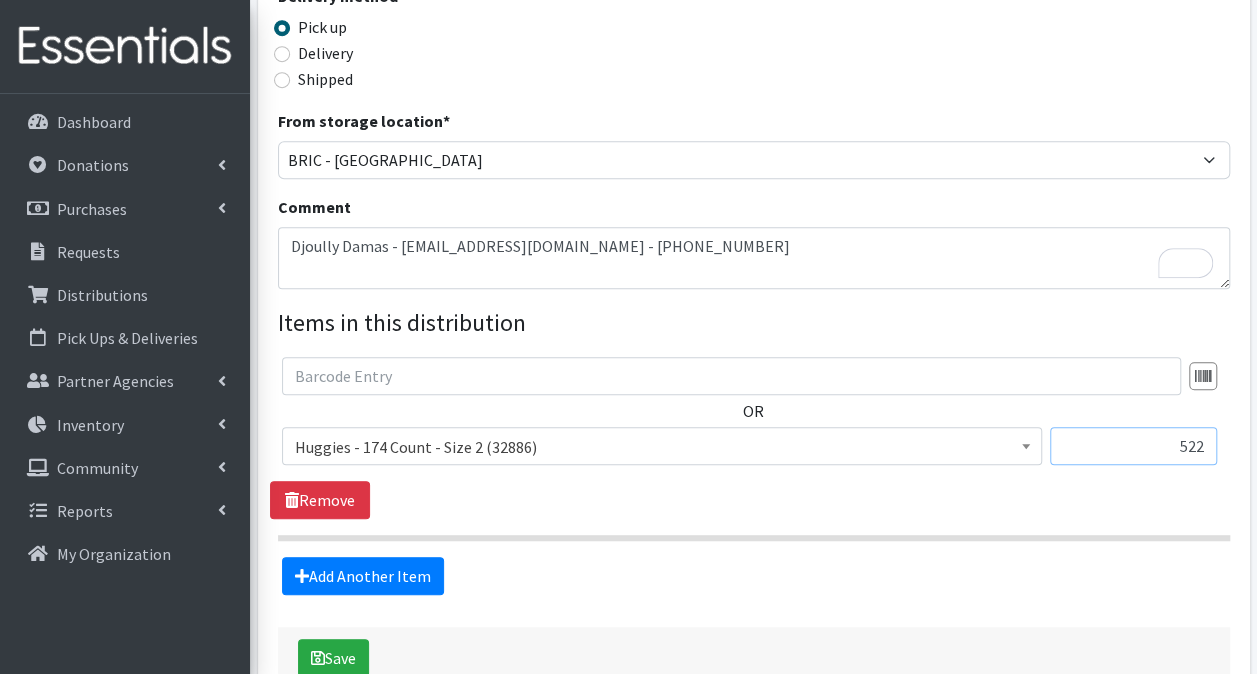 type on "522" 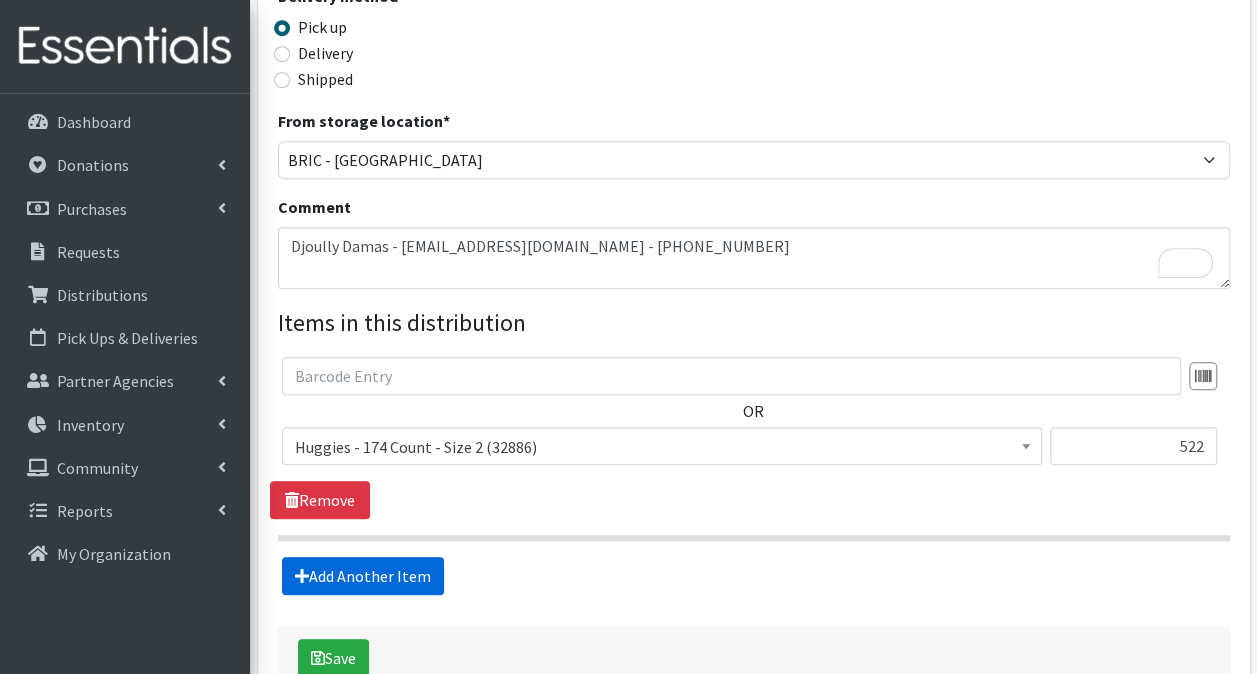 click on "Add Another Item" at bounding box center (363, 576) 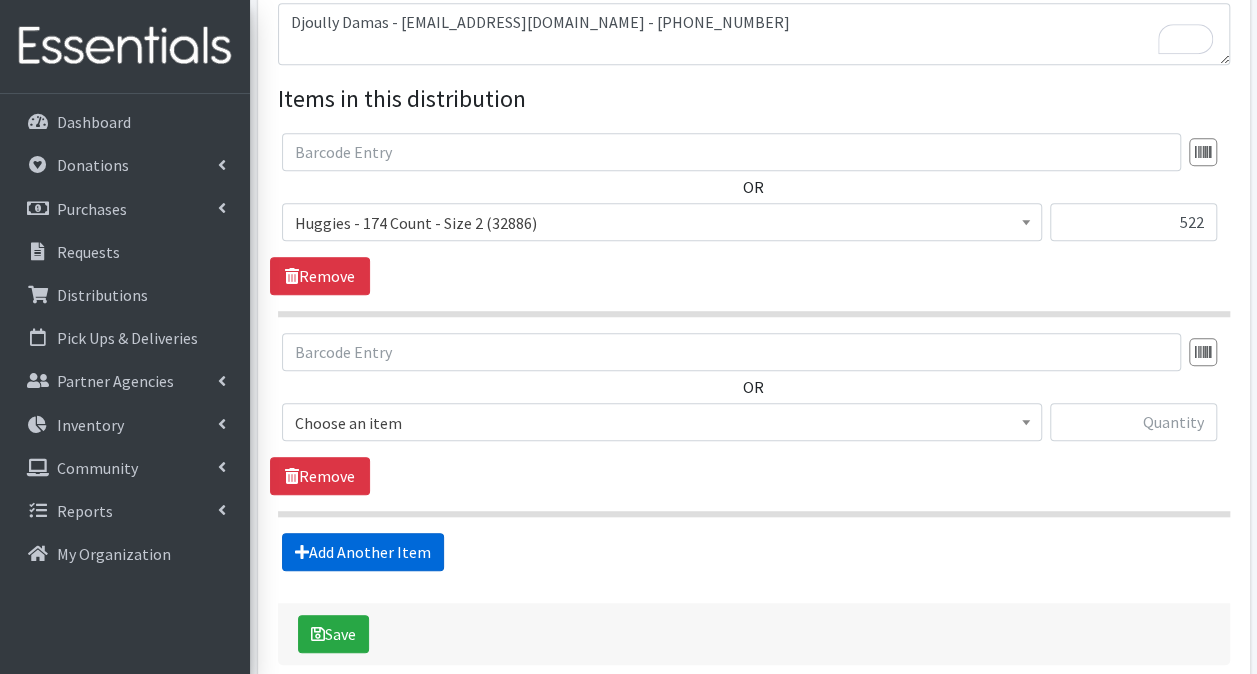 scroll, scrollTop: 787, scrollLeft: 0, axis: vertical 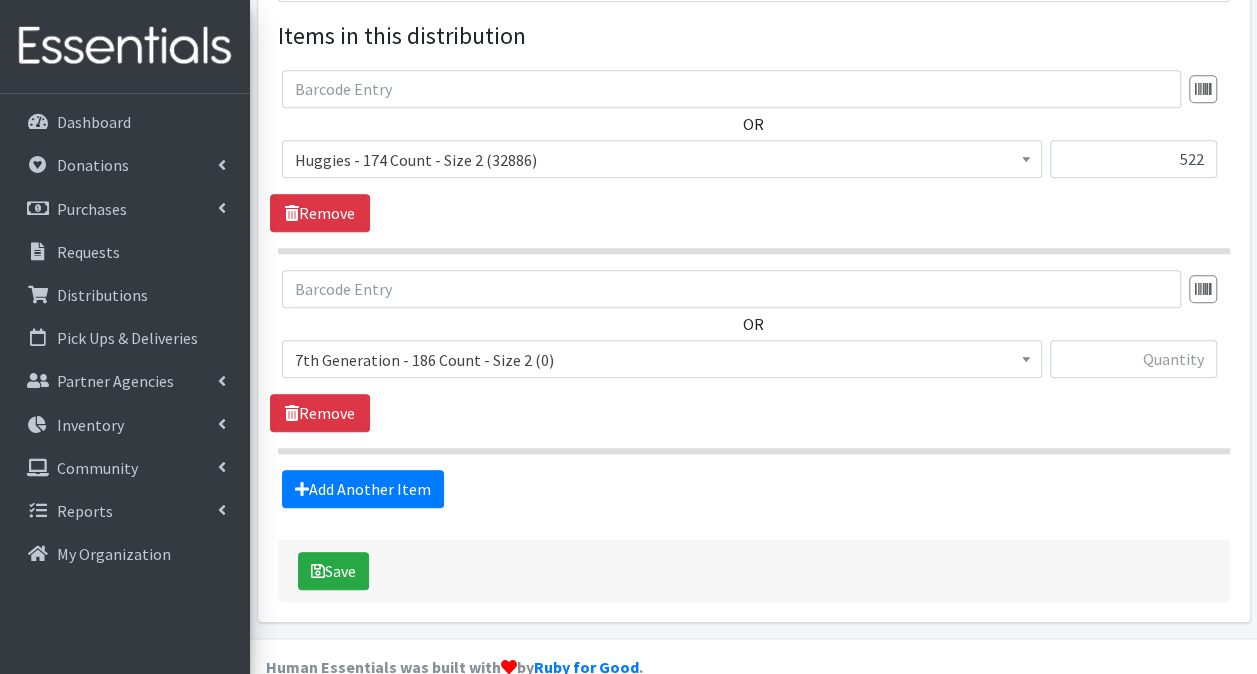 click on "7th Generation - 186 Count - Size 2 (0)" at bounding box center [662, 360] 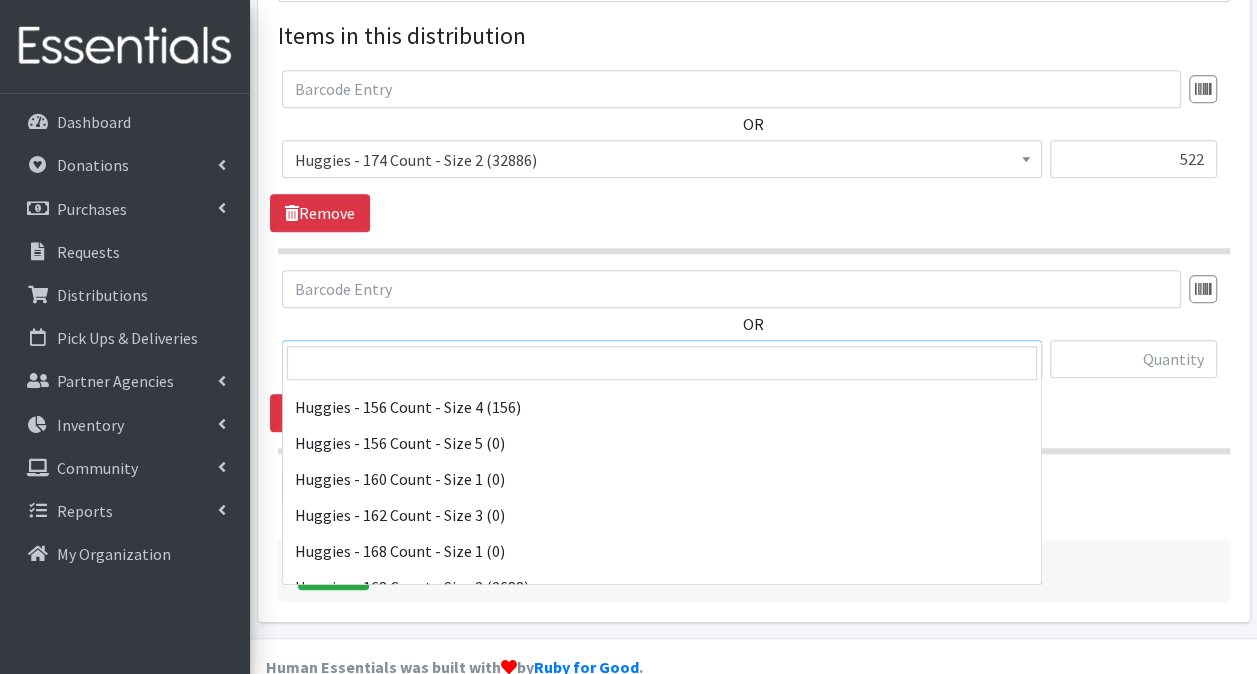 scroll, scrollTop: 3800, scrollLeft: 0, axis: vertical 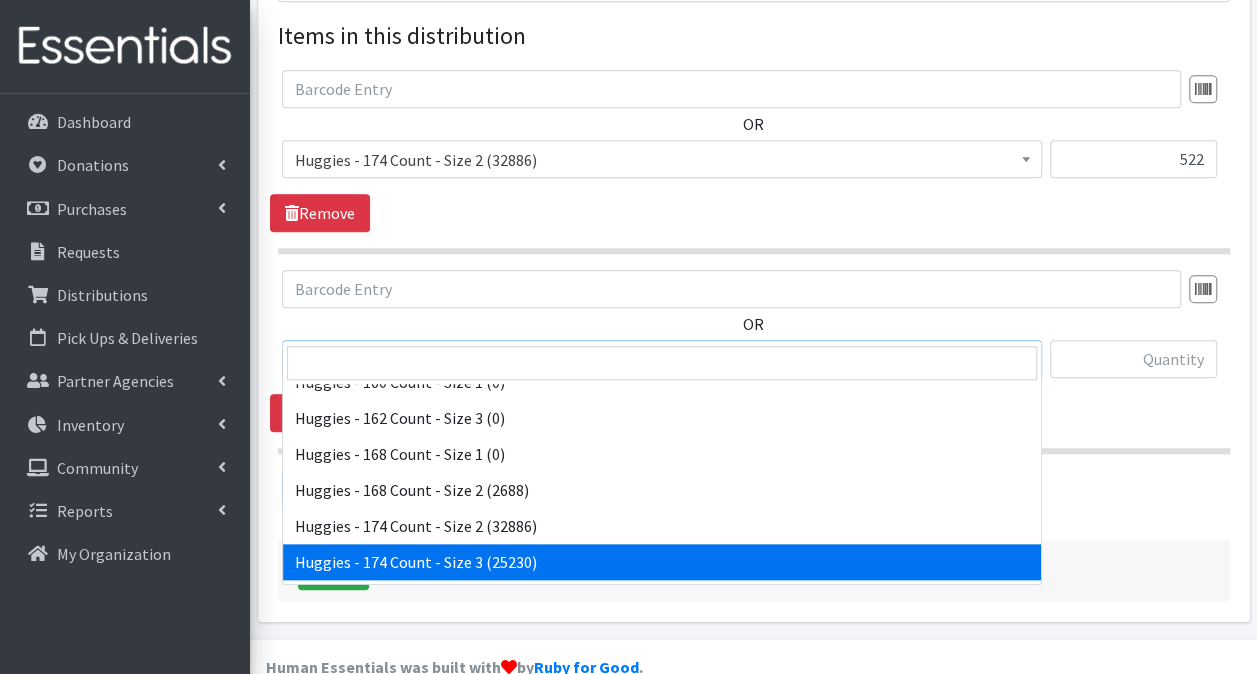 select on "15370" 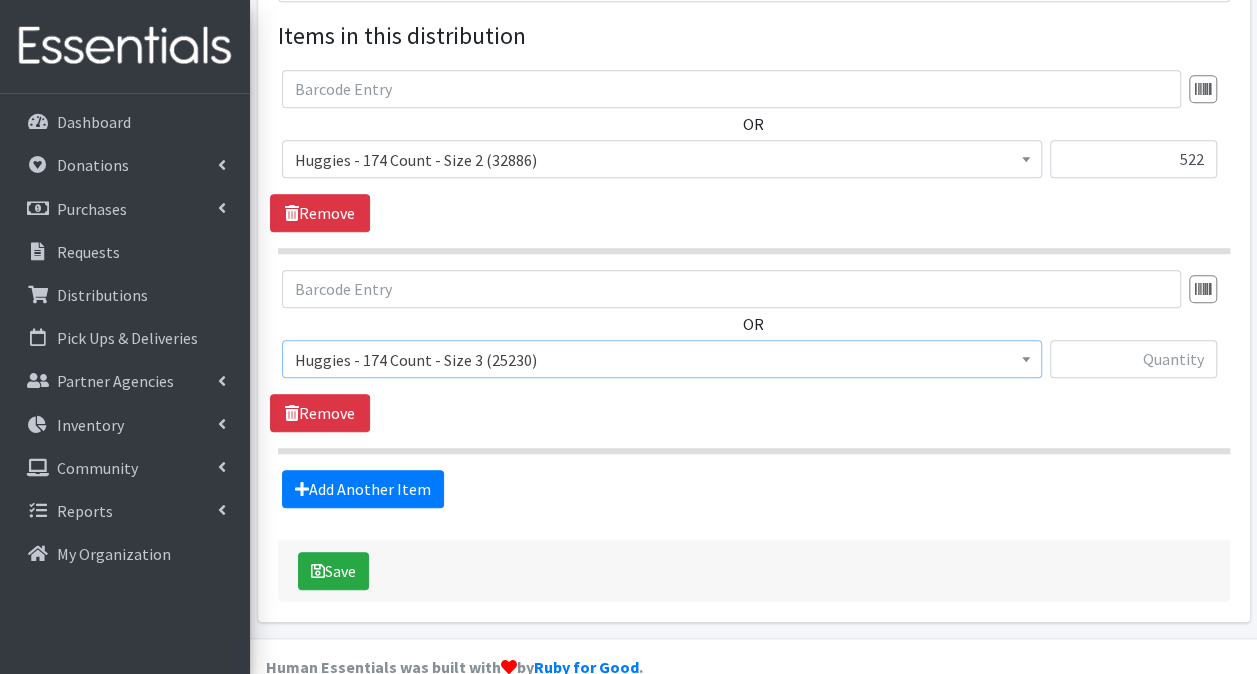 click at bounding box center [1133, 367] 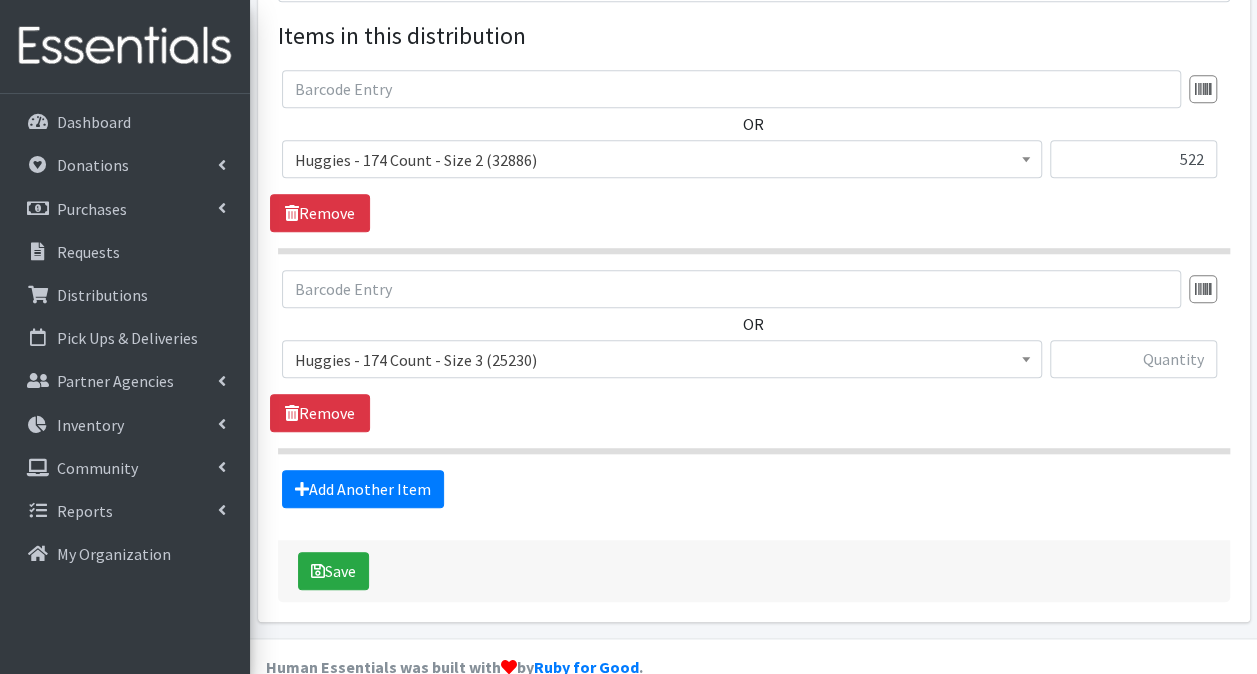 click on "OR" at bounding box center [753, 332] 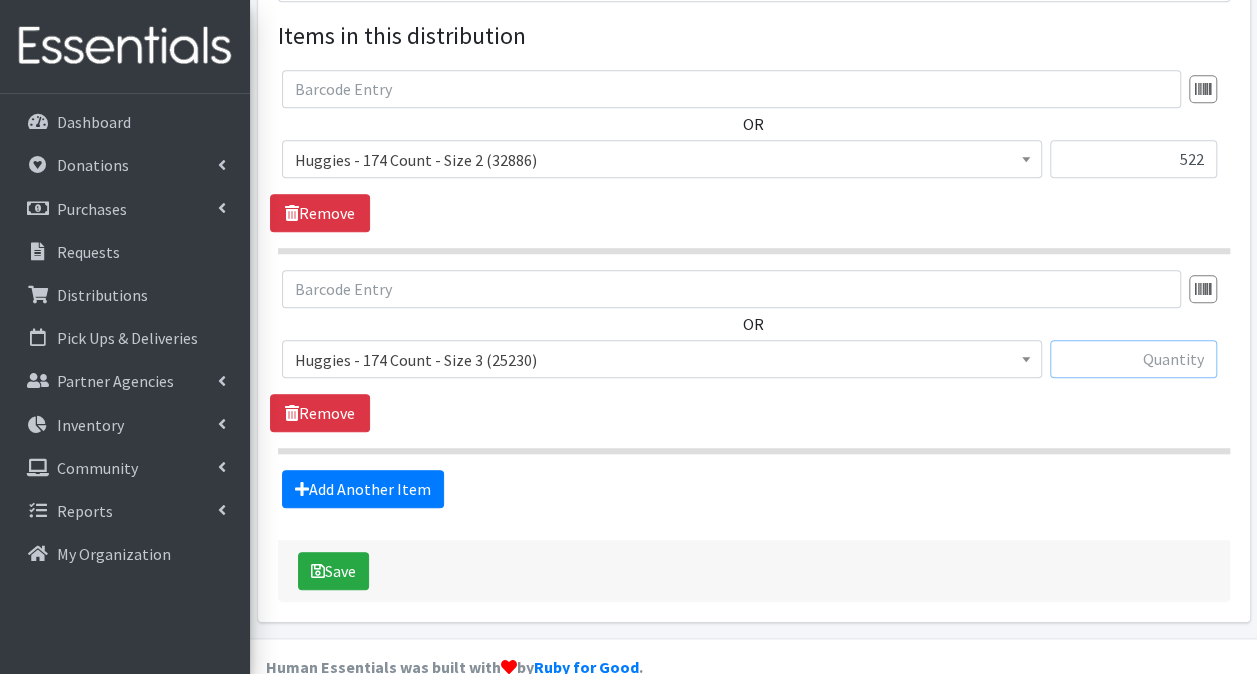 click at bounding box center (1133, 359) 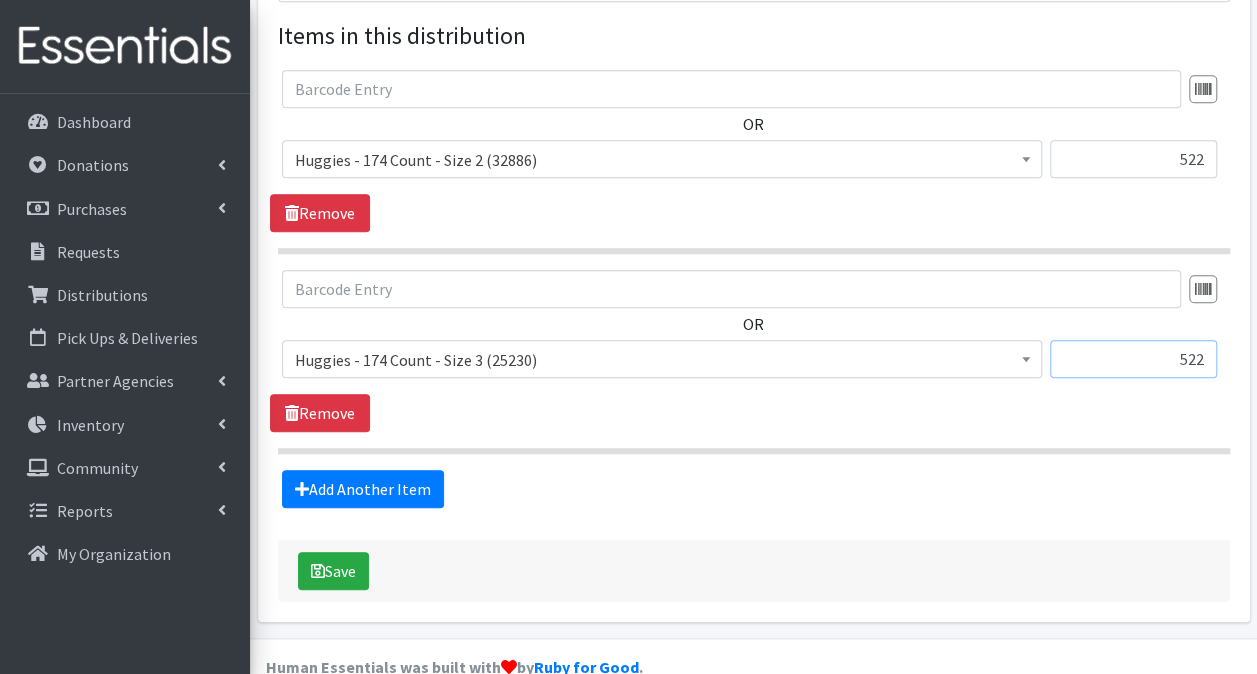 type on "522" 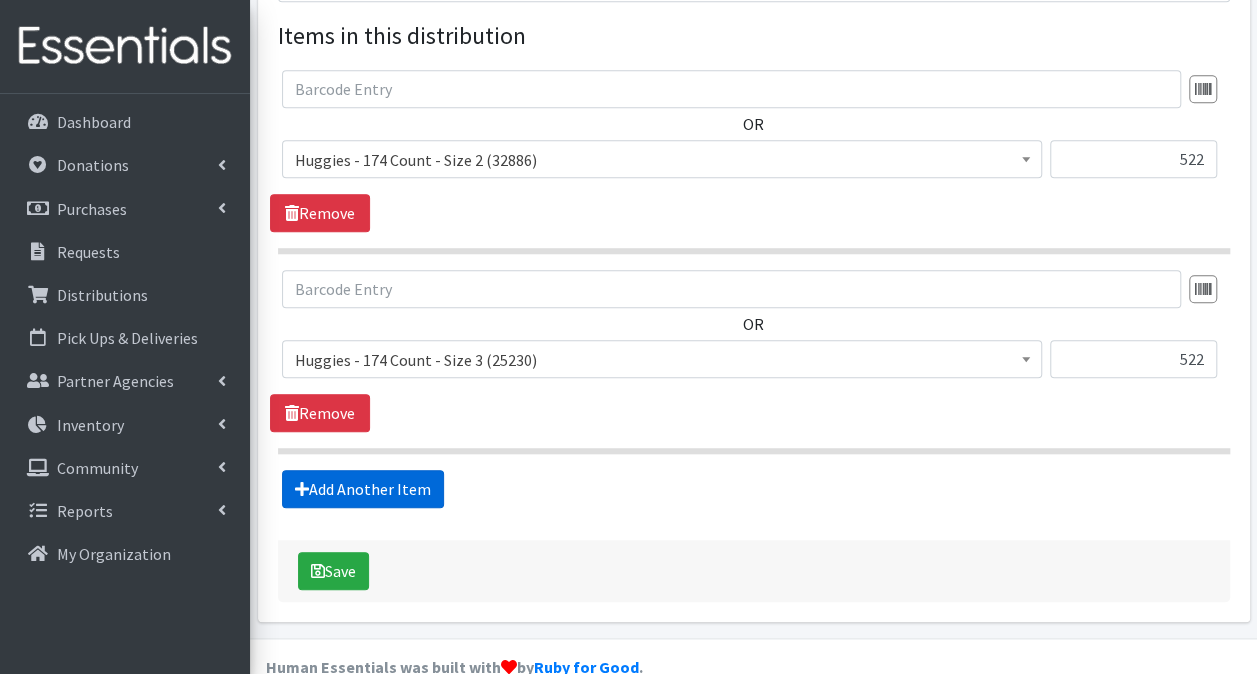 click on "Add Another Item" at bounding box center (363, 489) 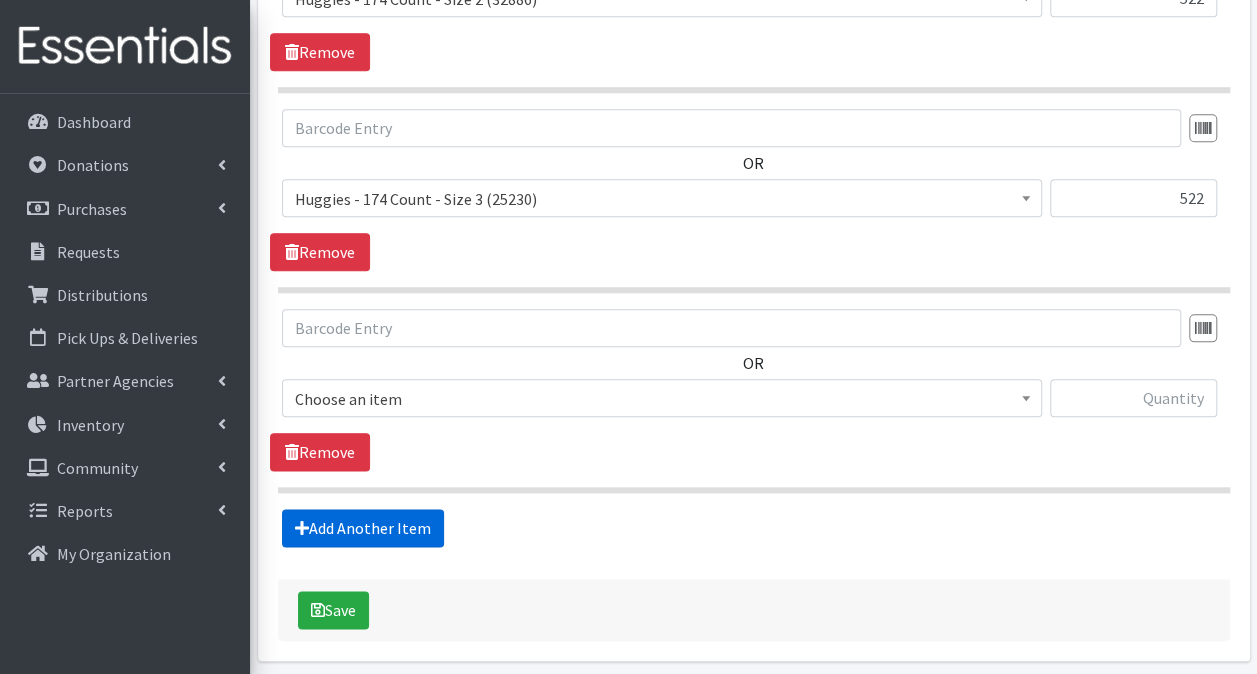scroll, scrollTop: 986, scrollLeft: 0, axis: vertical 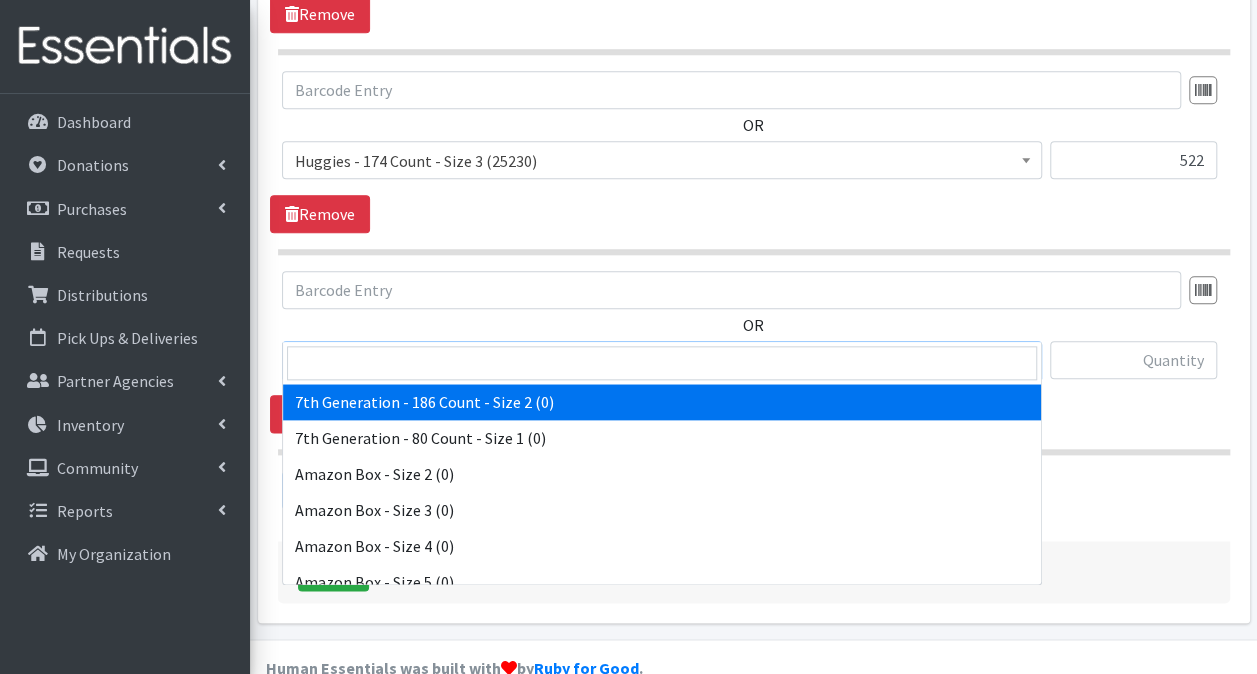 click on "7th Generation - 186 Count - Size 2 (0)" at bounding box center (662, 361) 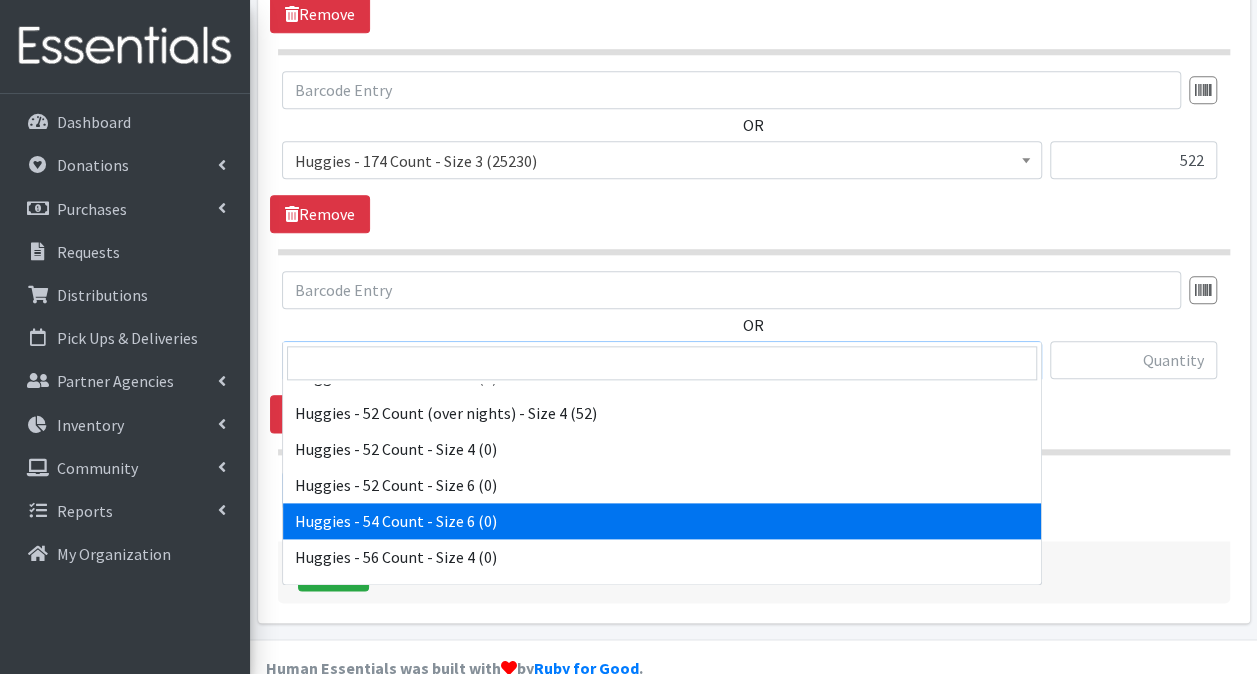 scroll, scrollTop: 4900, scrollLeft: 0, axis: vertical 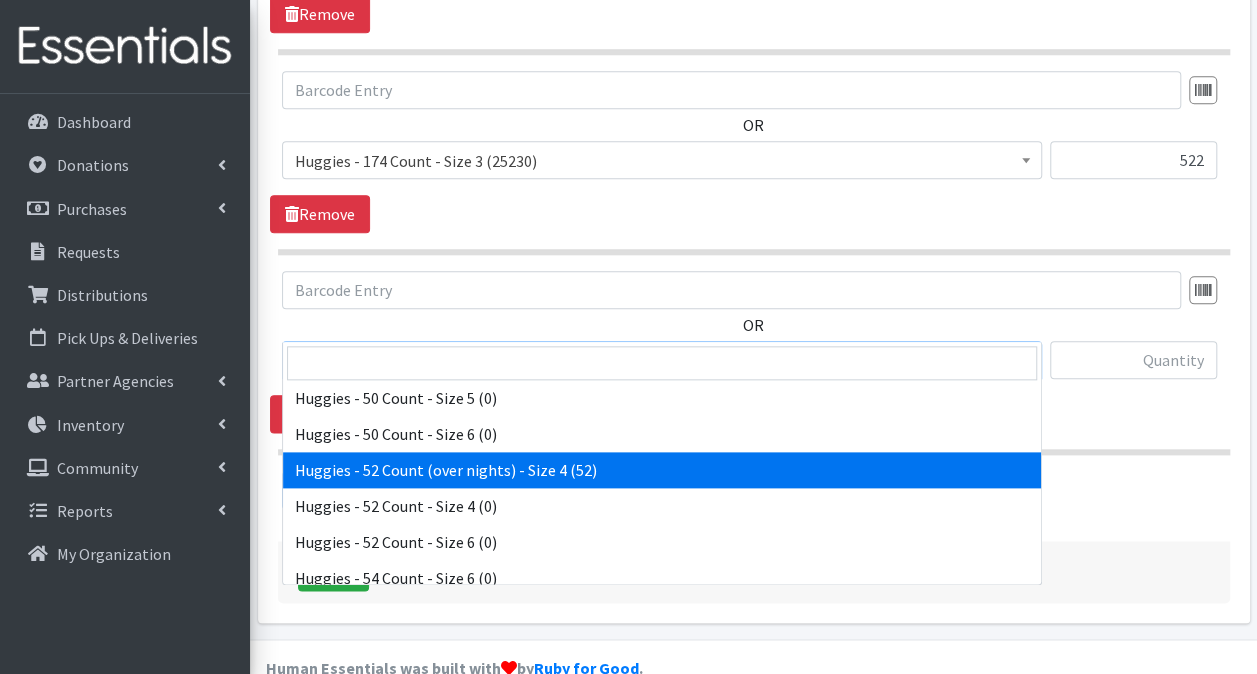 select on "12570" 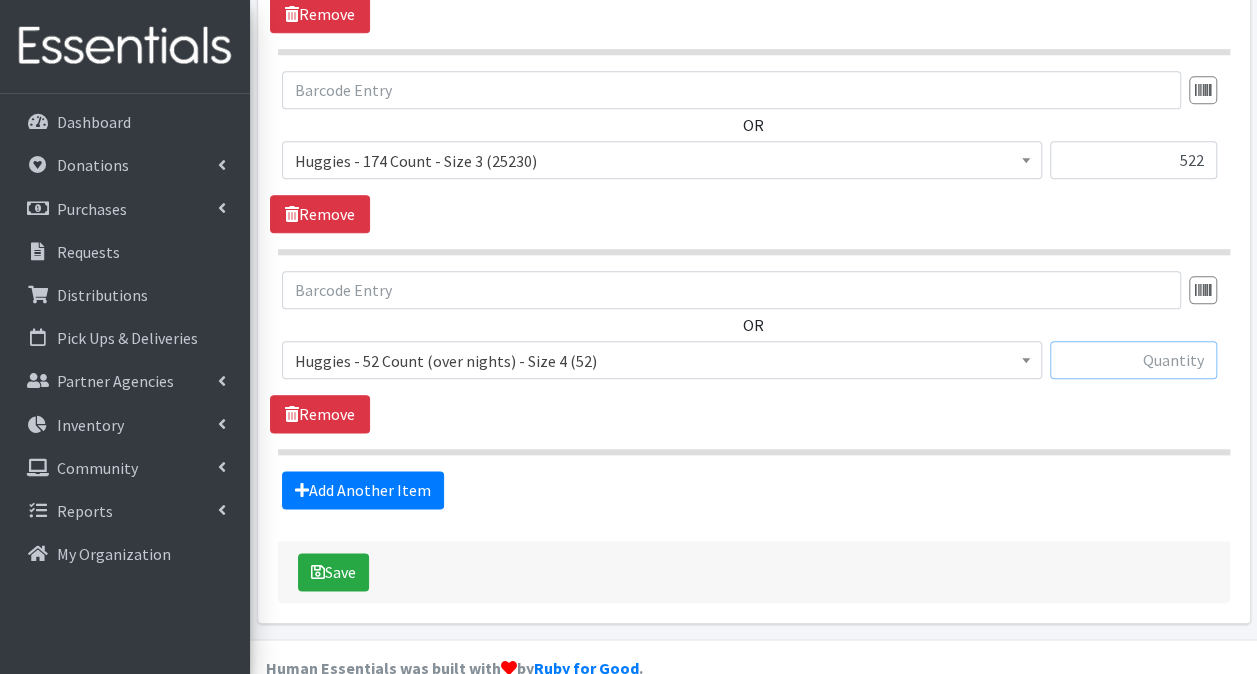 click at bounding box center (1133, 360) 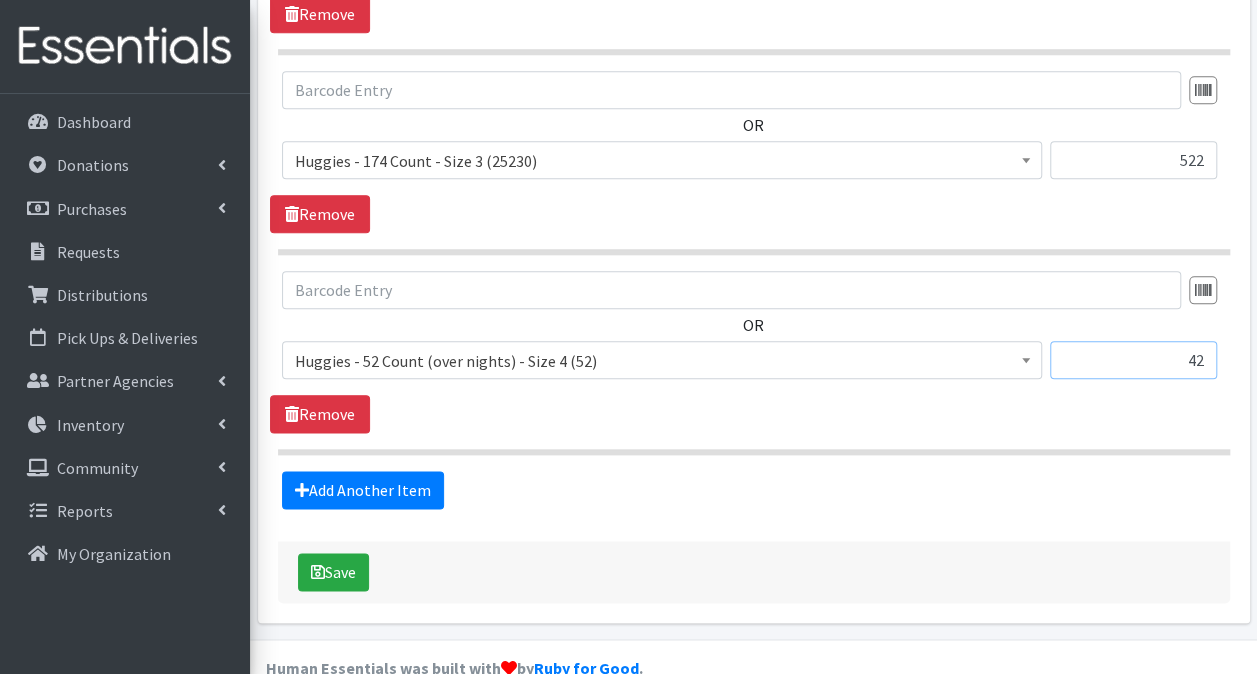 type on "4" 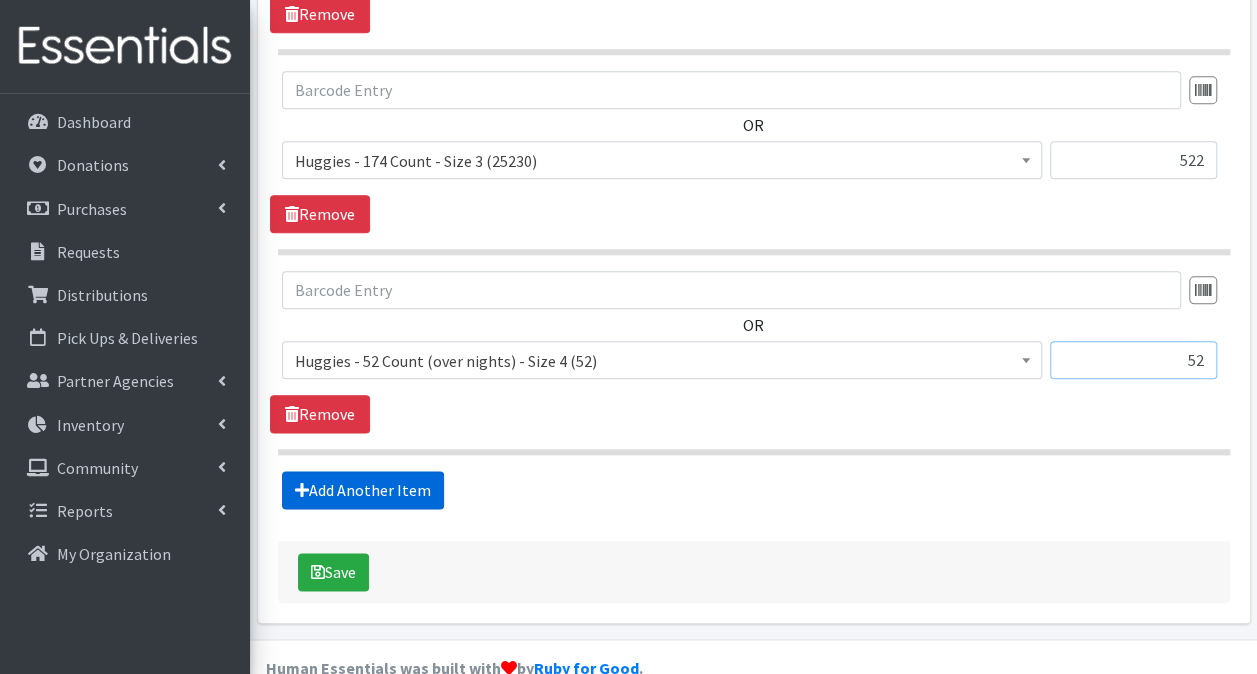 type on "52" 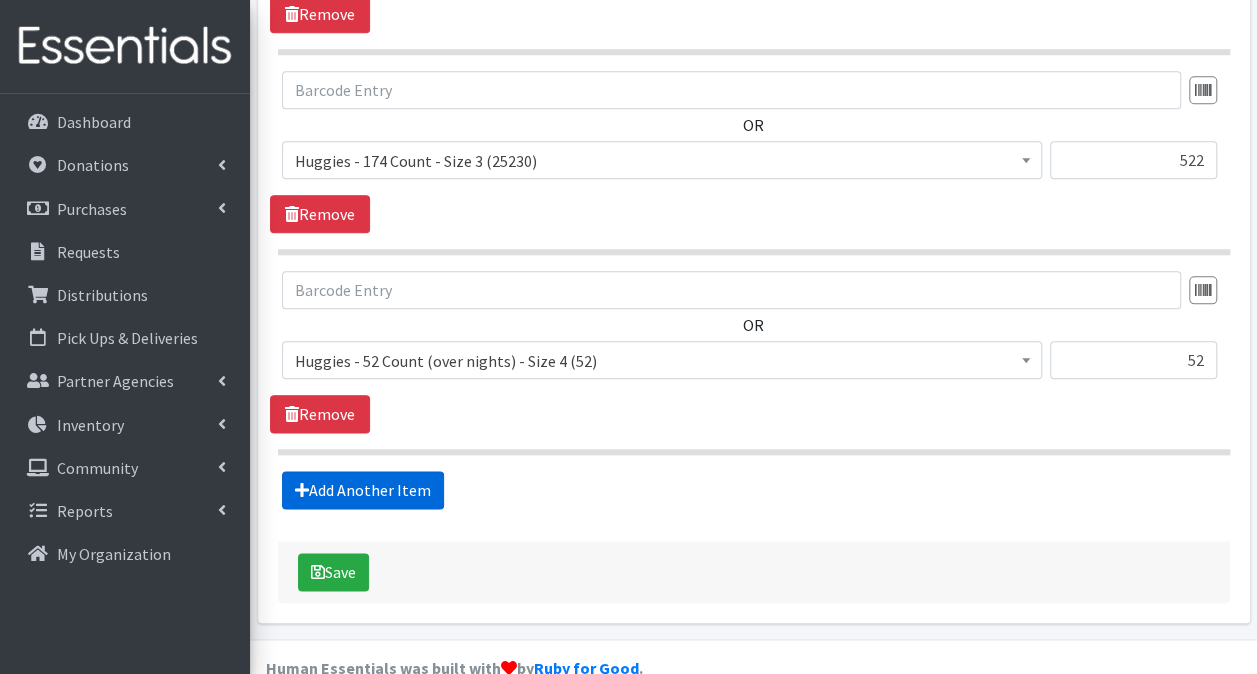 click on "Add Another Item" at bounding box center (363, 490) 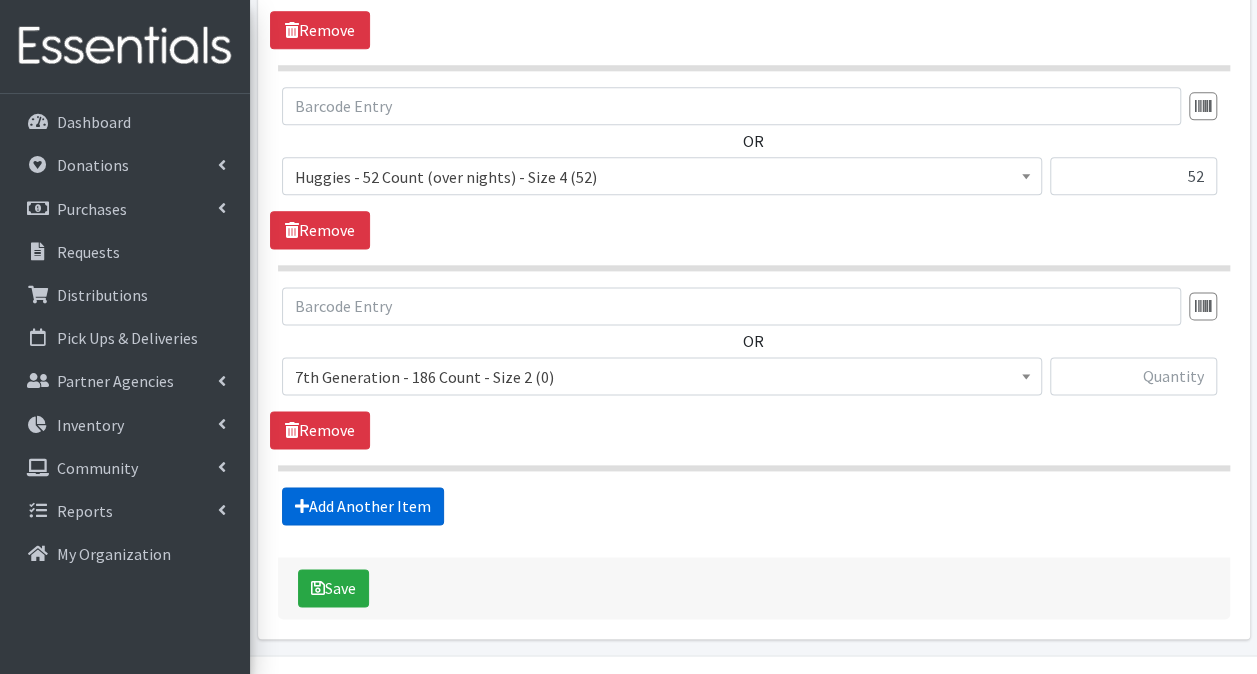 scroll, scrollTop: 1185, scrollLeft: 0, axis: vertical 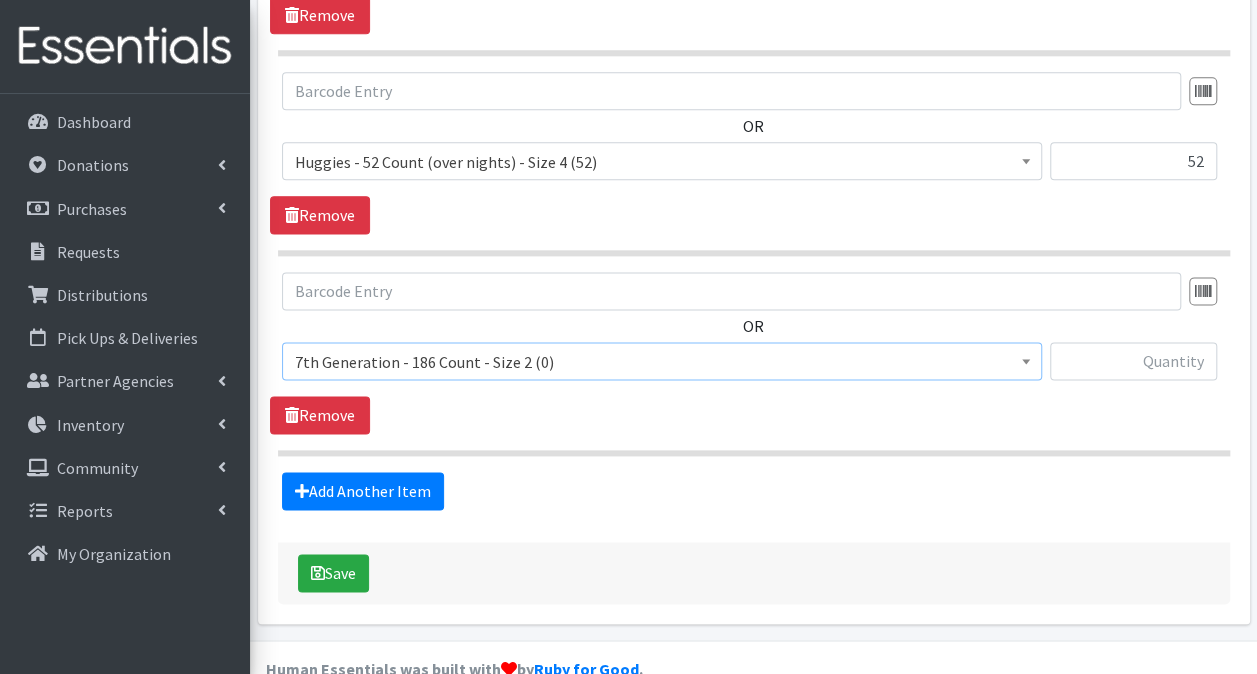 click on "7th Generation - 186 Count - Size 2 (0)" at bounding box center [662, 362] 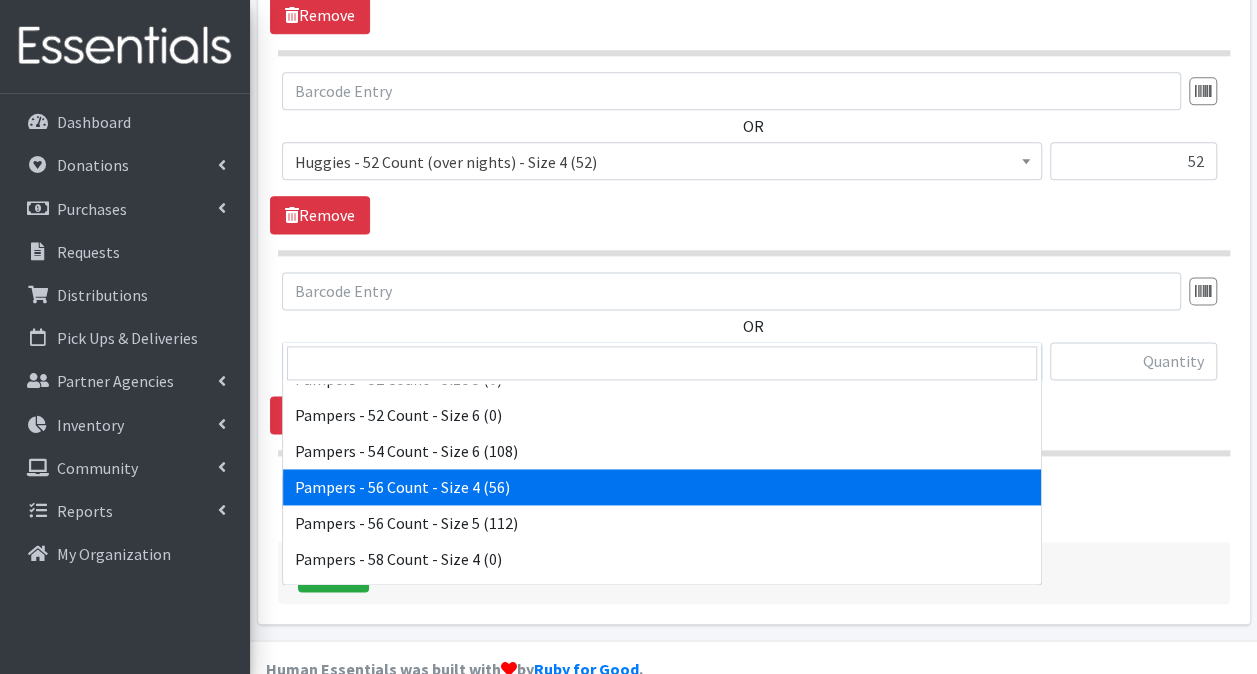 scroll, scrollTop: 12700, scrollLeft: 0, axis: vertical 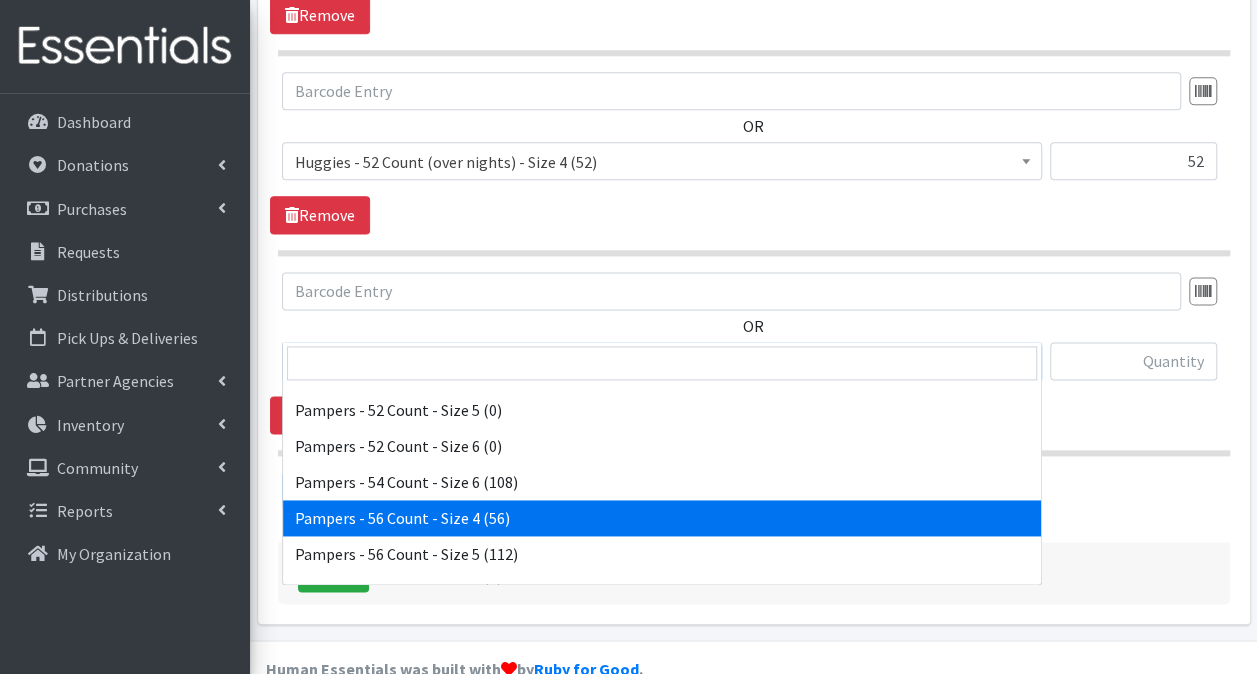select on "10451" 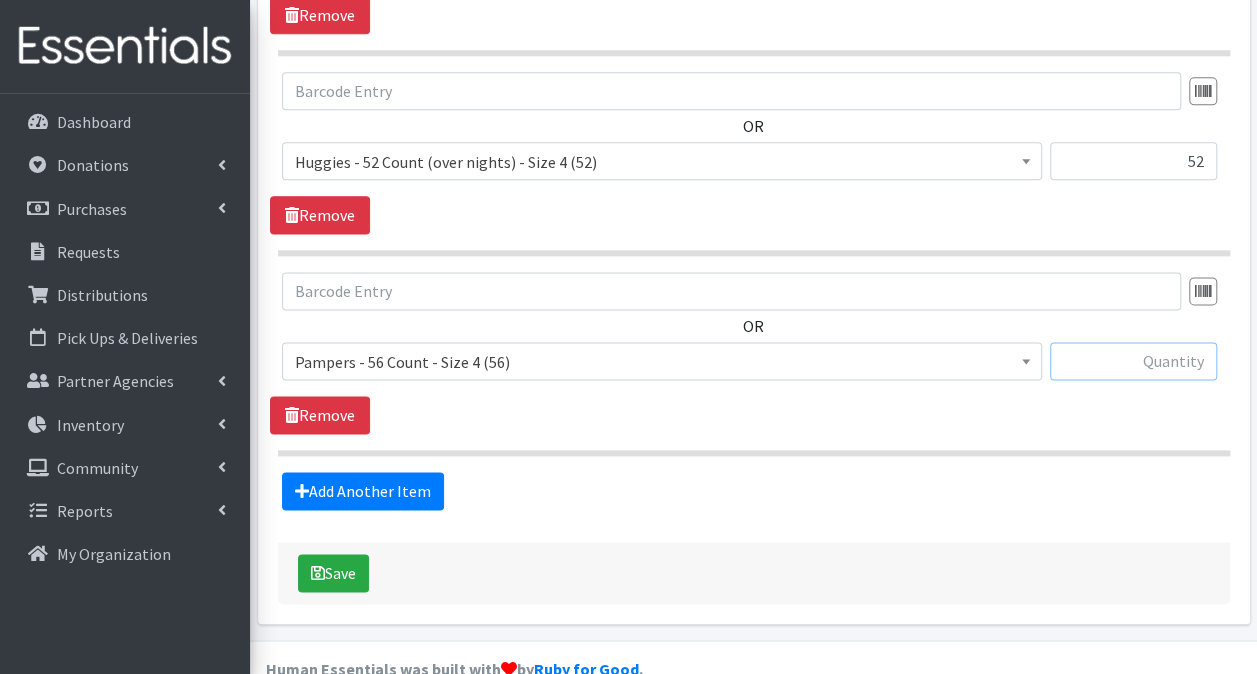click at bounding box center (1133, 361) 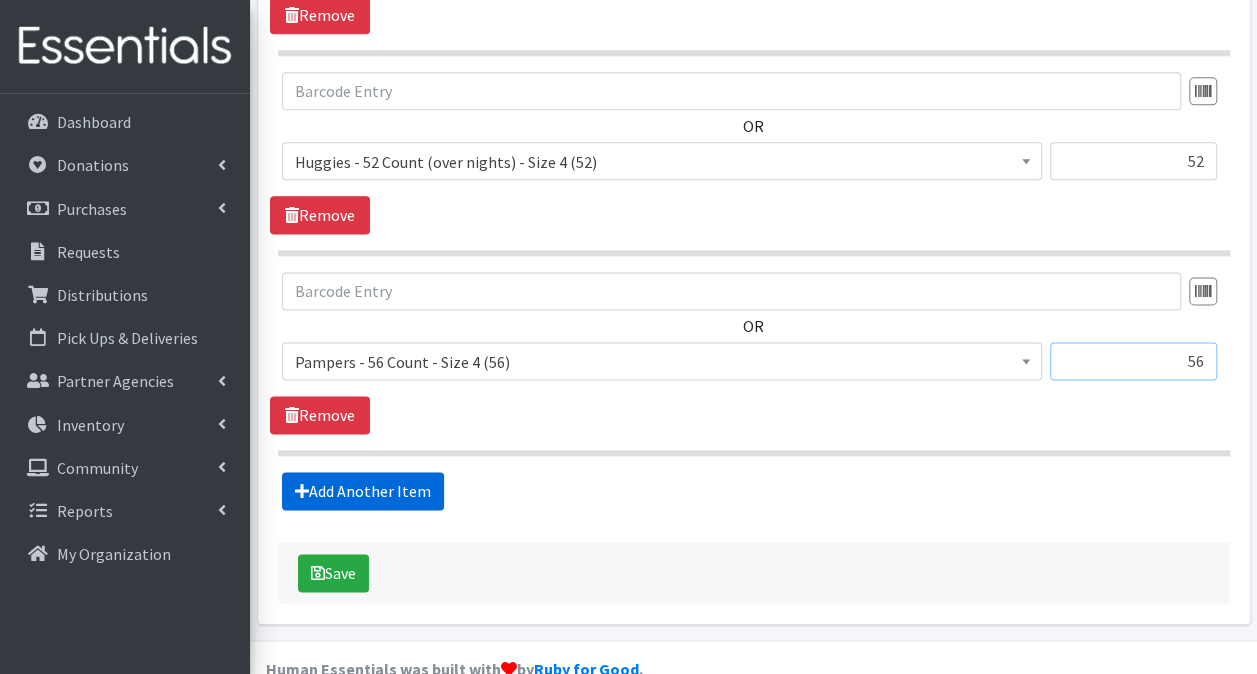 type on "56" 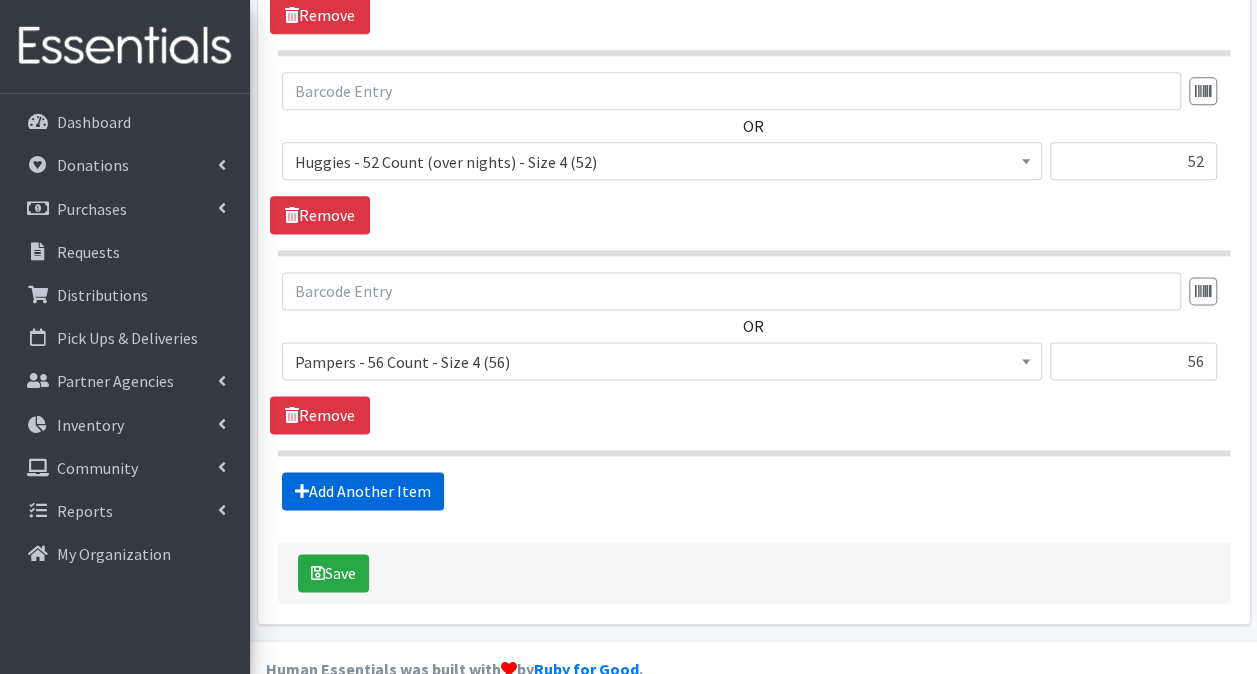 click on "Add Another Item" at bounding box center [363, 491] 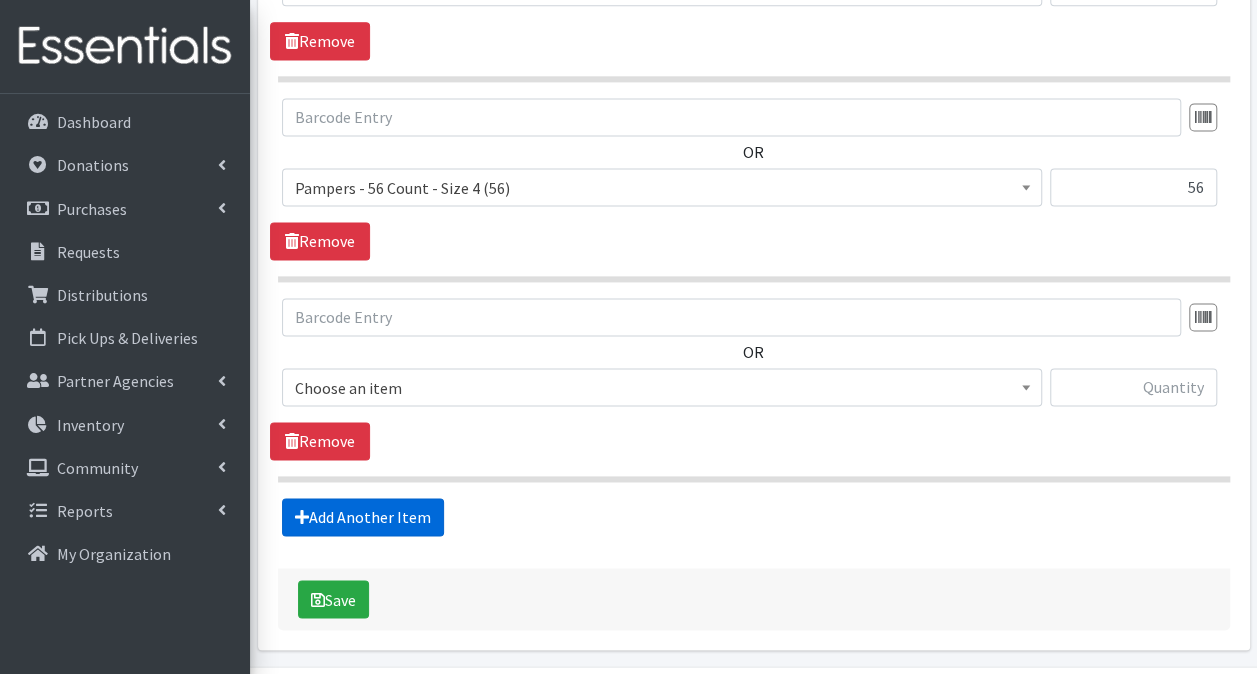 scroll, scrollTop: 1384, scrollLeft: 0, axis: vertical 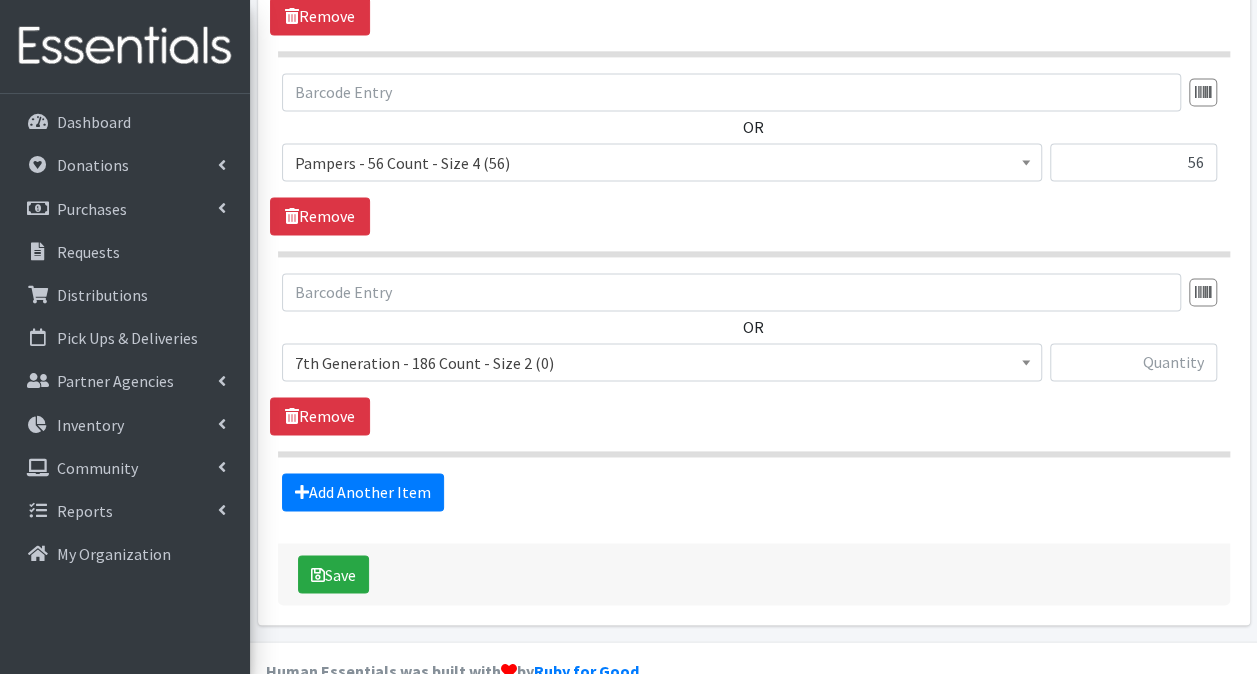 click on "7th Generation - 186 Count - Size 2 (0)" at bounding box center [662, 363] 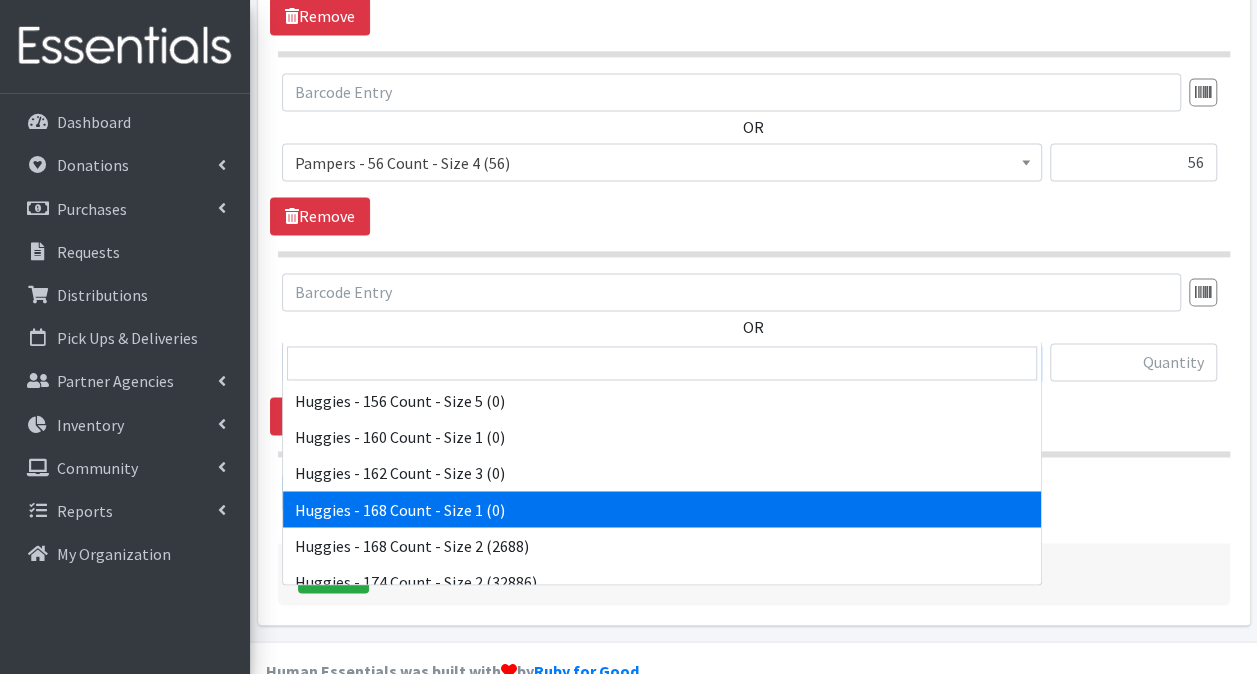 scroll, scrollTop: 3700, scrollLeft: 0, axis: vertical 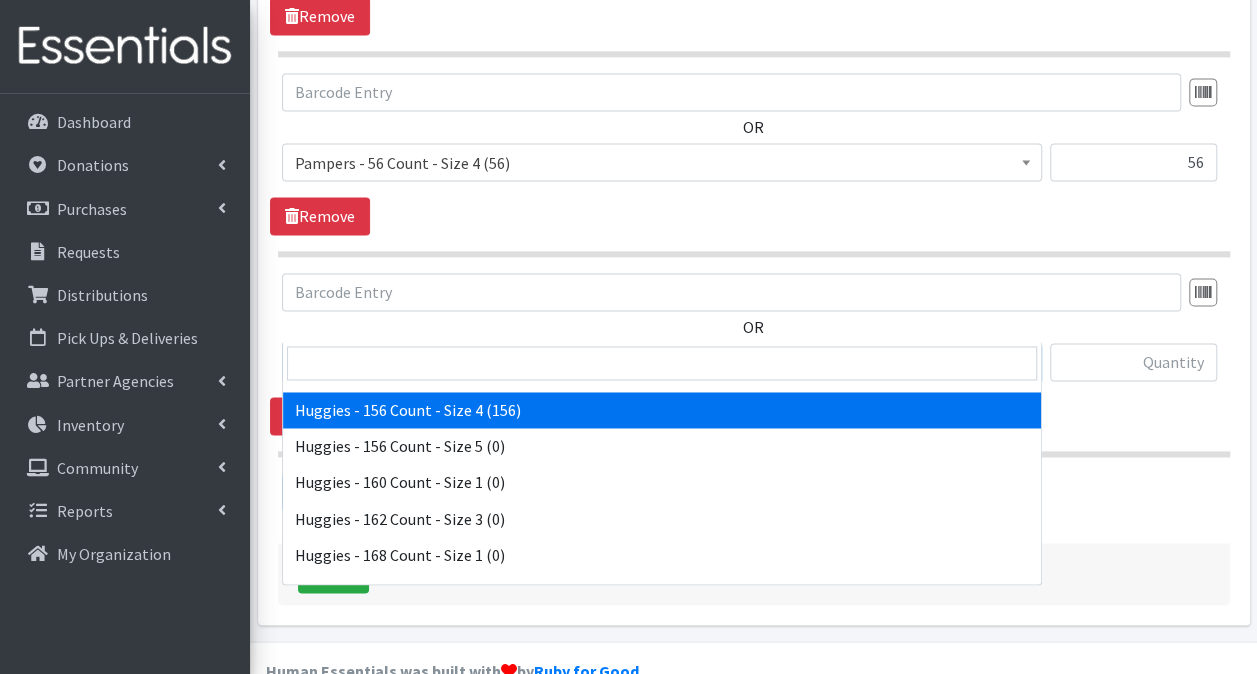 select on "15212" 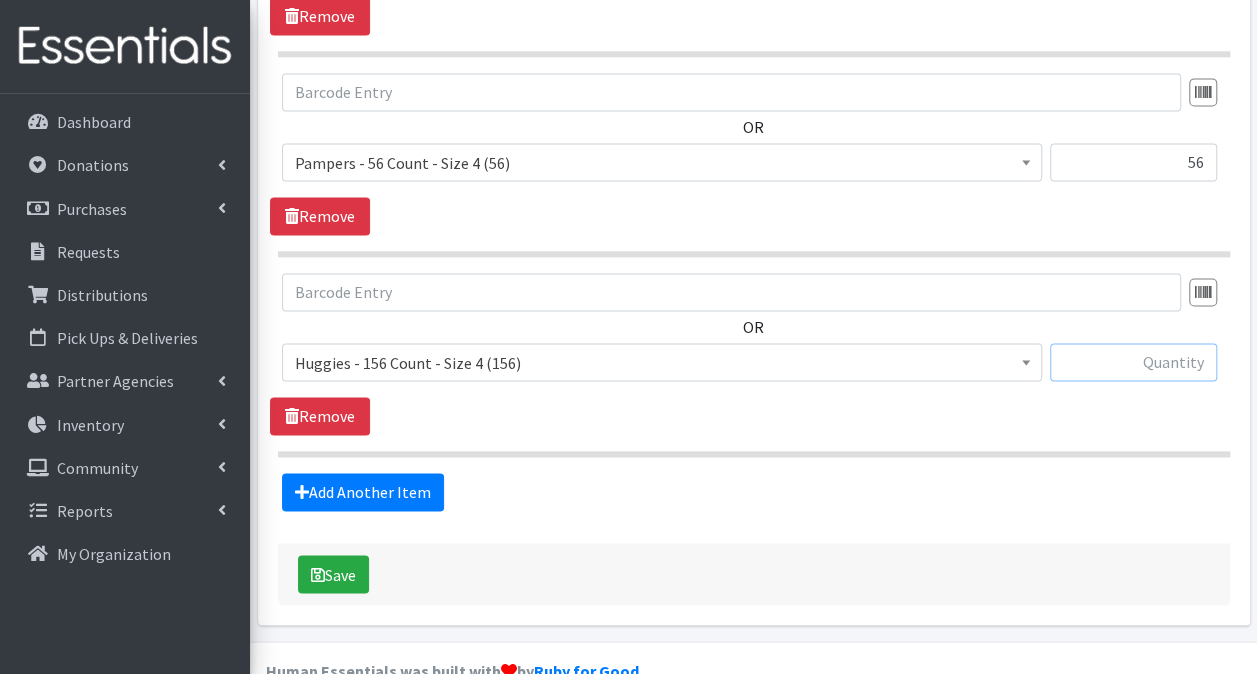 click at bounding box center (1133, 362) 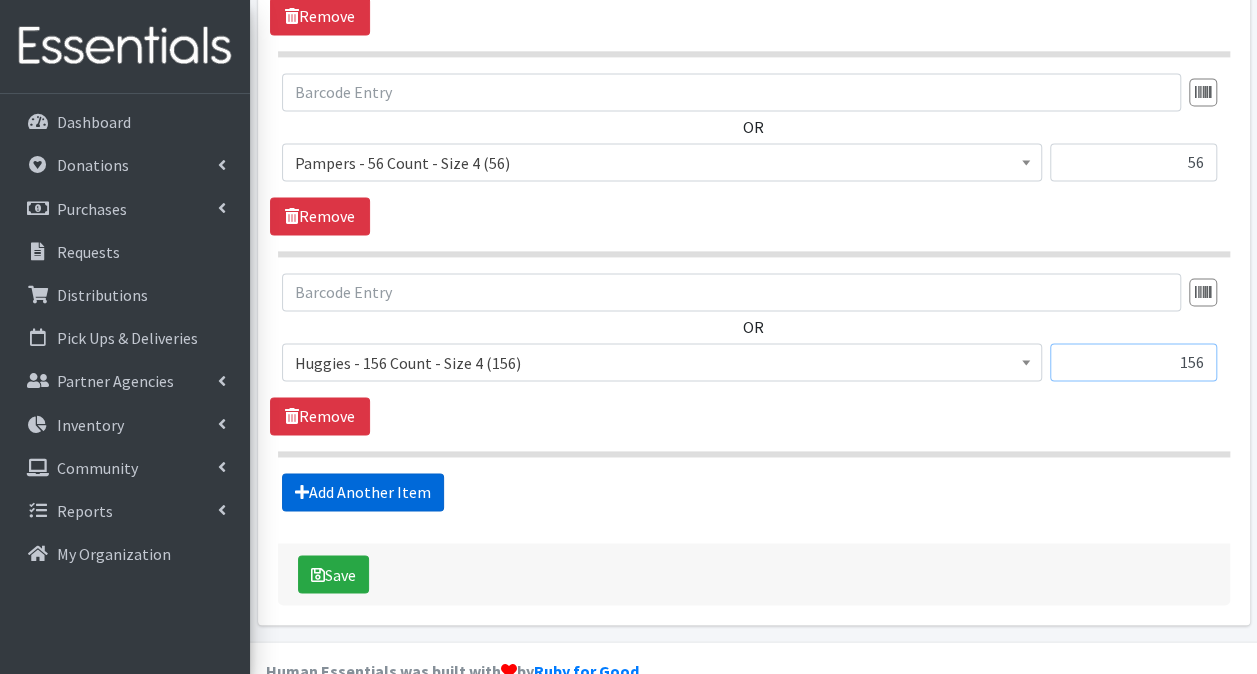 type on "156" 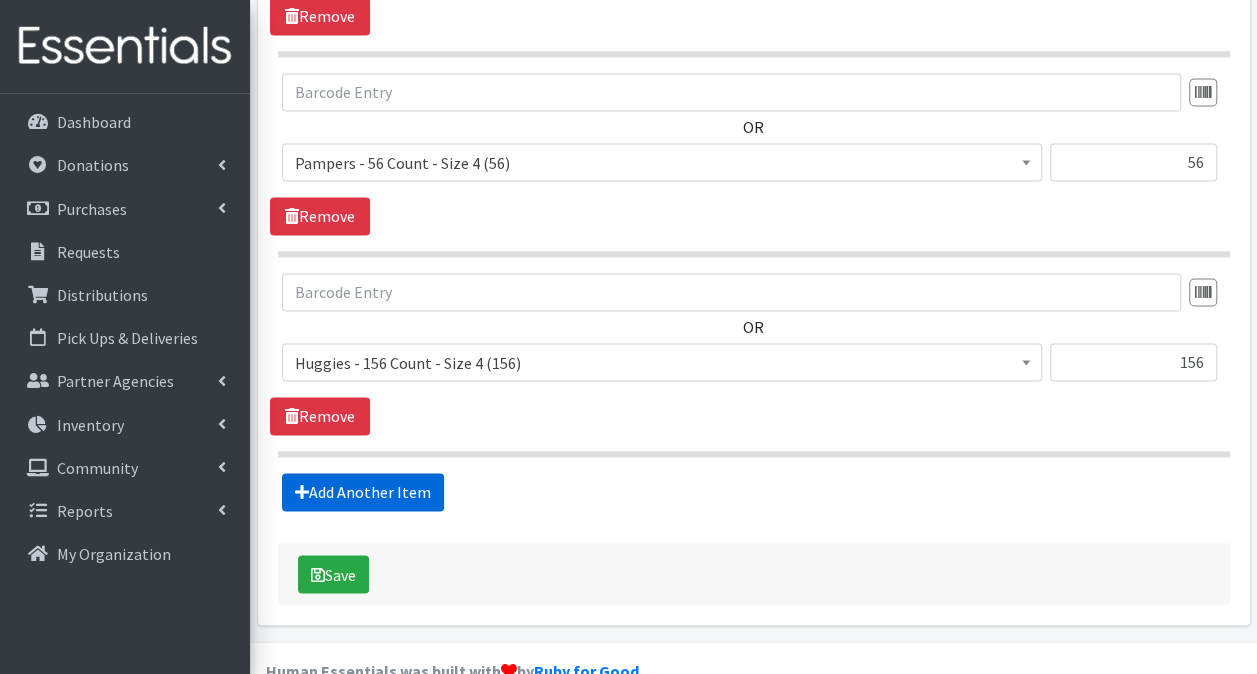 click on "Add Another Item" at bounding box center (363, 492) 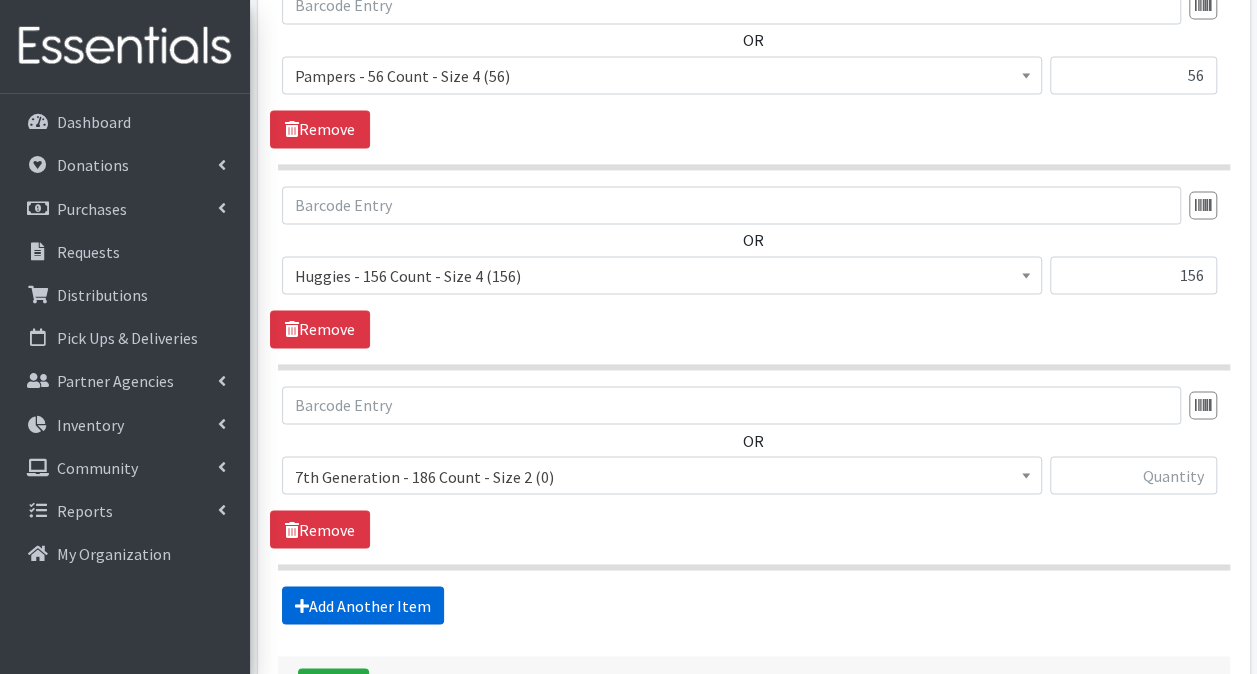 scroll, scrollTop: 1583, scrollLeft: 0, axis: vertical 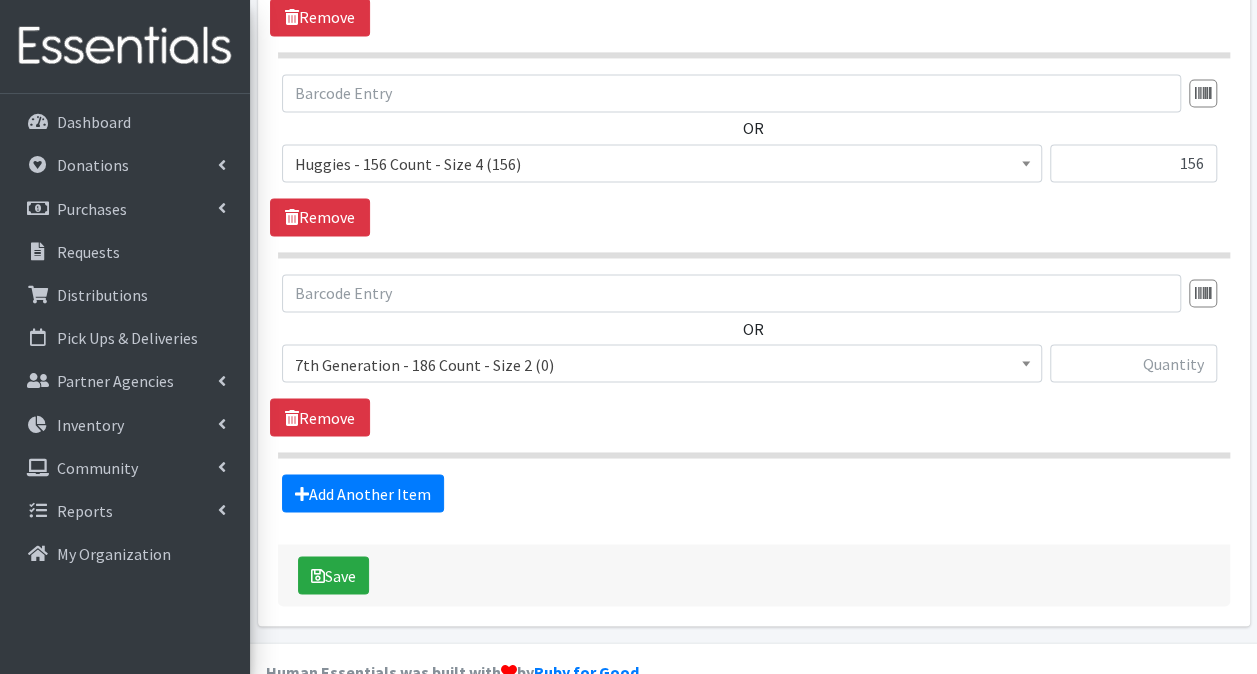 click on "7th Generation - 186 Count - Size 2 (0)" at bounding box center (662, 364) 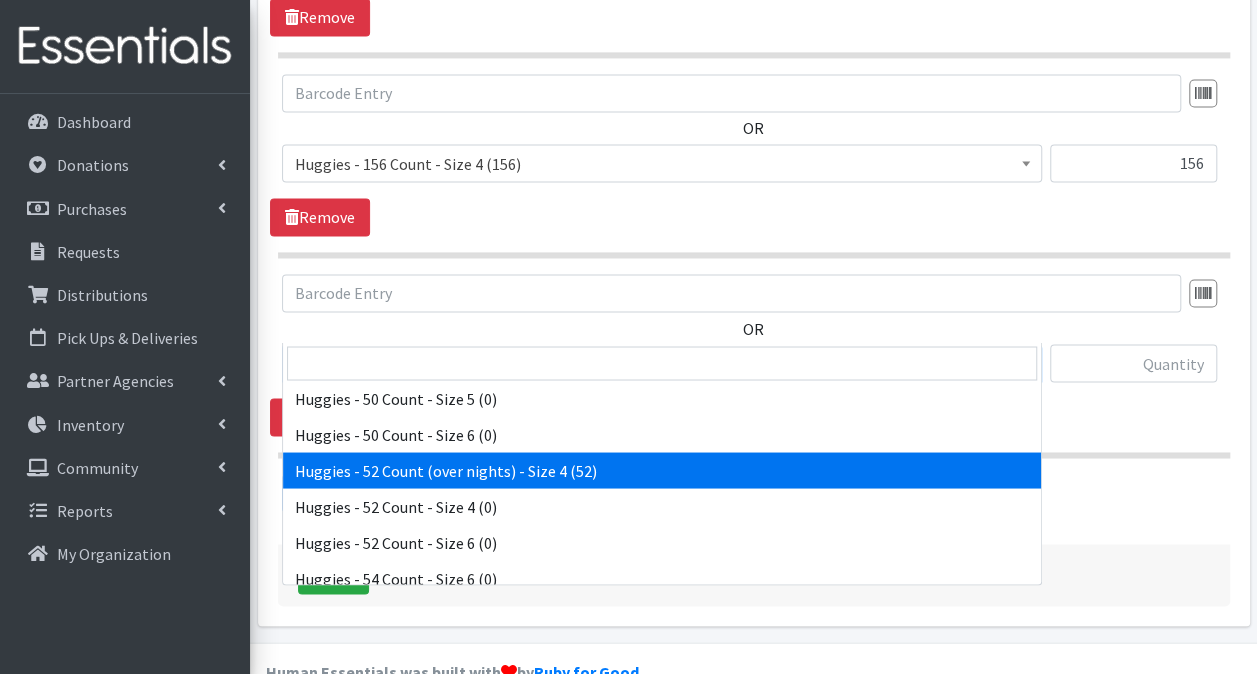 scroll, scrollTop: 5200, scrollLeft: 0, axis: vertical 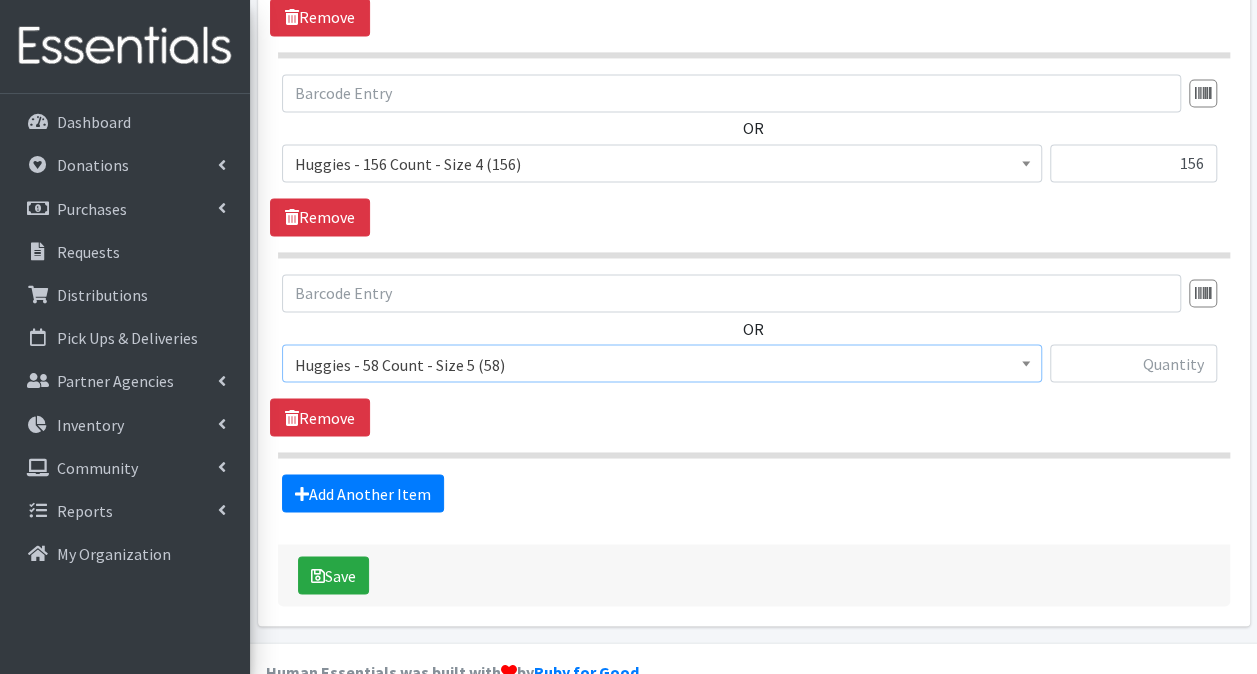 click on "Huggies - 58 Count - Size 5 (58)" at bounding box center [662, 364] 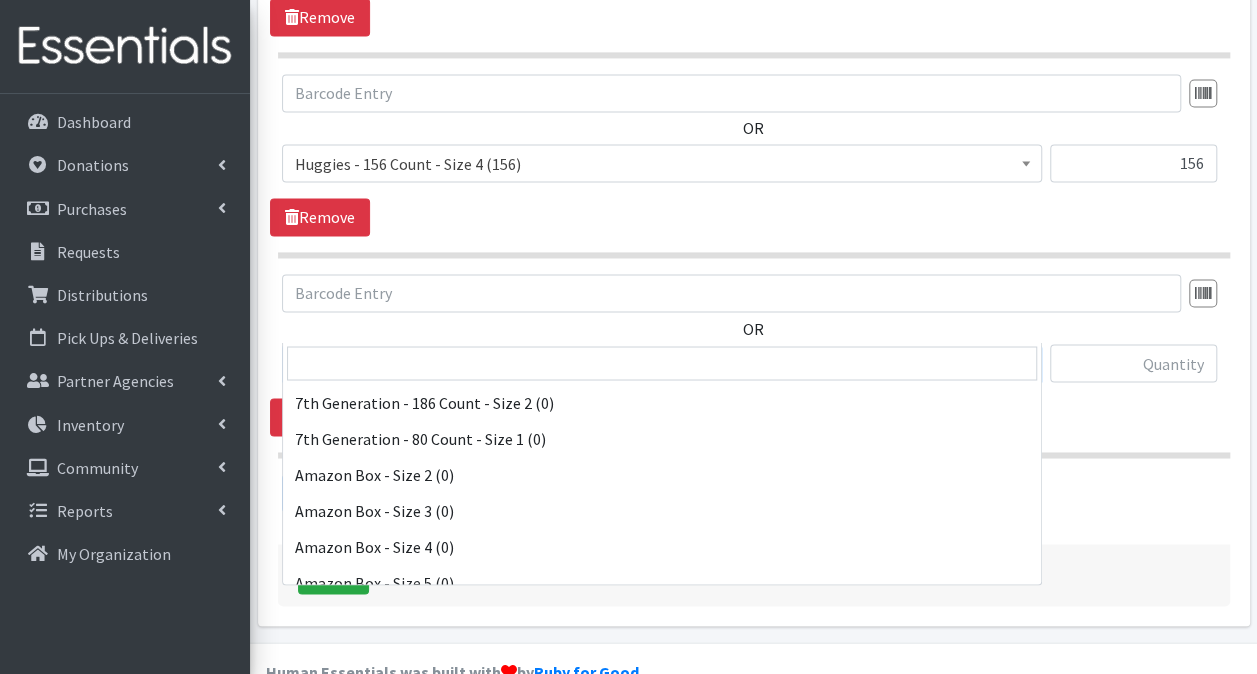 scroll, scrollTop: 5220, scrollLeft: 0, axis: vertical 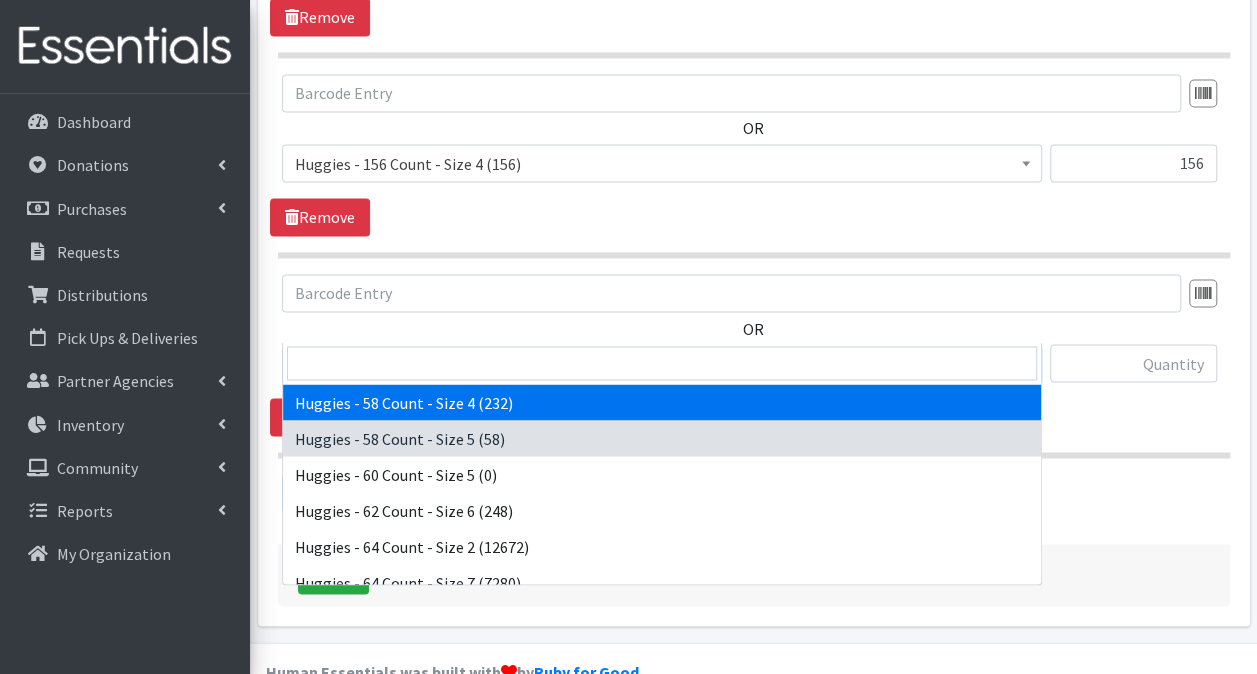 select on "12565" 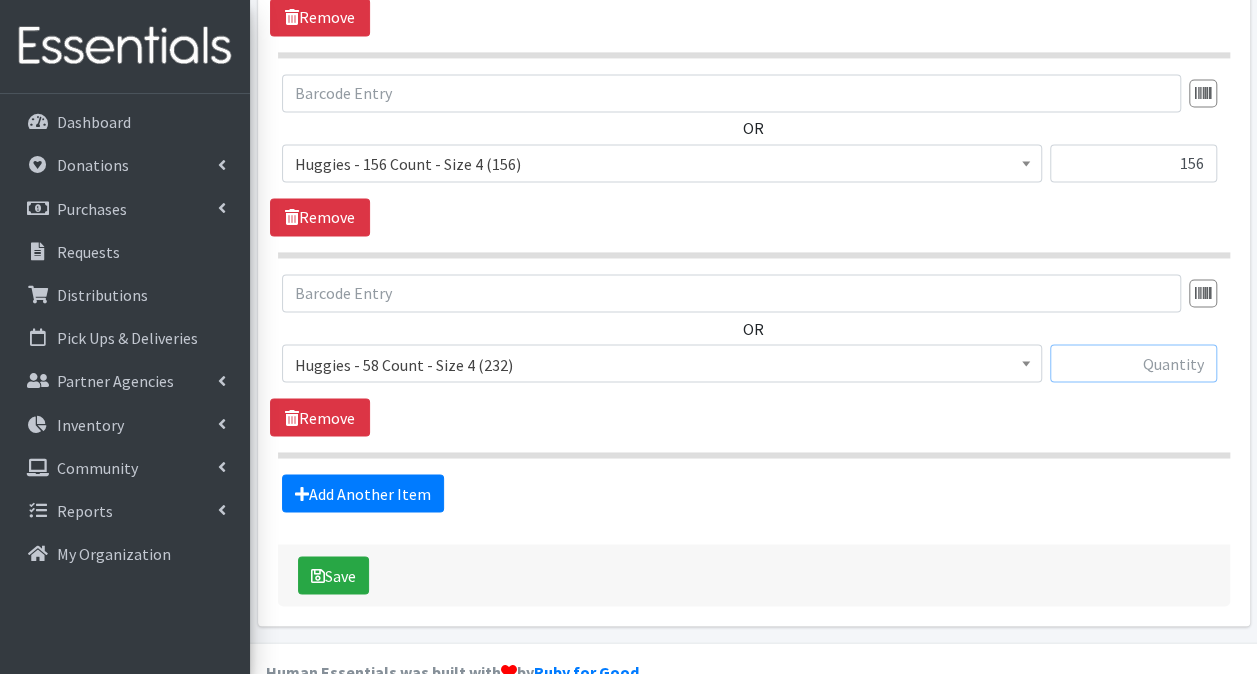 click at bounding box center [1133, 363] 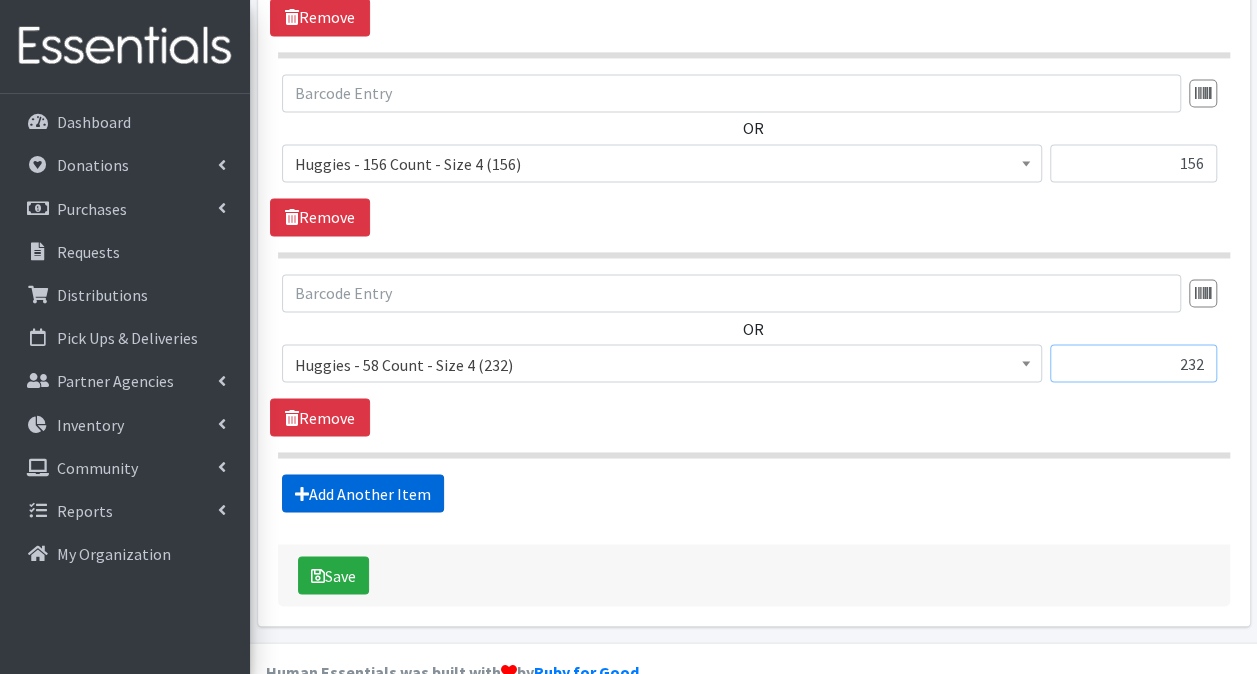 type on "232" 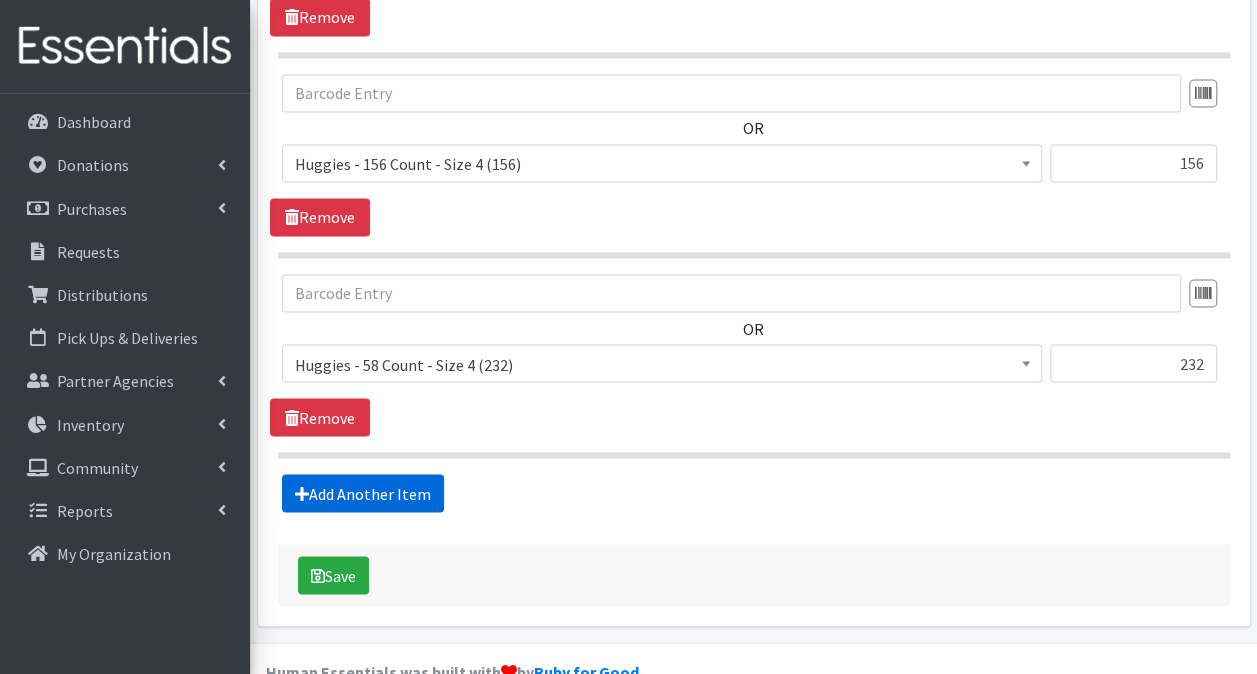 click on "Add Another Item" at bounding box center (363, 493) 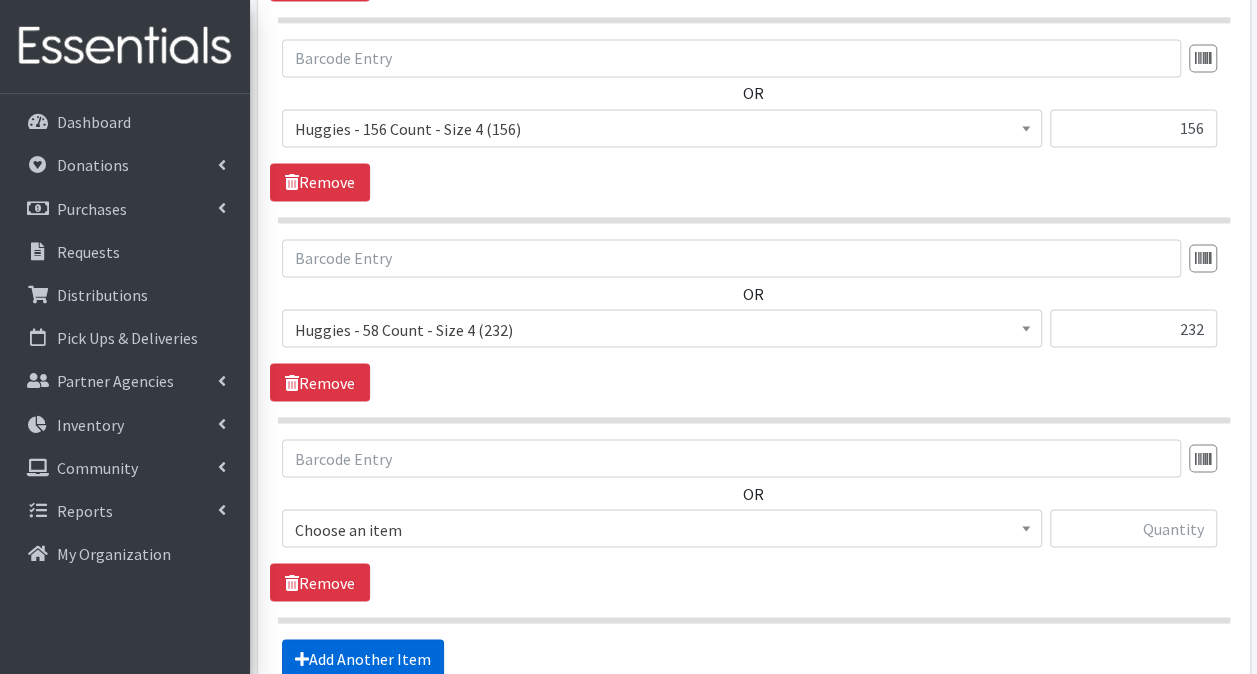scroll, scrollTop: 1782, scrollLeft: 0, axis: vertical 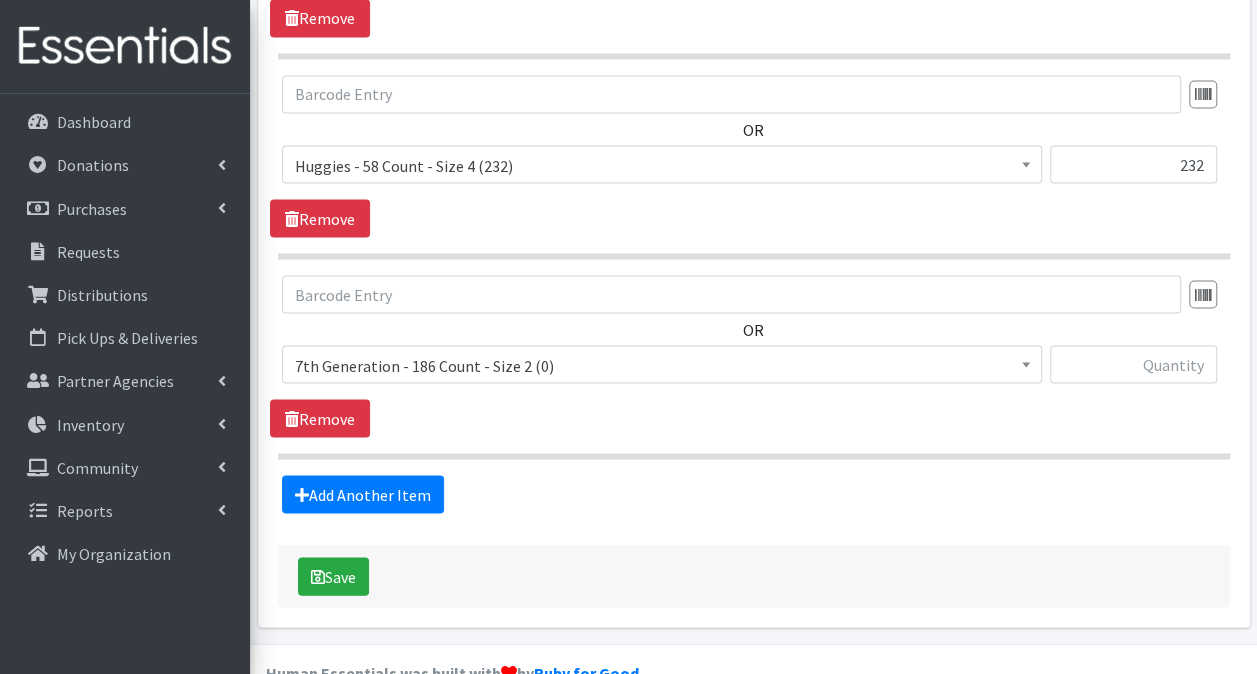 drag, startPoint x: 502, startPoint y: 330, endPoint x: 505, endPoint y: 320, distance: 10.440307 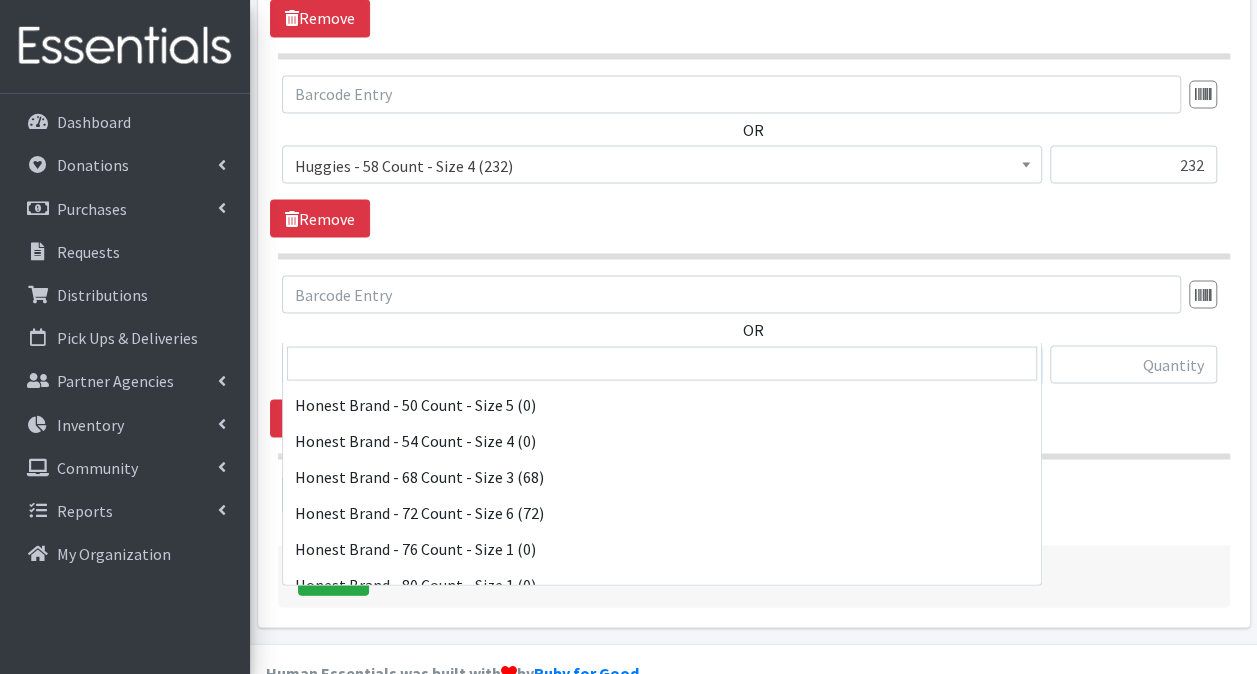 scroll, scrollTop: 2800, scrollLeft: 0, axis: vertical 